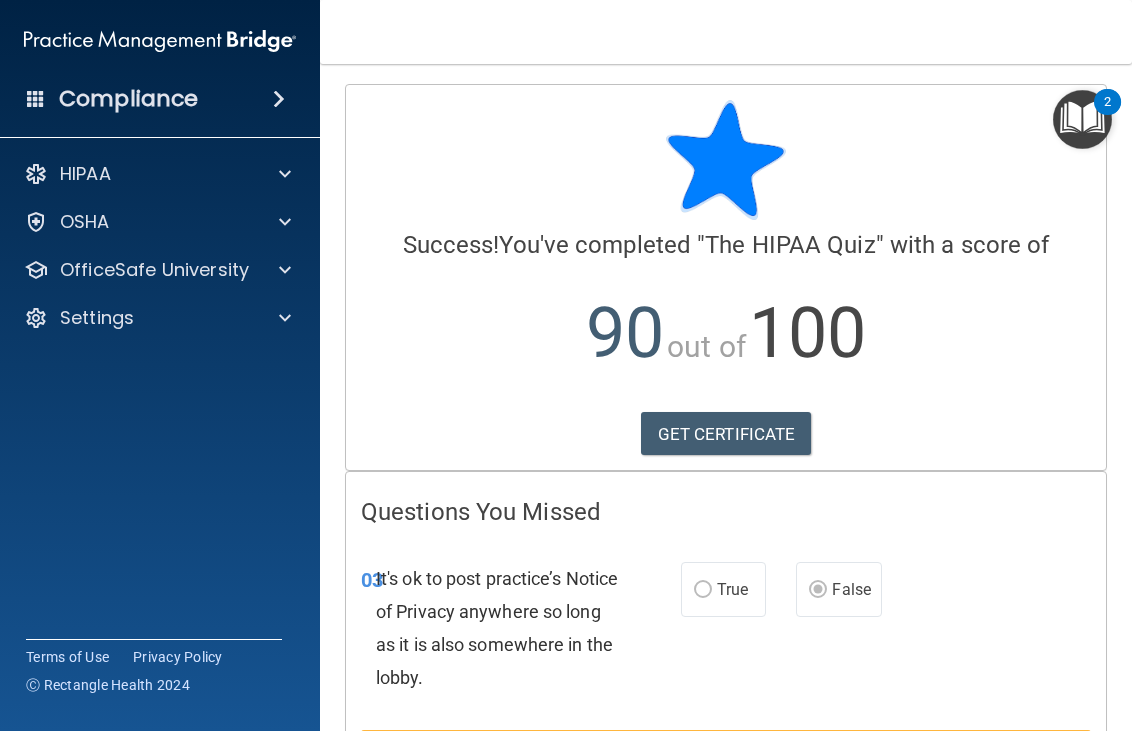 scroll, scrollTop: 0, scrollLeft: 0, axis: both 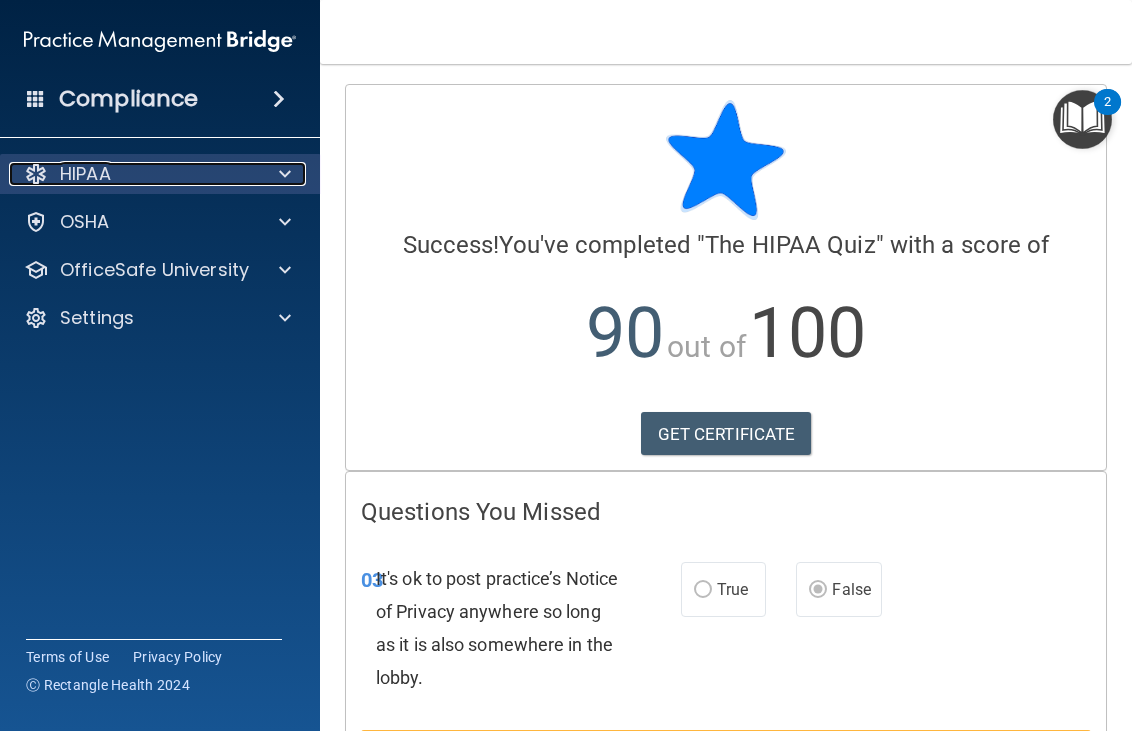 click on "HIPAA" at bounding box center (85, 174) 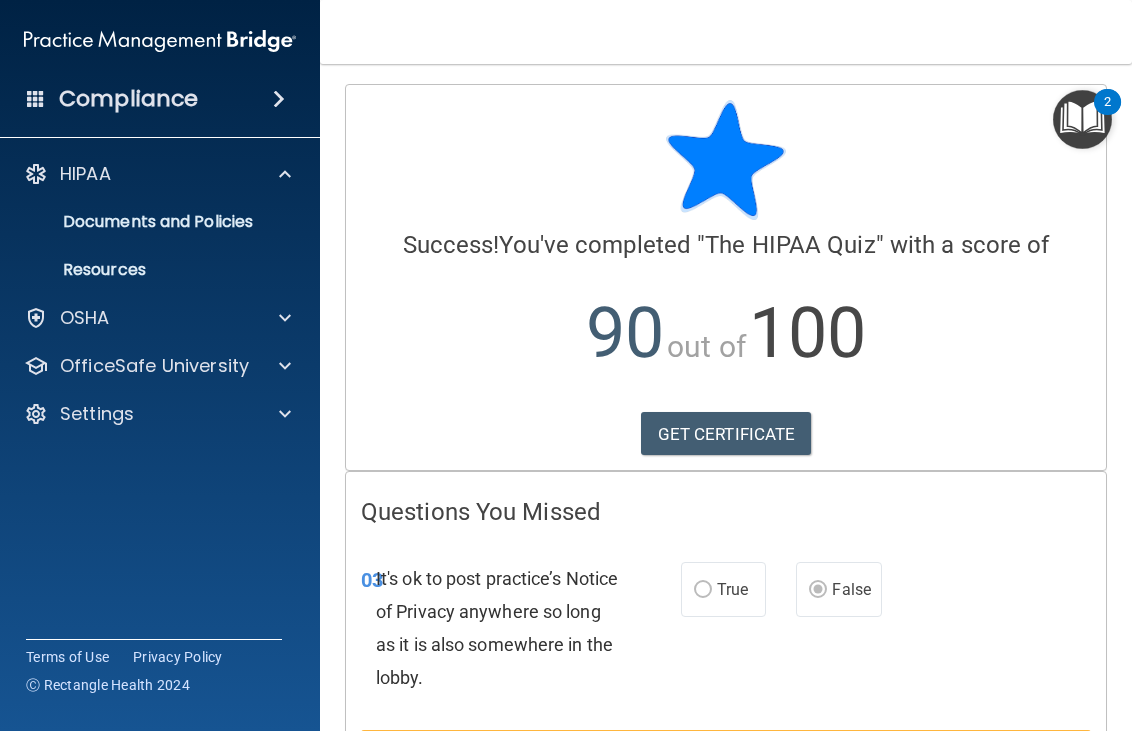 click at bounding box center (36, 98) 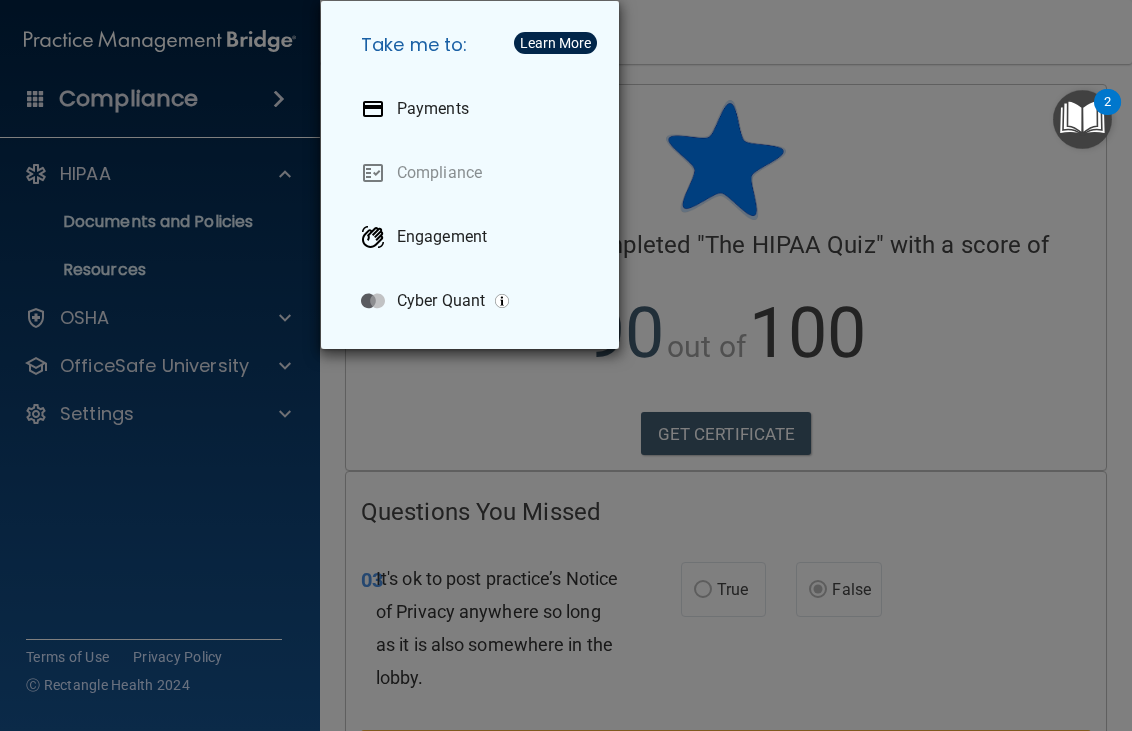 click on "Take me to:             Payments                   Compliance                     Engagement                     Cyber Quant" at bounding box center (566, 365) 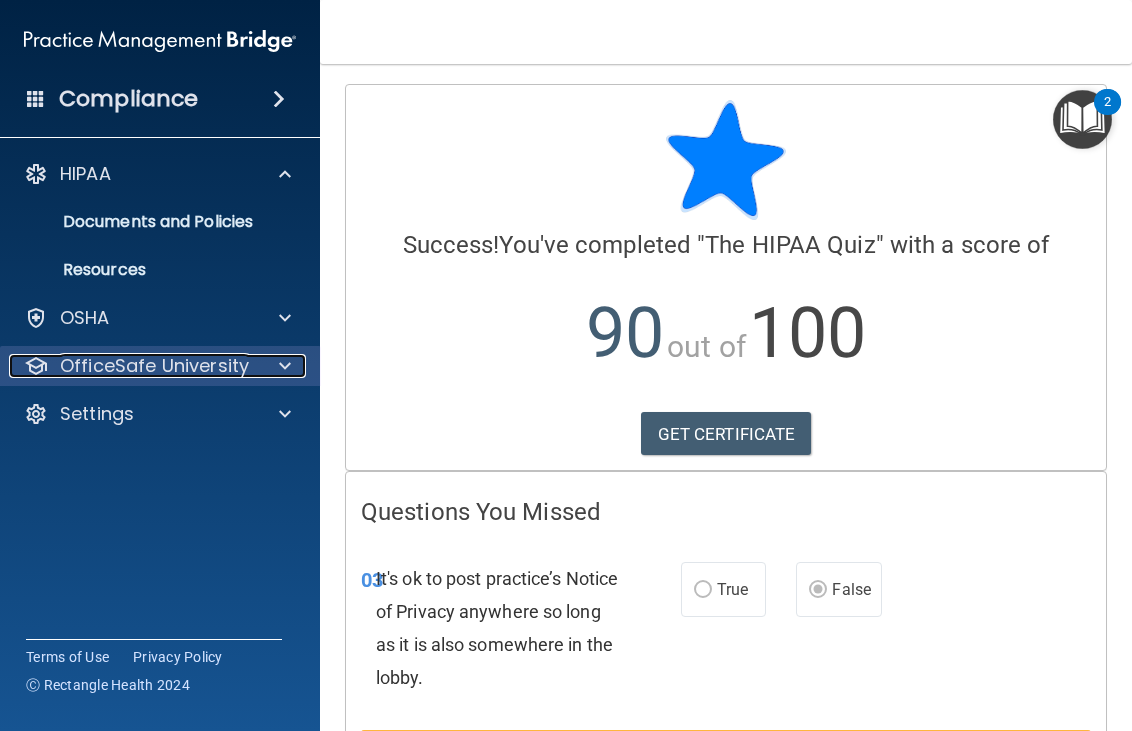 click on "OfficeSafe University" at bounding box center (154, 366) 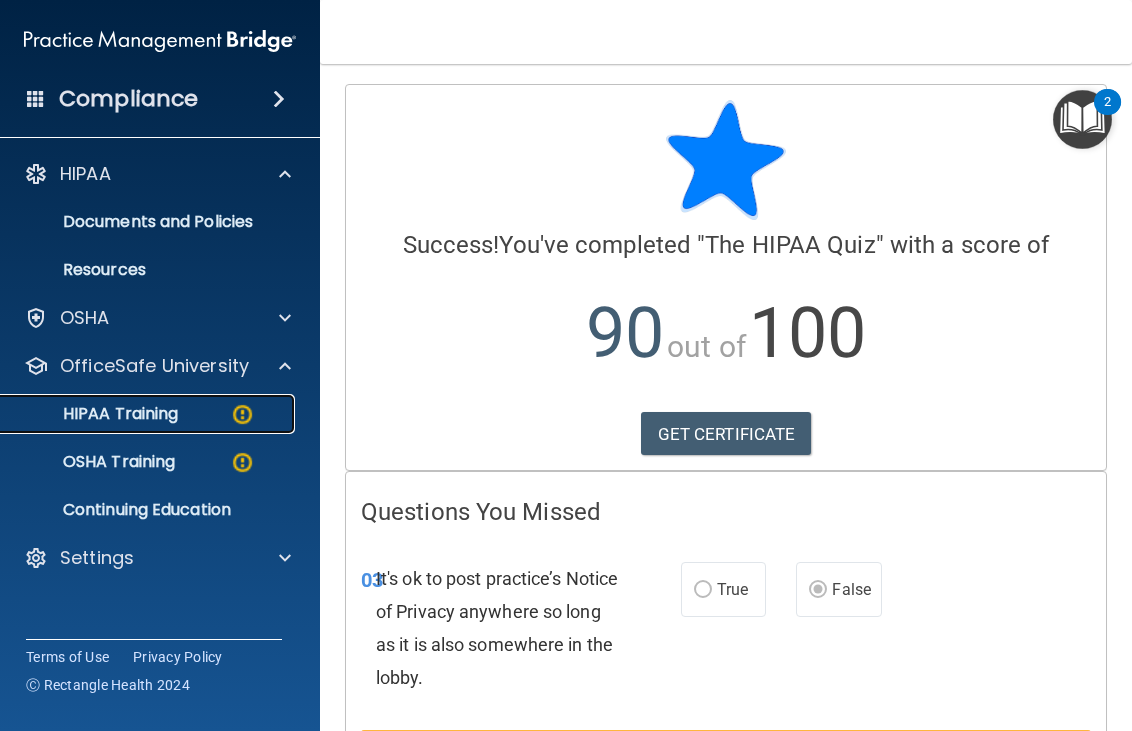 click on "HIPAA Training" at bounding box center (95, 414) 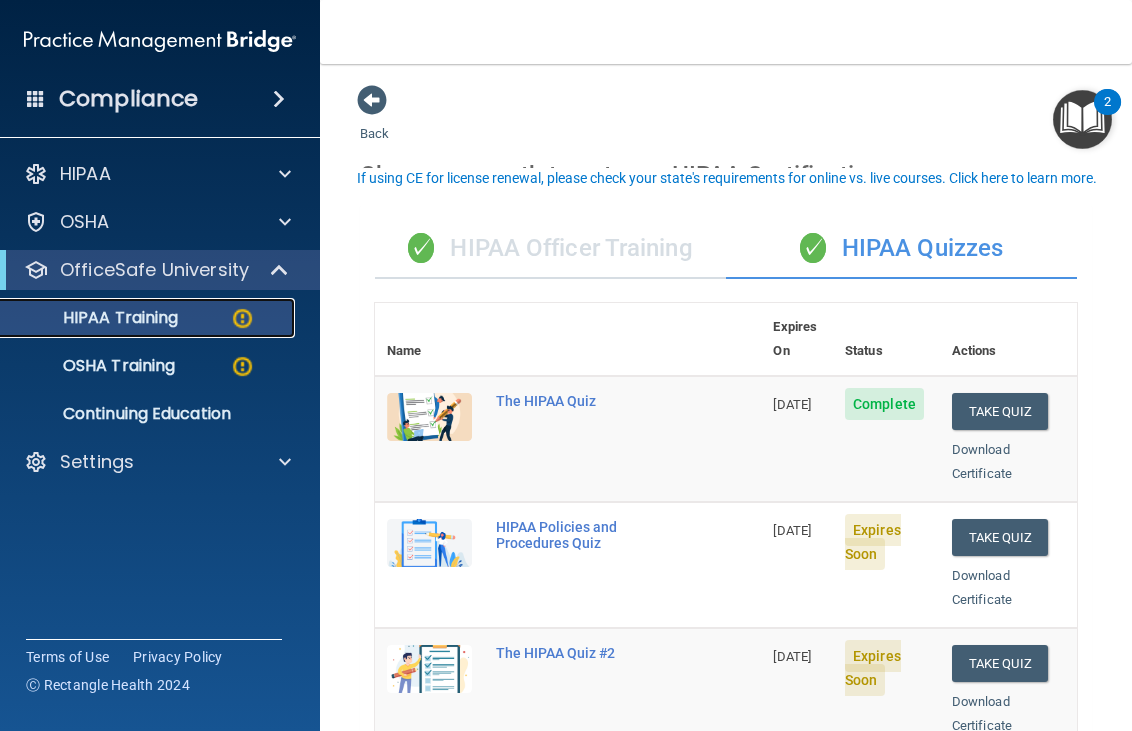 scroll, scrollTop: 100, scrollLeft: 0, axis: vertical 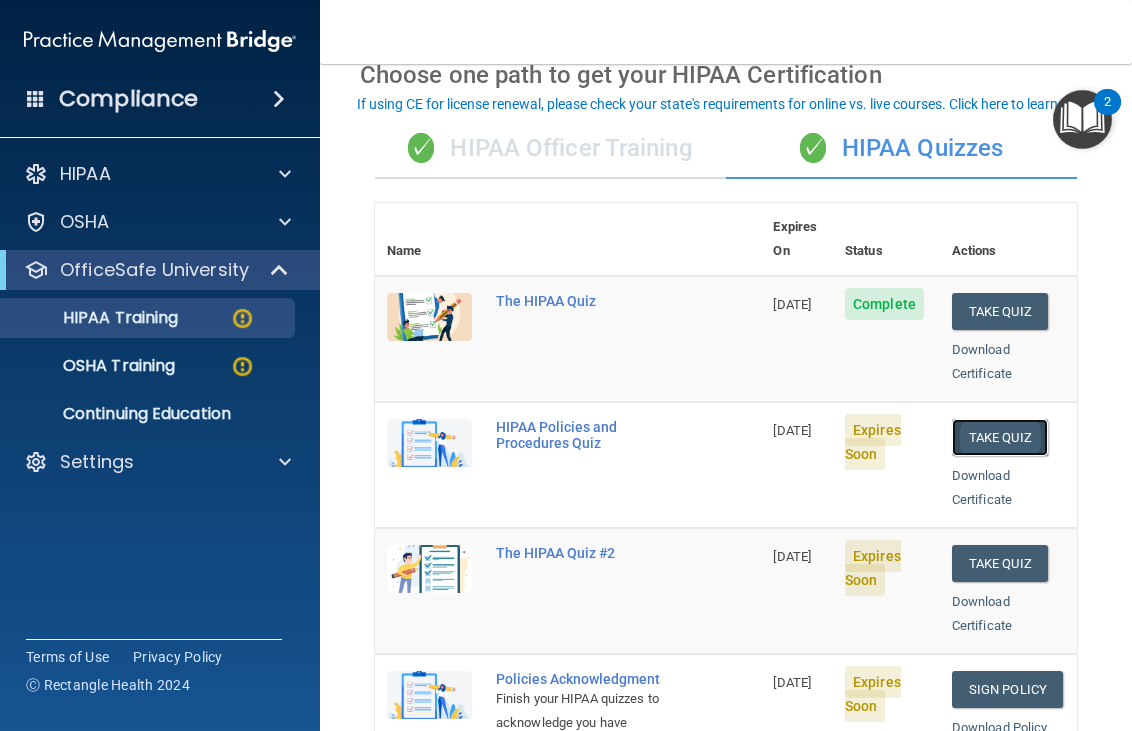 click on "Take Quiz" at bounding box center (1000, 437) 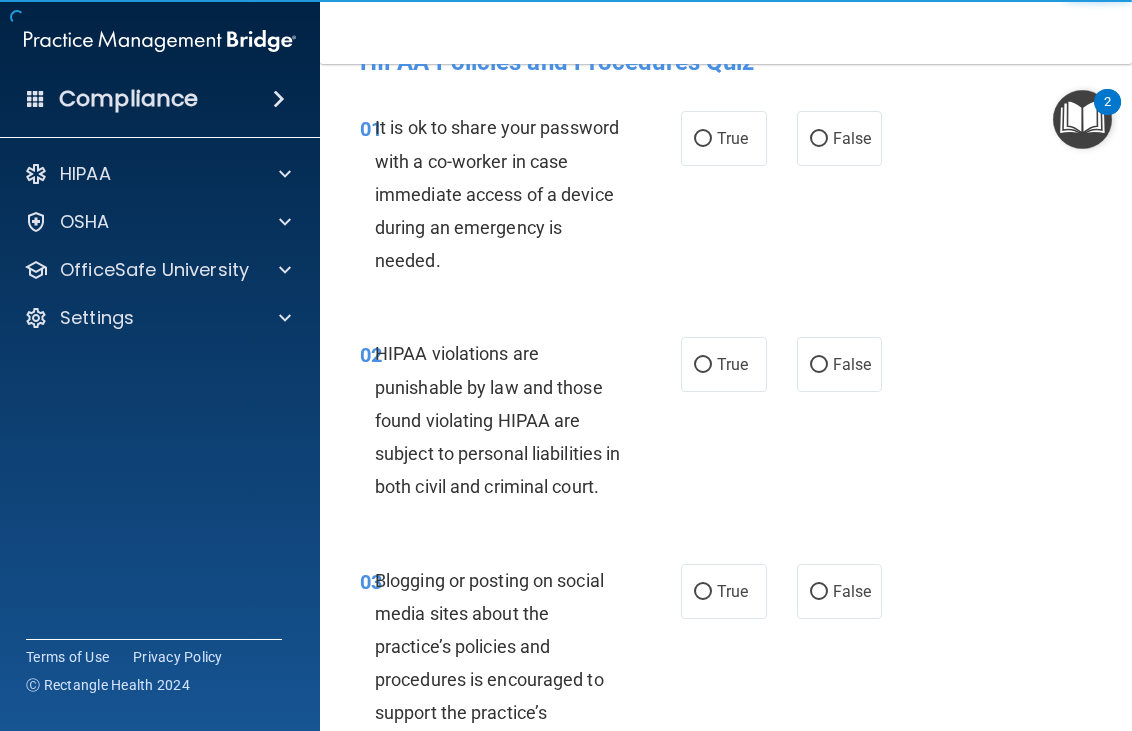 scroll, scrollTop: 0, scrollLeft: 0, axis: both 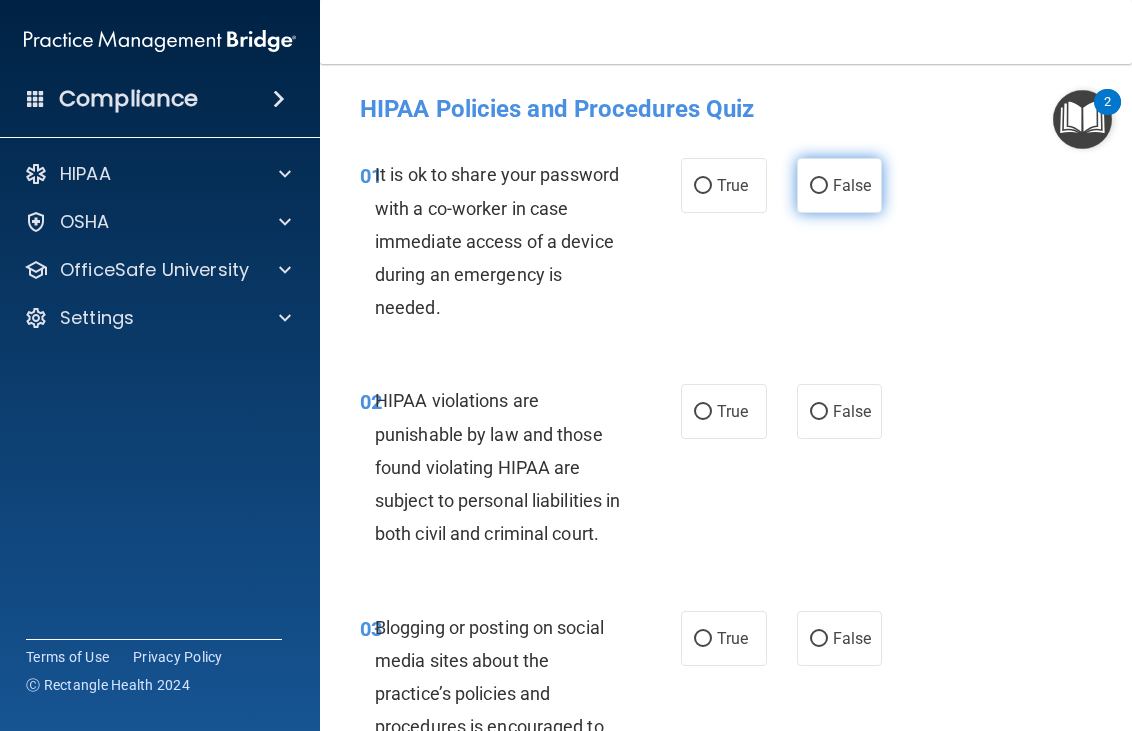 click on "False" at bounding box center (852, 185) 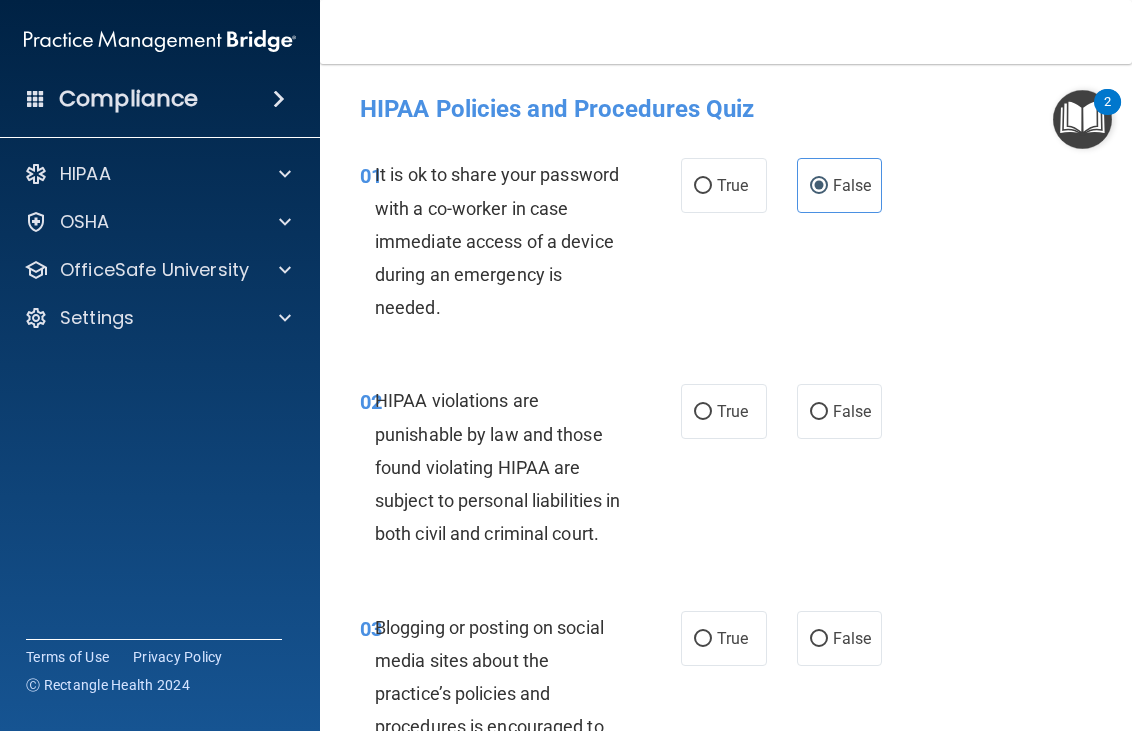 scroll, scrollTop: 100, scrollLeft: 0, axis: vertical 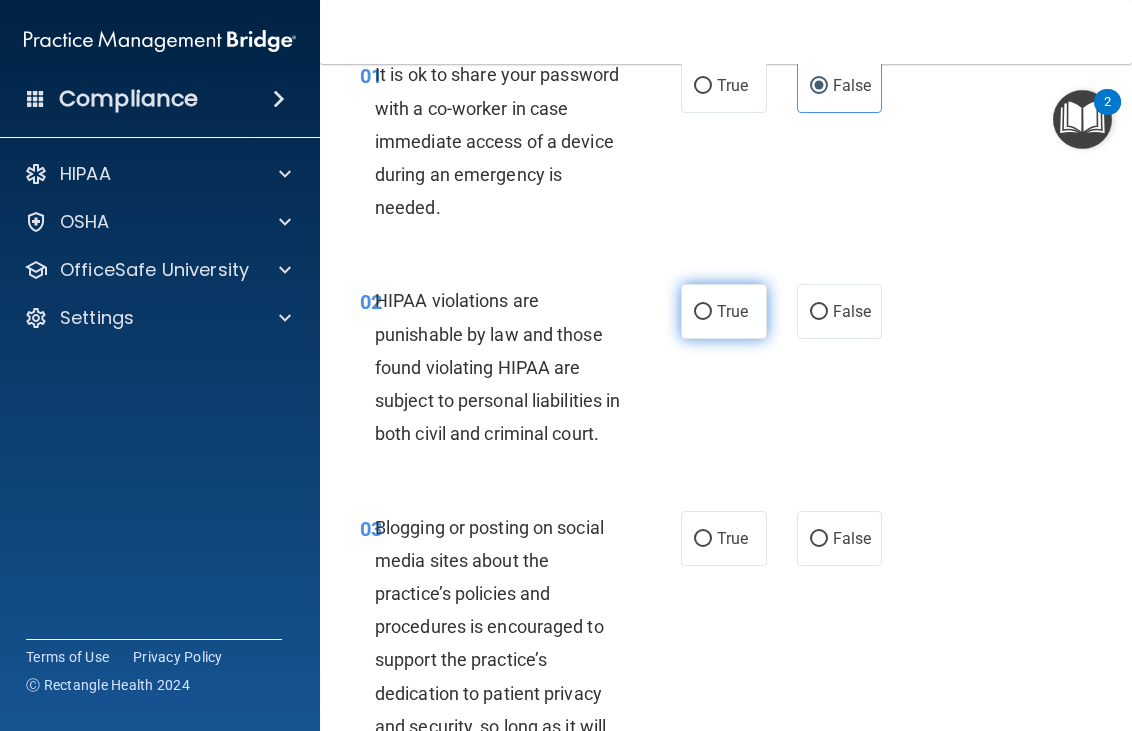 click on "True" at bounding box center [732, 311] 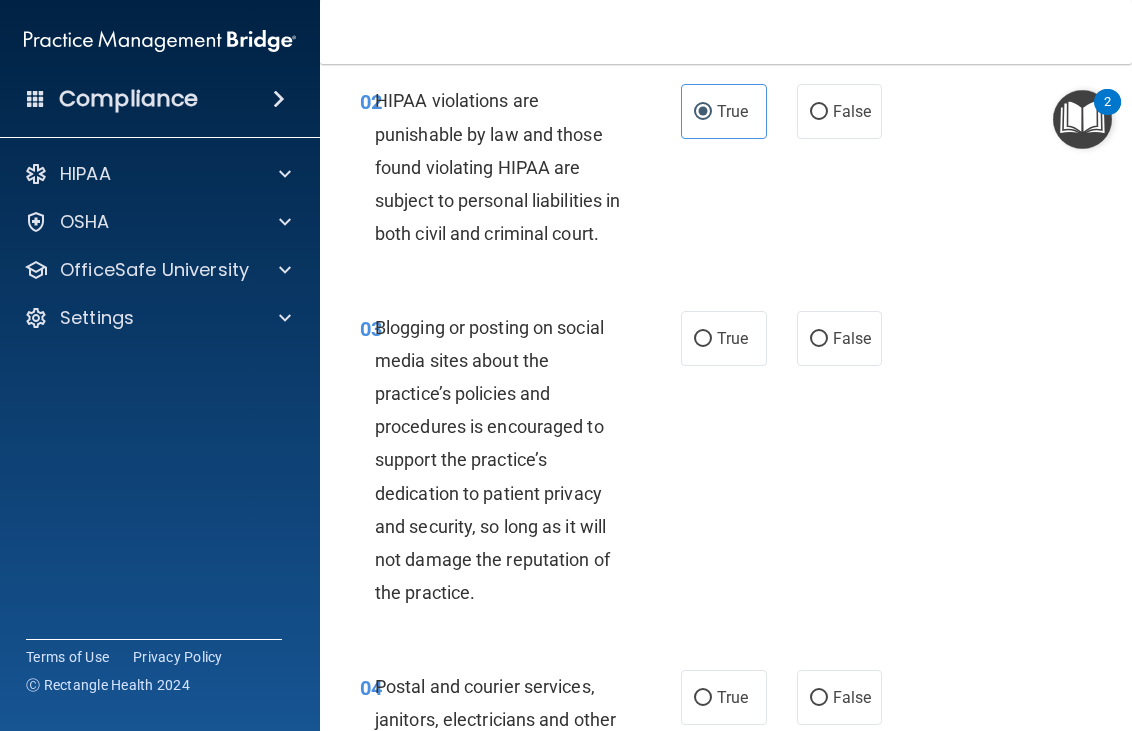 scroll, scrollTop: 400, scrollLeft: 0, axis: vertical 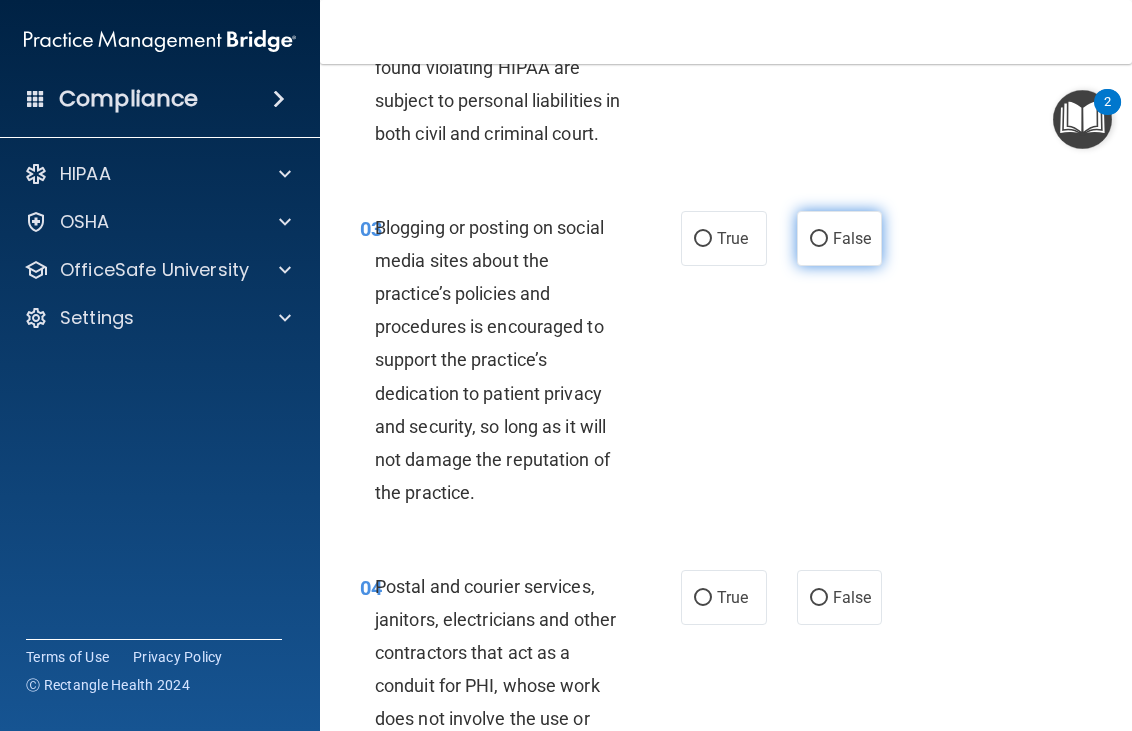 click on "False" at bounding box center (852, 238) 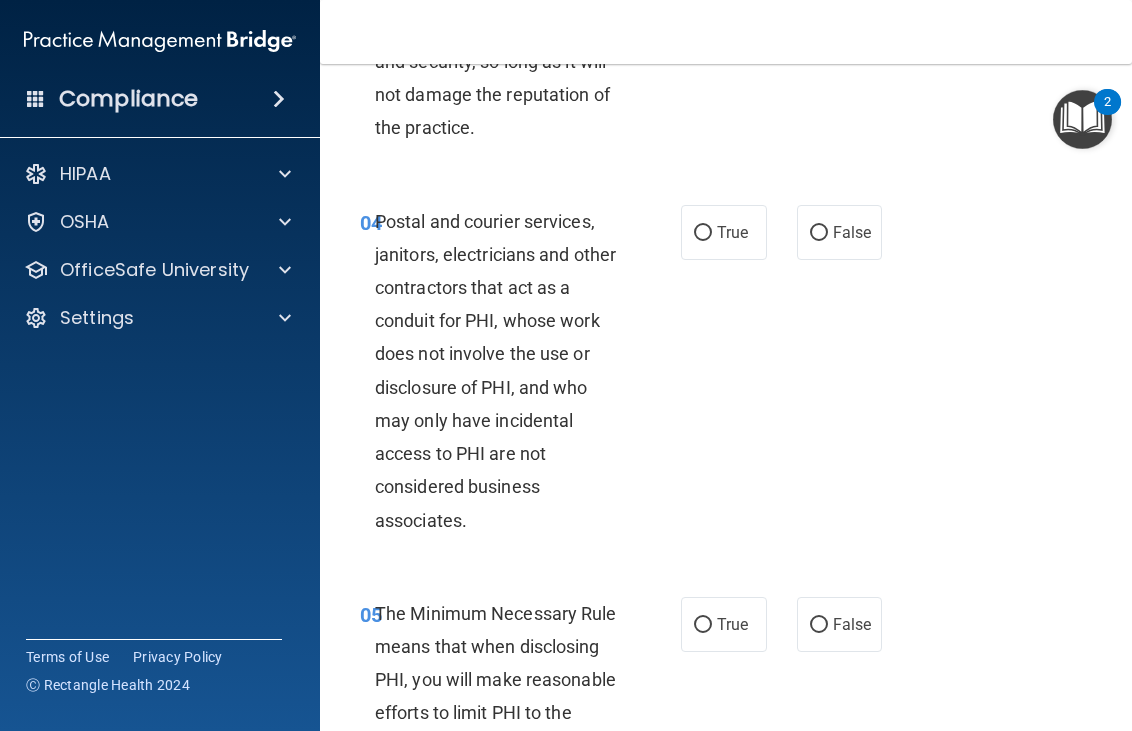 scroll, scrollTop: 800, scrollLeft: 0, axis: vertical 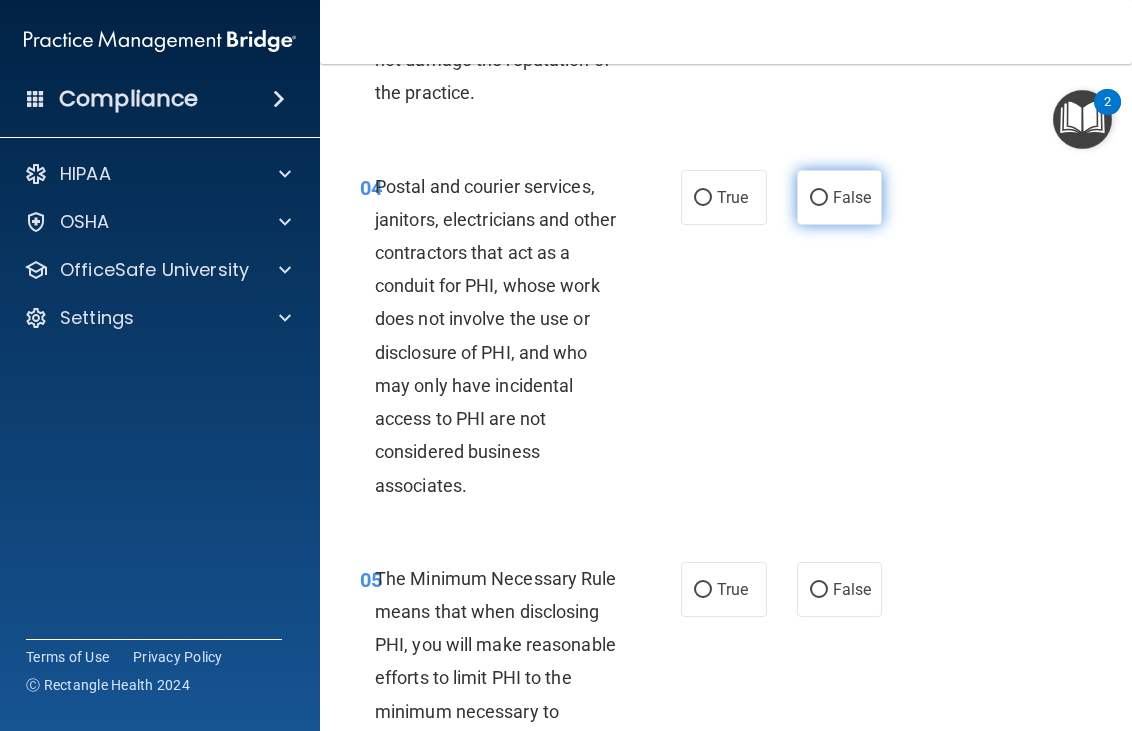 click on "False" at bounding box center (840, 197) 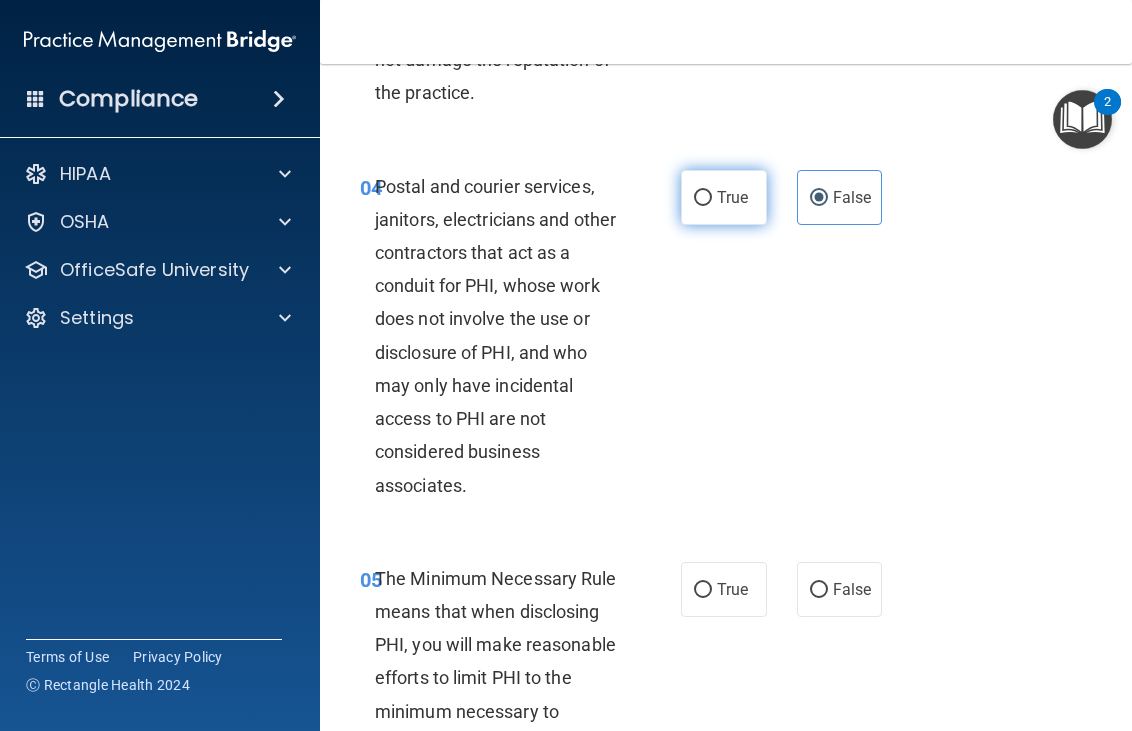 click on "True" at bounding box center (724, 197) 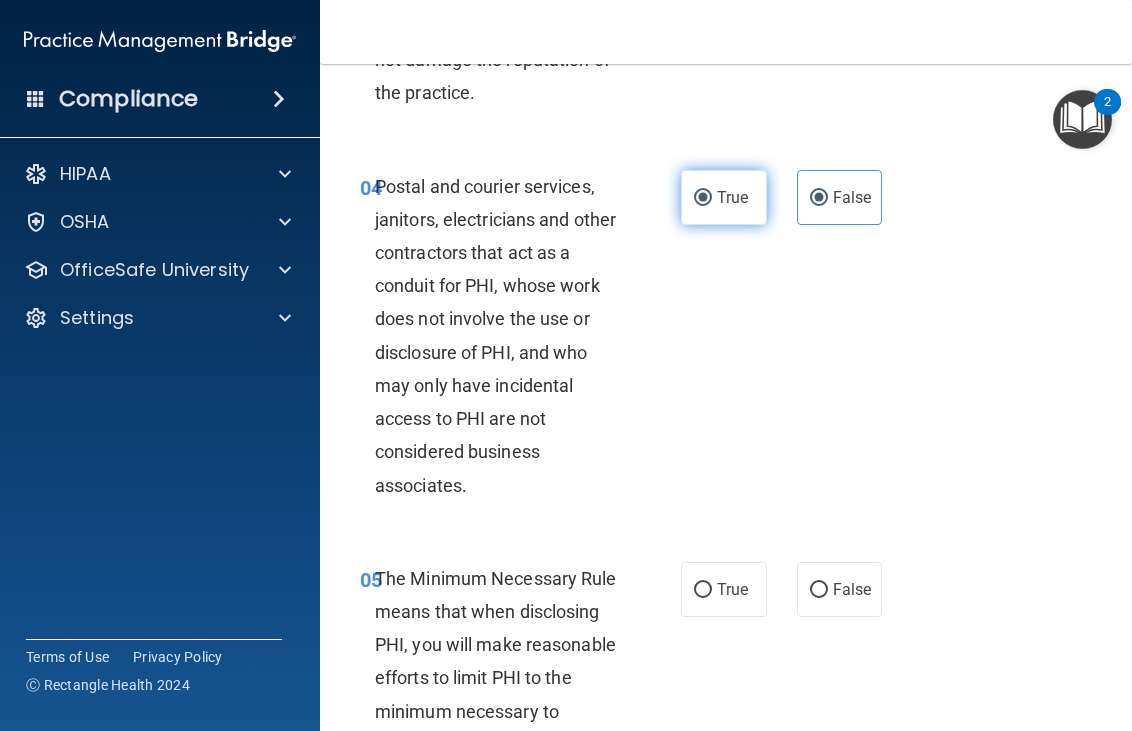 radio on "false" 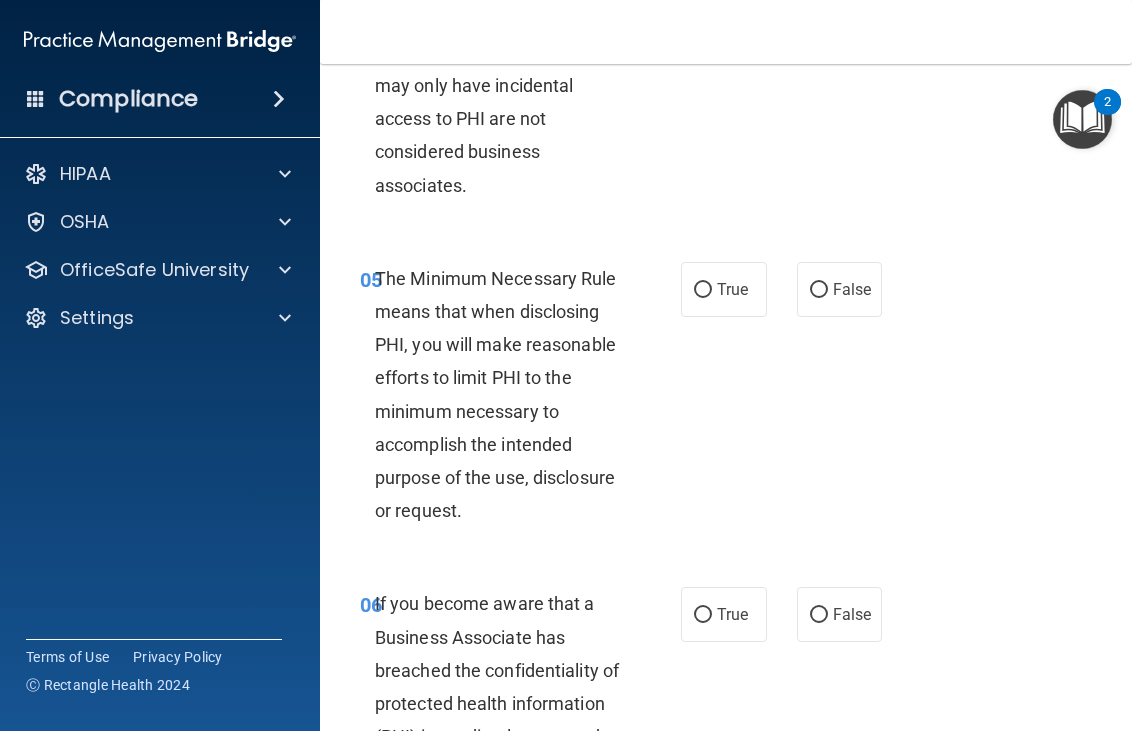 scroll, scrollTop: 1200, scrollLeft: 0, axis: vertical 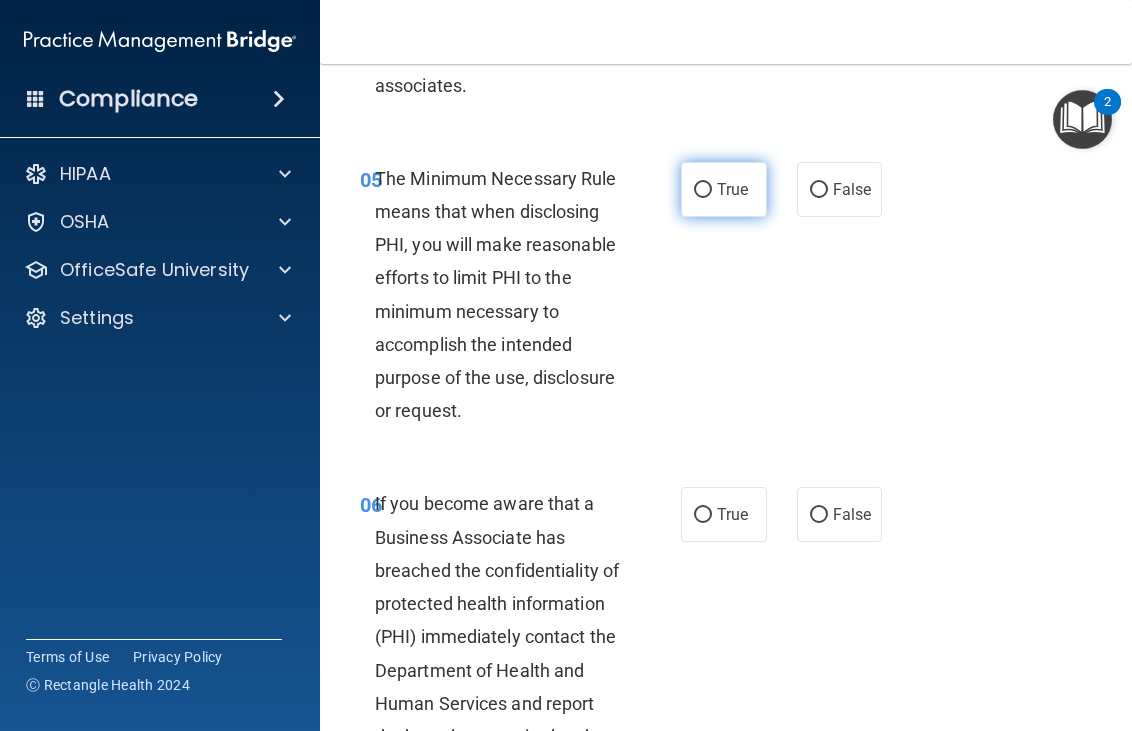 click on "True" at bounding box center [732, 189] 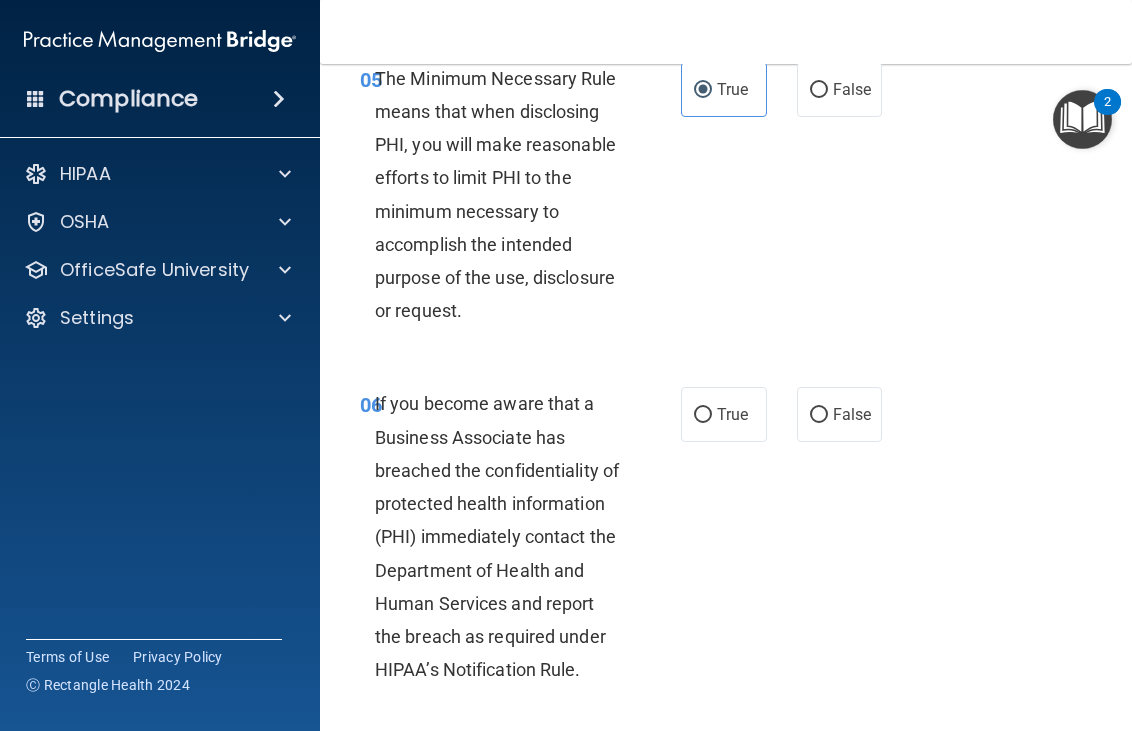 scroll, scrollTop: 1400, scrollLeft: 0, axis: vertical 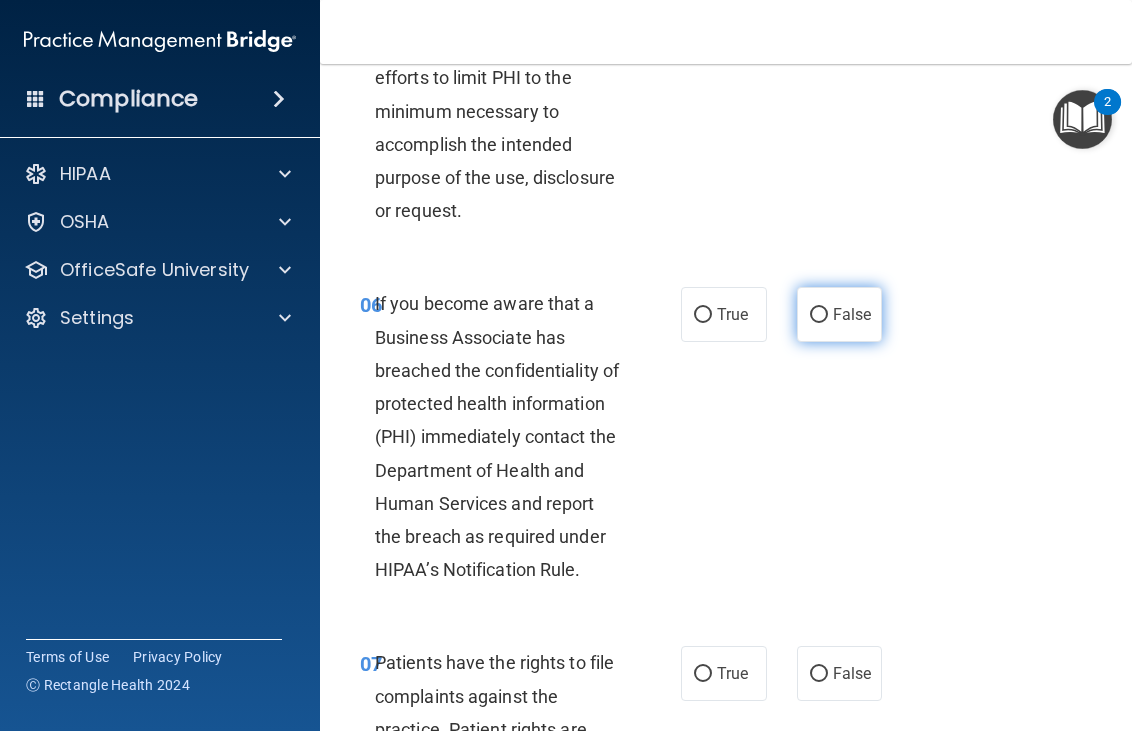 click on "False" at bounding box center (819, 315) 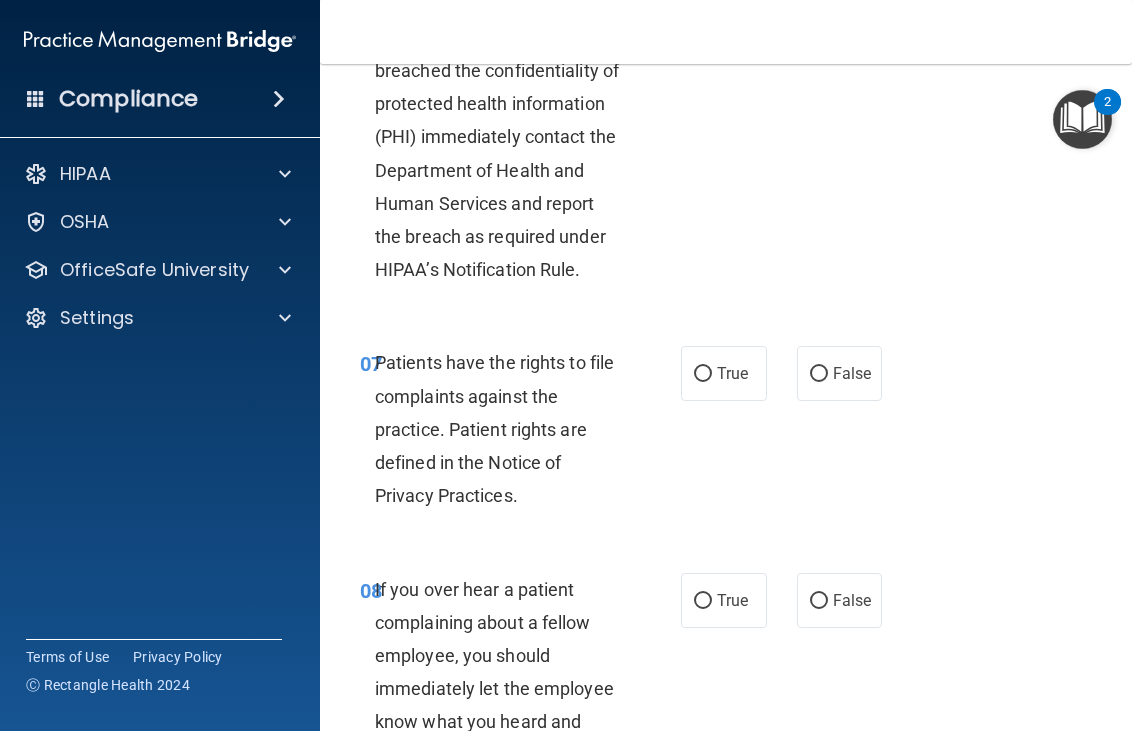 scroll, scrollTop: 1800, scrollLeft: 0, axis: vertical 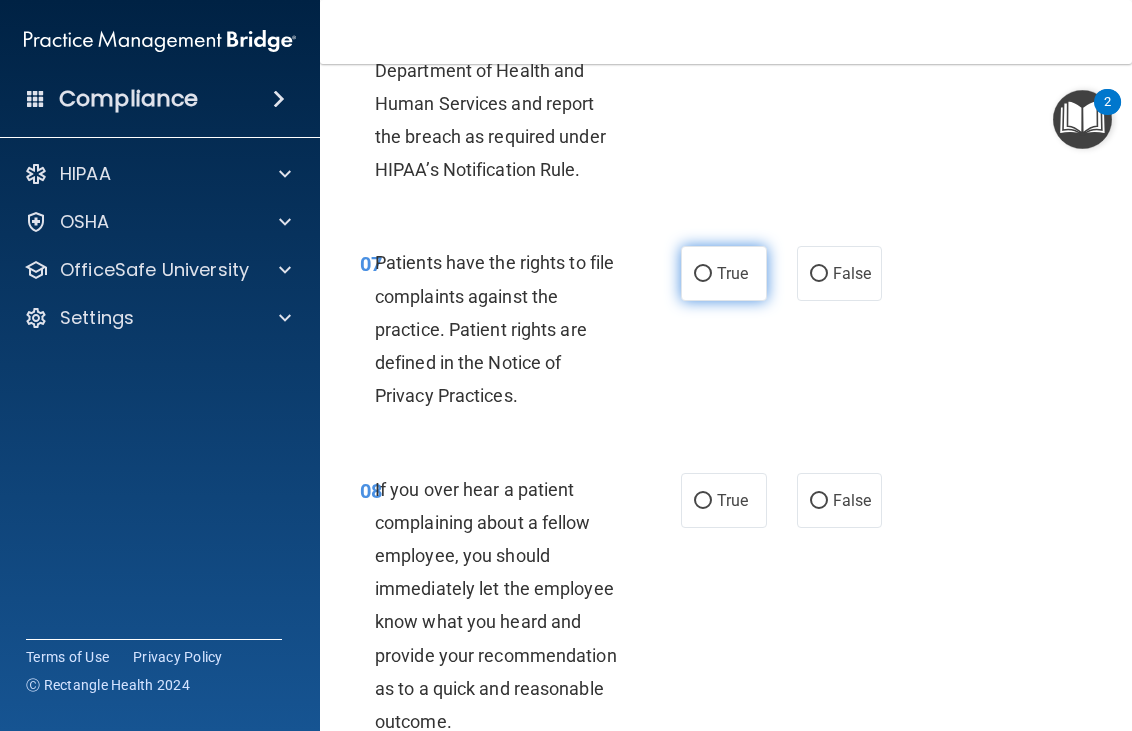 click on "True" at bounding box center [732, 273] 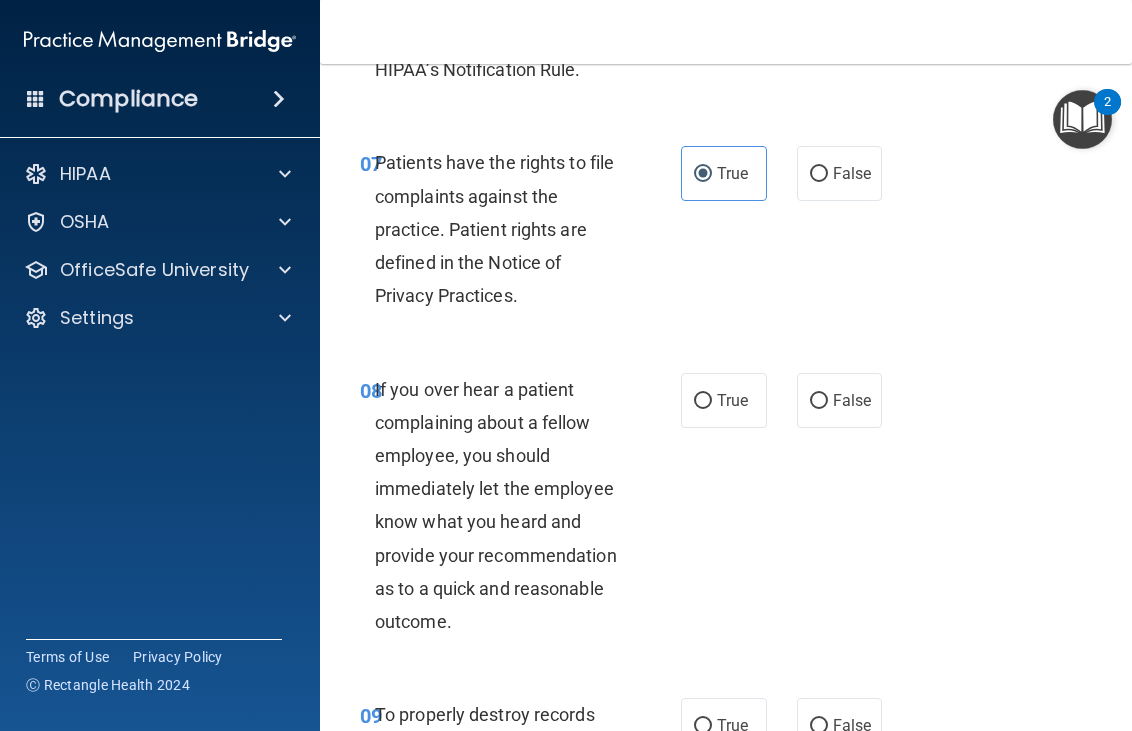 scroll, scrollTop: 2000, scrollLeft: 0, axis: vertical 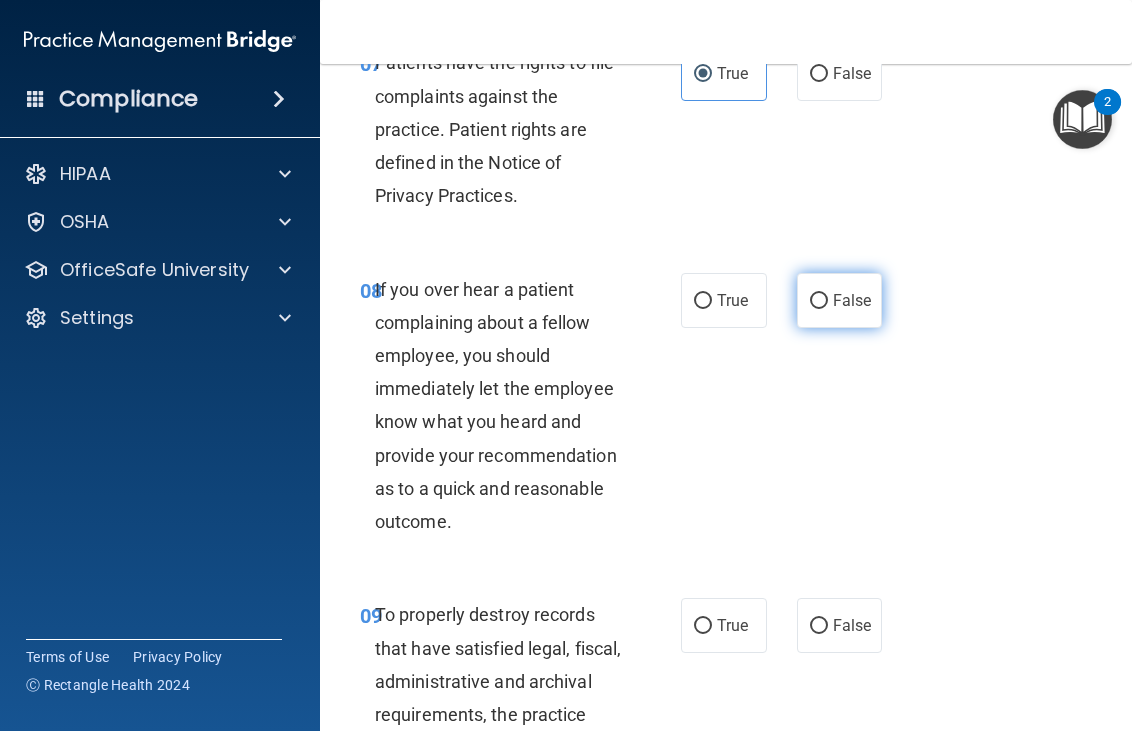 click on "False" at bounding box center (840, 300) 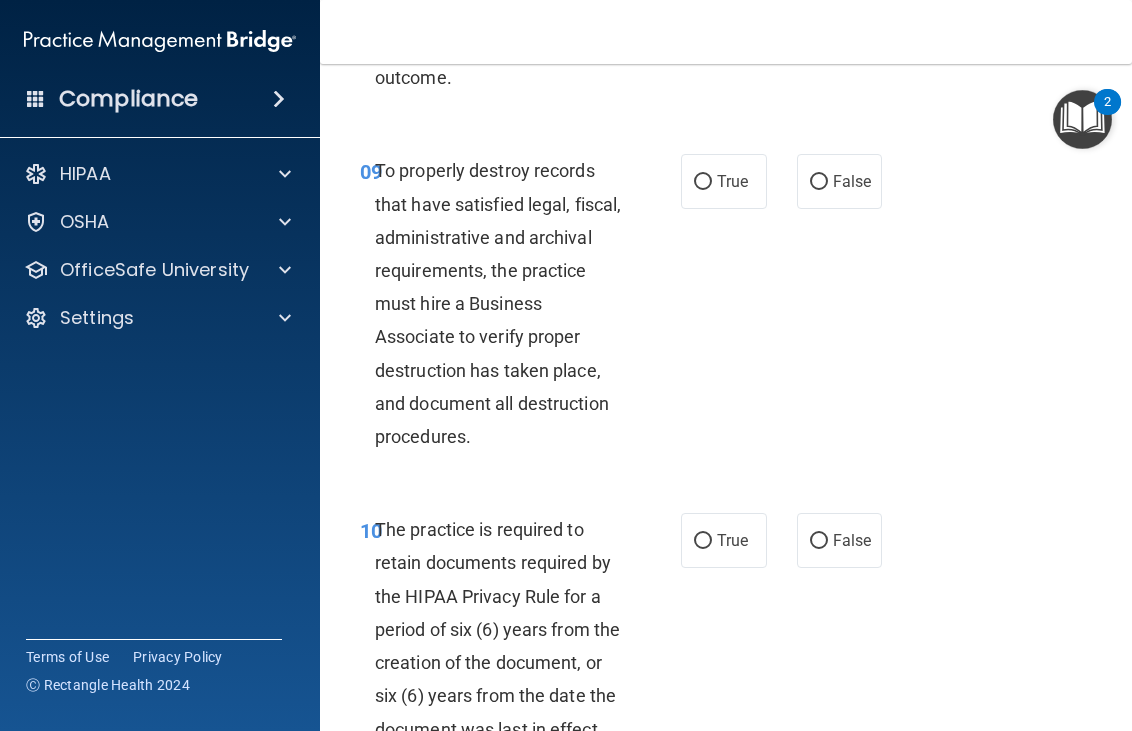 scroll, scrollTop: 2400, scrollLeft: 0, axis: vertical 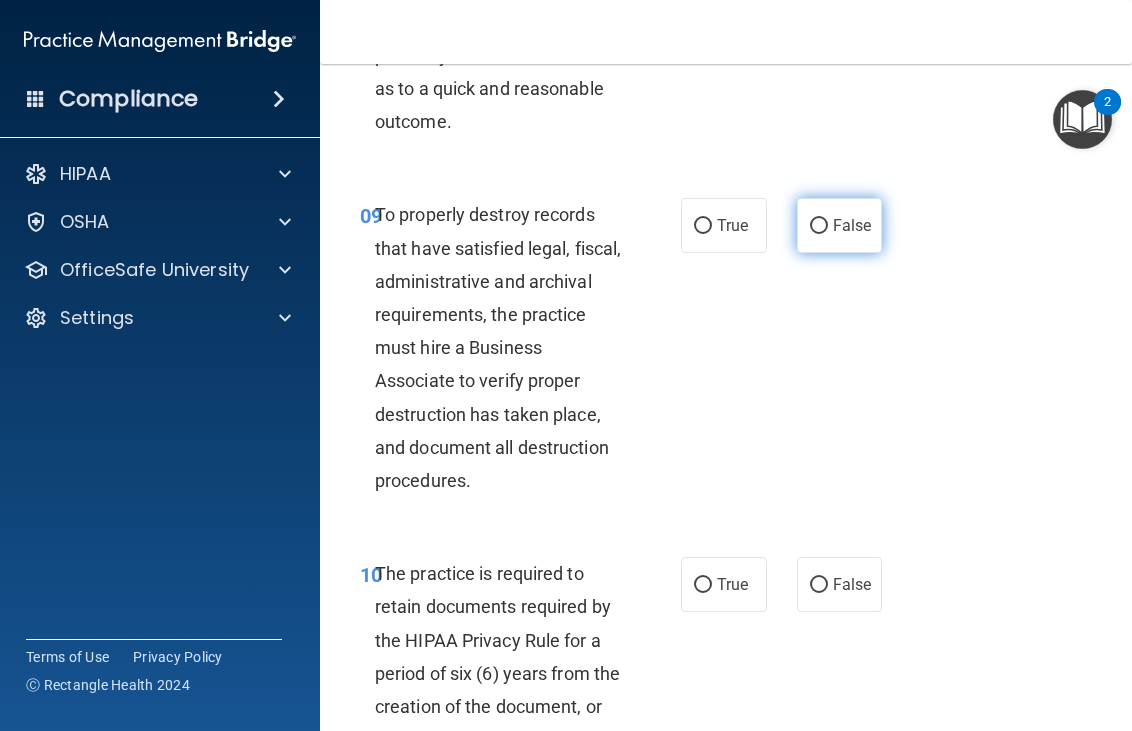 click on "False" at bounding box center (840, 225) 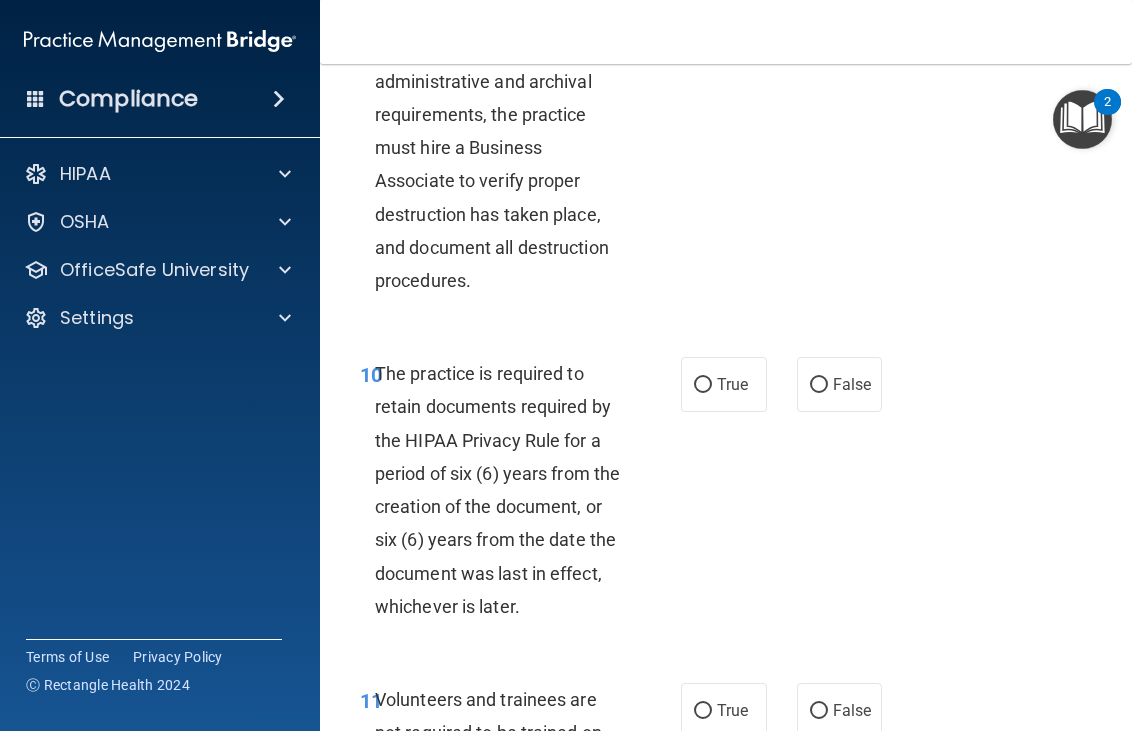 scroll, scrollTop: 2700, scrollLeft: 0, axis: vertical 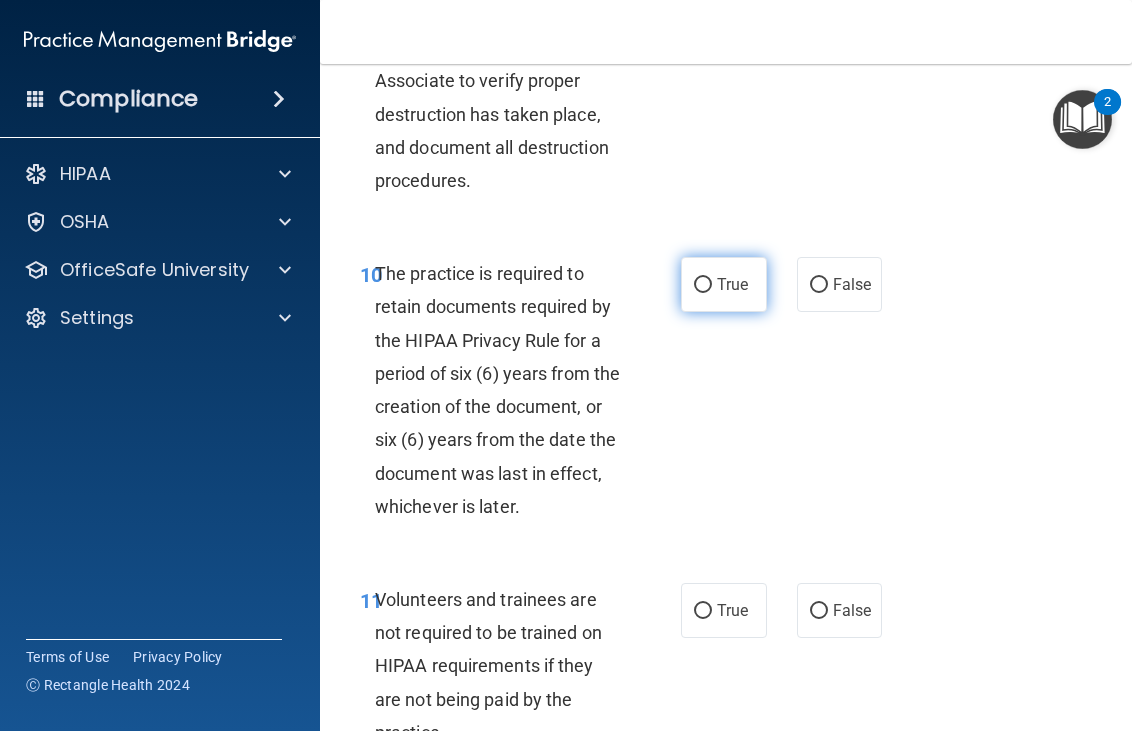 click on "True" at bounding box center (724, 284) 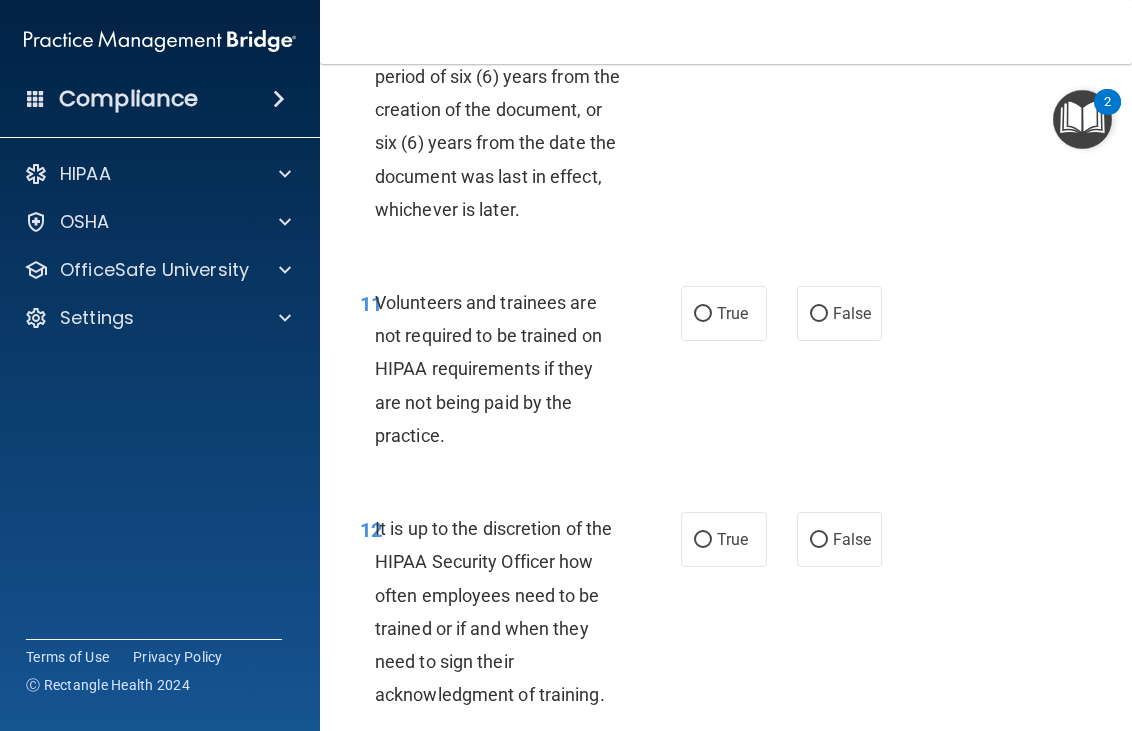 scroll, scrollTop: 3000, scrollLeft: 0, axis: vertical 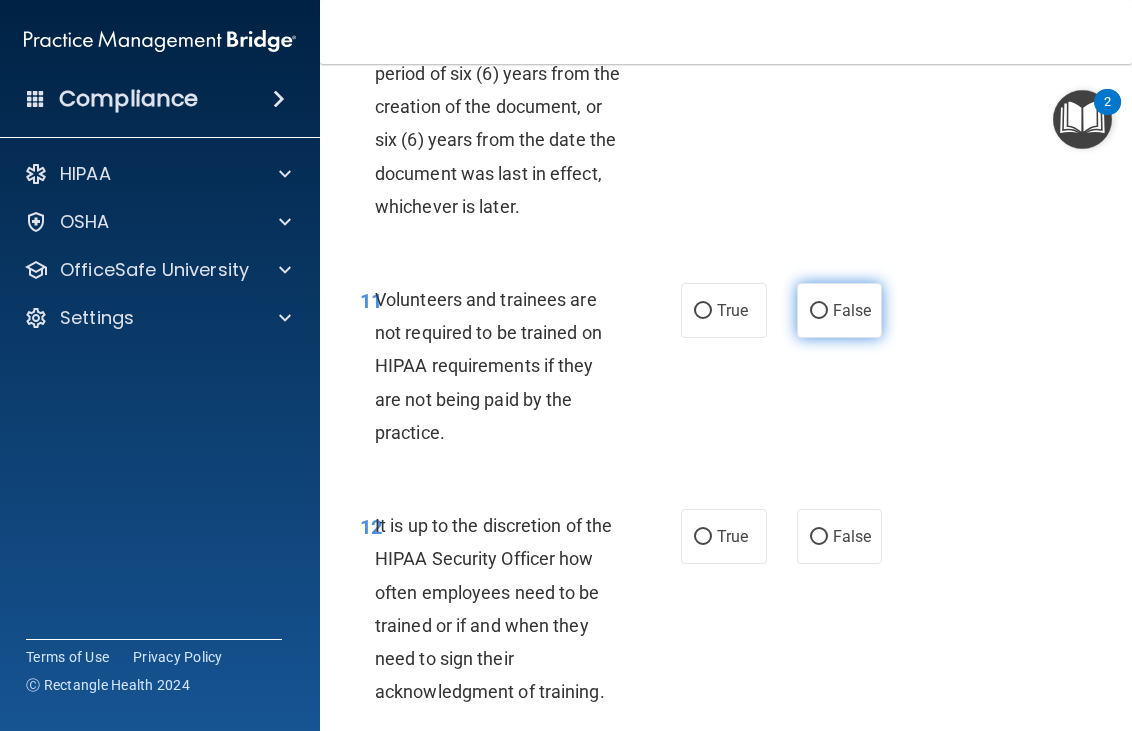 click on "False" at bounding box center [840, 310] 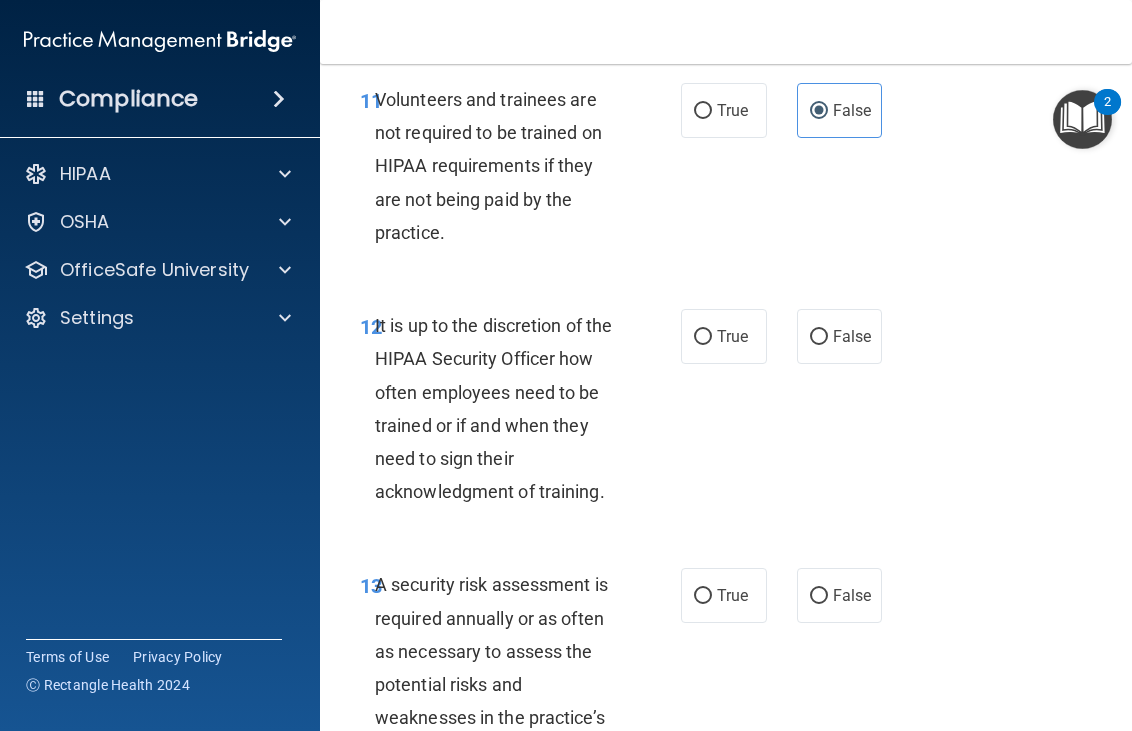 scroll, scrollTop: 3300, scrollLeft: 0, axis: vertical 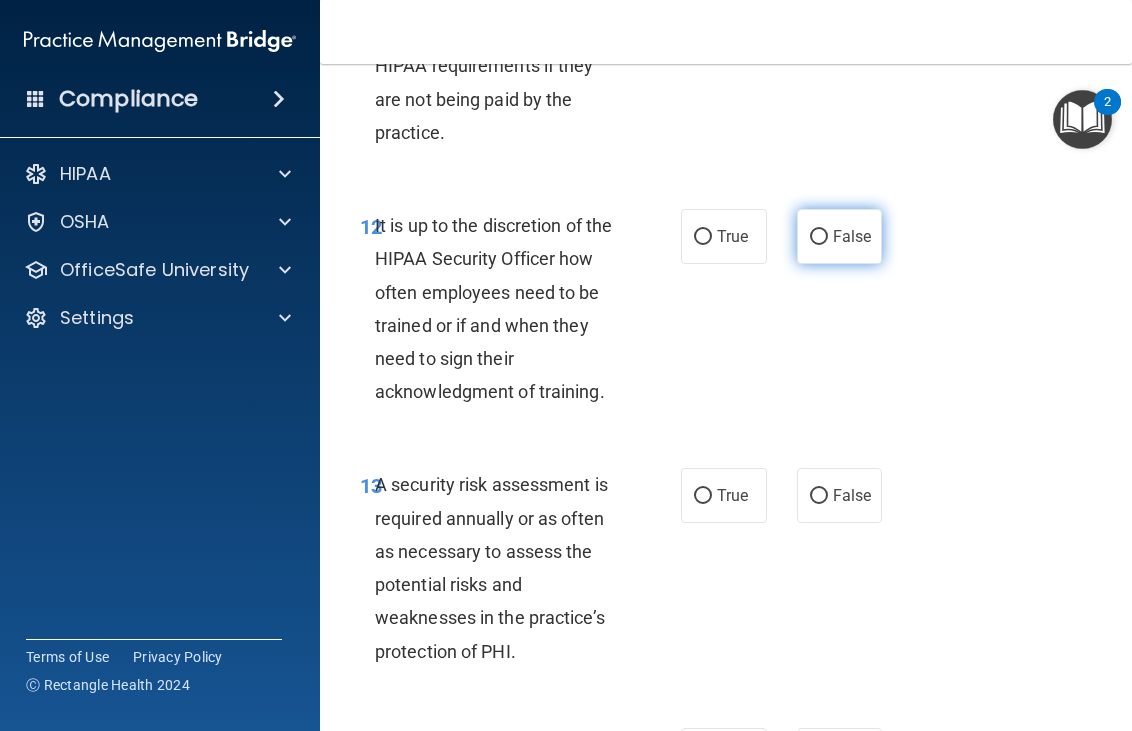 click on "False" at bounding box center (840, 236) 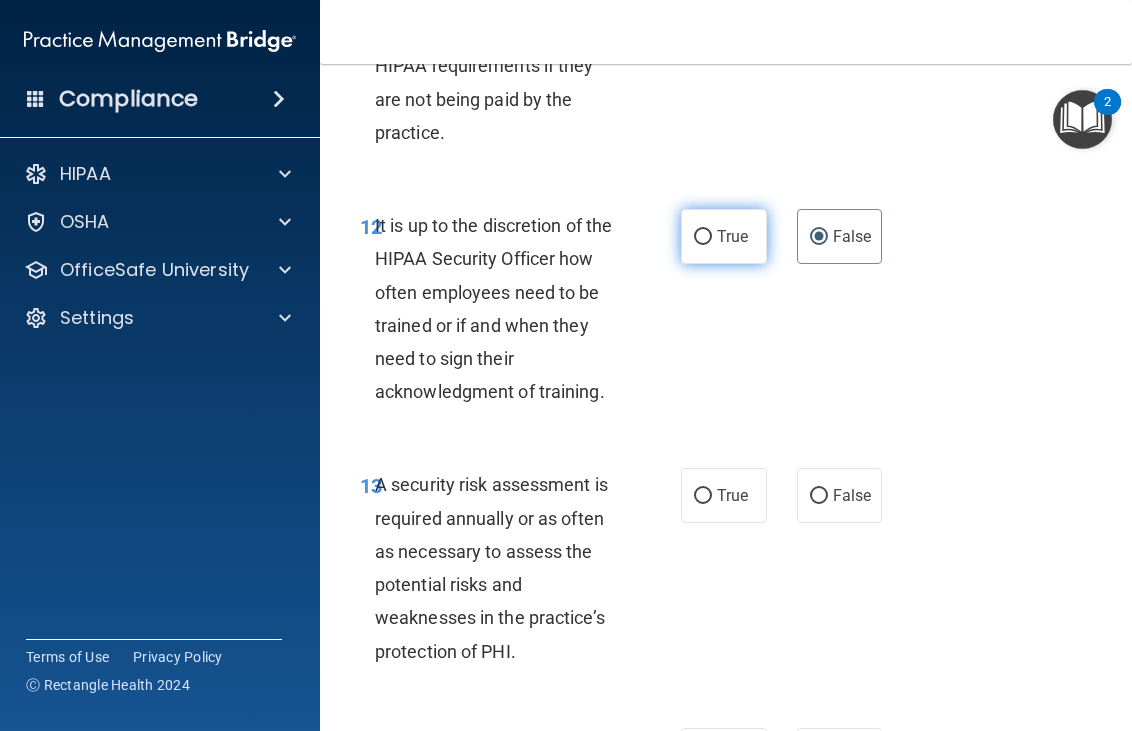click on "True" at bounding box center (724, 236) 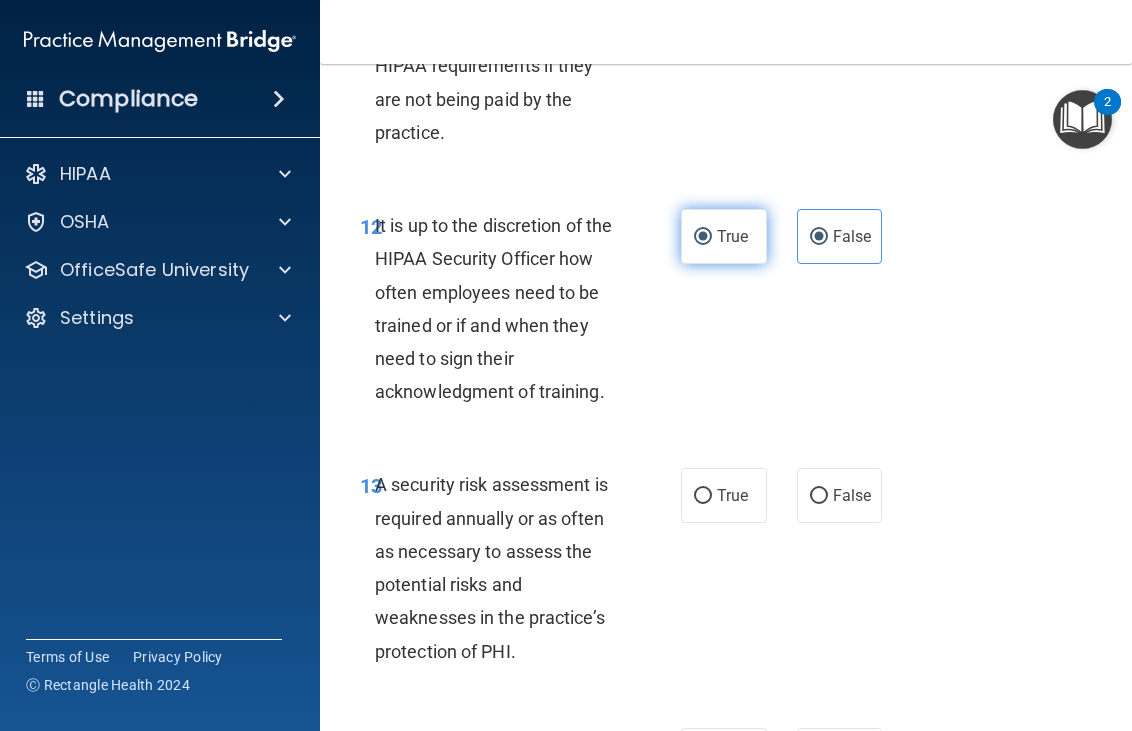 radio on "false" 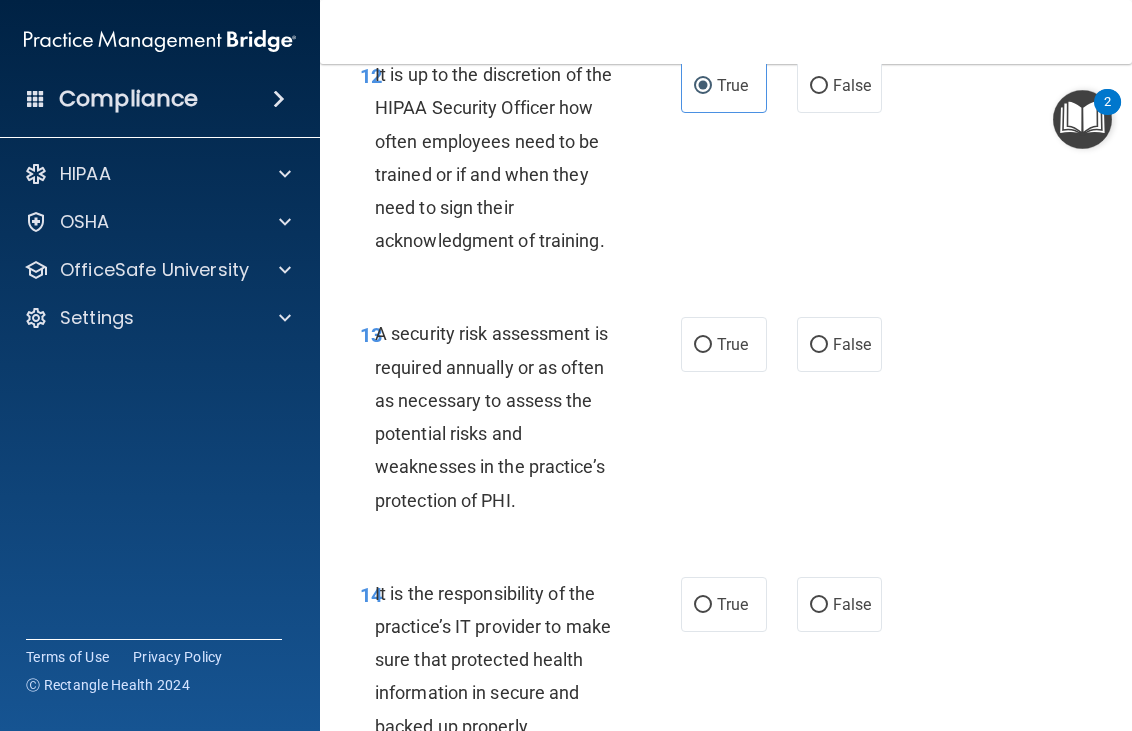 scroll, scrollTop: 3500, scrollLeft: 0, axis: vertical 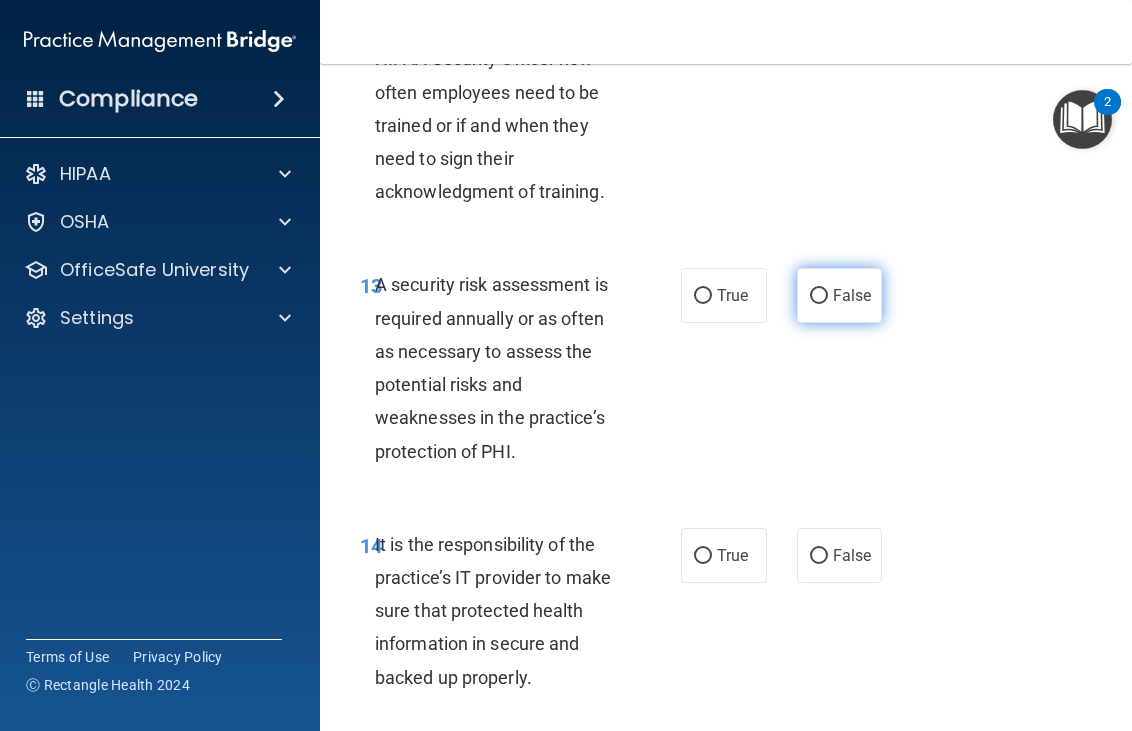 click on "False" at bounding box center (840, 295) 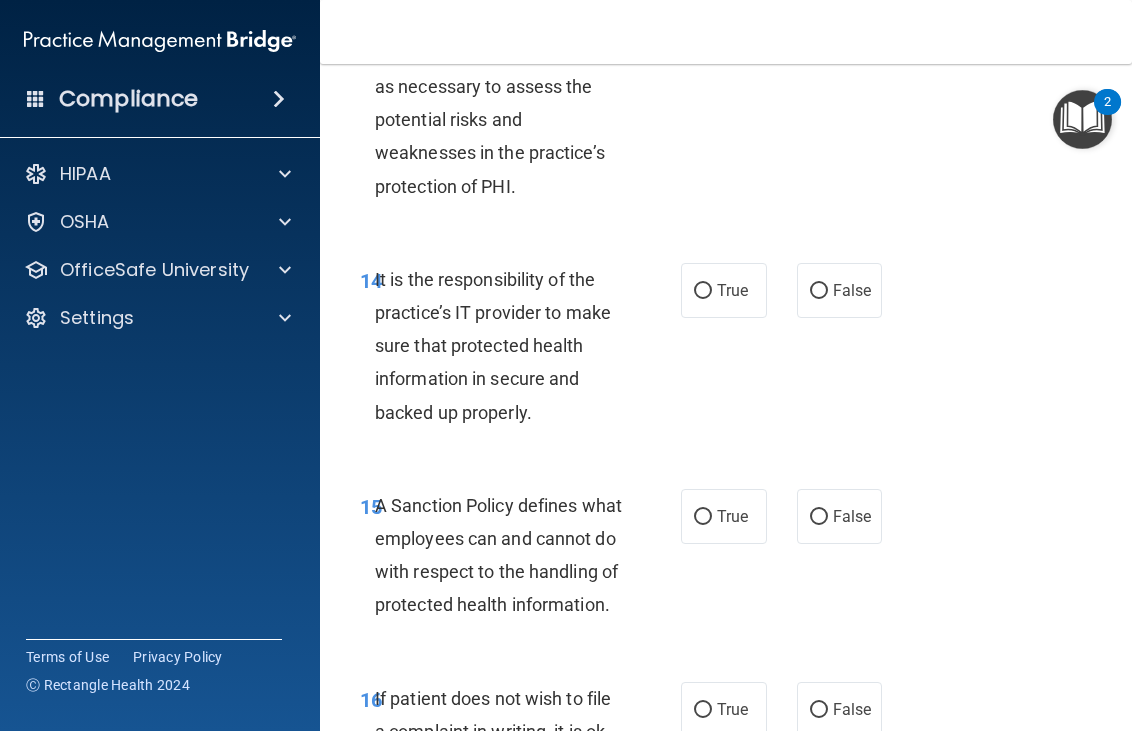 scroll, scrollTop: 3800, scrollLeft: 0, axis: vertical 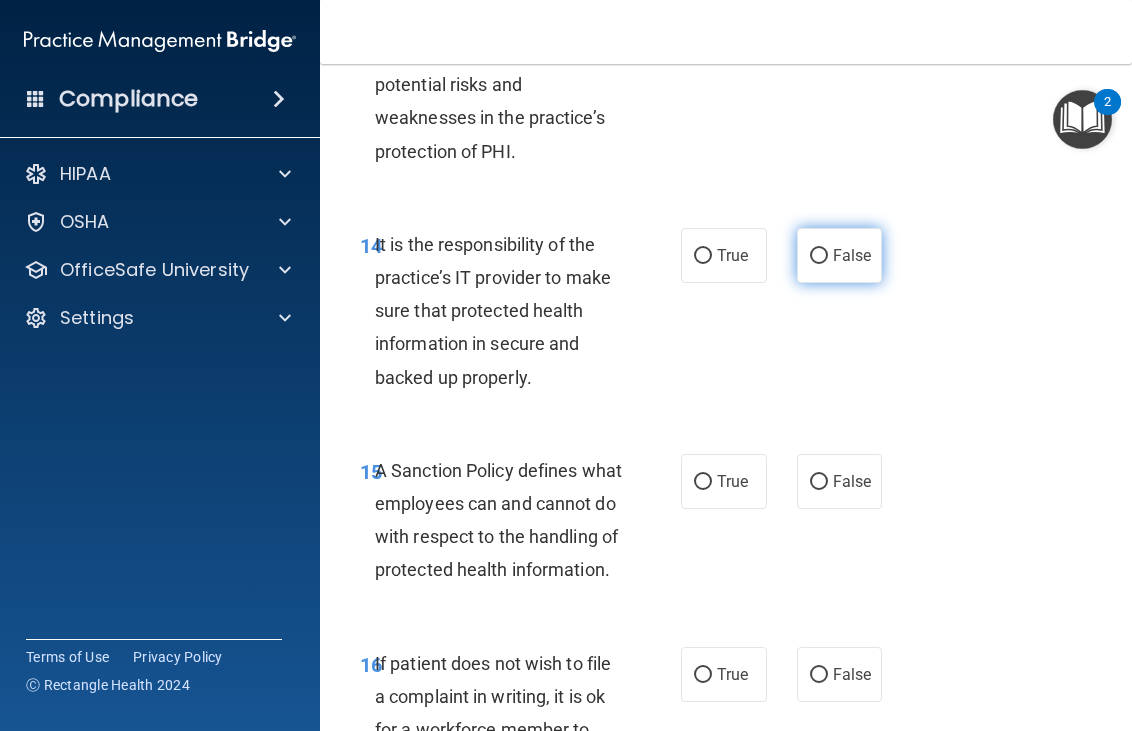 click on "False" at bounding box center [852, 255] 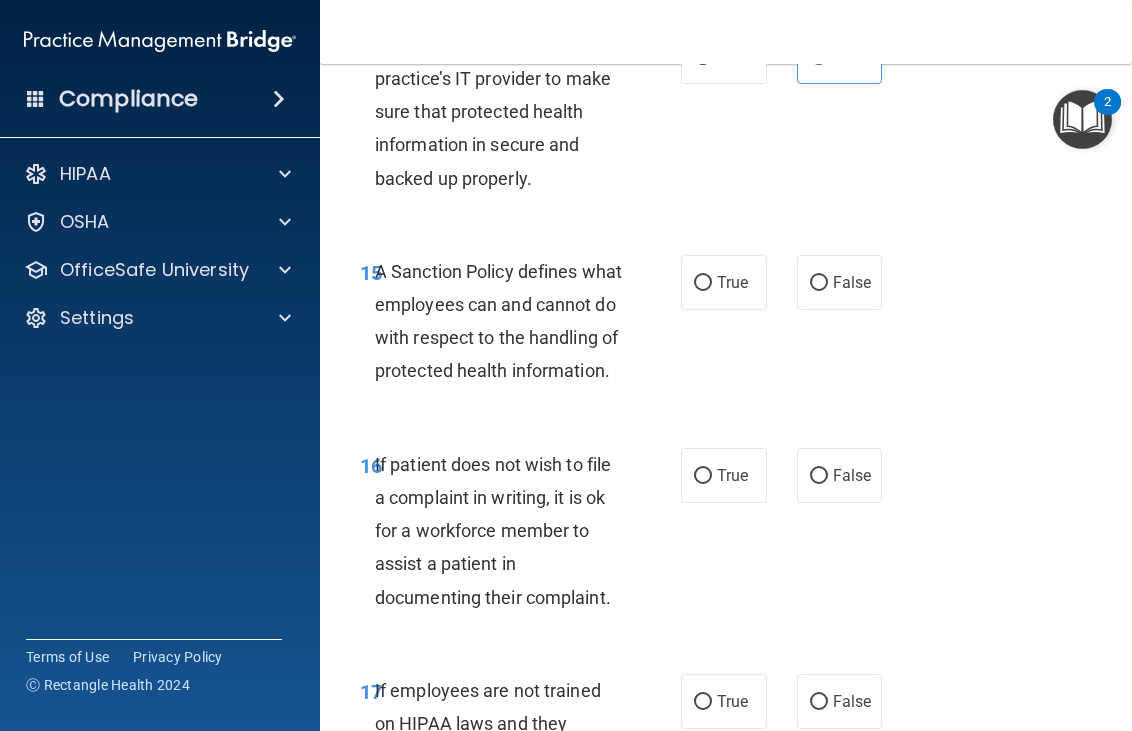 scroll, scrollTop: 4000, scrollLeft: 0, axis: vertical 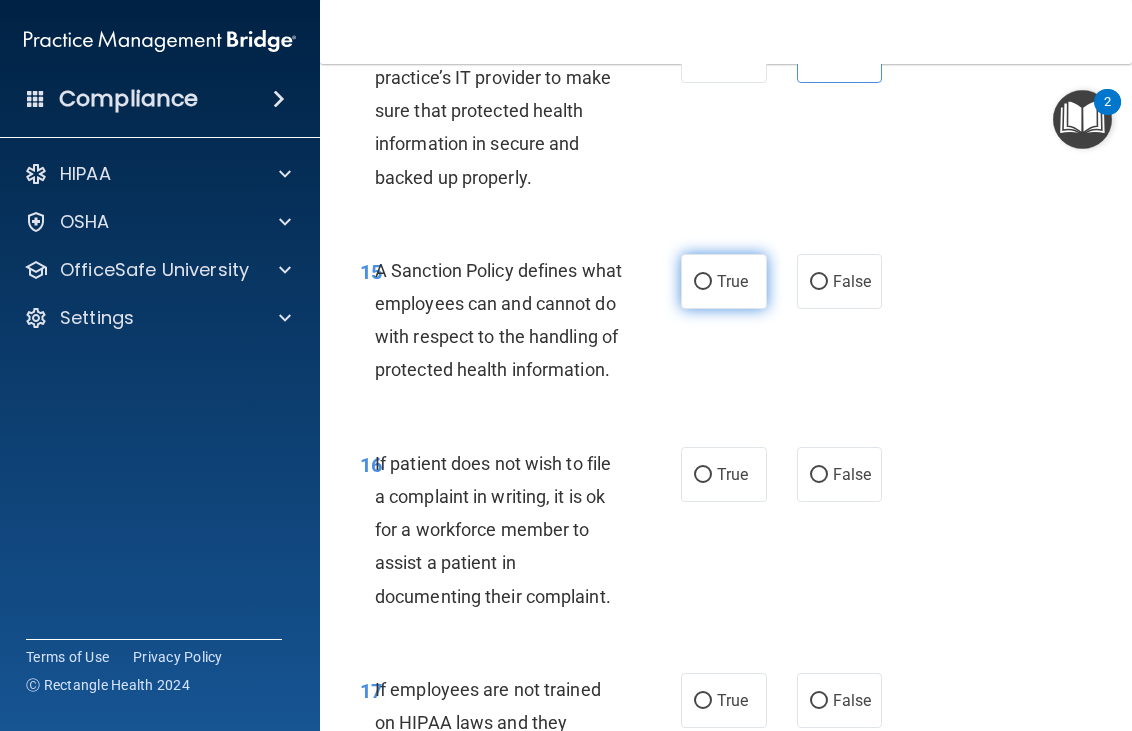 click on "True" at bounding box center (724, 281) 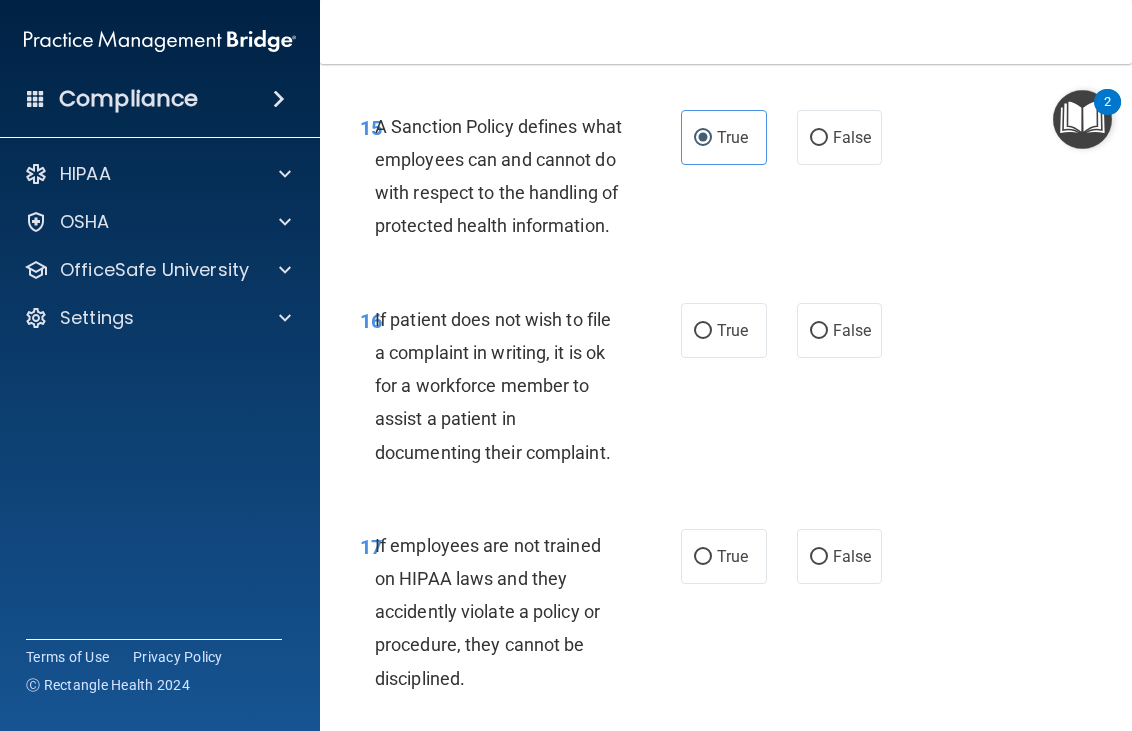 scroll, scrollTop: 4200, scrollLeft: 0, axis: vertical 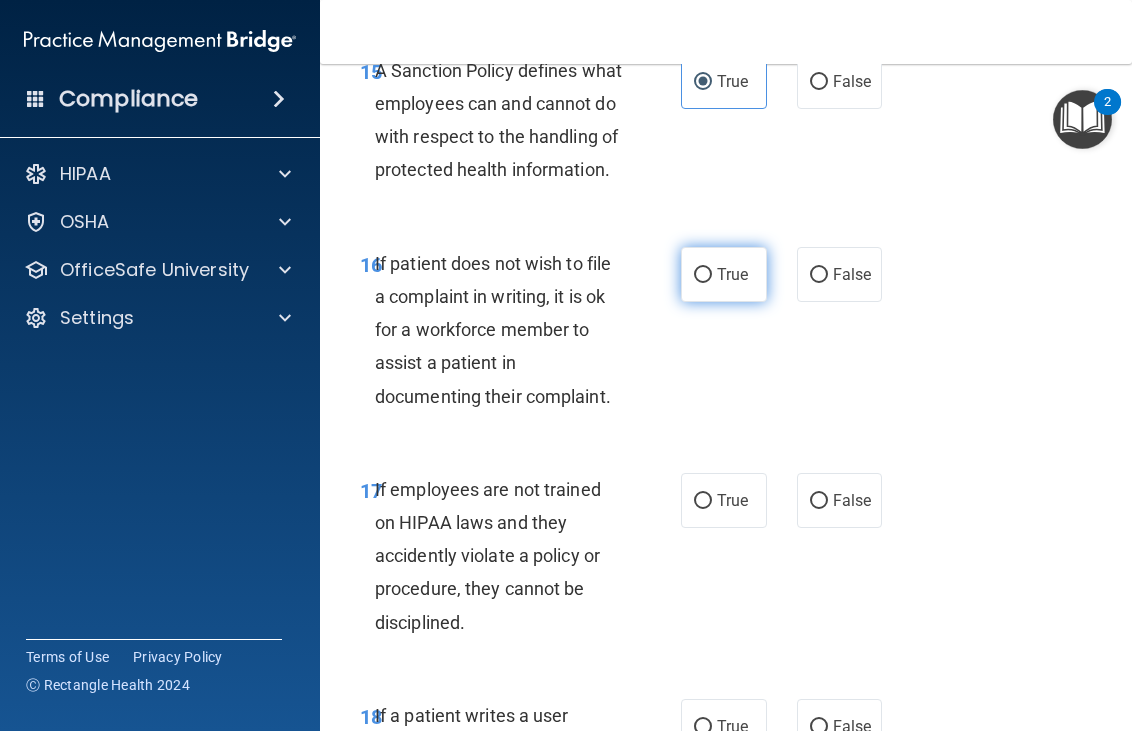 click on "True" at bounding box center [724, 274] 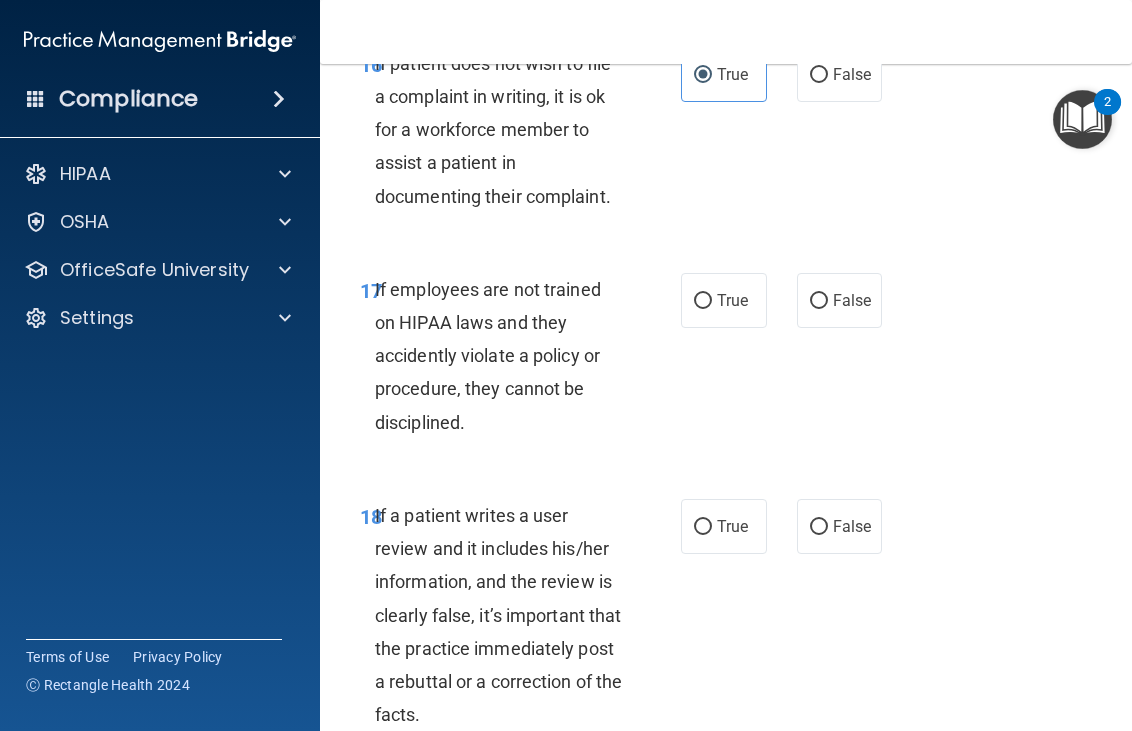 scroll, scrollTop: 4500, scrollLeft: 0, axis: vertical 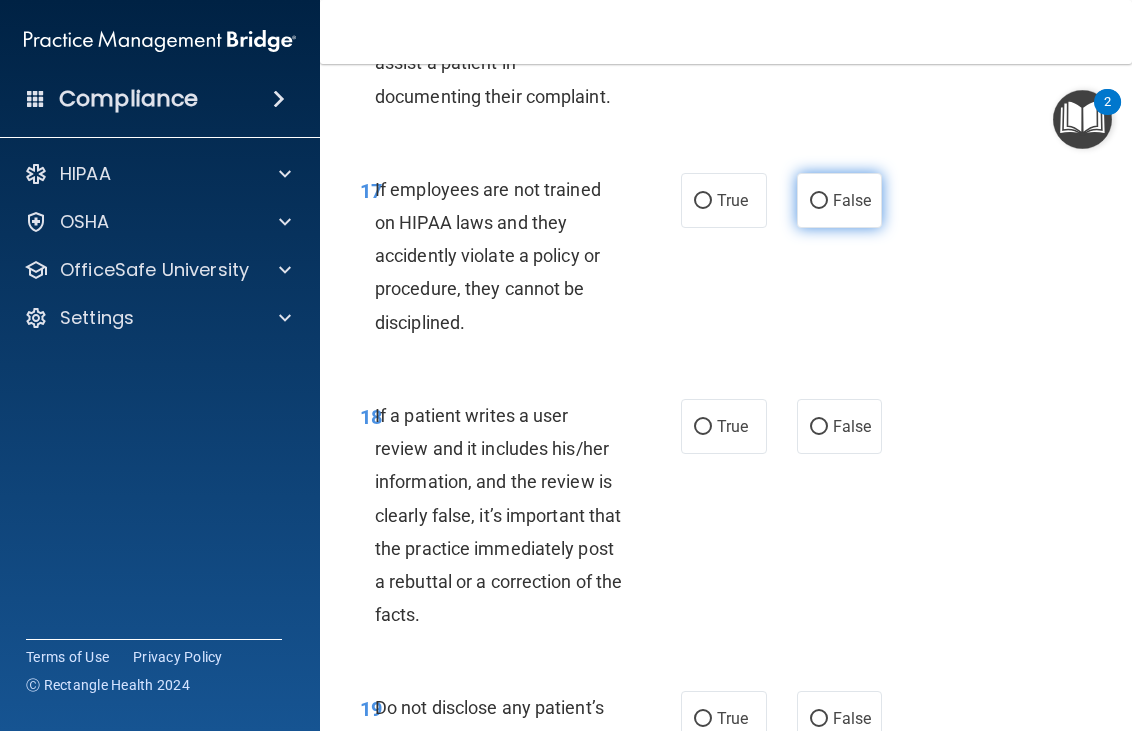 click on "False" at bounding box center [840, 200] 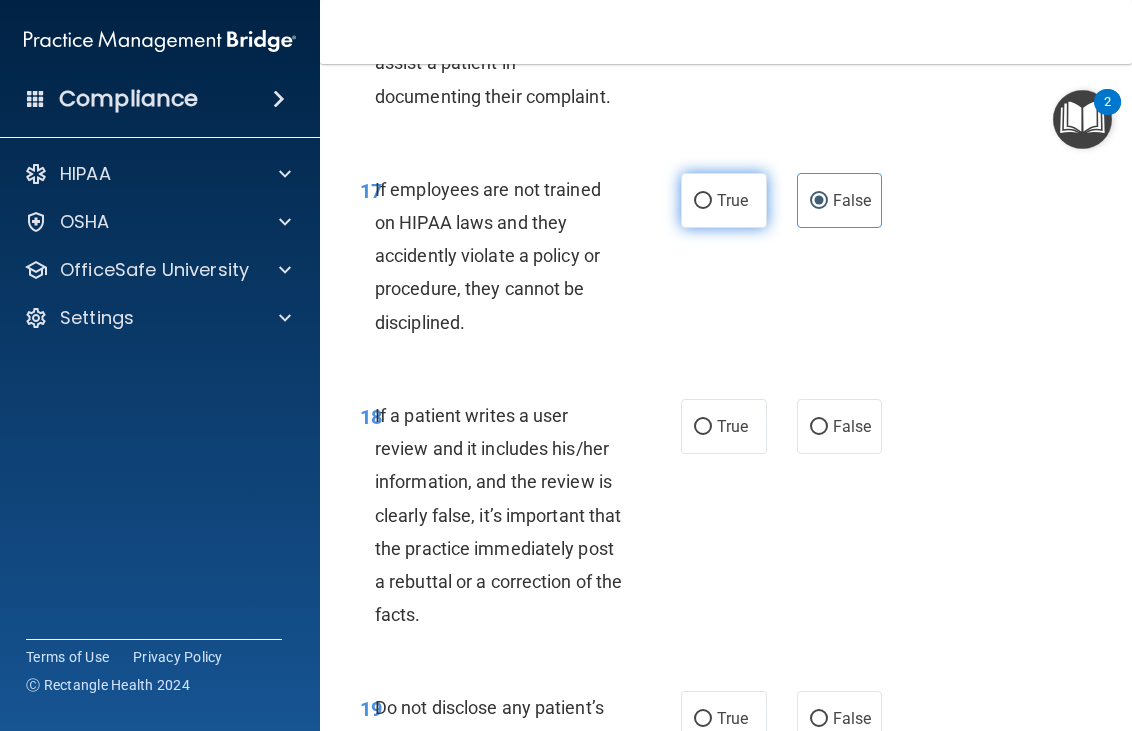 click on "True" at bounding box center (732, 200) 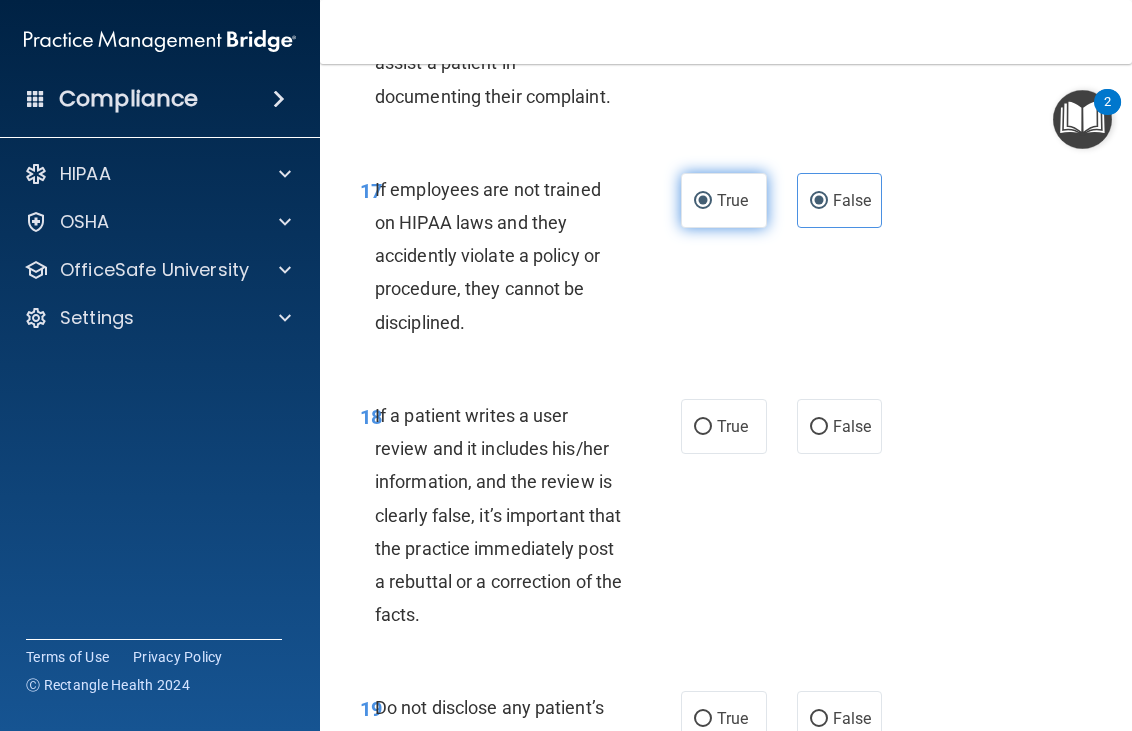 radio on "false" 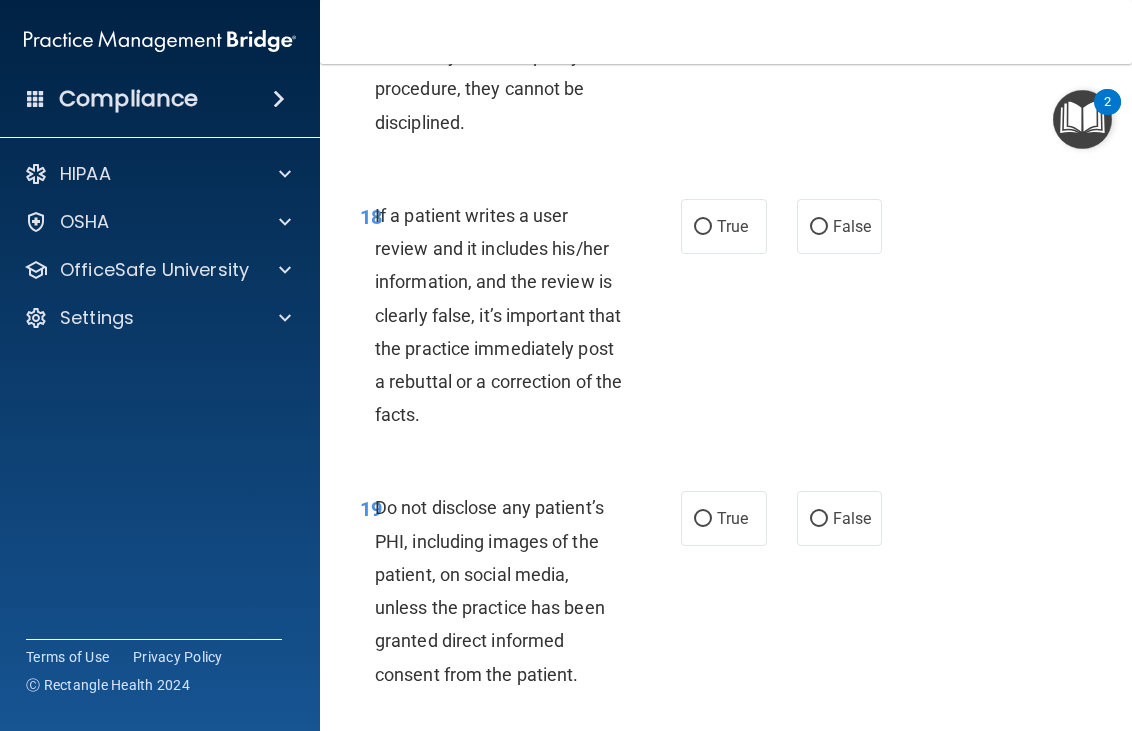 scroll, scrollTop: 4800, scrollLeft: 0, axis: vertical 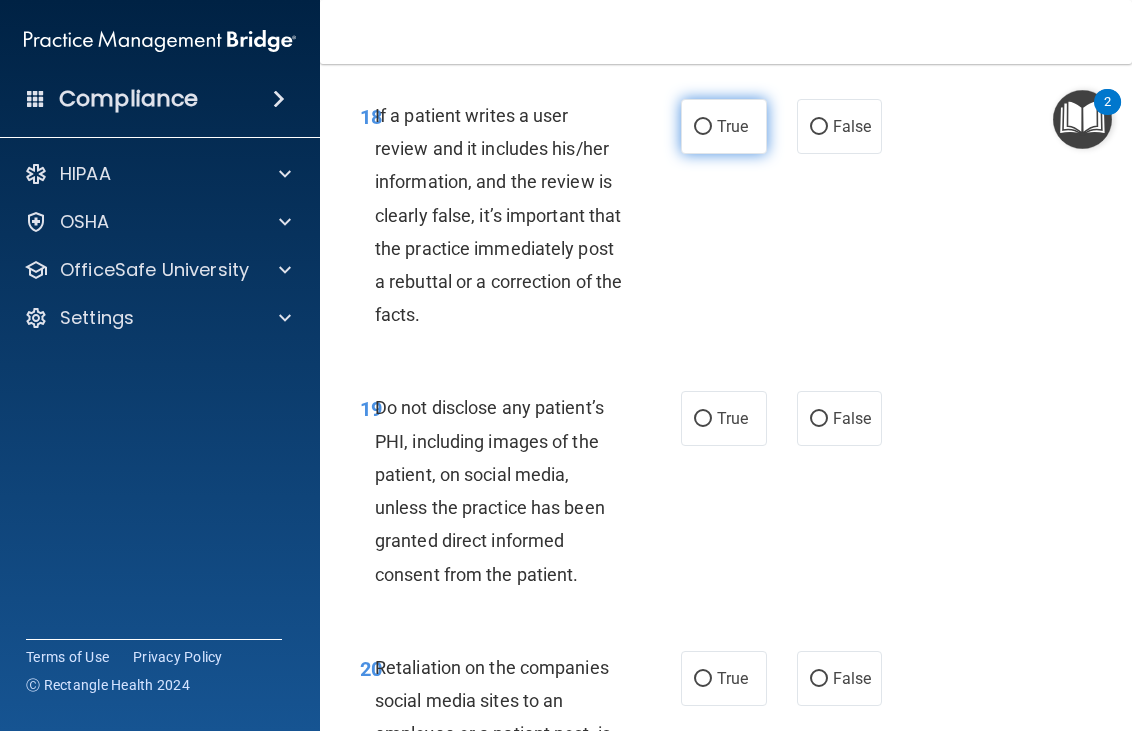 click on "True" at bounding box center (724, 126) 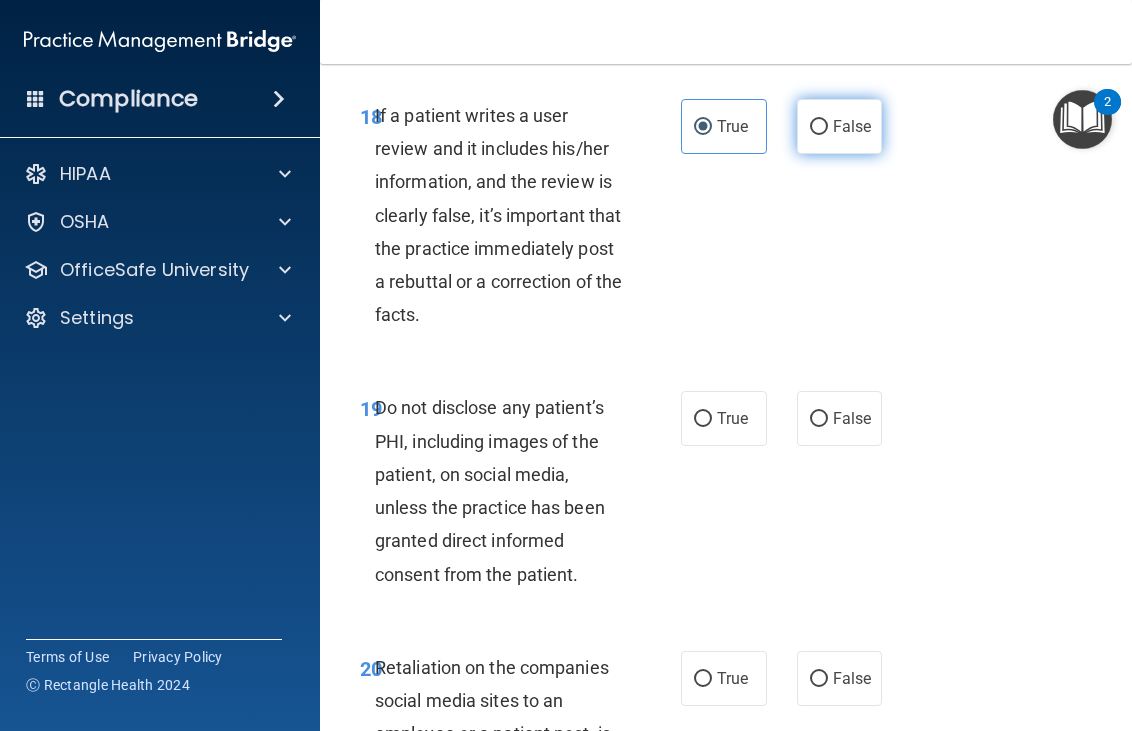 click on "False" at bounding box center [852, 126] 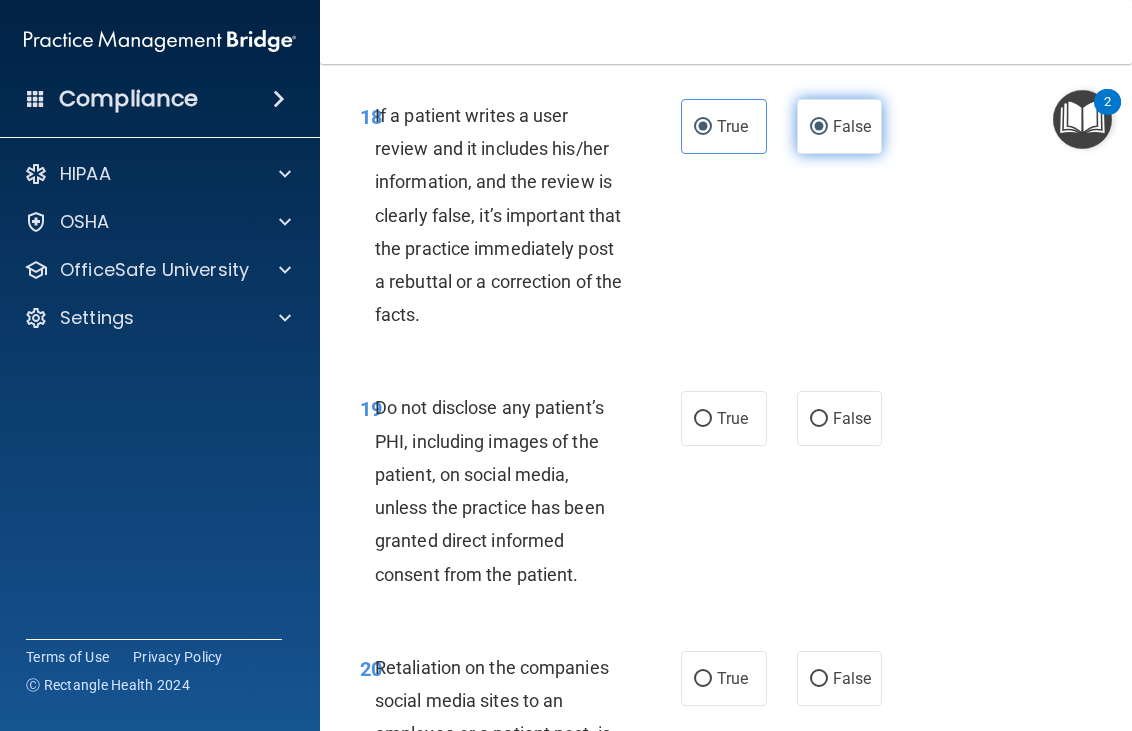 radio on "false" 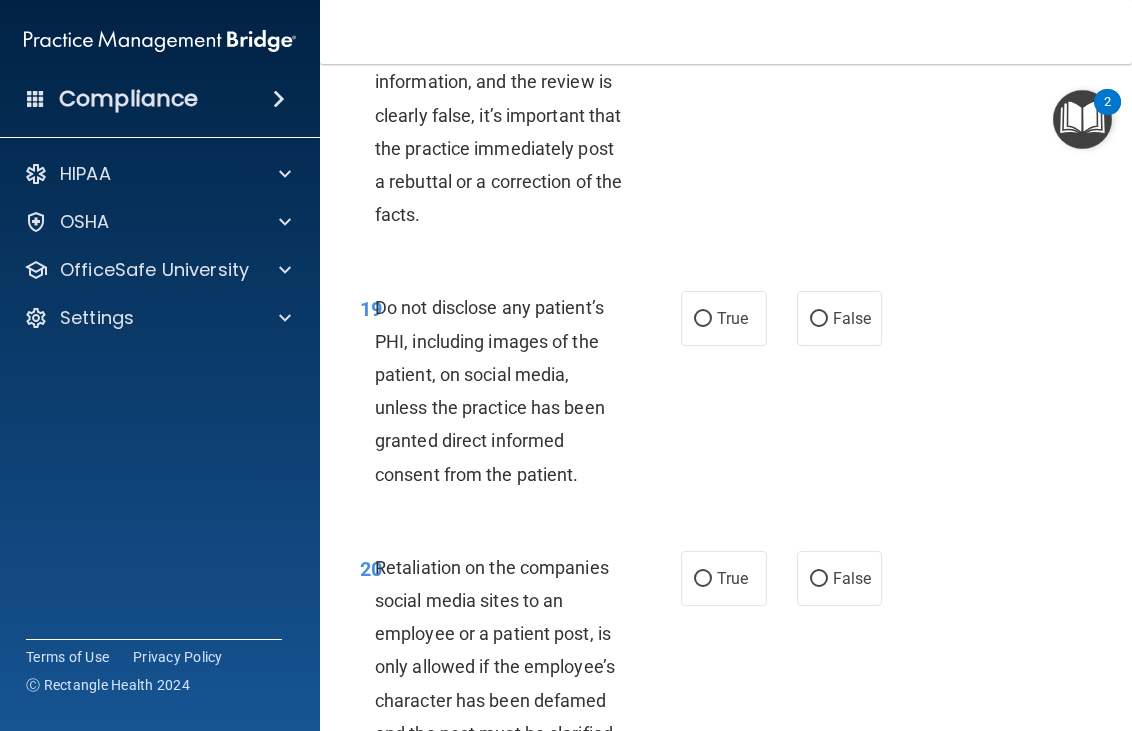 scroll, scrollTop: 5000, scrollLeft: 0, axis: vertical 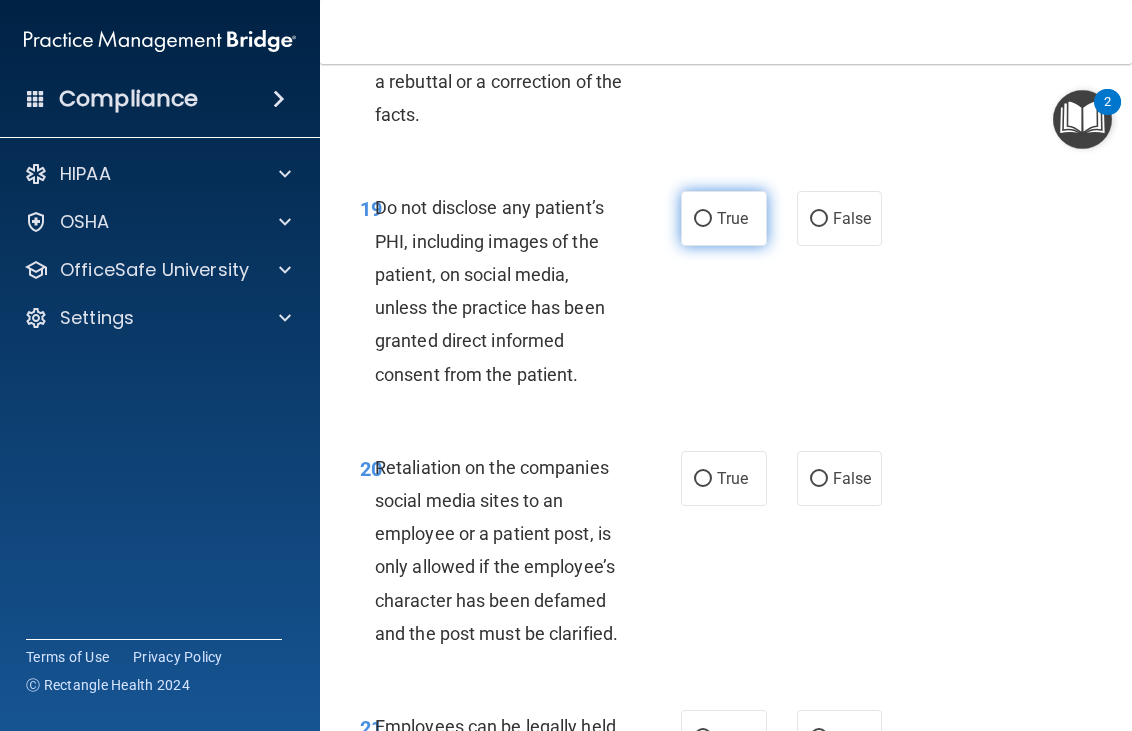 click on "True" at bounding box center (724, 218) 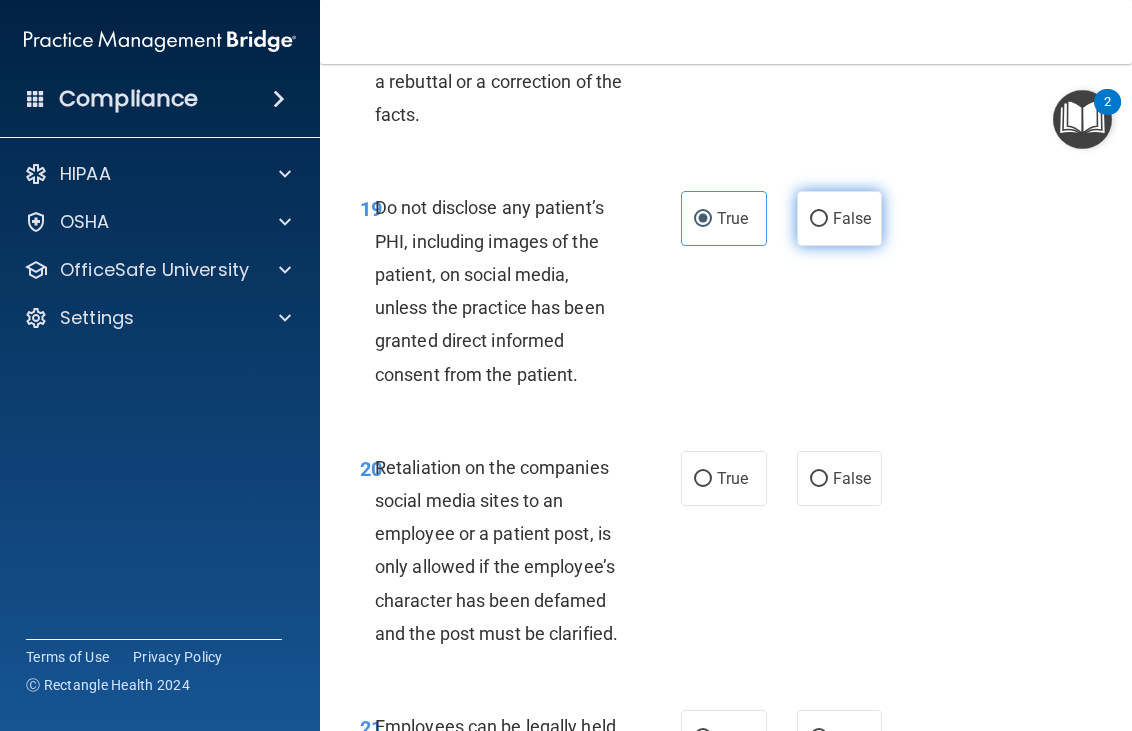 click on "False" at bounding box center [840, 218] 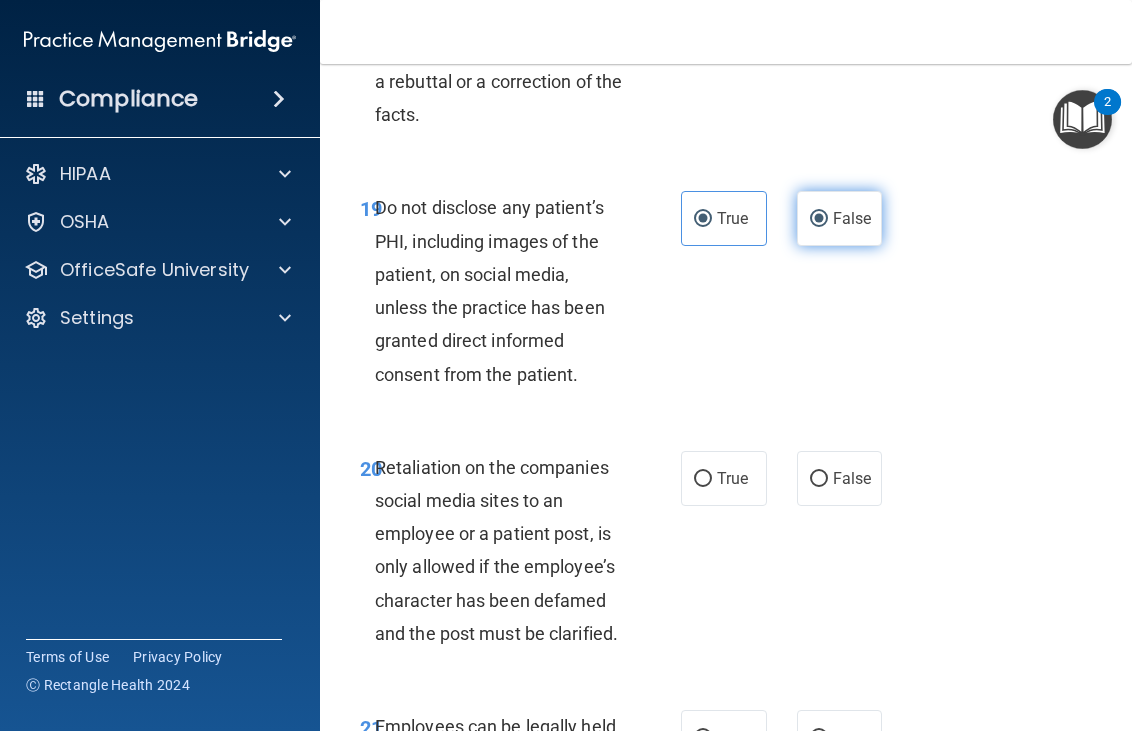 radio on "false" 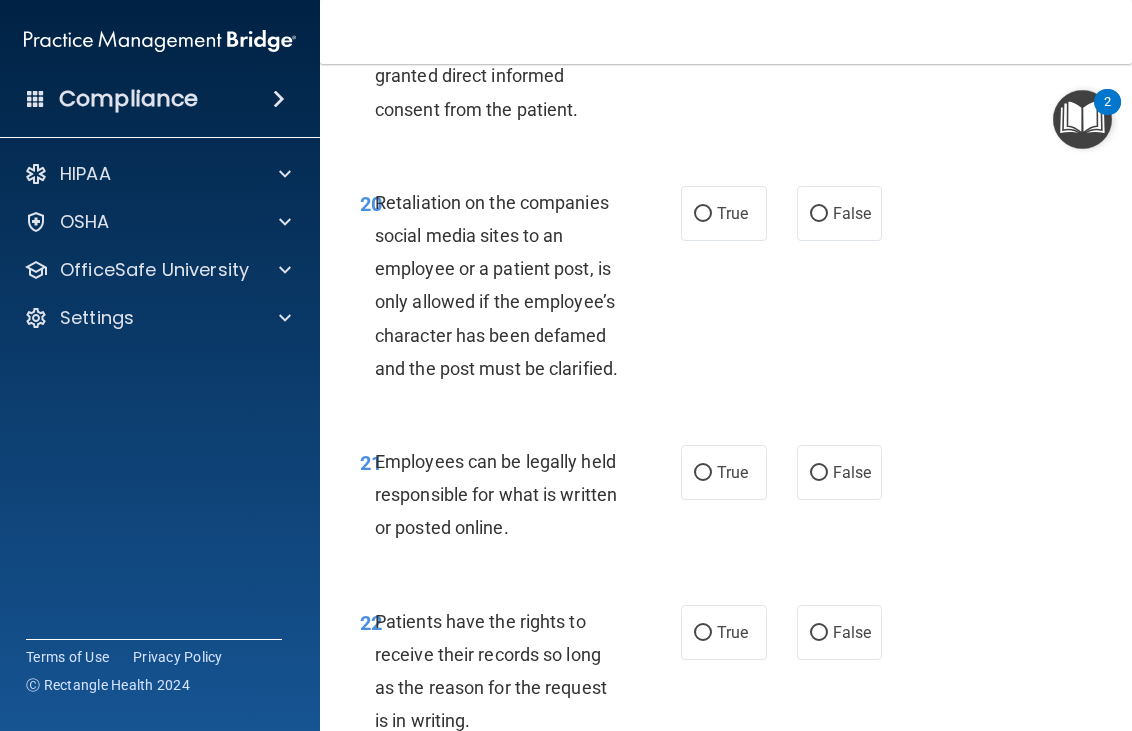 scroll, scrollTop: 5300, scrollLeft: 0, axis: vertical 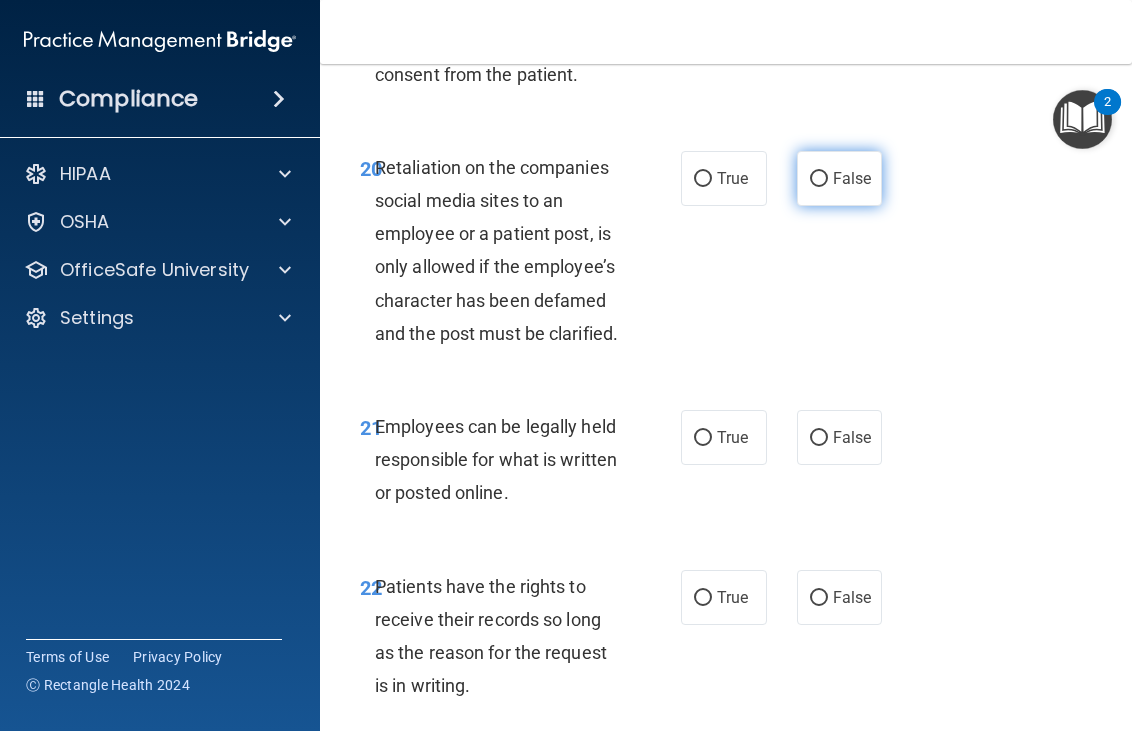 click on "False" at bounding box center (840, 178) 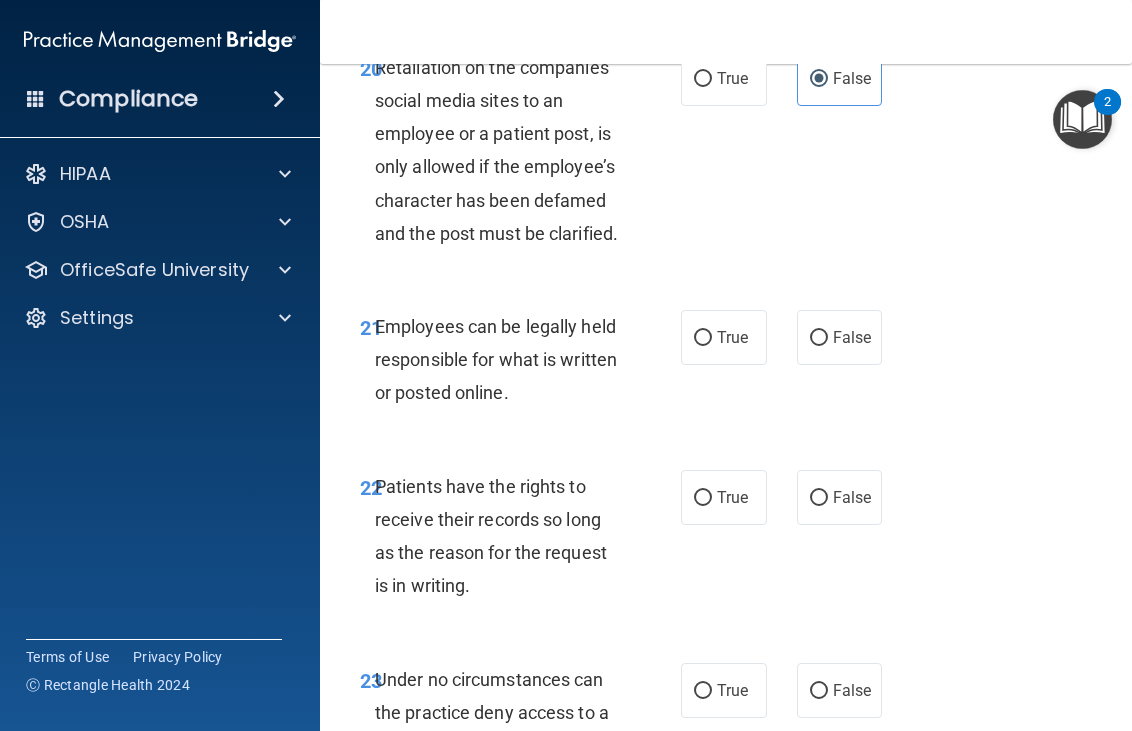 scroll, scrollTop: 5500, scrollLeft: 0, axis: vertical 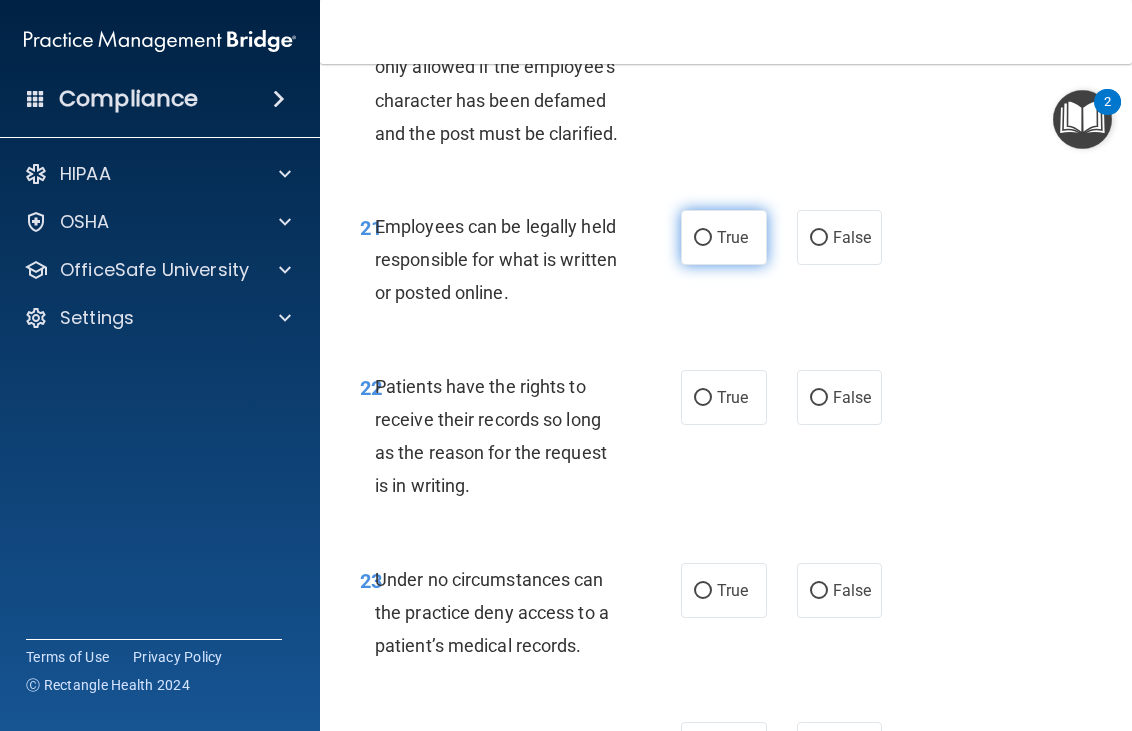 click on "True" at bounding box center (724, 237) 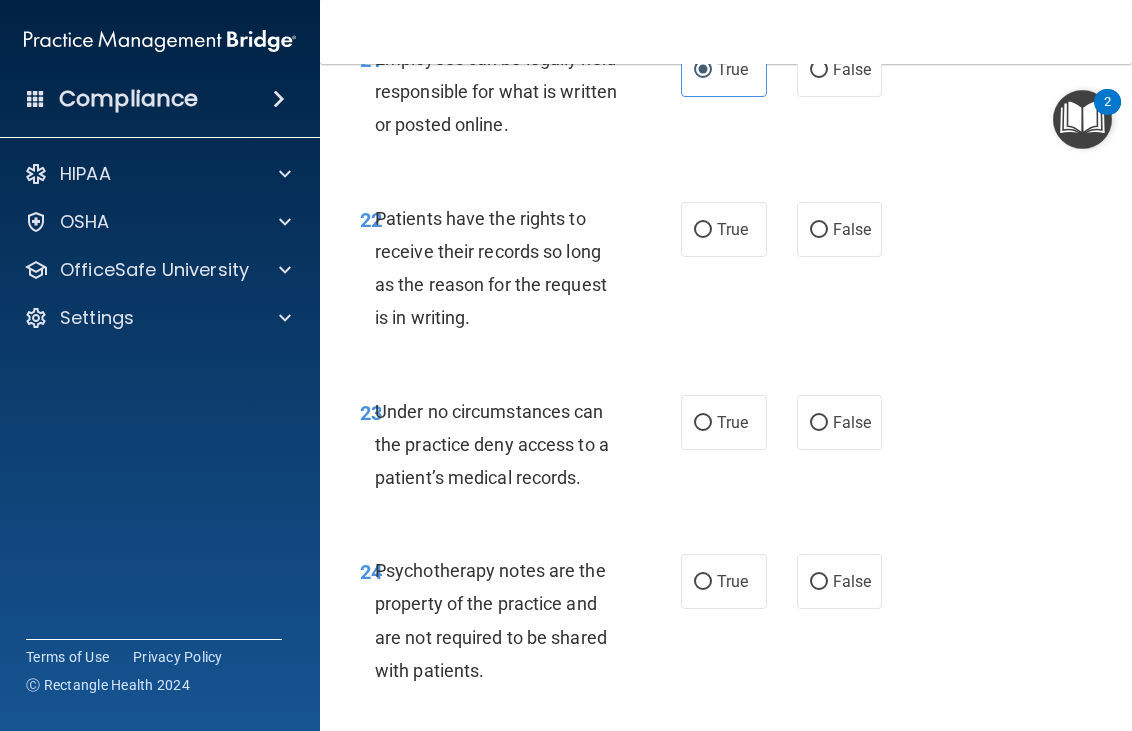 scroll, scrollTop: 5700, scrollLeft: 0, axis: vertical 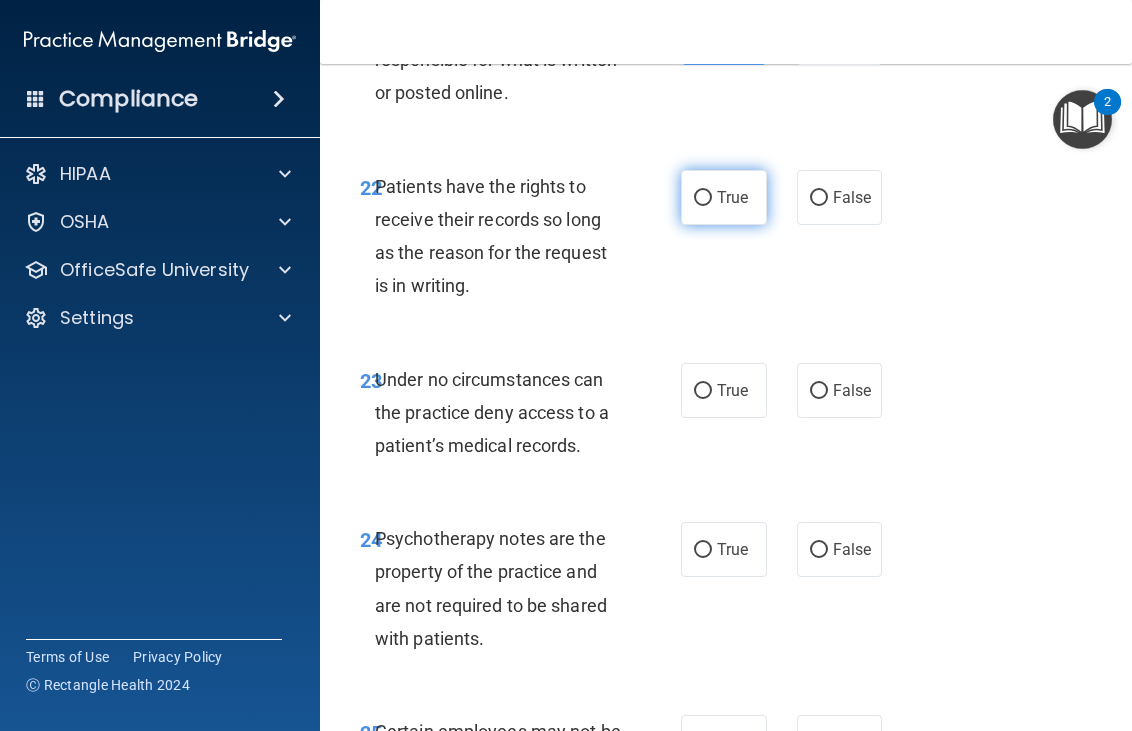 click on "True" at bounding box center (724, 197) 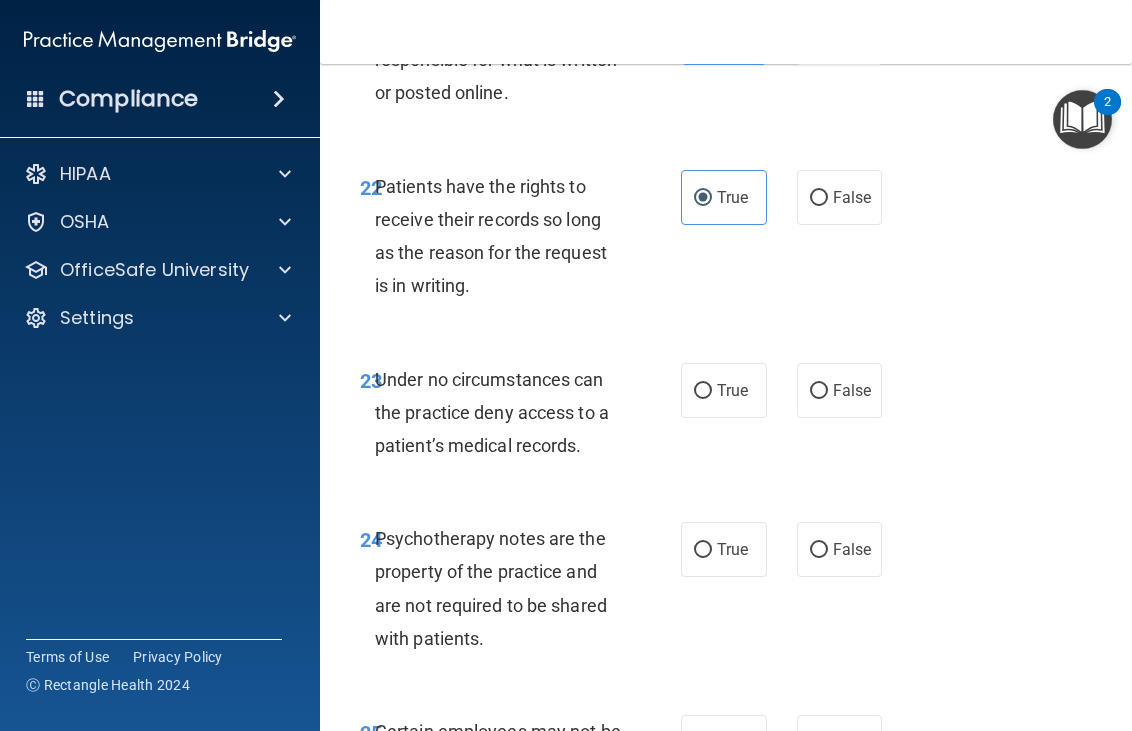 scroll, scrollTop: 5800, scrollLeft: 0, axis: vertical 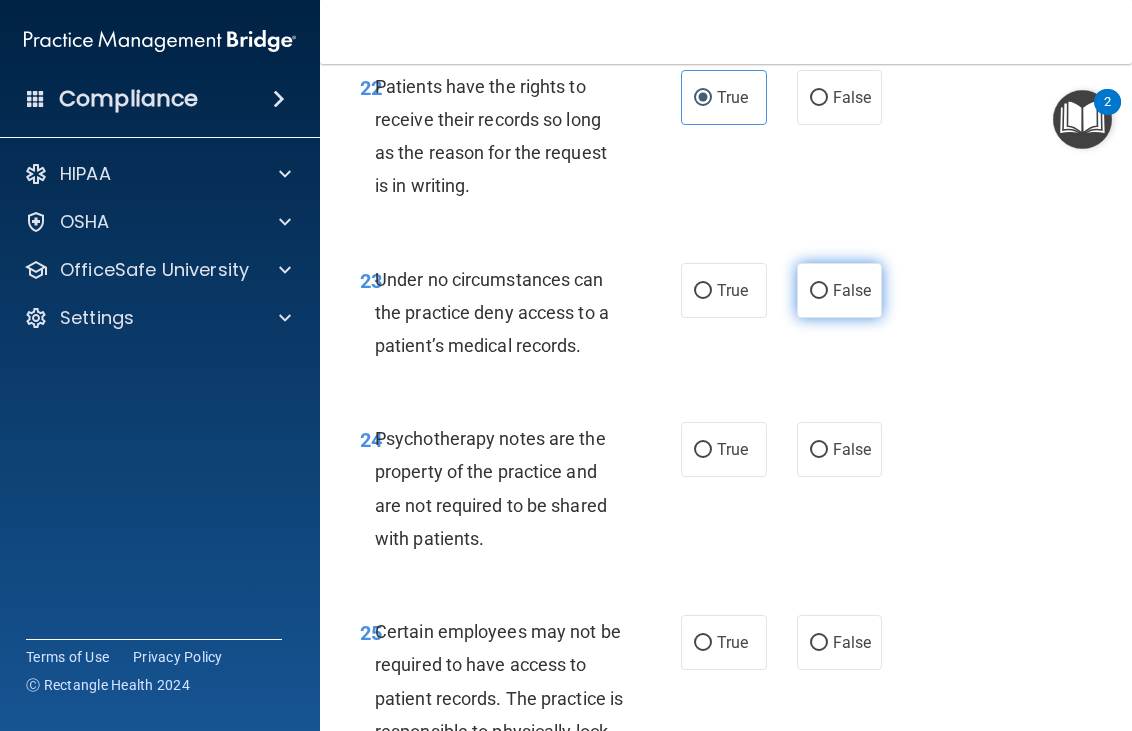 click on "False" at bounding box center (840, 290) 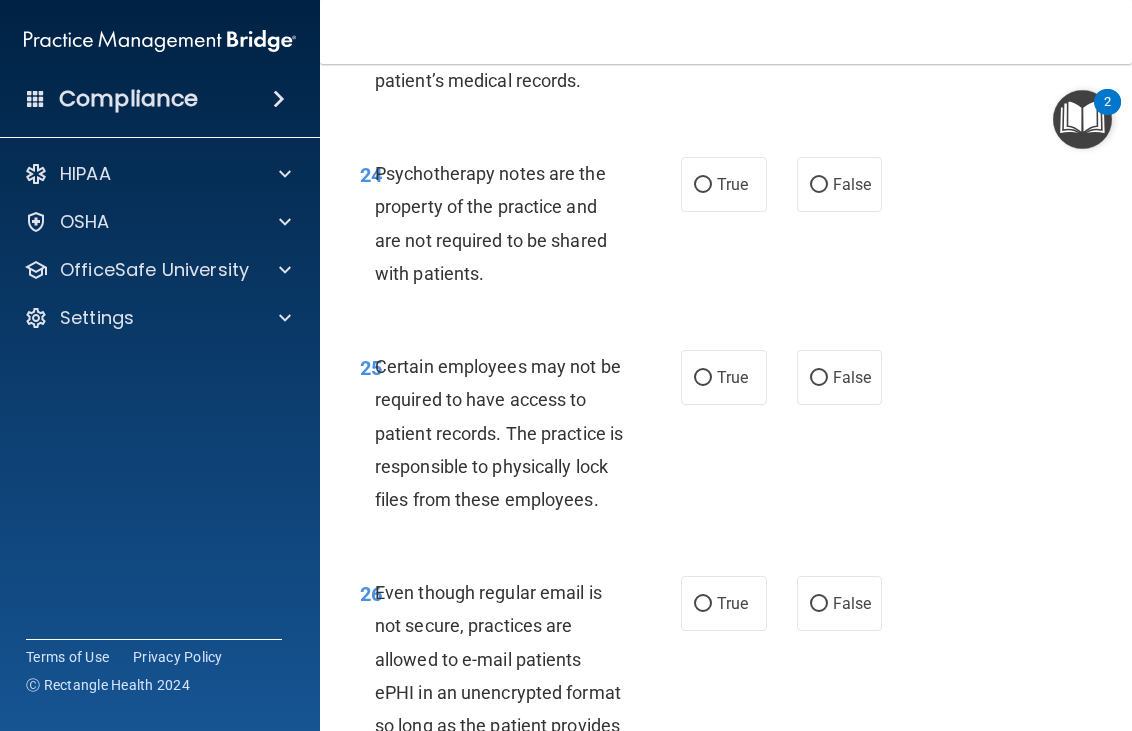 scroll, scrollTop: 6100, scrollLeft: 0, axis: vertical 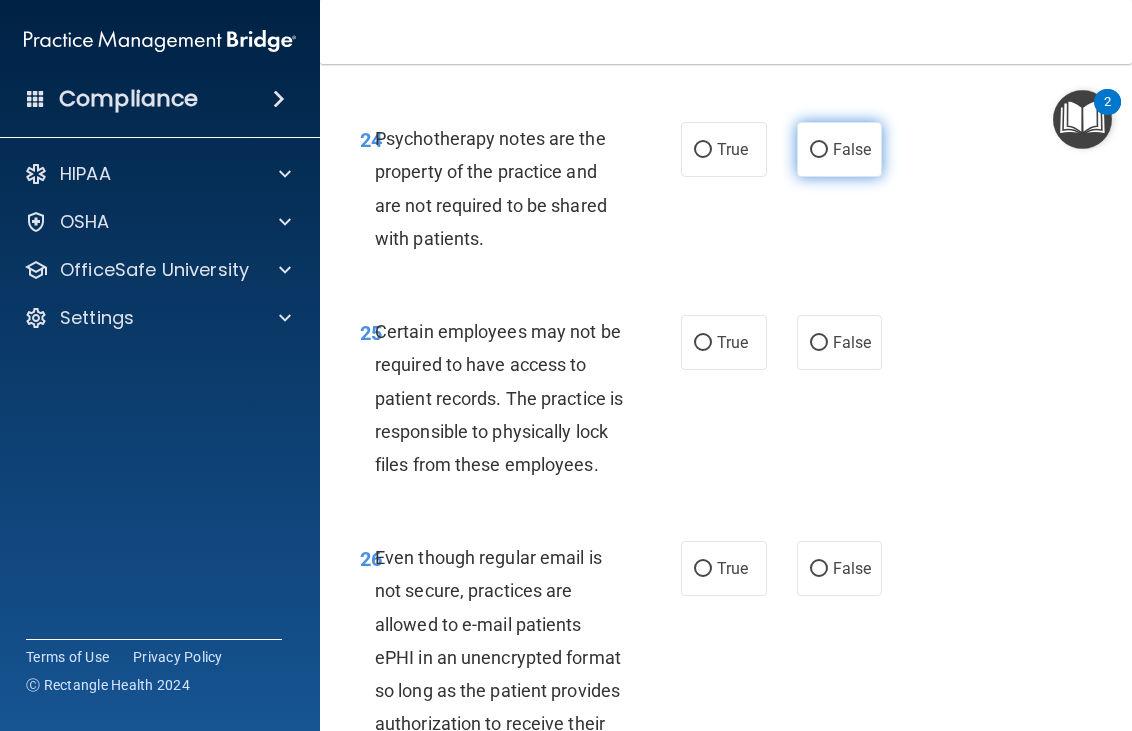 click on "False" at bounding box center (840, 149) 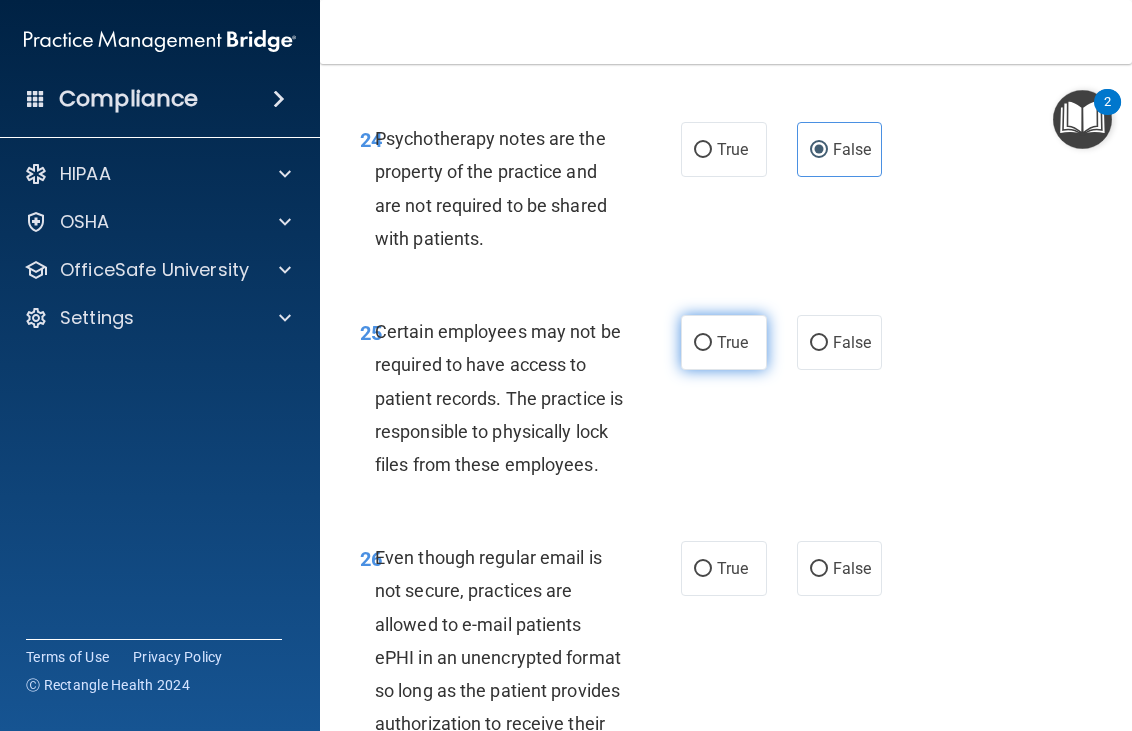 click on "True" at bounding box center [724, 342] 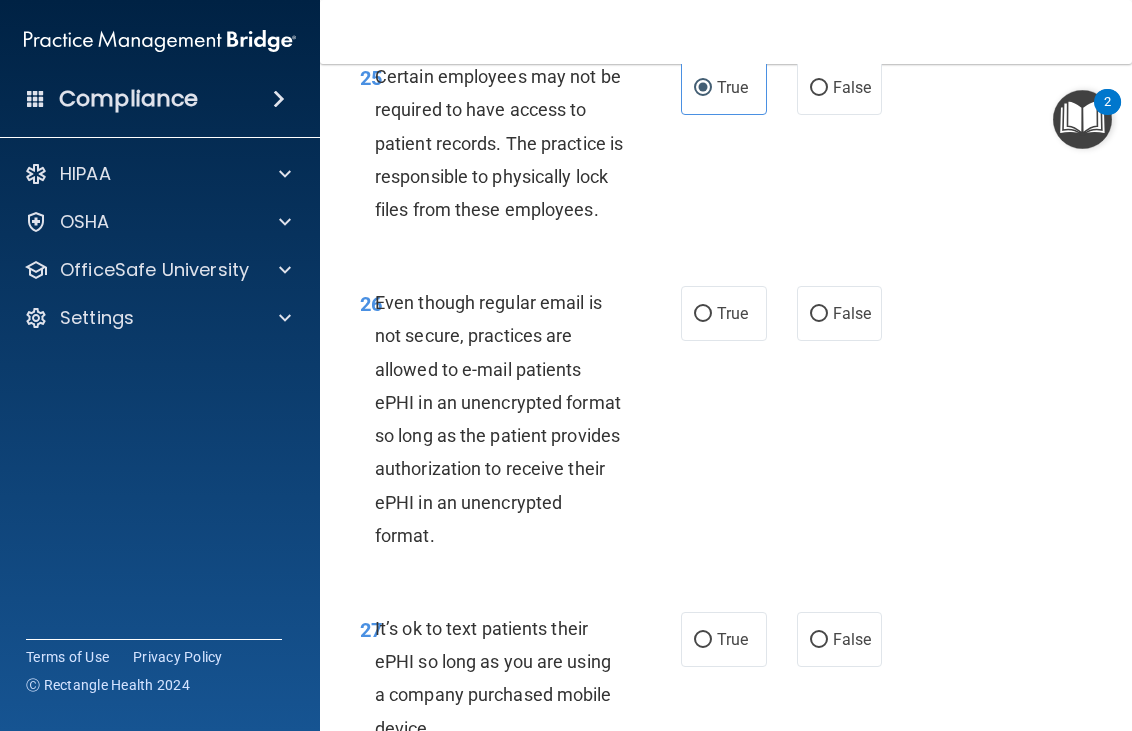 scroll, scrollTop: 6400, scrollLeft: 0, axis: vertical 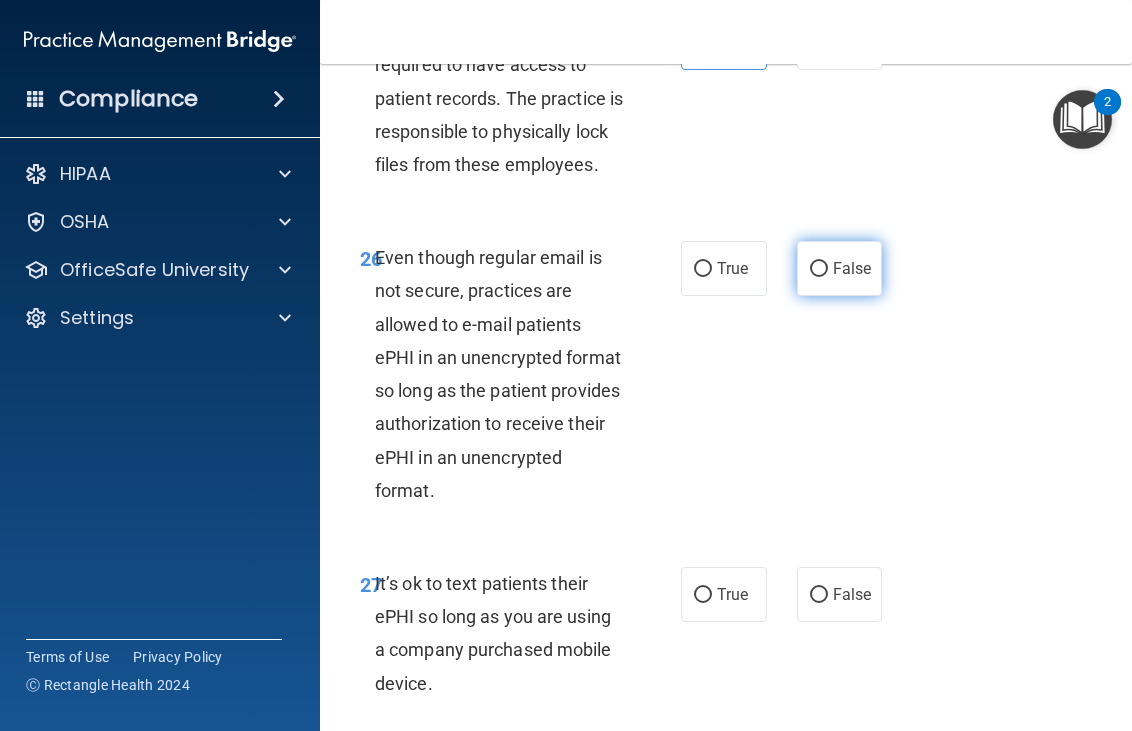 click on "False" at bounding box center (840, 268) 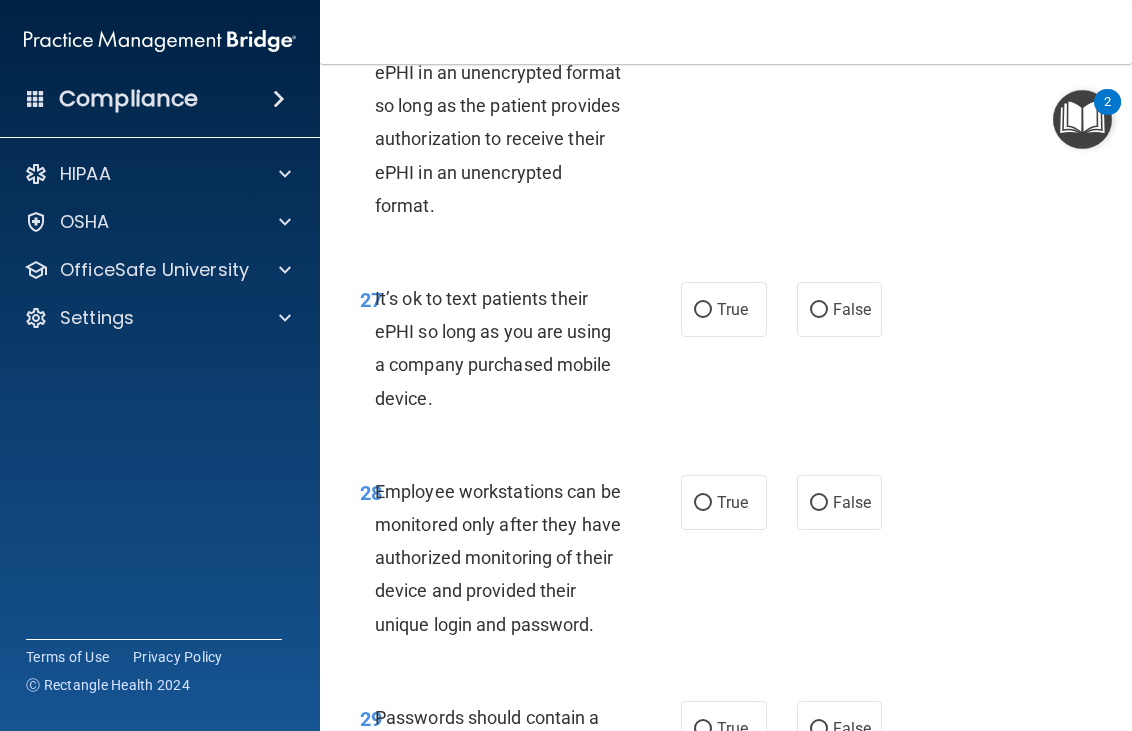 scroll, scrollTop: 6700, scrollLeft: 0, axis: vertical 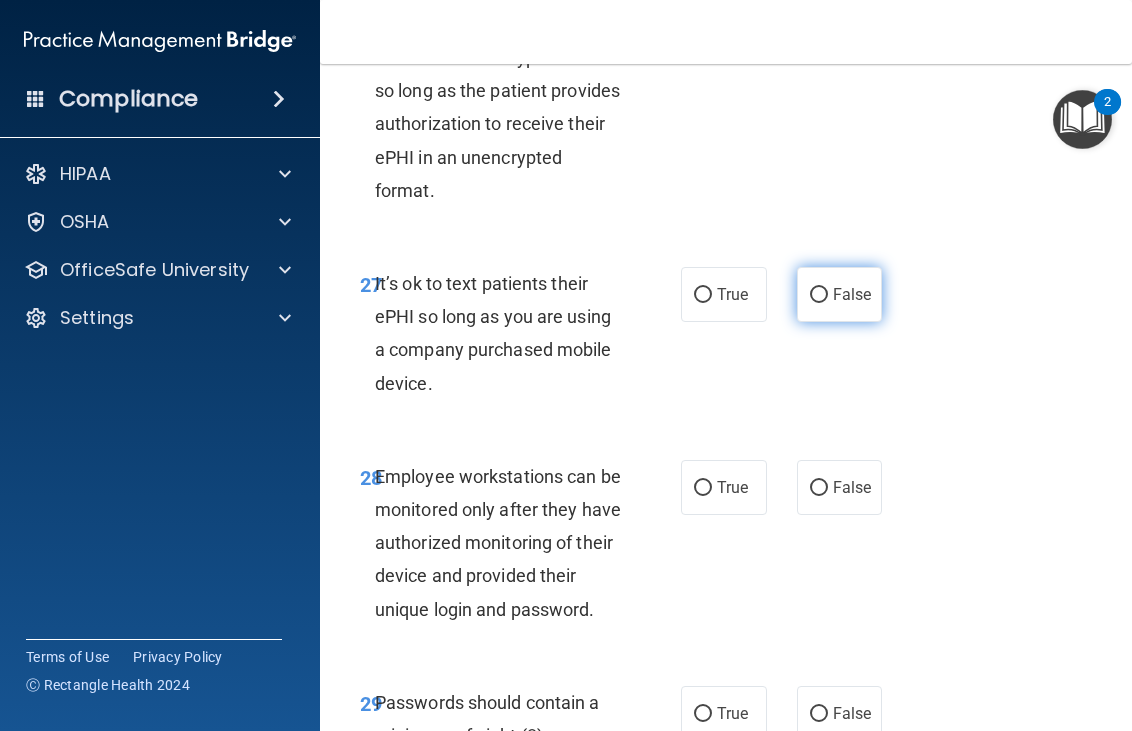 click on "False" at bounding box center [840, 294] 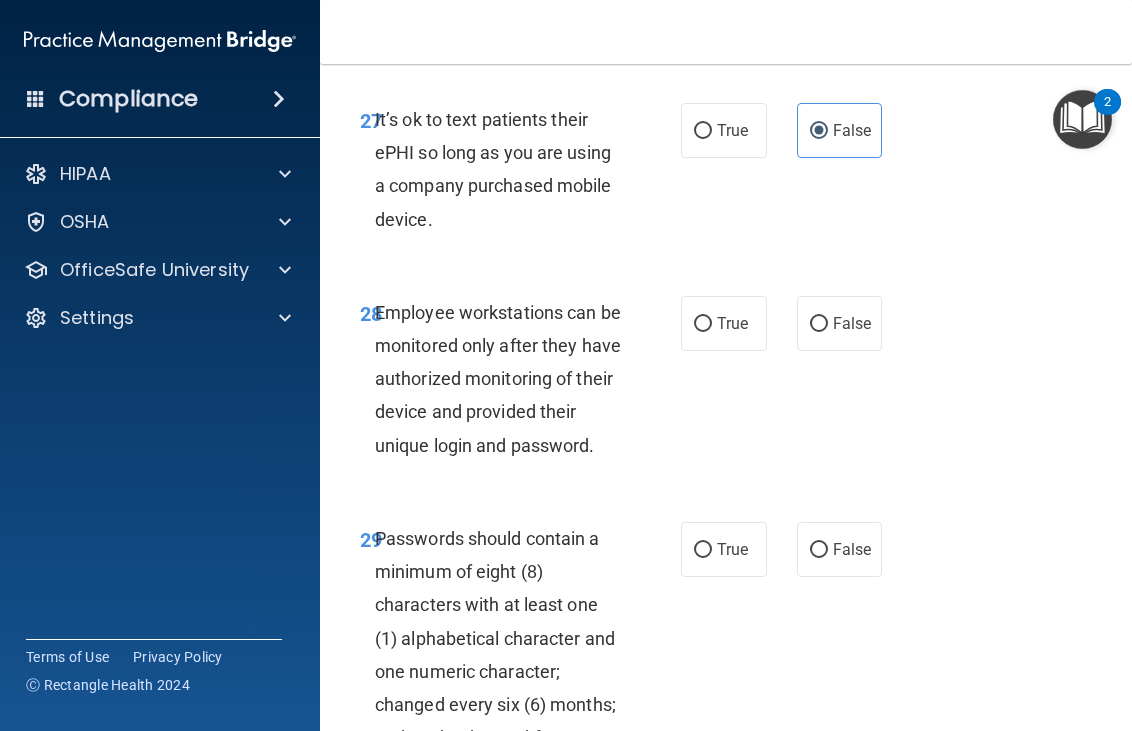 scroll, scrollTop: 6900, scrollLeft: 0, axis: vertical 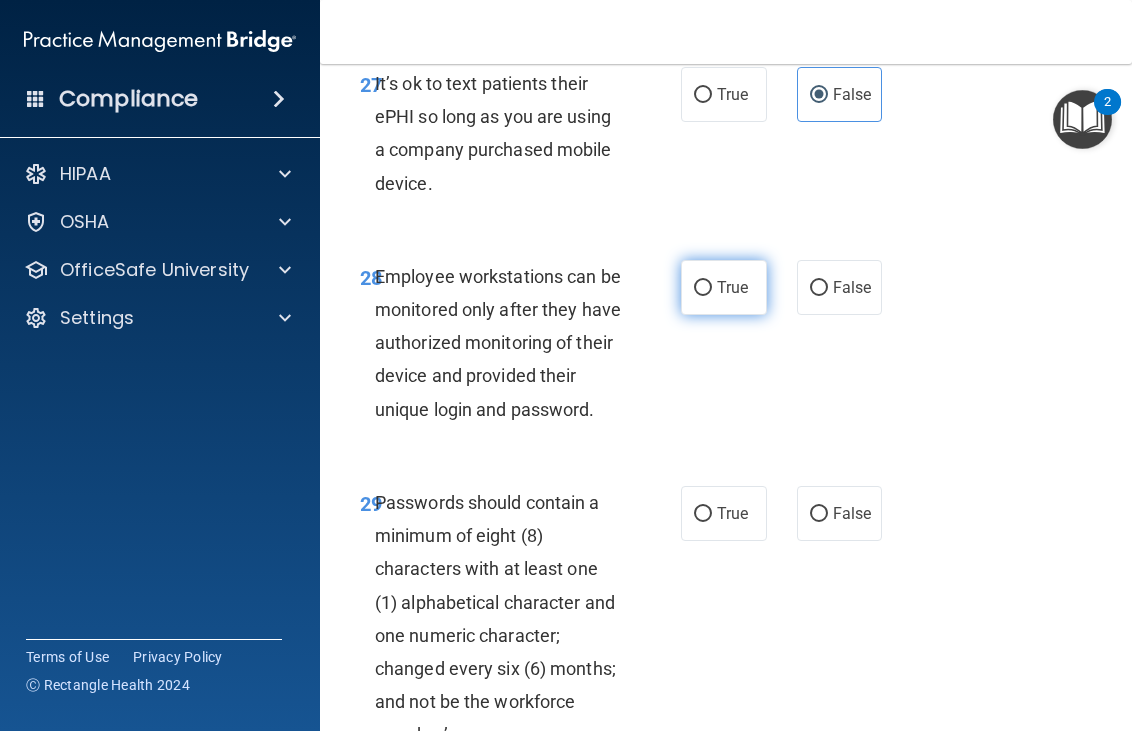 click on "True" at bounding box center (724, 287) 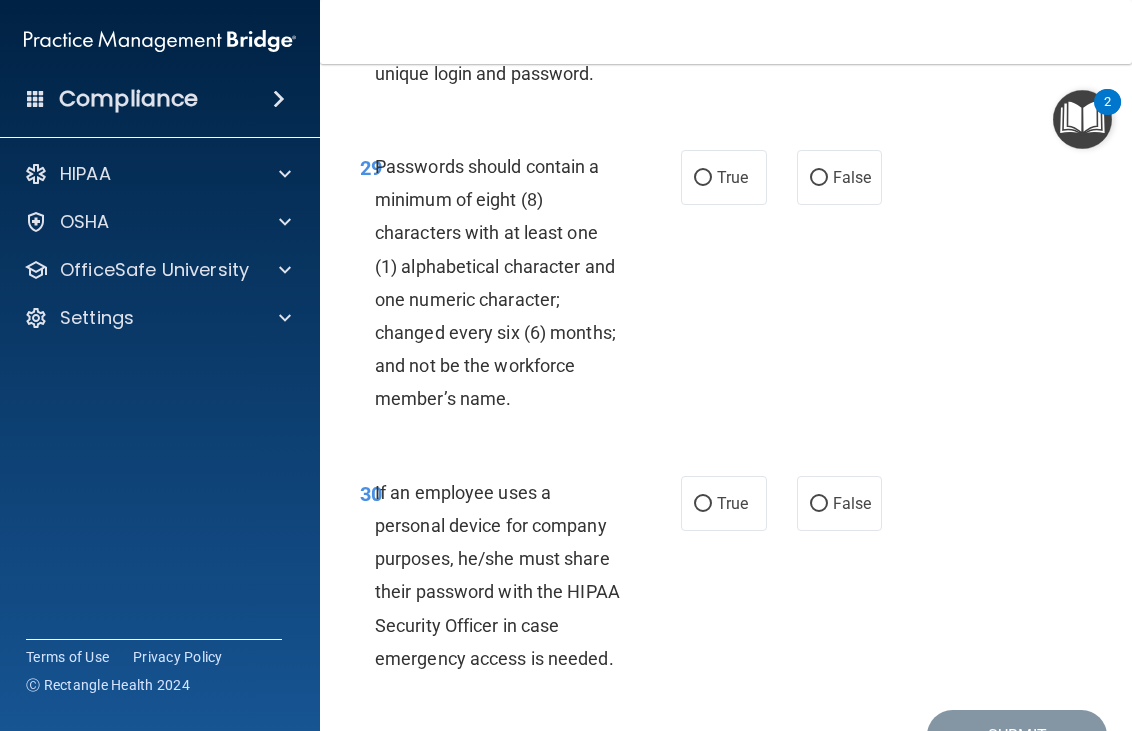 scroll, scrollTop: 7200, scrollLeft: 0, axis: vertical 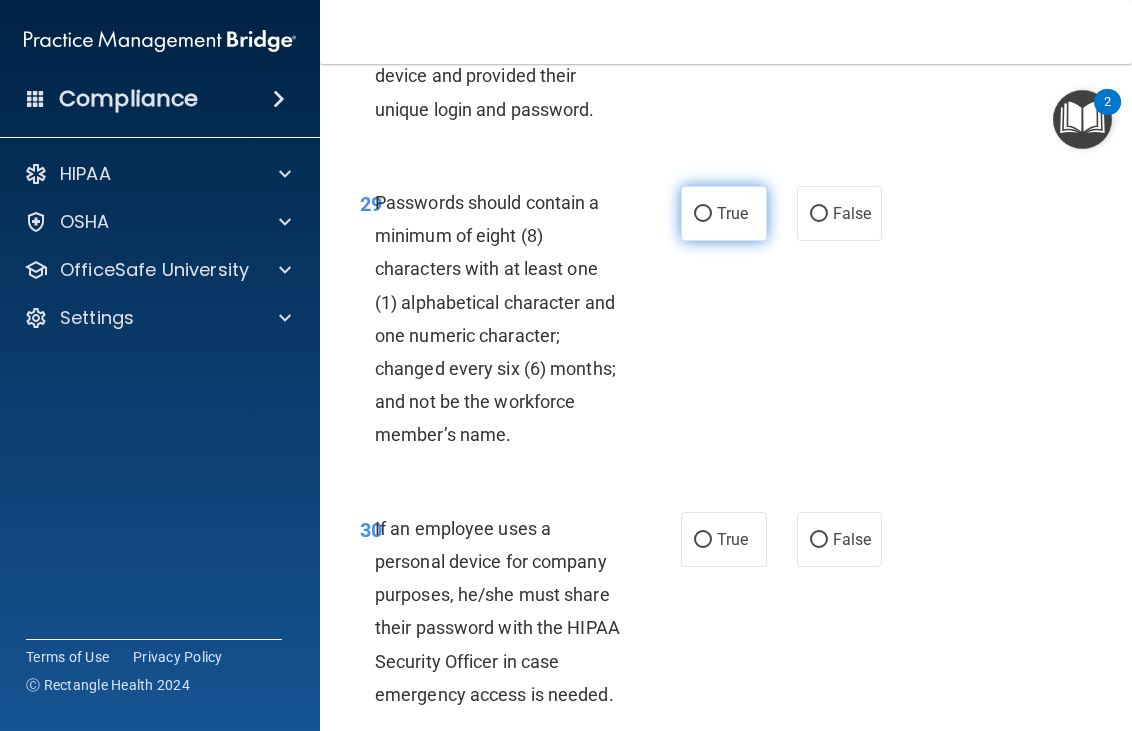 click on "True" at bounding box center (724, 213) 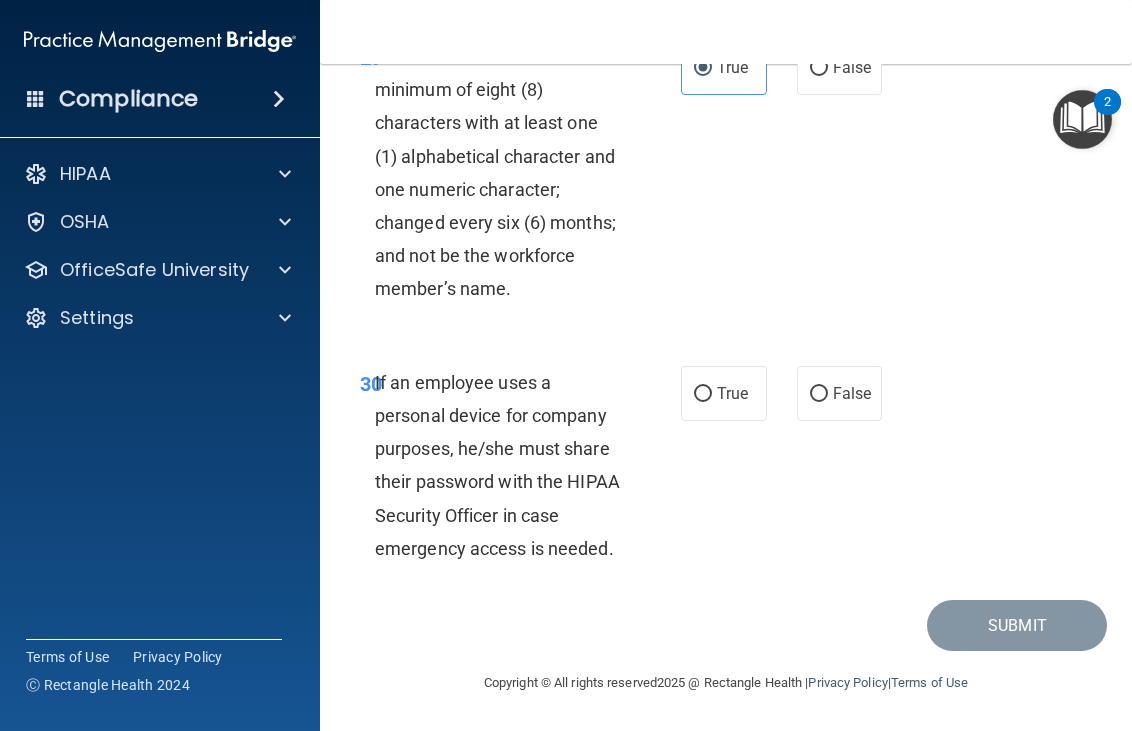 scroll, scrollTop: 7445, scrollLeft: 0, axis: vertical 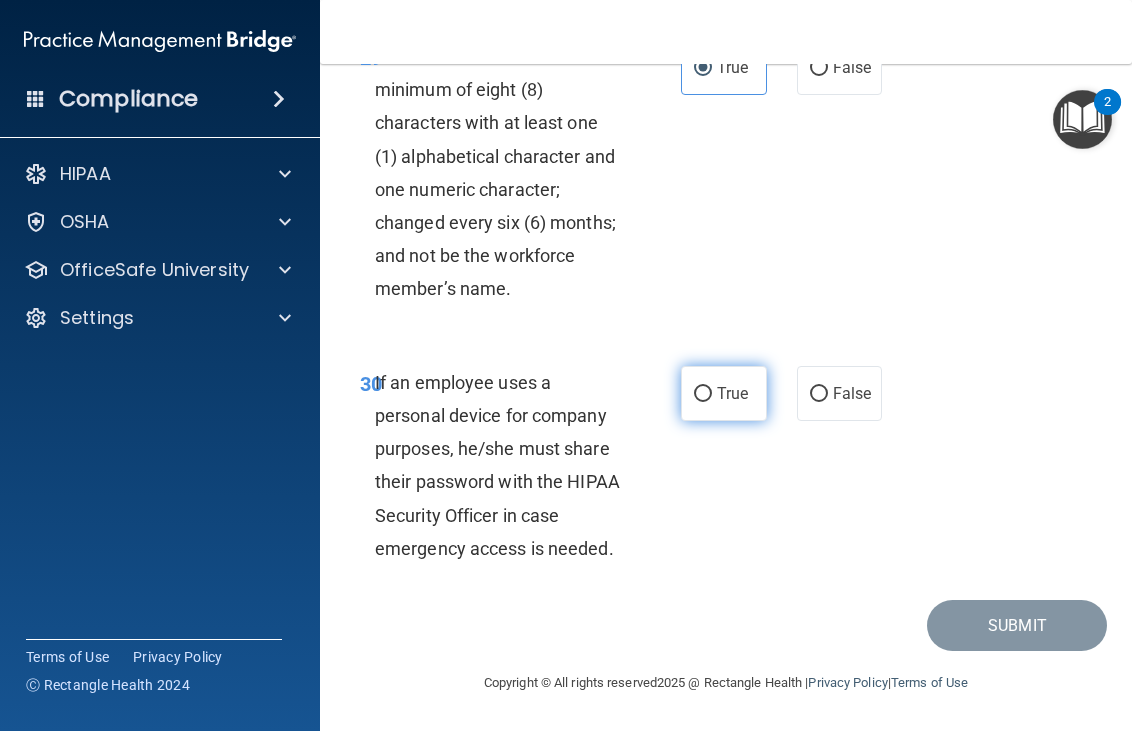 click on "True" at bounding box center (732, 393) 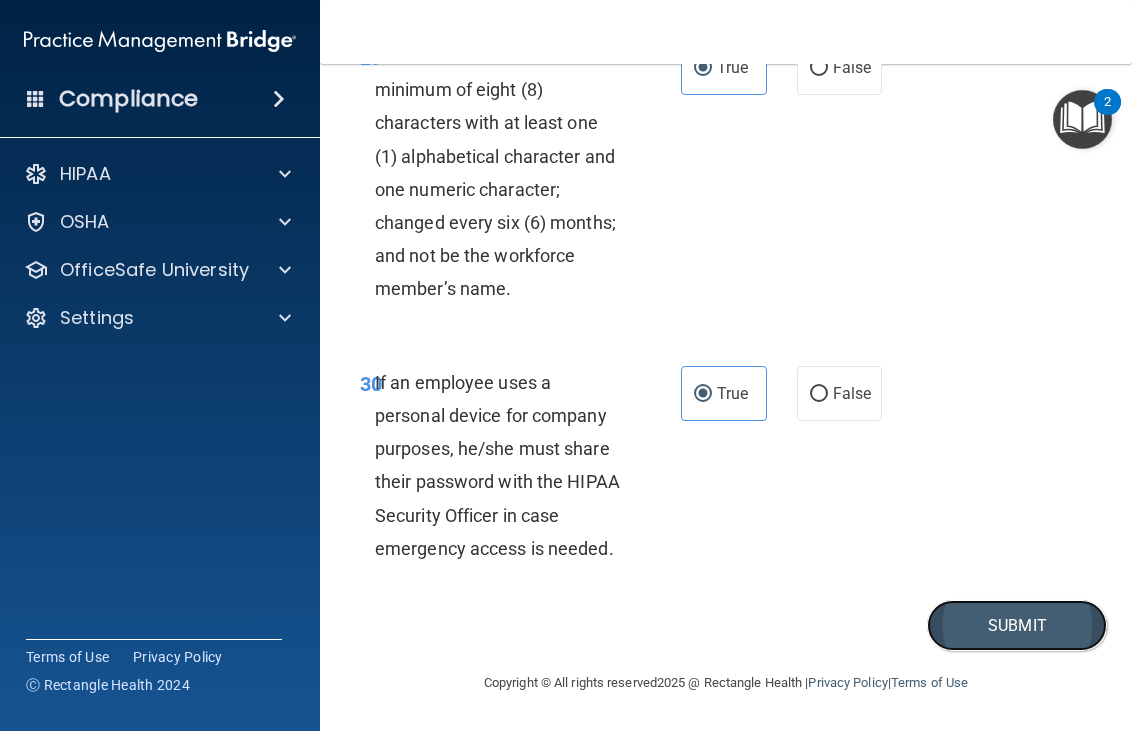click on "Submit" at bounding box center (1017, 625) 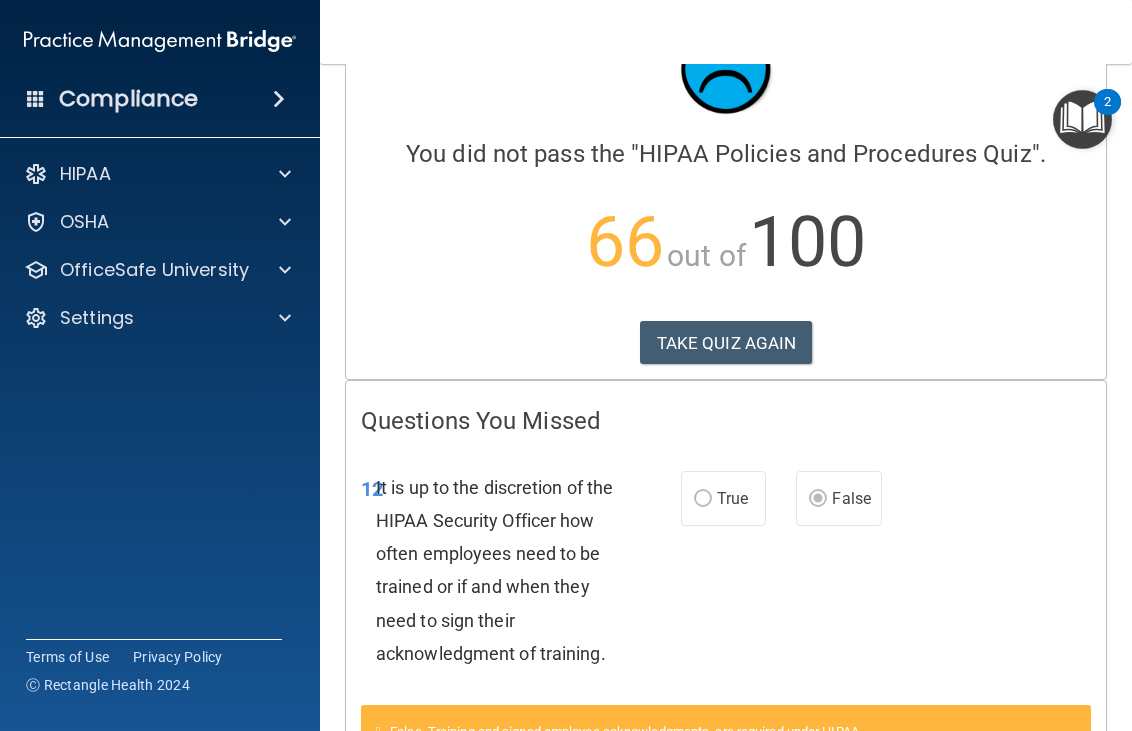 scroll, scrollTop: 0, scrollLeft: 0, axis: both 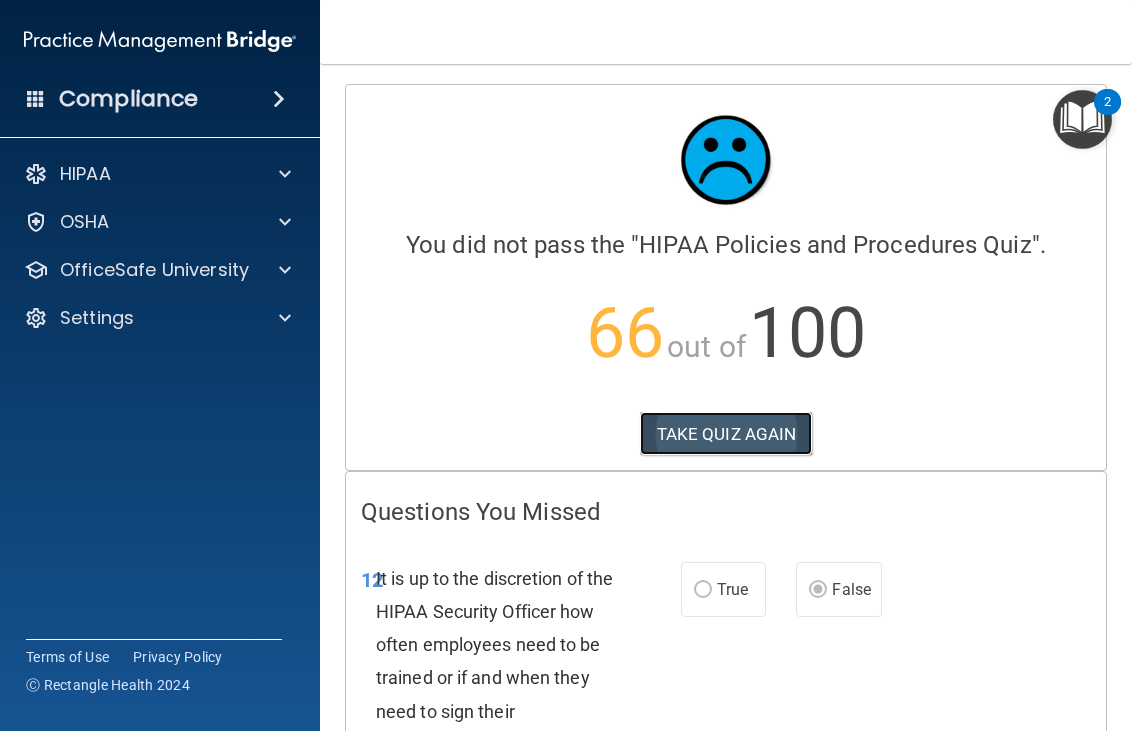 click on "TAKE QUIZ AGAIN" at bounding box center (726, 434) 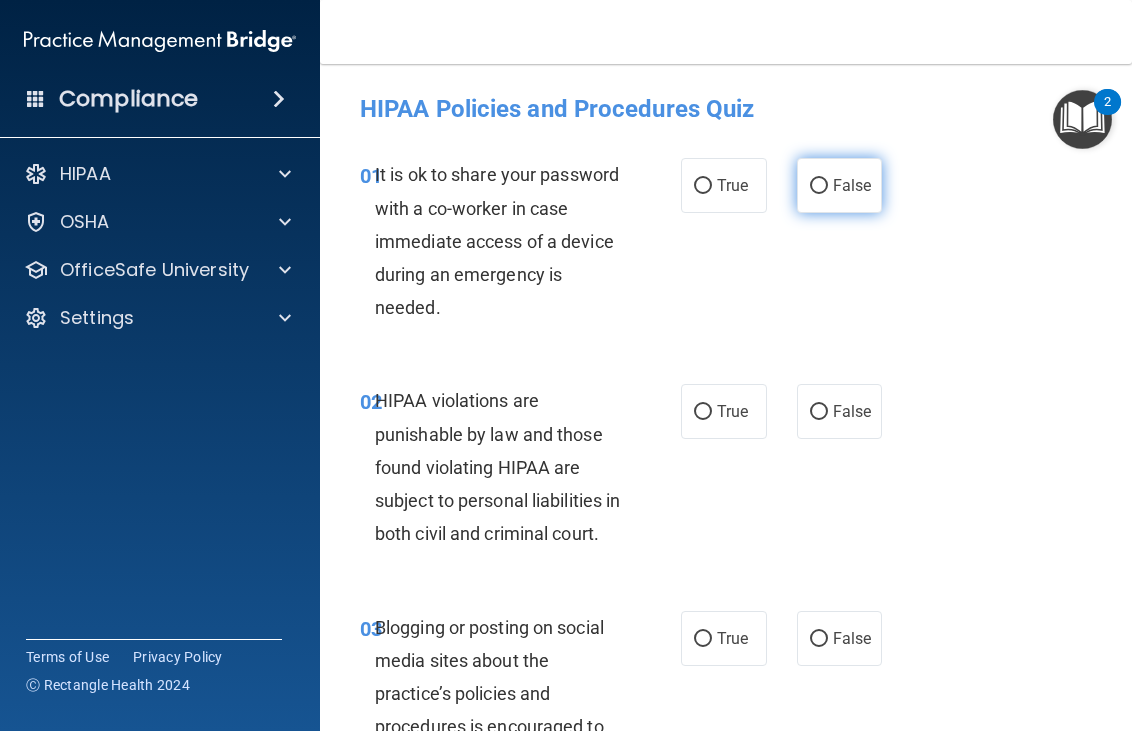 click on "False" at bounding box center (840, 185) 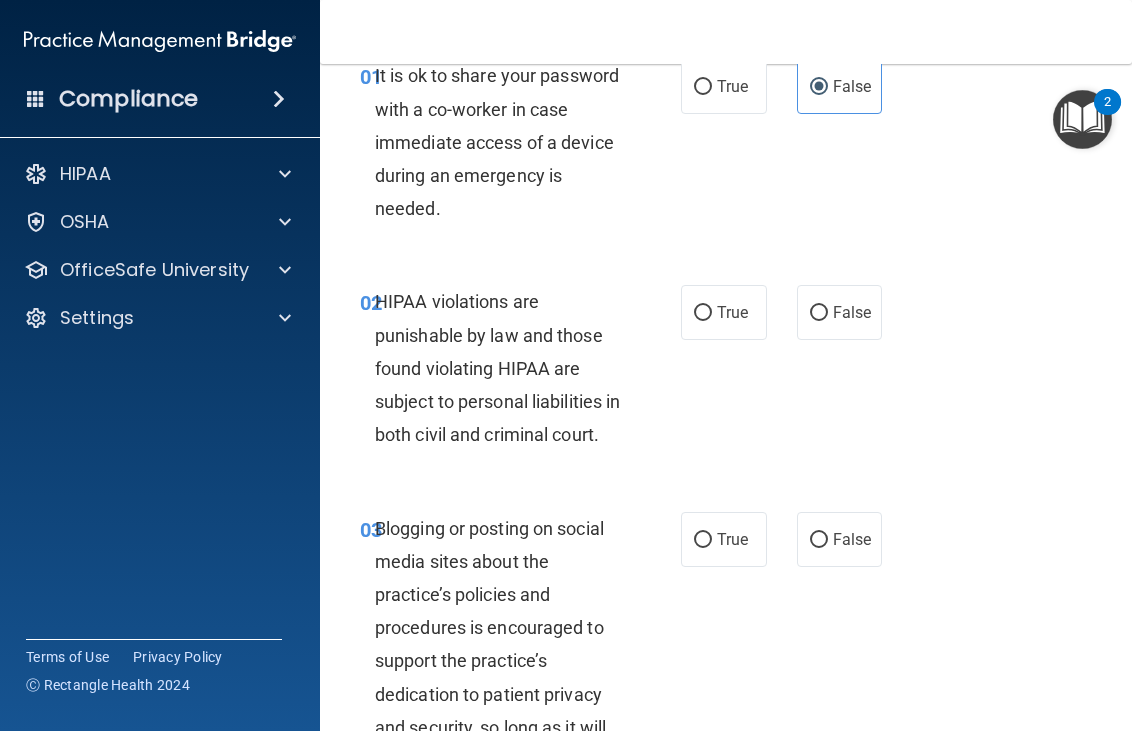 scroll, scrollTop: 100, scrollLeft: 0, axis: vertical 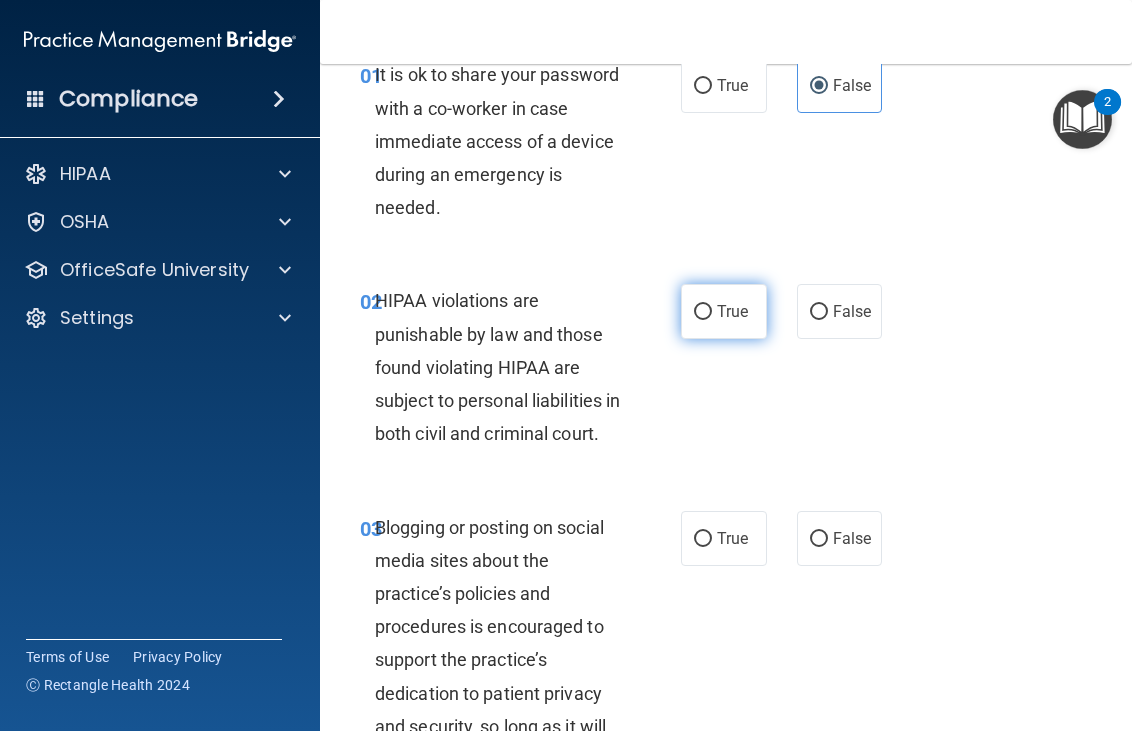 click on "True" at bounding box center [732, 311] 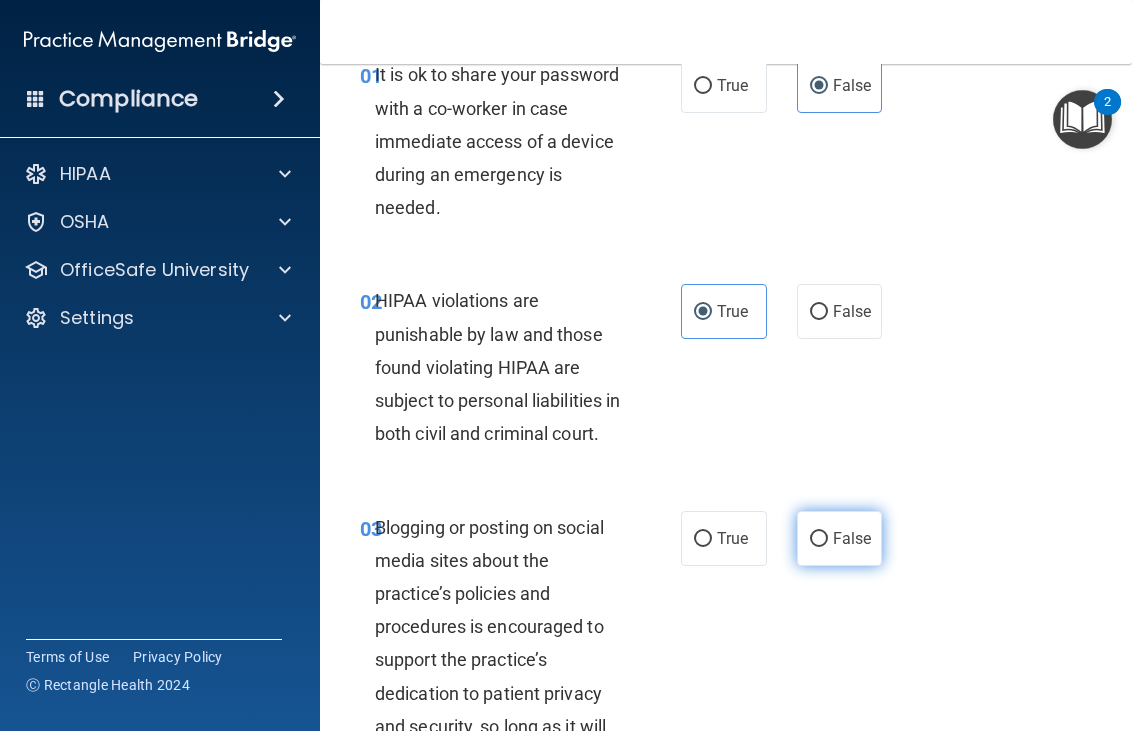 click on "False" at bounding box center [840, 538] 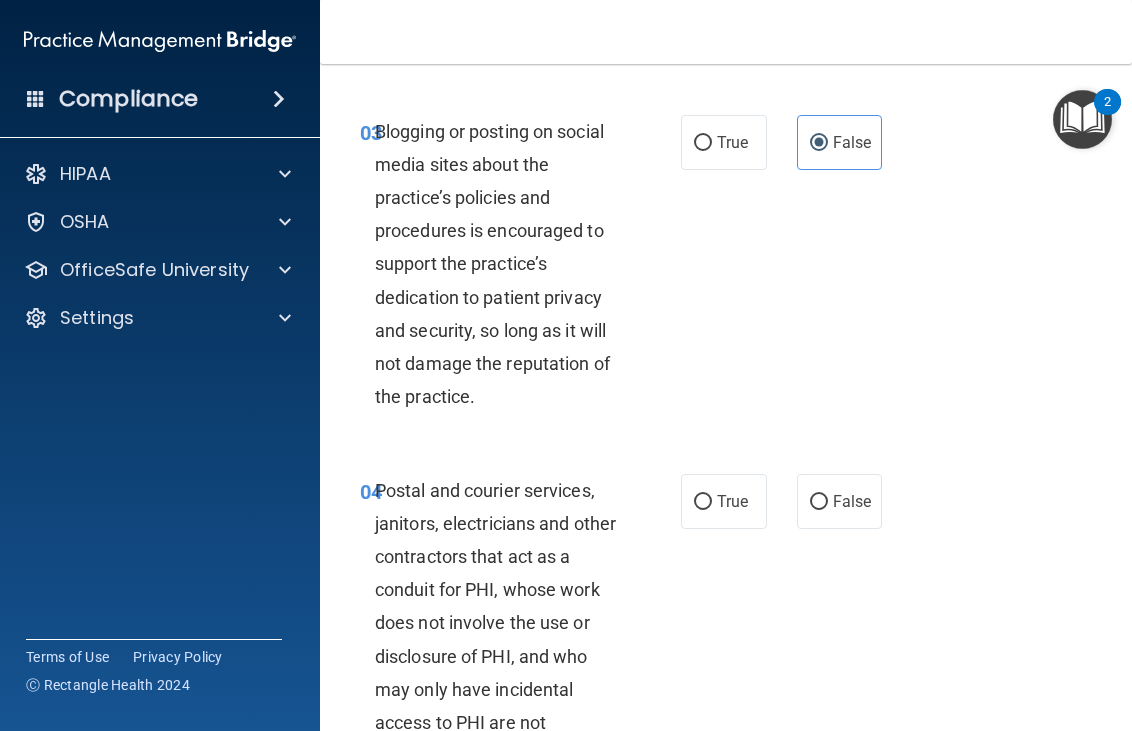 scroll, scrollTop: 500, scrollLeft: 0, axis: vertical 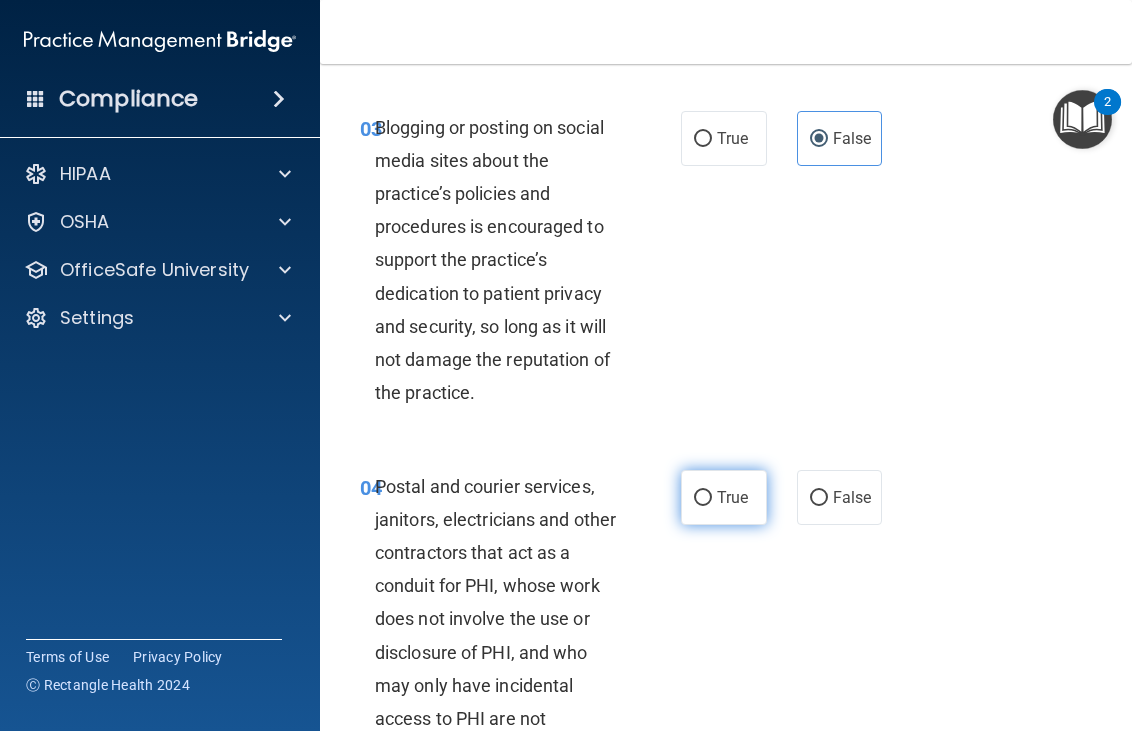 click on "True" at bounding box center (703, 498) 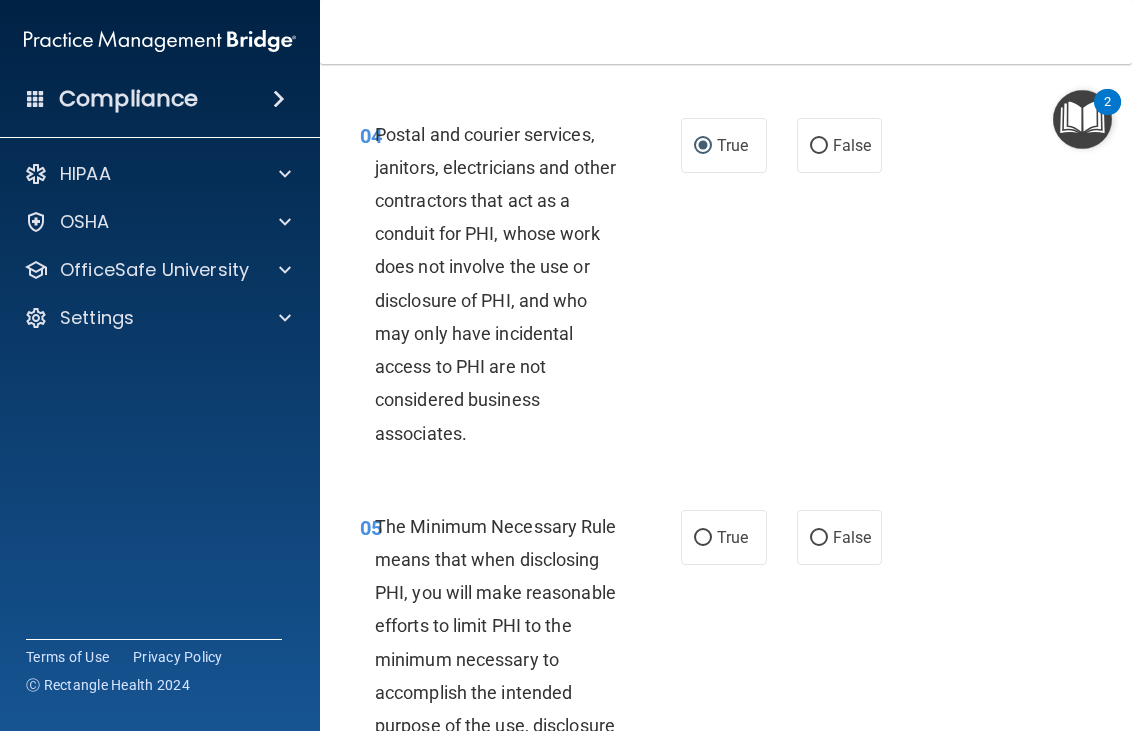 scroll, scrollTop: 1000, scrollLeft: 0, axis: vertical 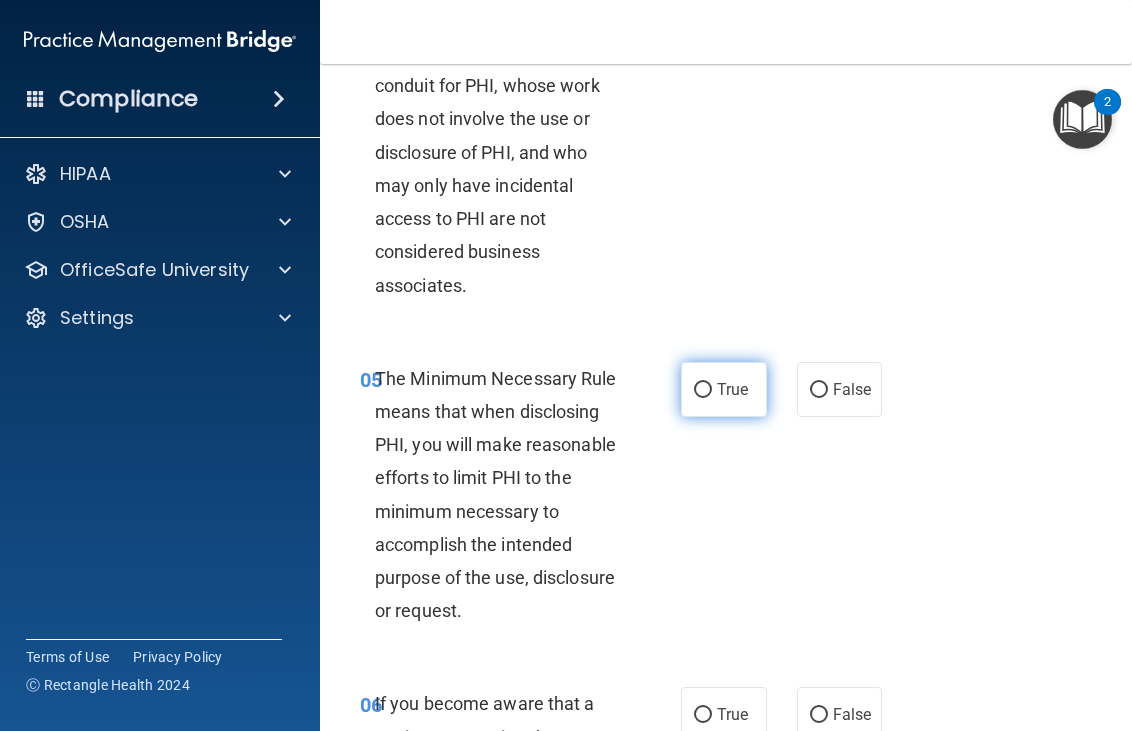 click on "True" at bounding box center (724, 389) 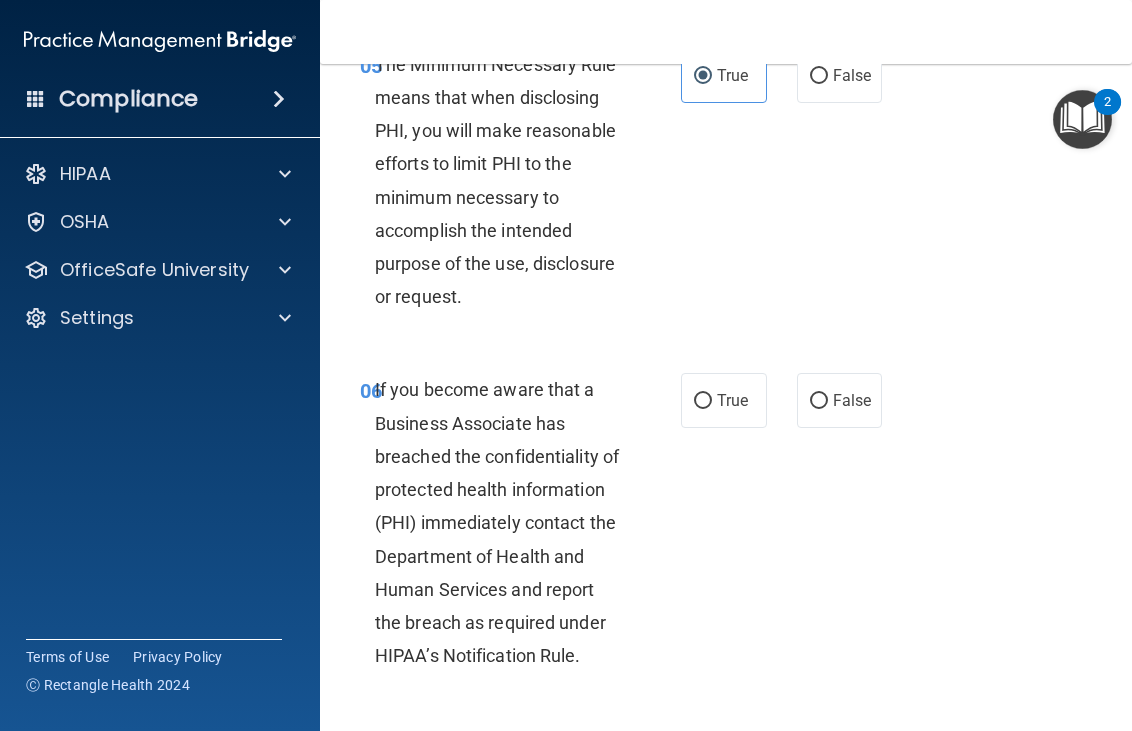 scroll, scrollTop: 1400, scrollLeft: 0, axis: vertical 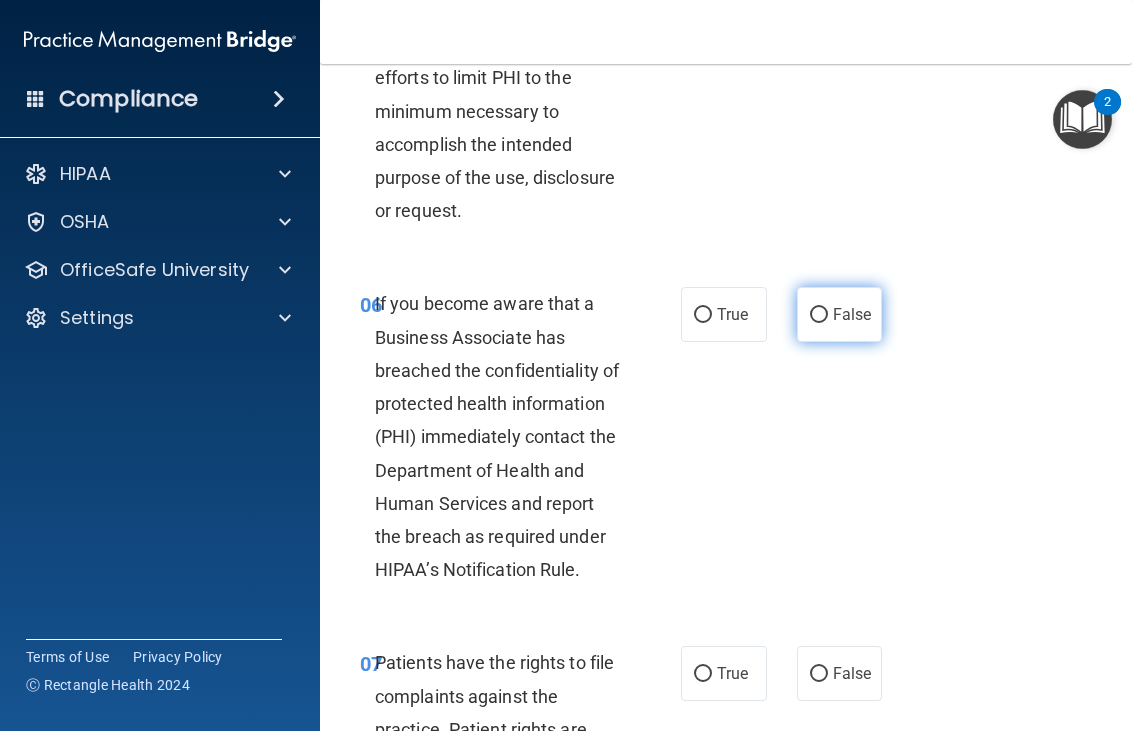 click on "False" at bounding box center [840, 314] 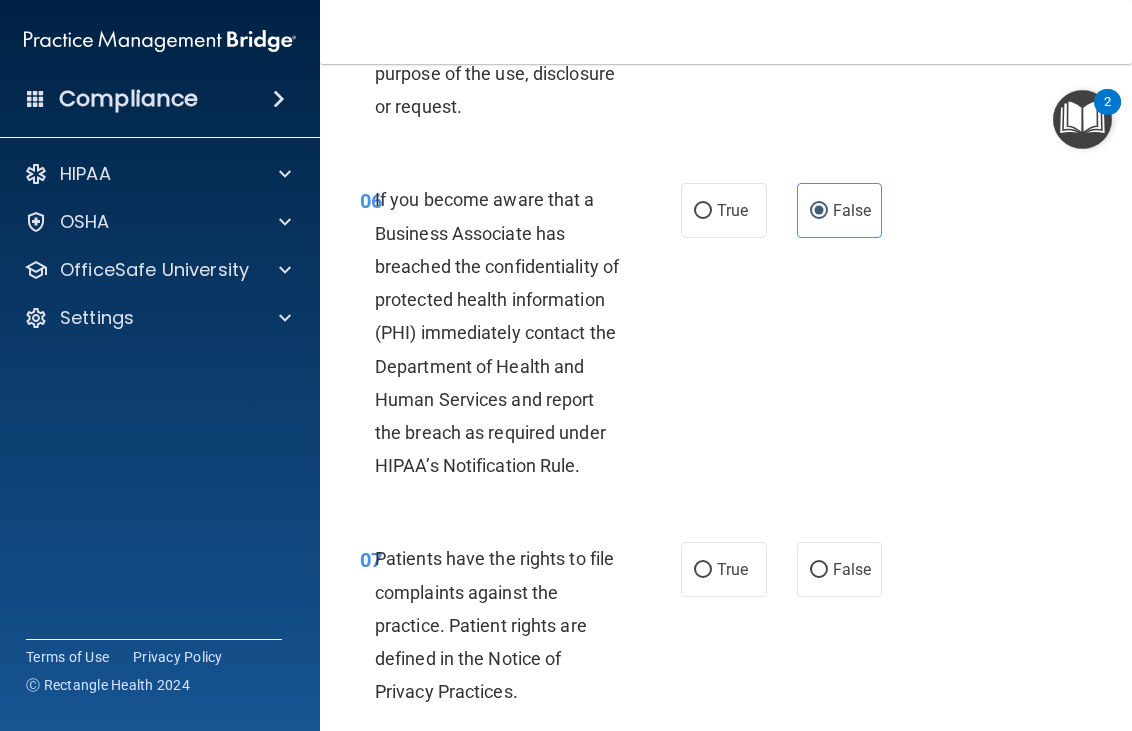scroll, scrollTop: 1800, scrollLeft: 0, axis: vertical 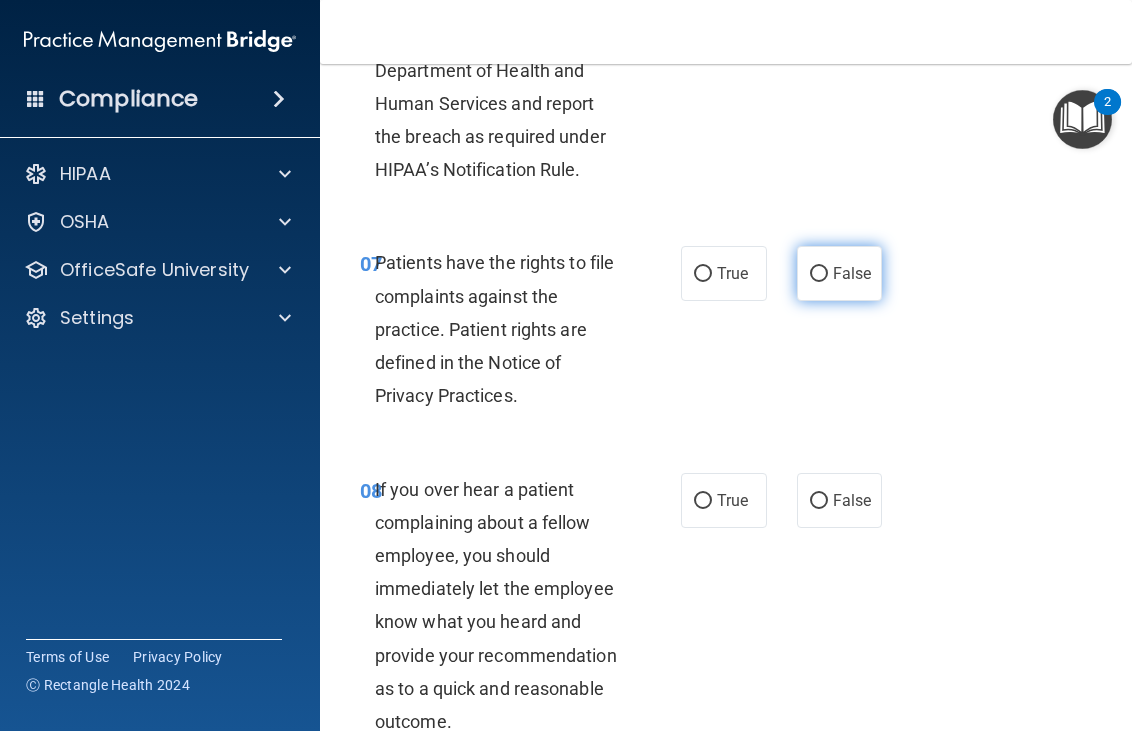 click on "False" at bounding box center [840, 273] 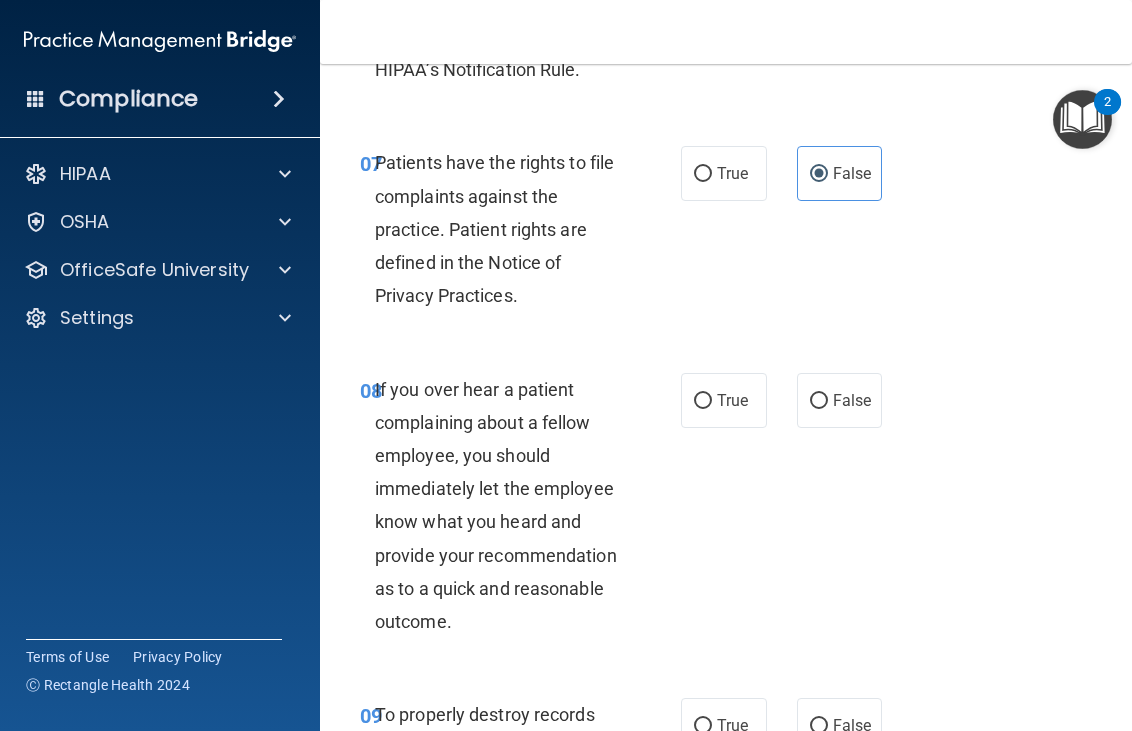 scroll, scrollTop: 2000, scrollLeft: 0, axis: vertical 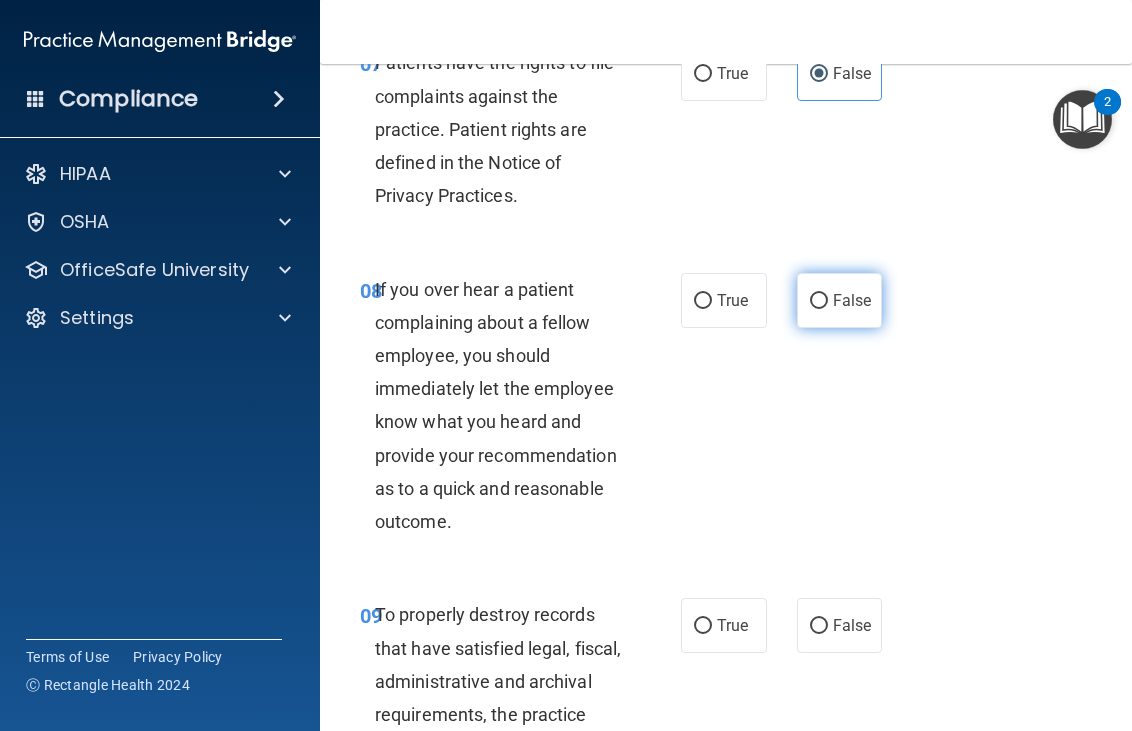 click on "False" at bounding box center (840, 300) 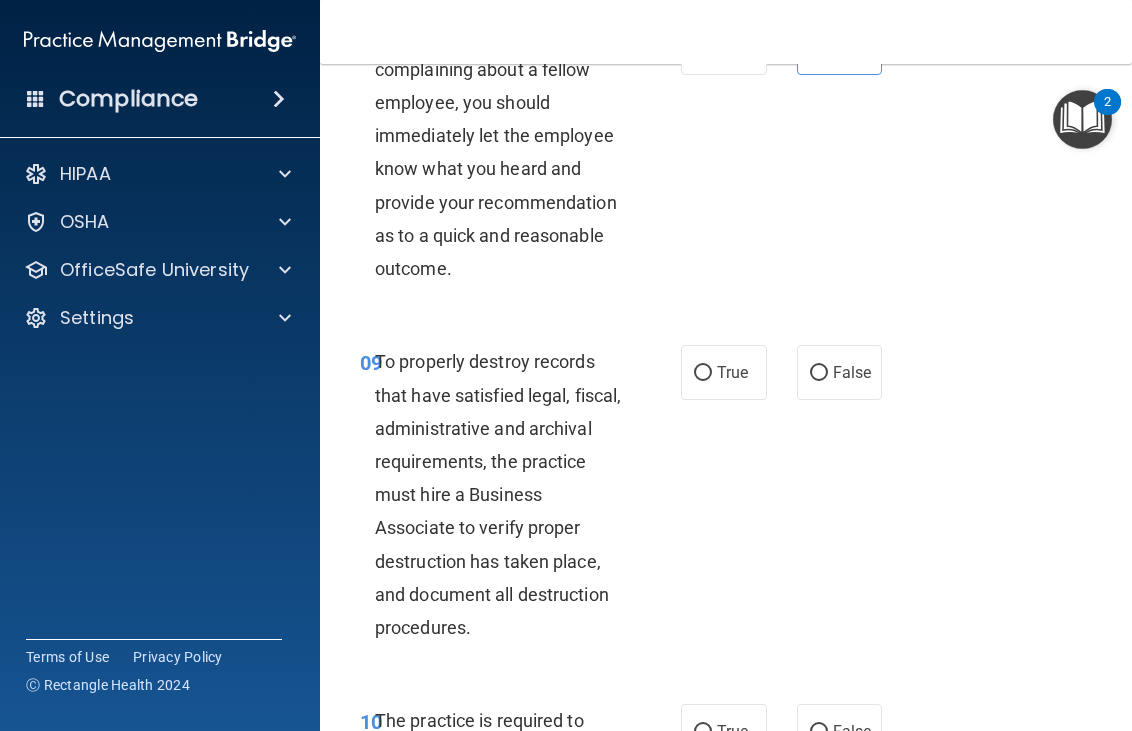scroll, scrollTop: 2300, scrollLeft: 0, axis: vertical 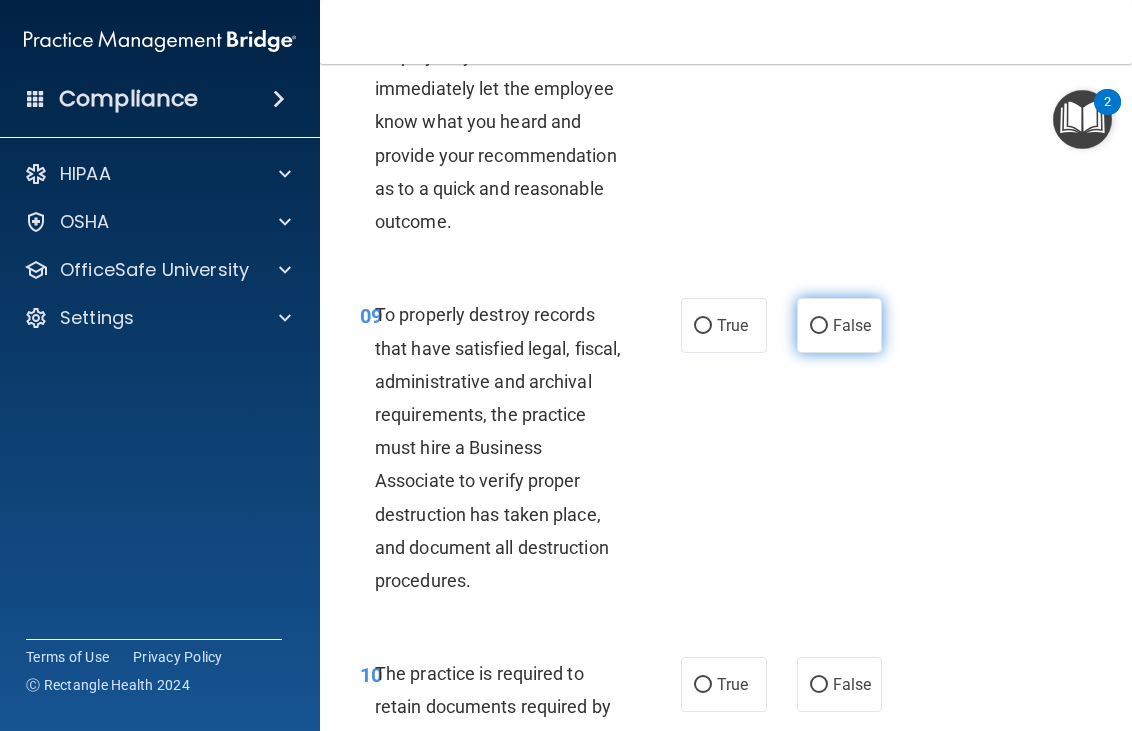 click on "False" at bounding box center [852, 325] 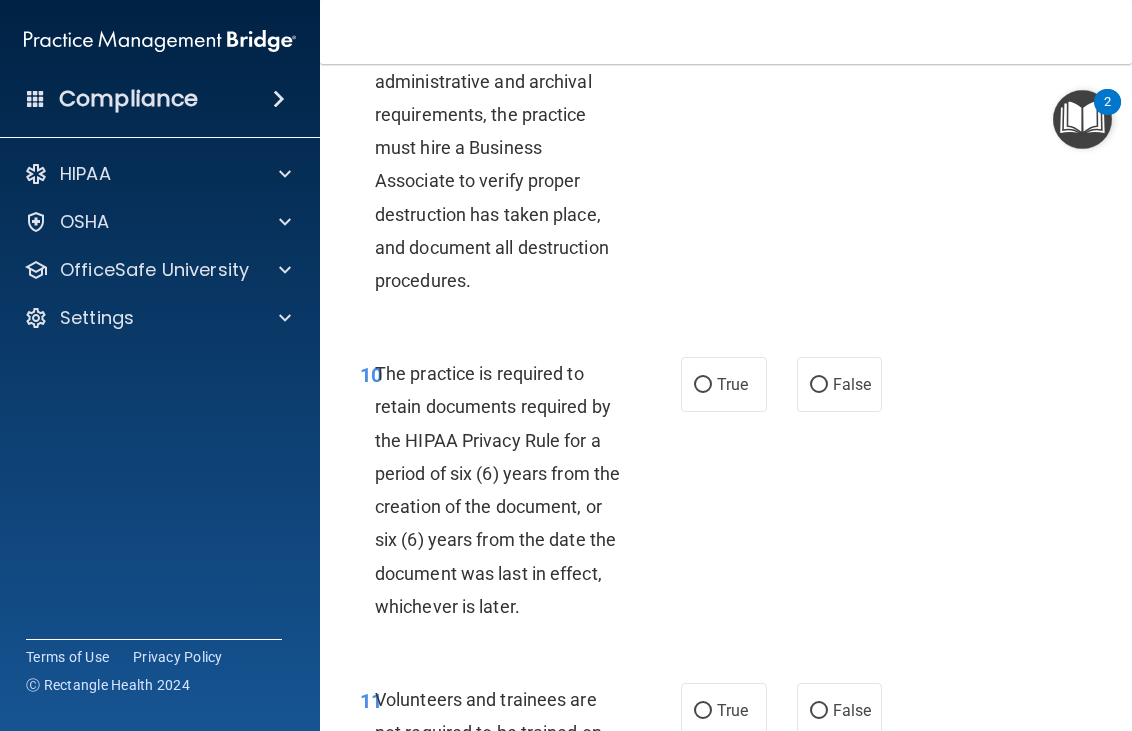 scroll, scrollTop: 2700, scrollLeft: 0, axis: vertical 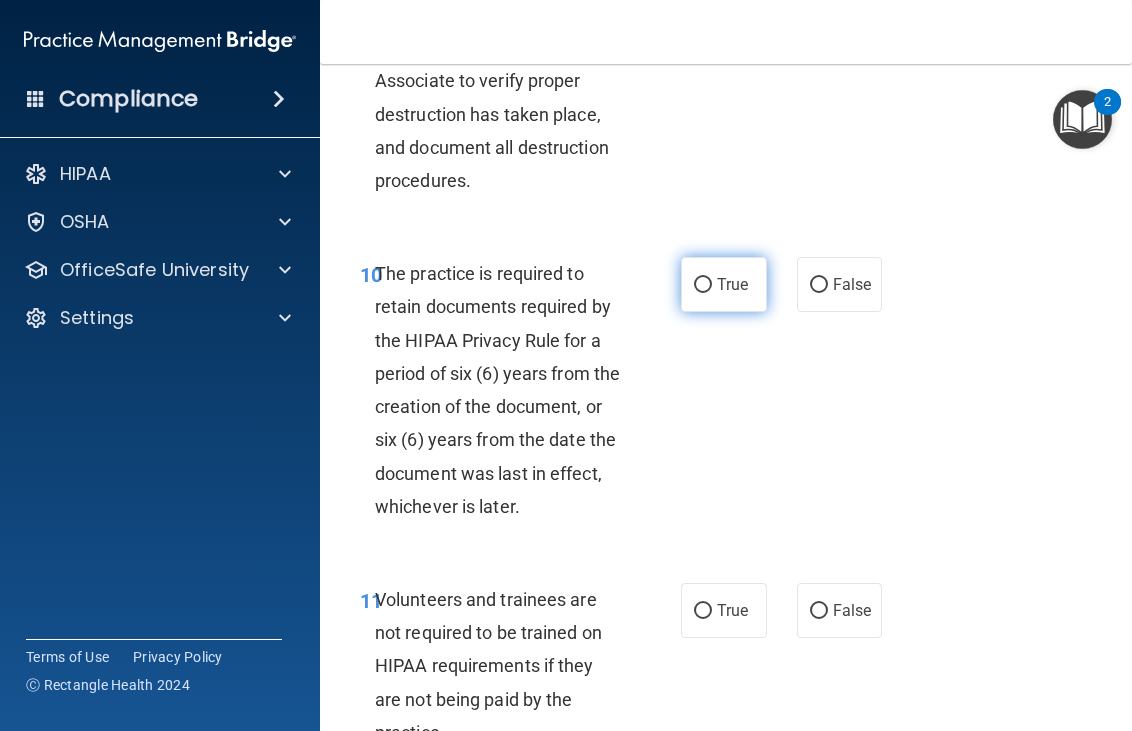 click on "True" at bounding box center [724, 284] 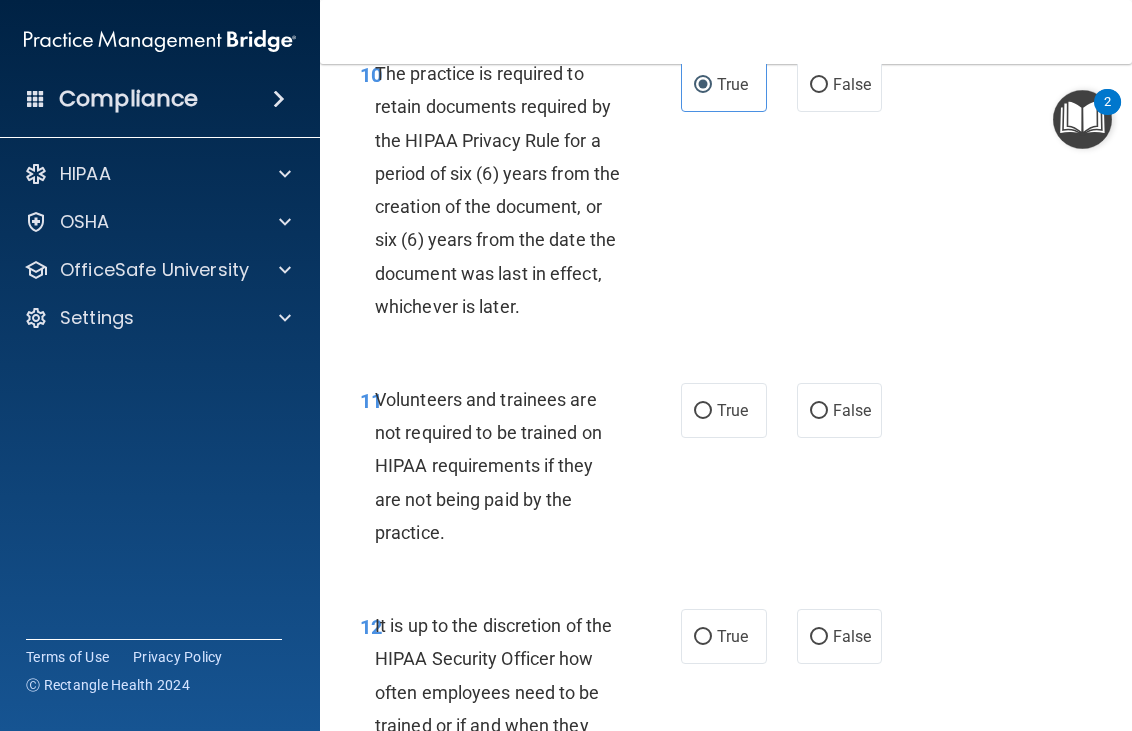 scroll, scrollTop: 3000, scrollLeft: 0, axis: vertical 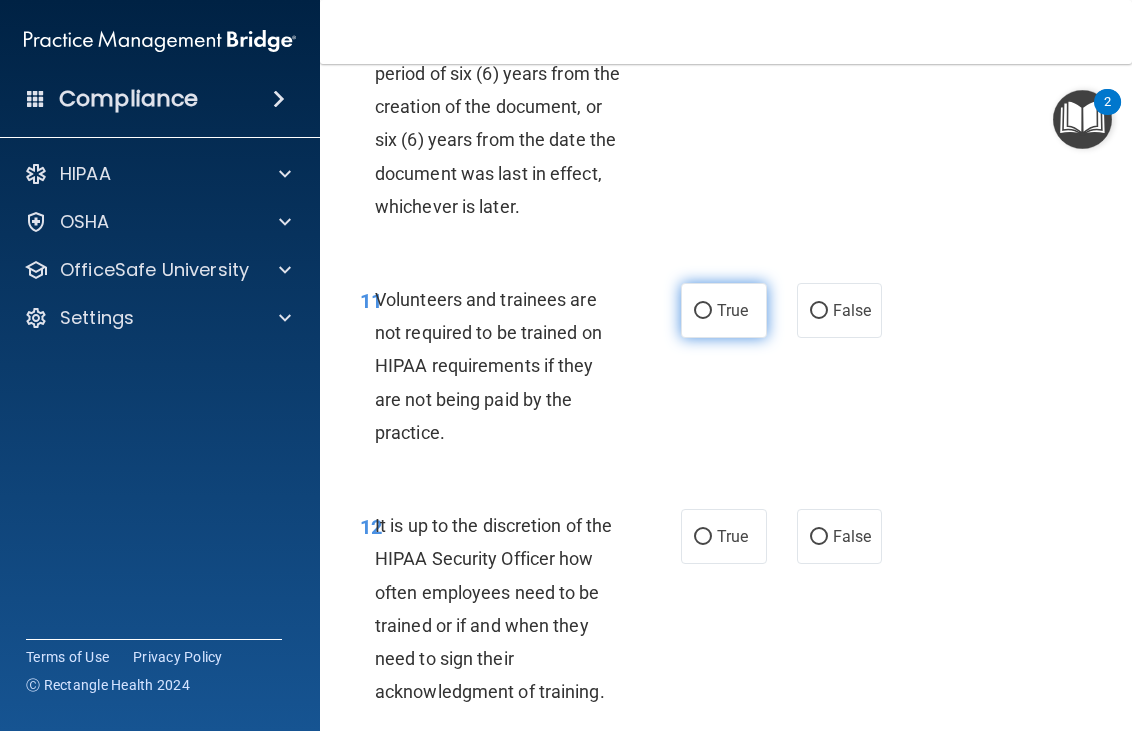 click on "True" at bounding box center [724, 310] 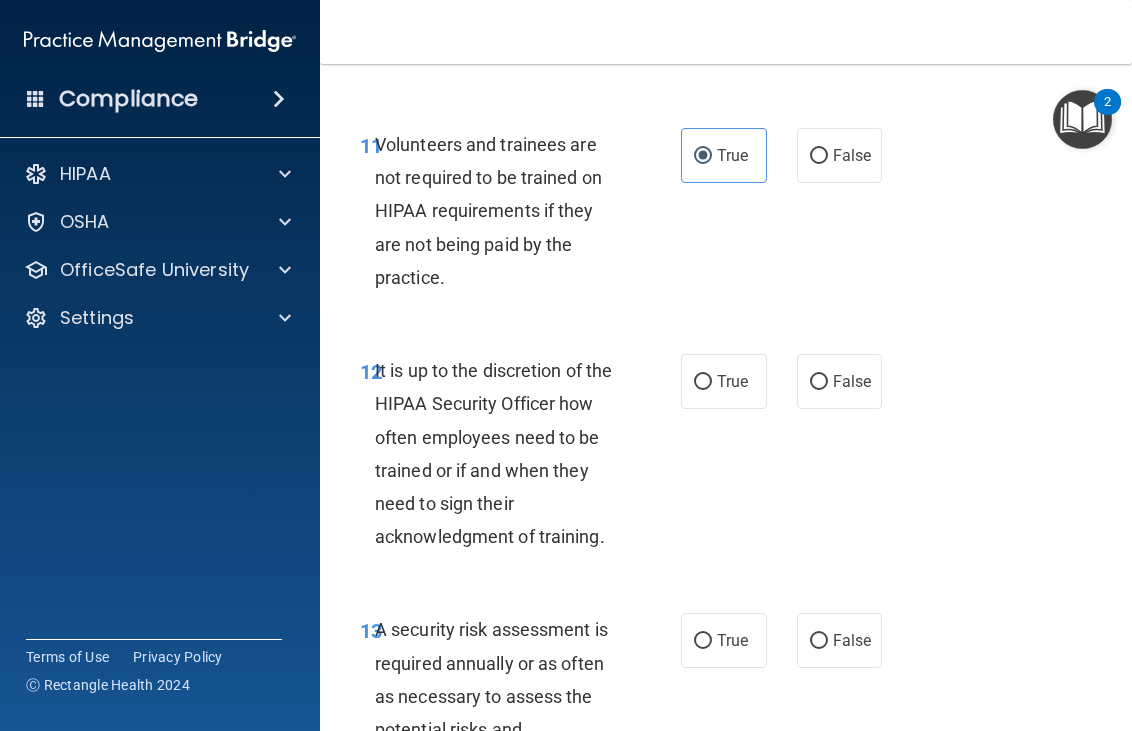 scroll, scrollTop: 3200, scrollLeft: 0, axis: vertical 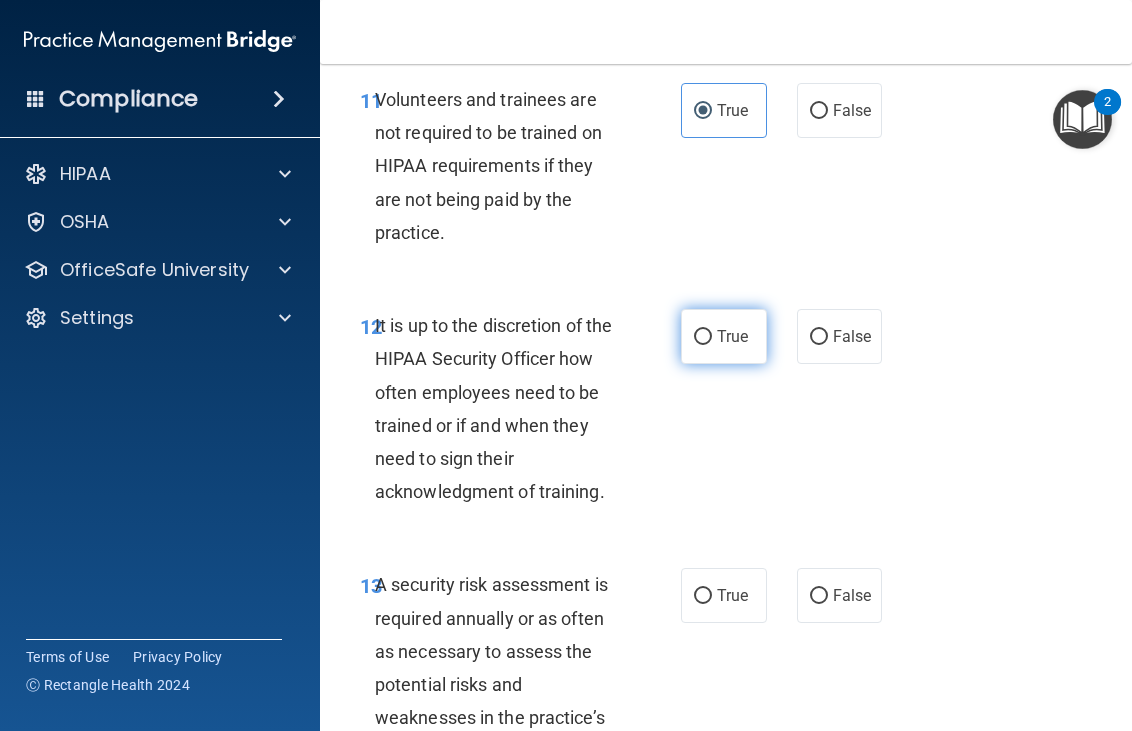 click on "True" at bounding box center [703, 337] 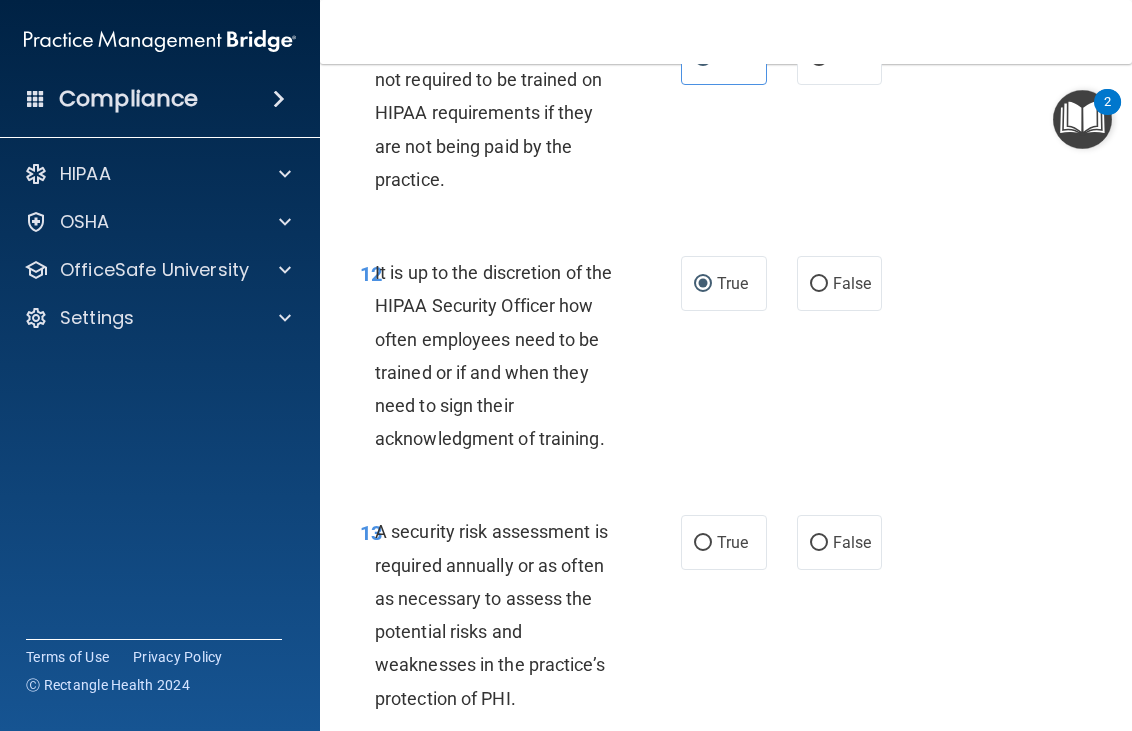 scroll, scrollTop: 3300, scrollLeft: 0, axis: vertical 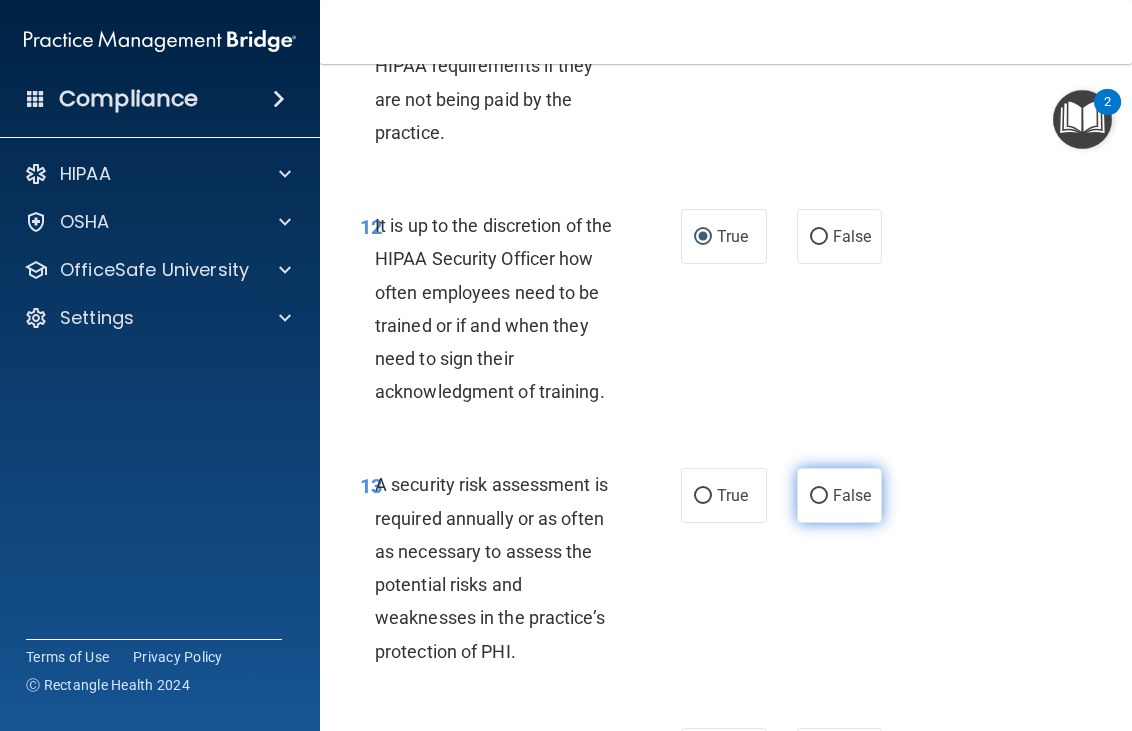 click on "False" at bounding box center [852, 495] 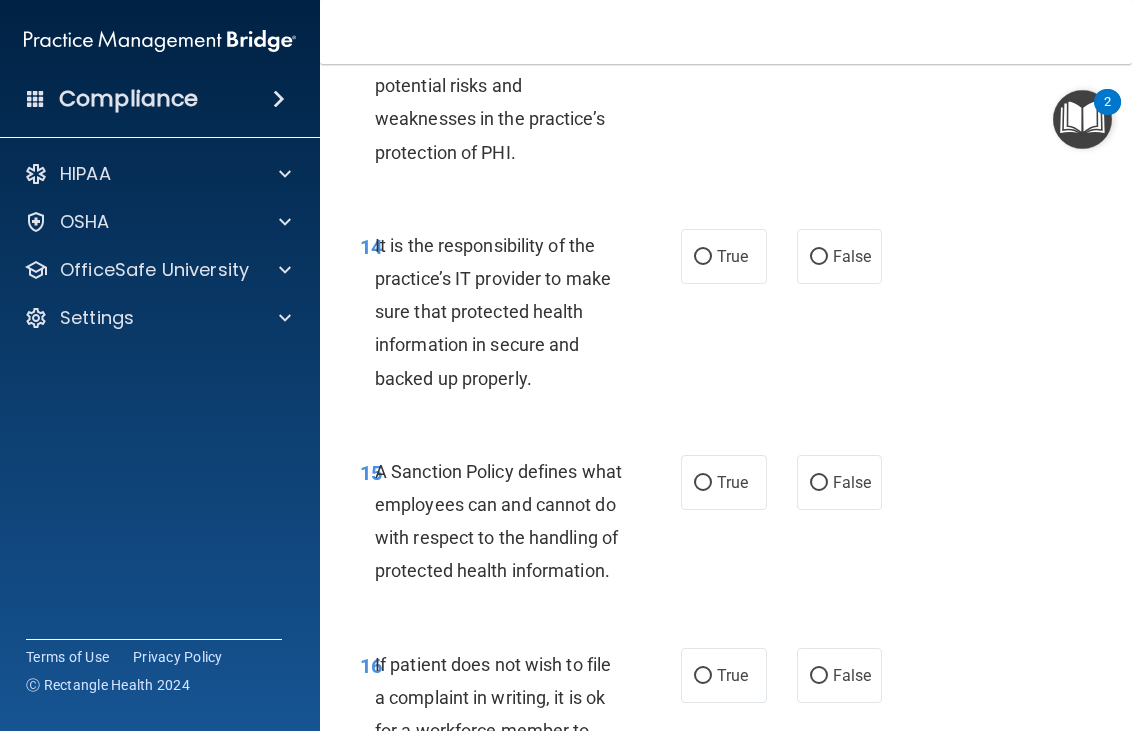 scroll, scrollTop: 3800, scrollLeft: 0, axis: vertical 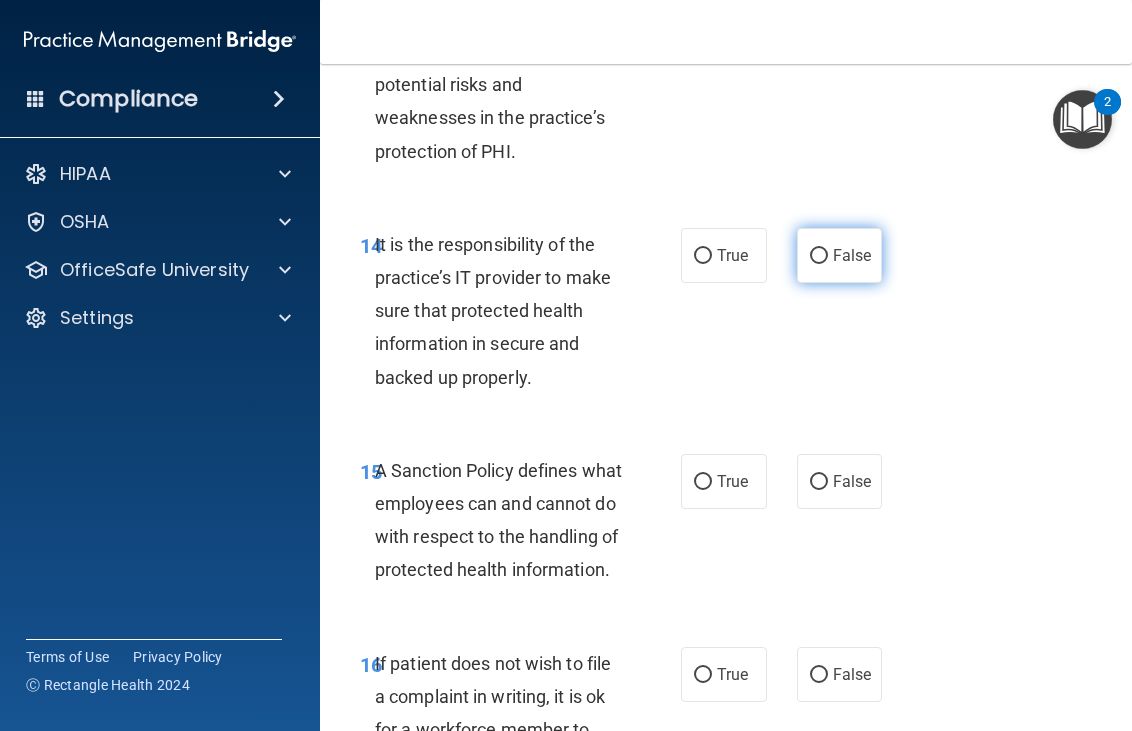 click on "False" at bounding box center [852, 255] 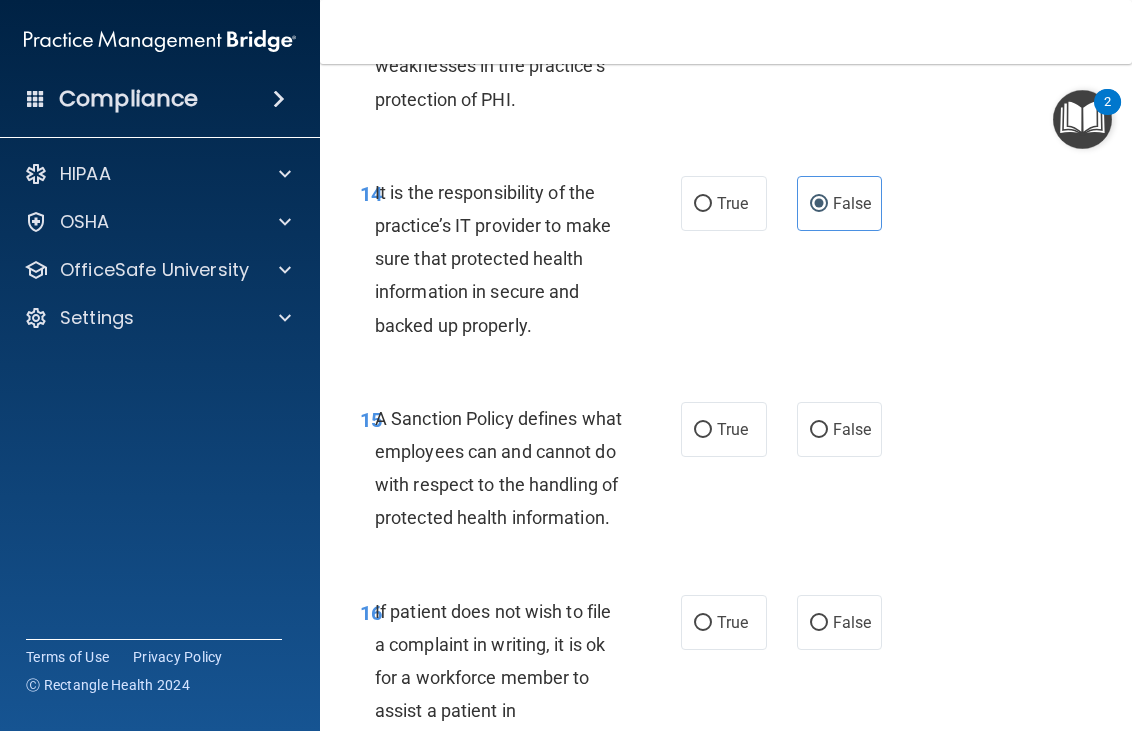scroll, scrollTop: 3900, scrollLeft: 0, axis: vertical 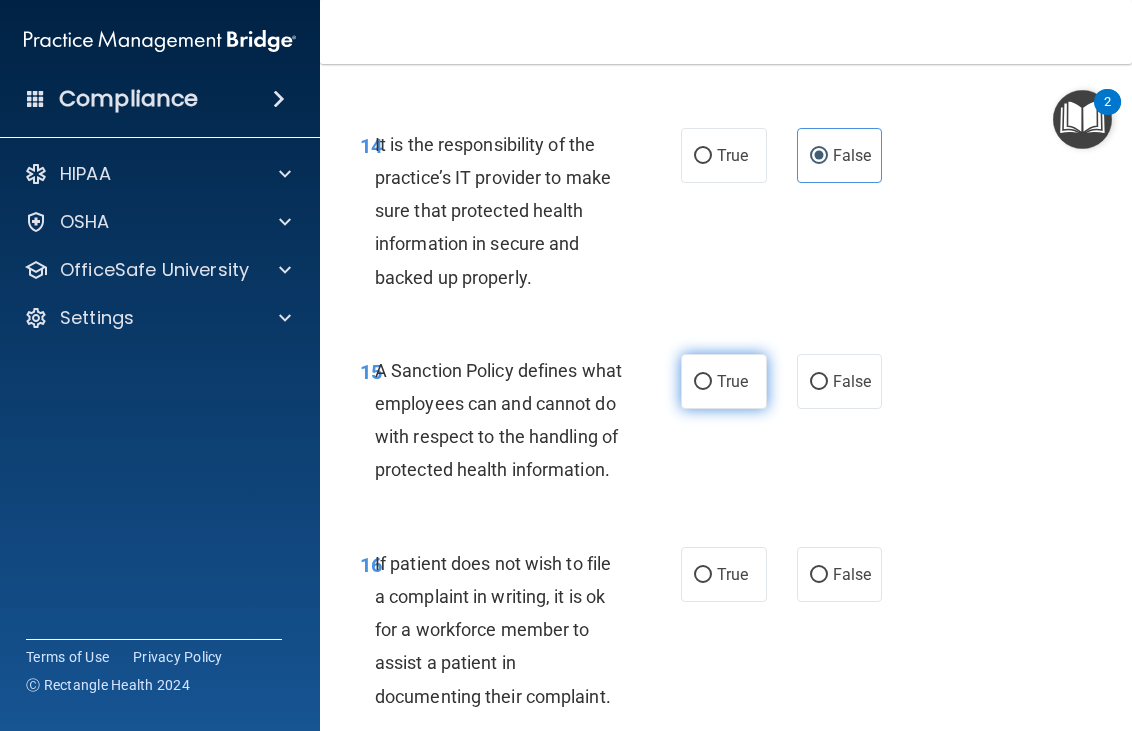click on "True" at bounding box center [732, 381] 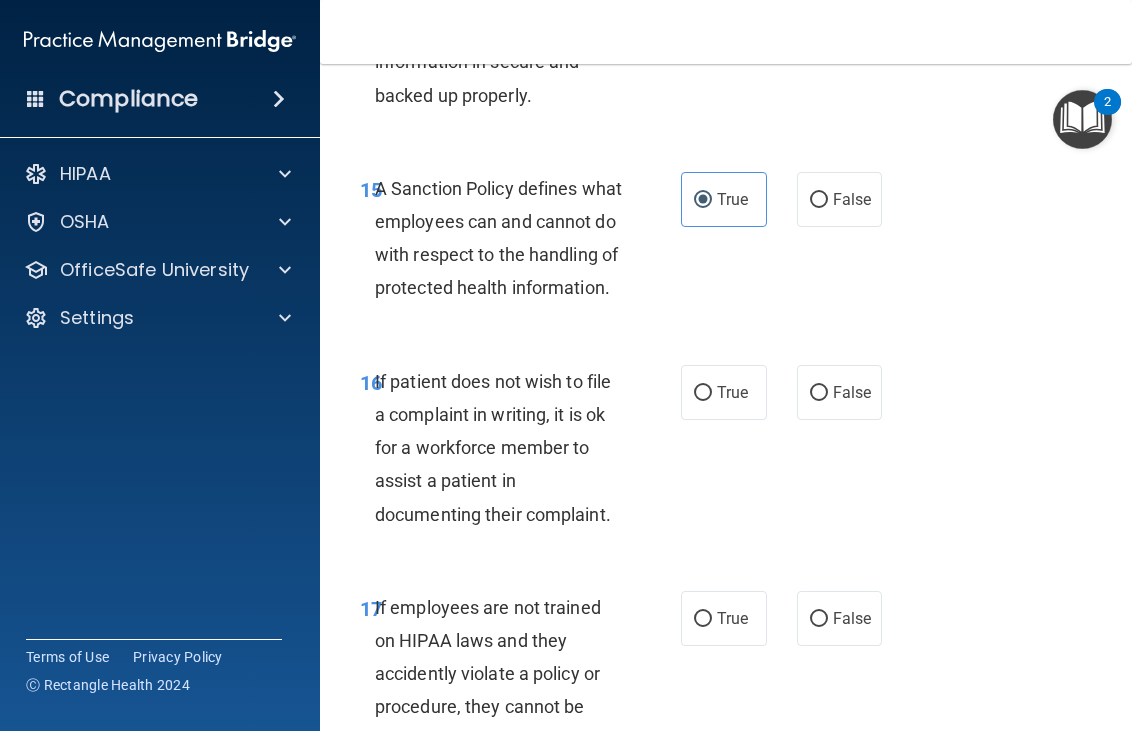 scroll, scrollTop: 4100, scrollLeft: 0, axis: vertical 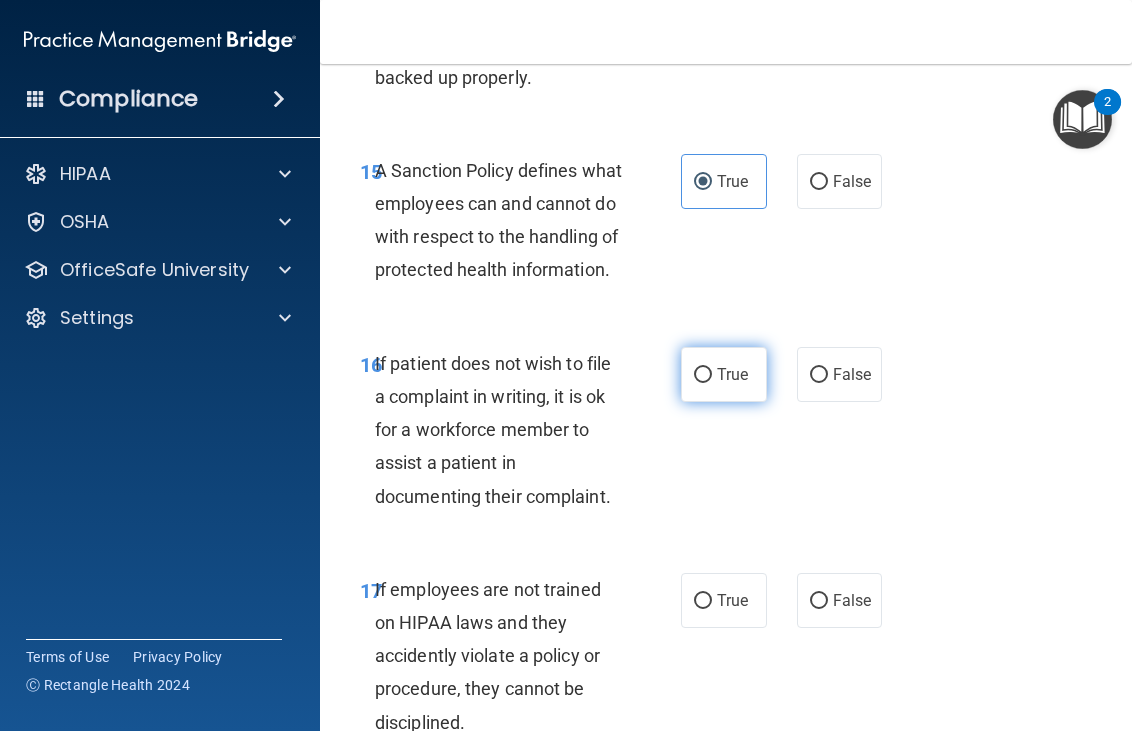 click on "True" at bounding box center [703, 375] 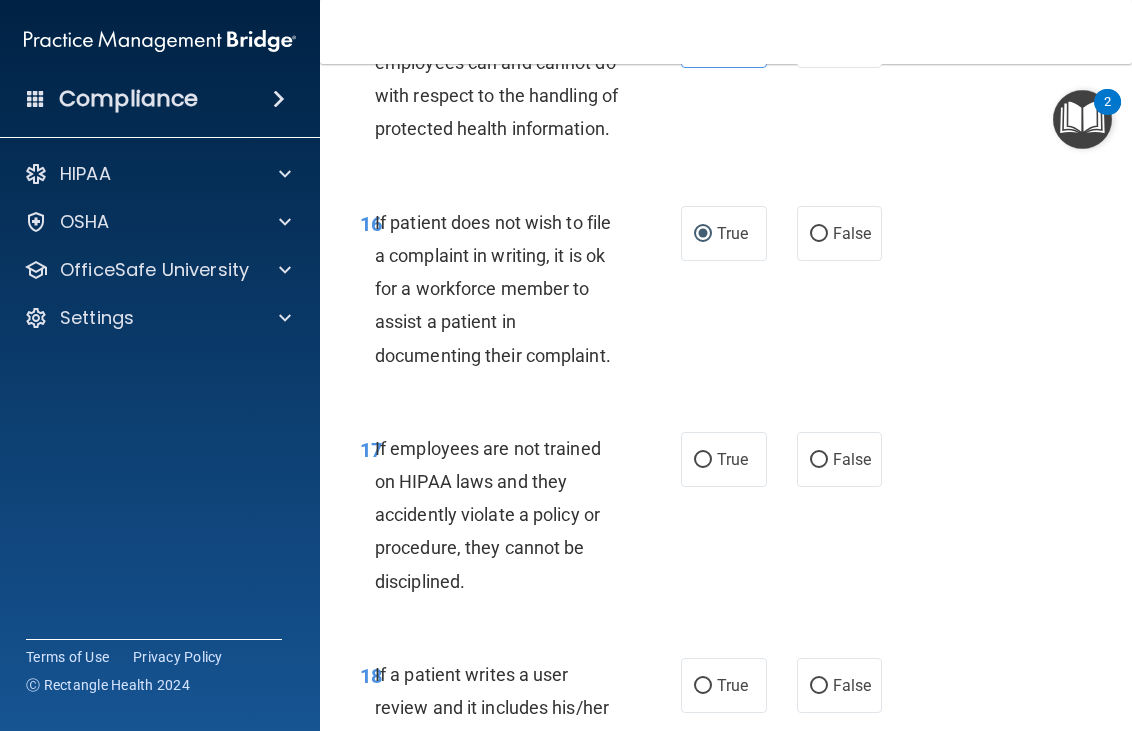 scroll, scrollTop: 4300, scrollLeft: 0, axis: vertical 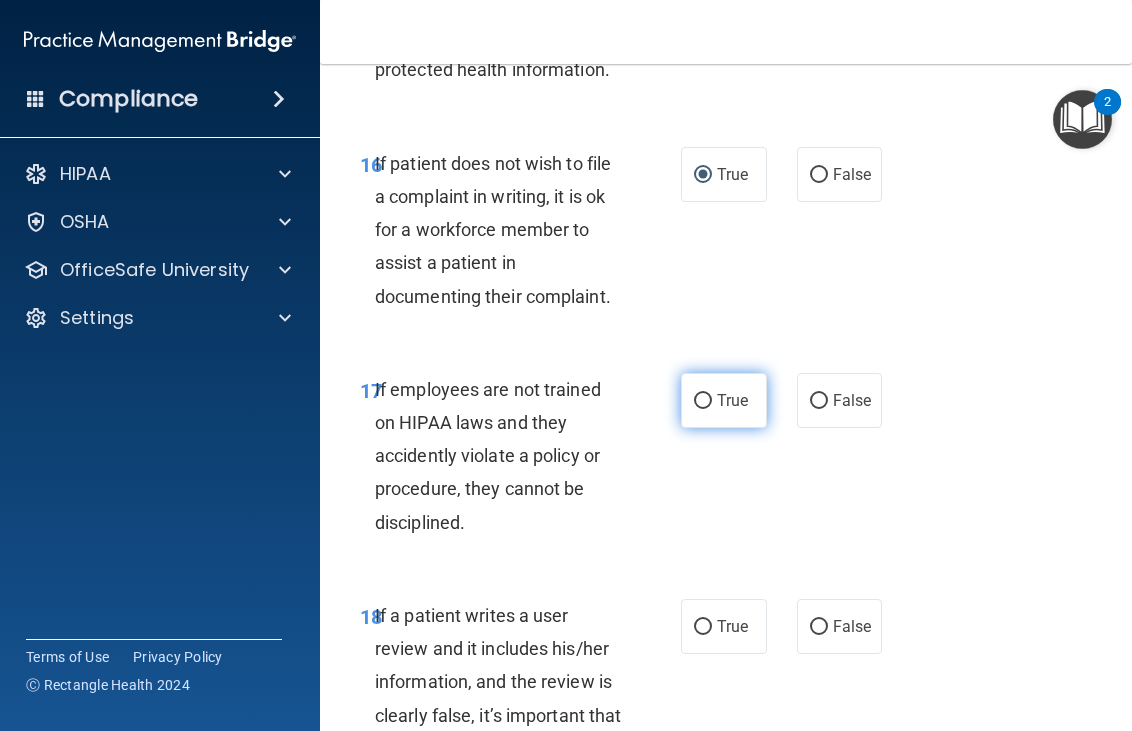 click on "True" at bounding box center (732, 400) 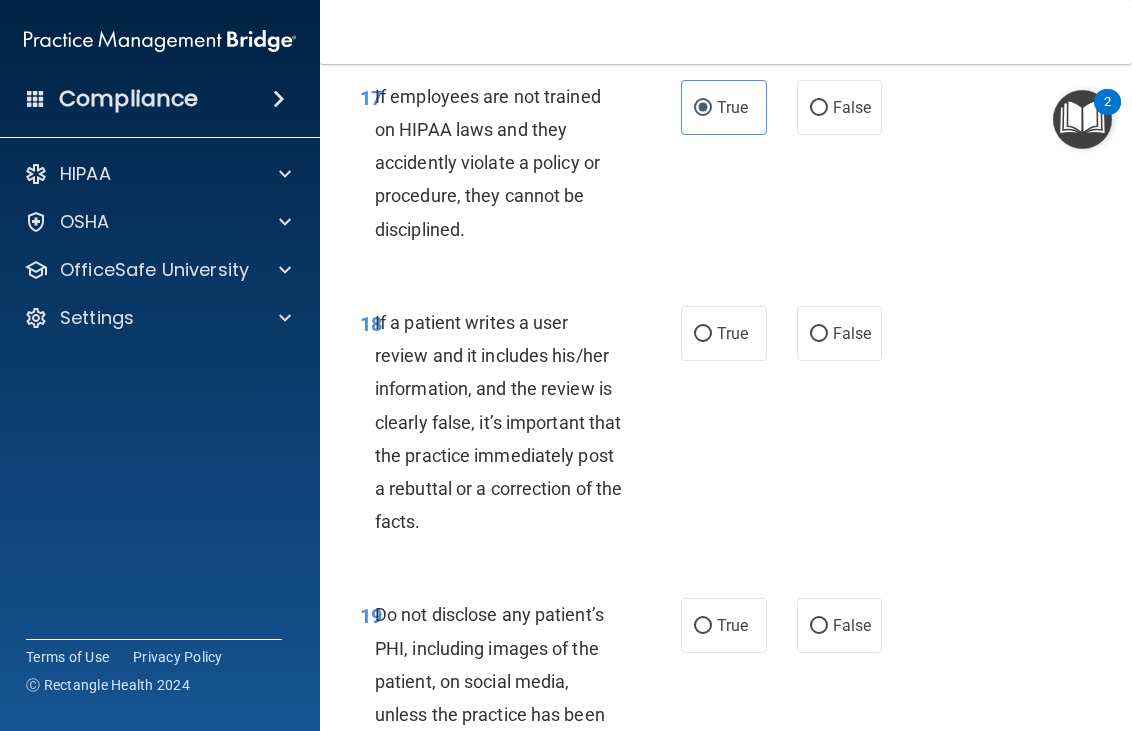 scroll, scrollTop: 4600, scrollLeft: 0, axis: vertical 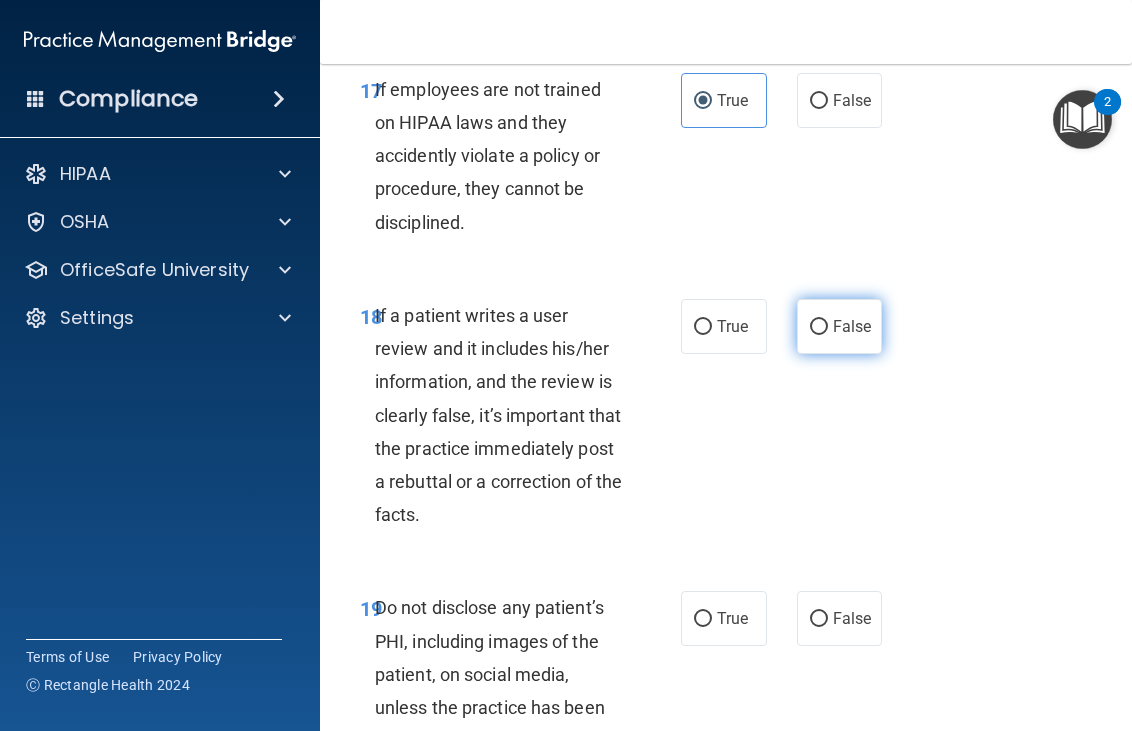 click on "False" at bounding box center (852, 326) 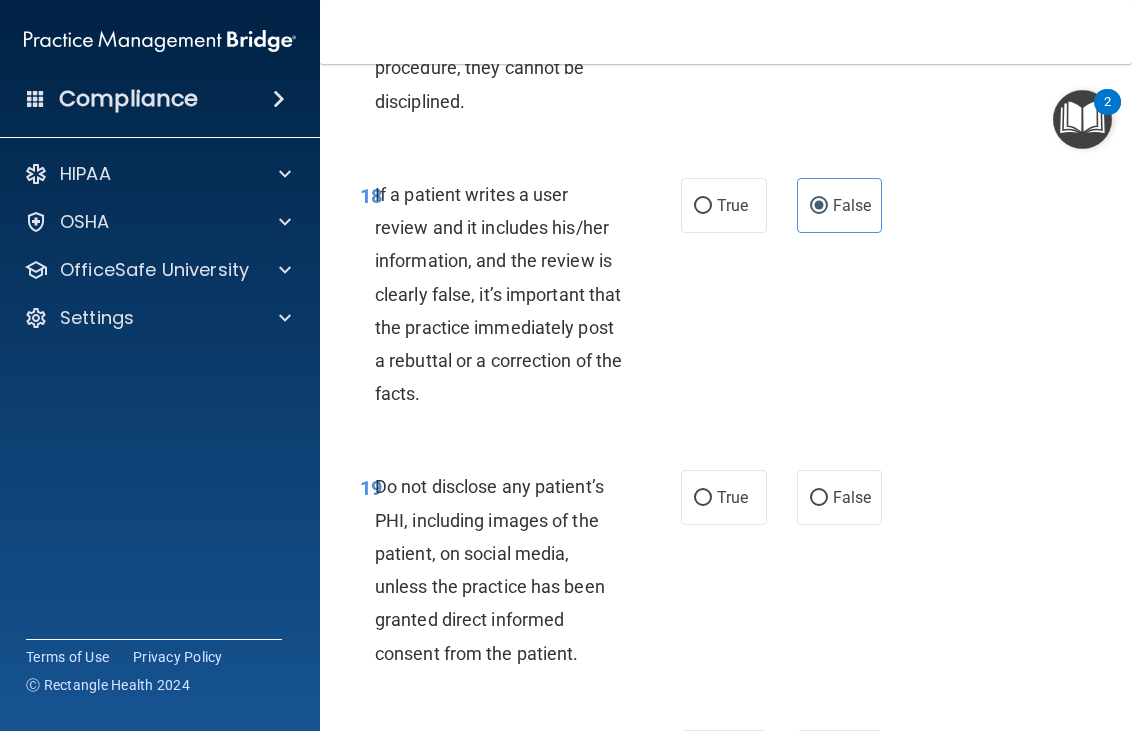scroll, scrollTop: 4800, scrollLeft: 0, axis: vertical 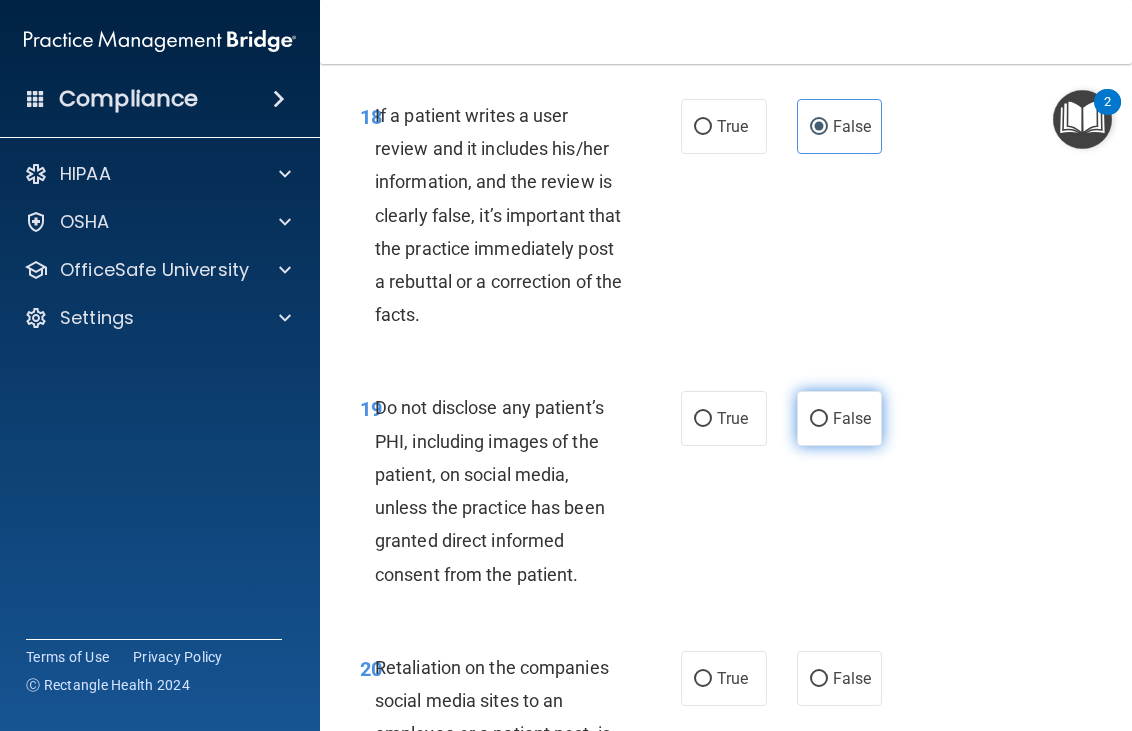 click on "False" at bounding box center [840, 418] 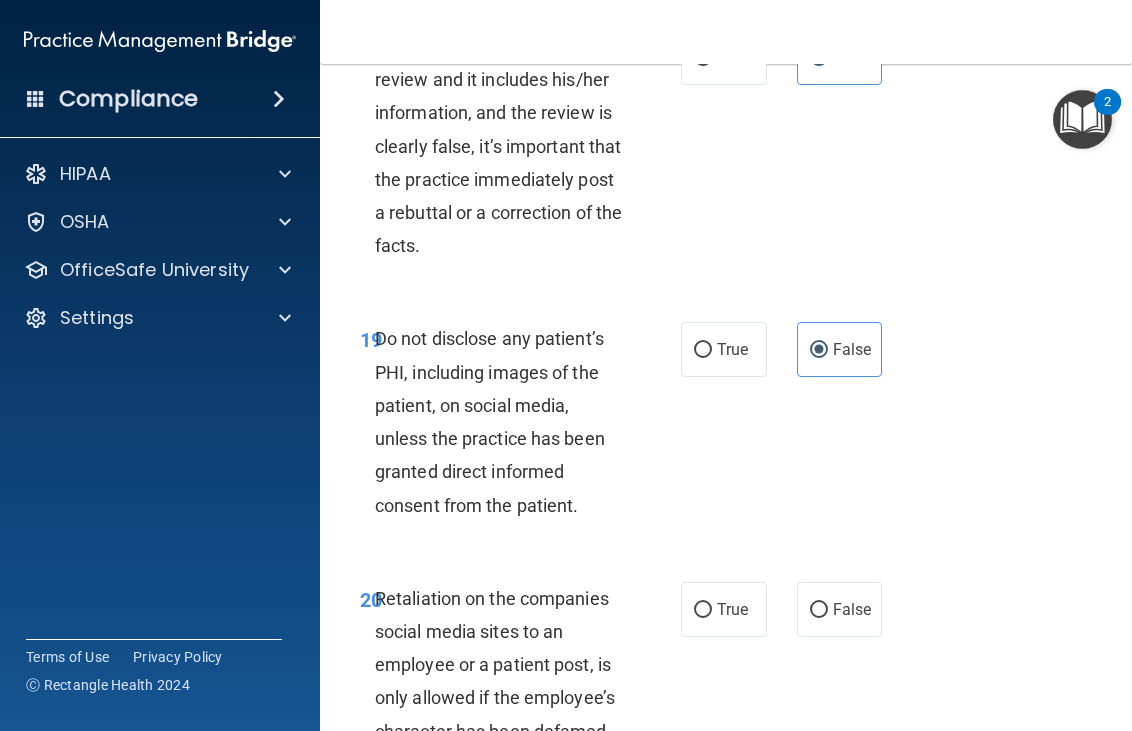 scroll, scrollTop: 5000, scrollLeft: 0, axis: vertical 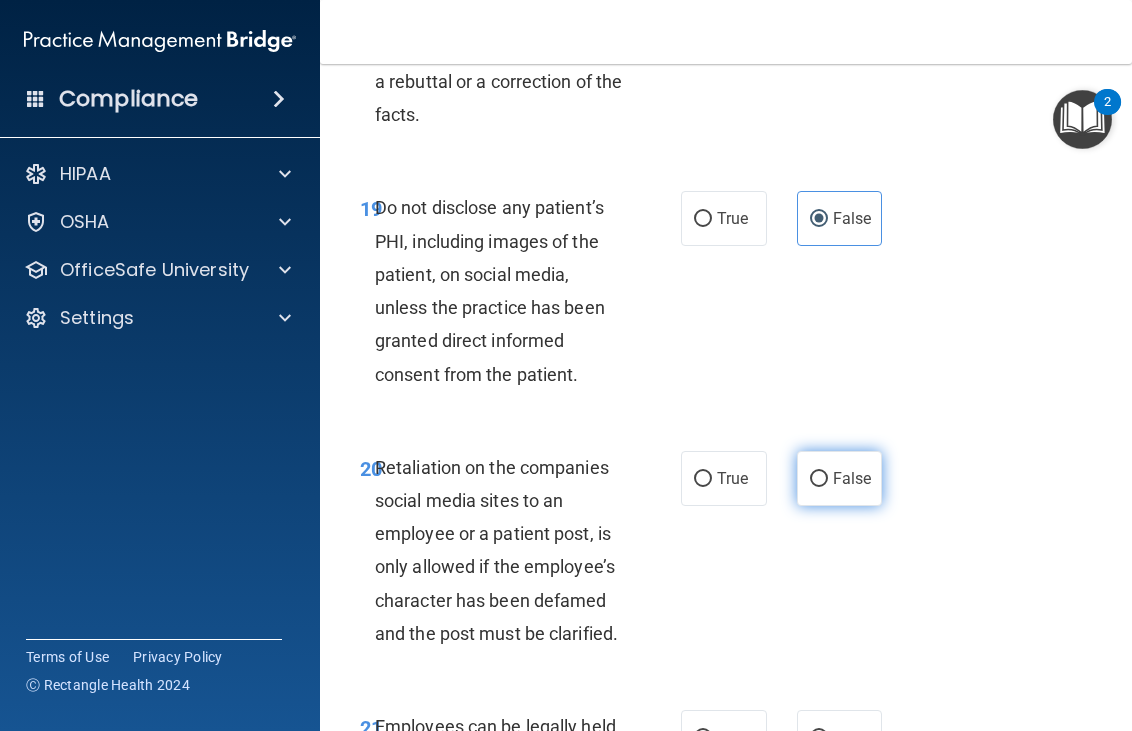 click on "False" at bounding box center (840, 478) 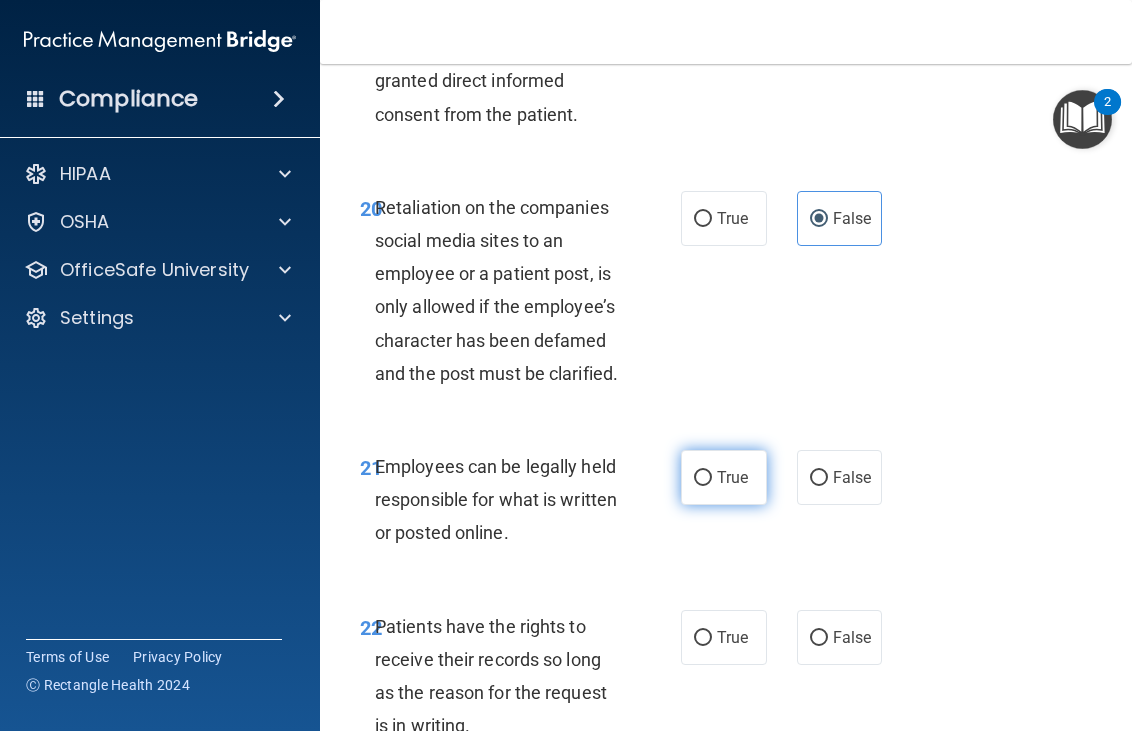 scroll, scrollTop: 5300, scrollLeft: 0, axis: vertical 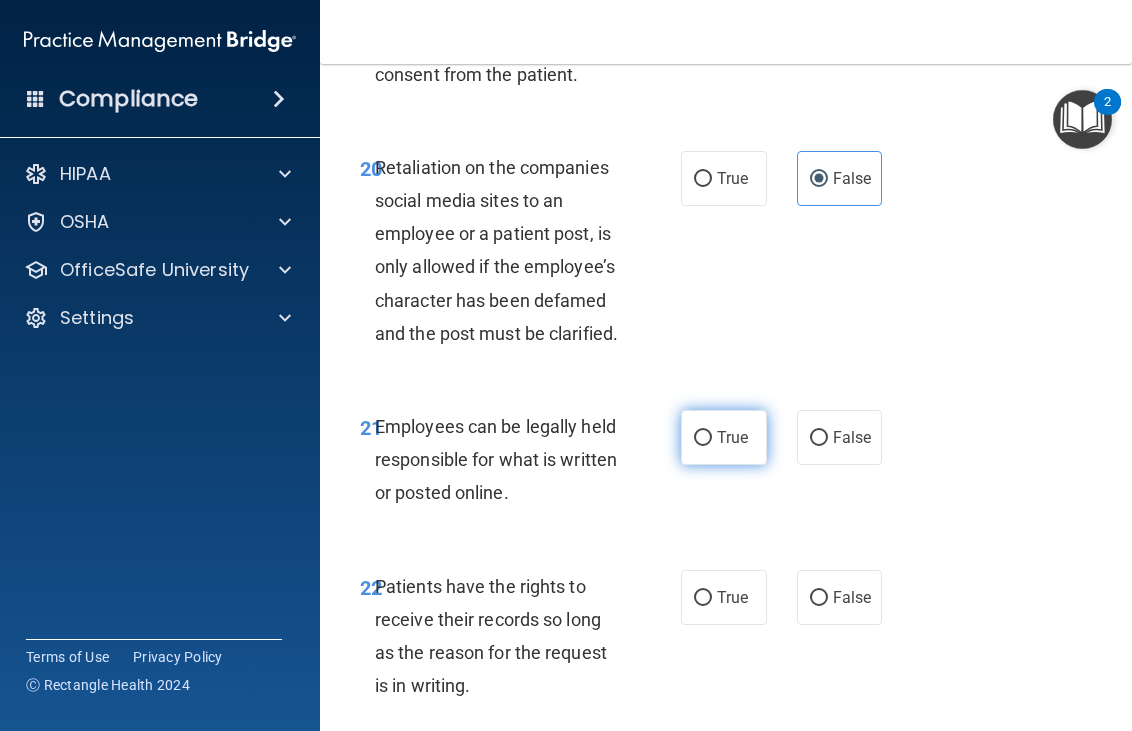 click on "True" at bounding box center (732, 437) 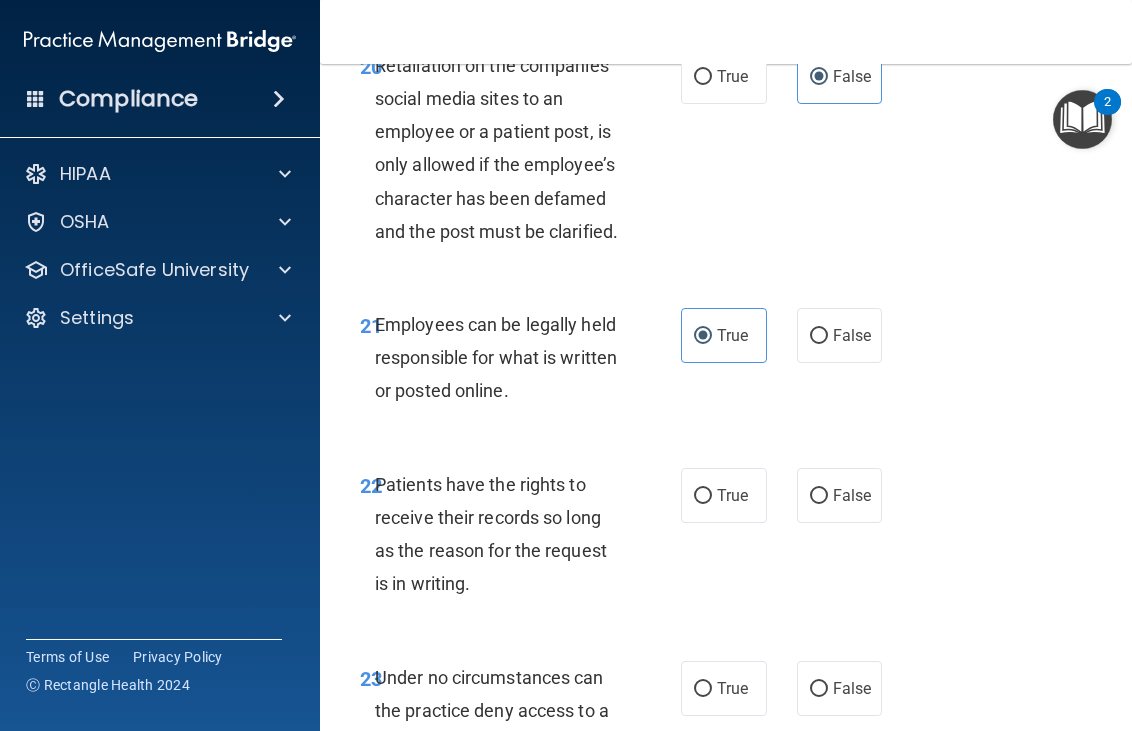 scroll, scrollTop: 5500, scrollLeft: 0, axis: vertical 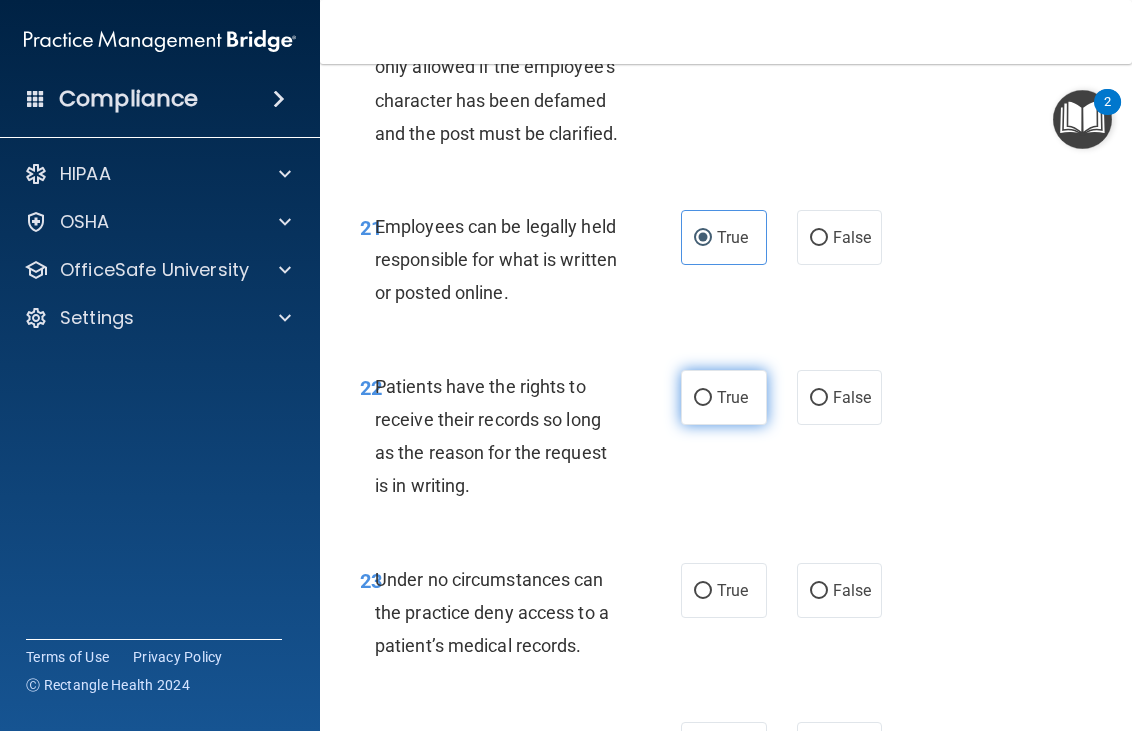 click on "True" at bounding box center [732, 397] 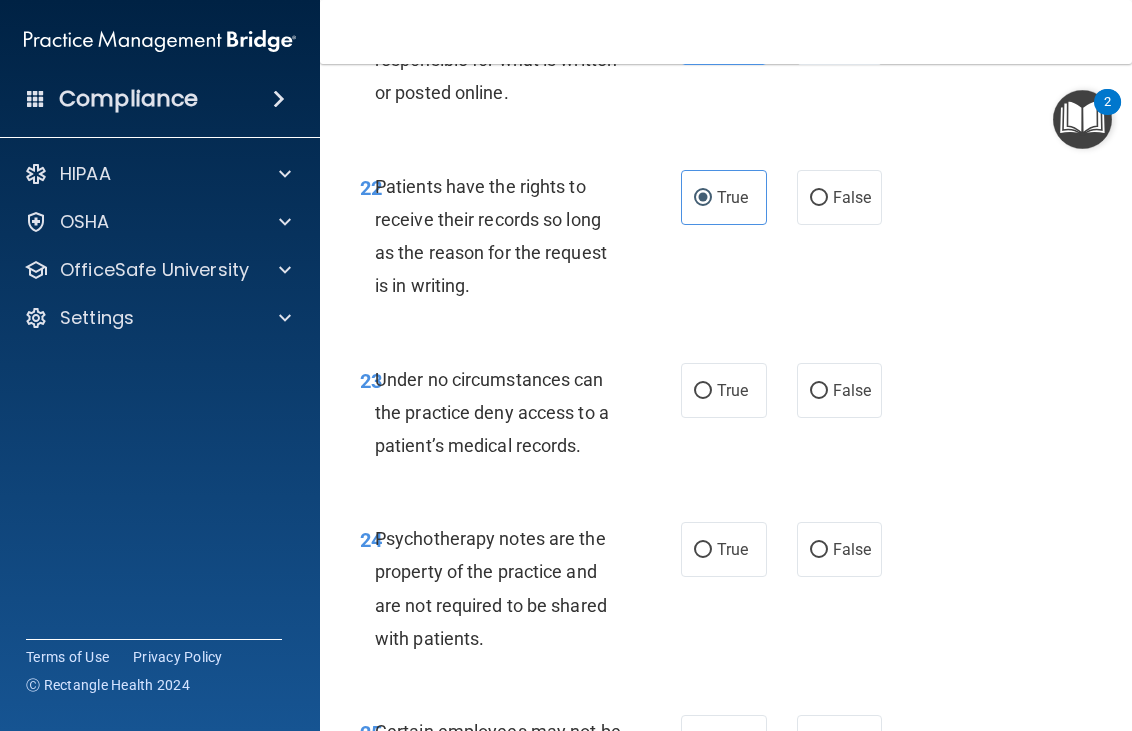 scroll, scrollTop: 5800, scrollLeft: 0, axis: vertical 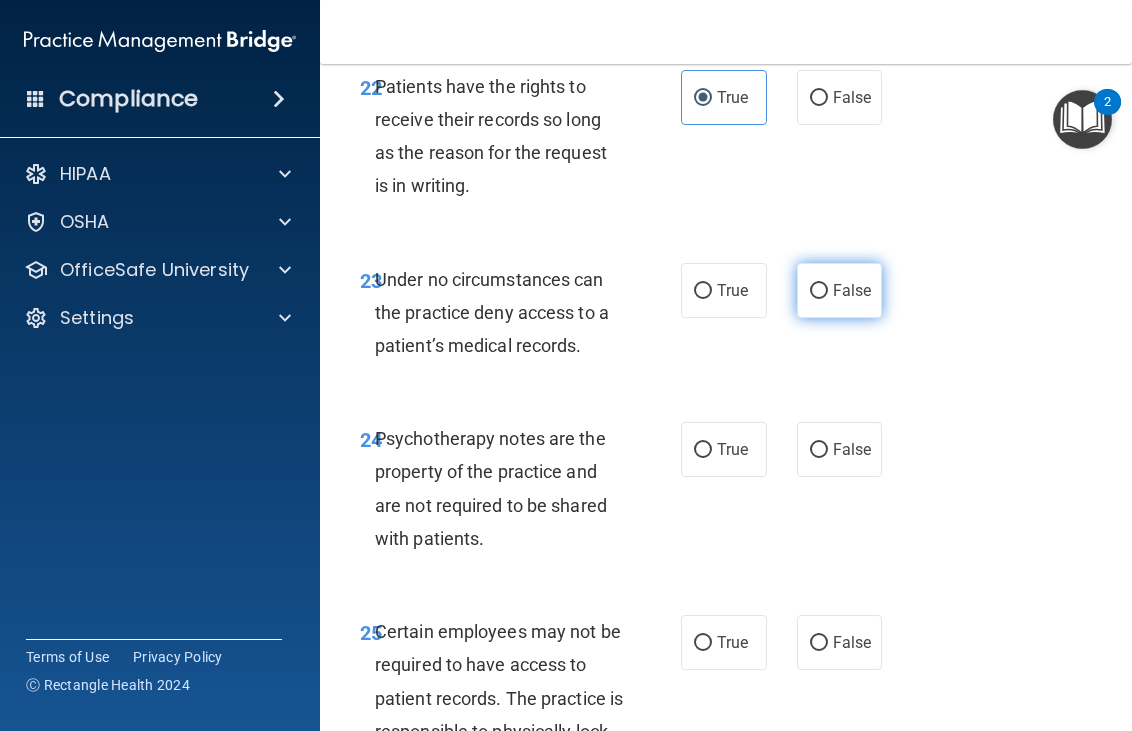 click on "False" at bounding box center (840, 290) 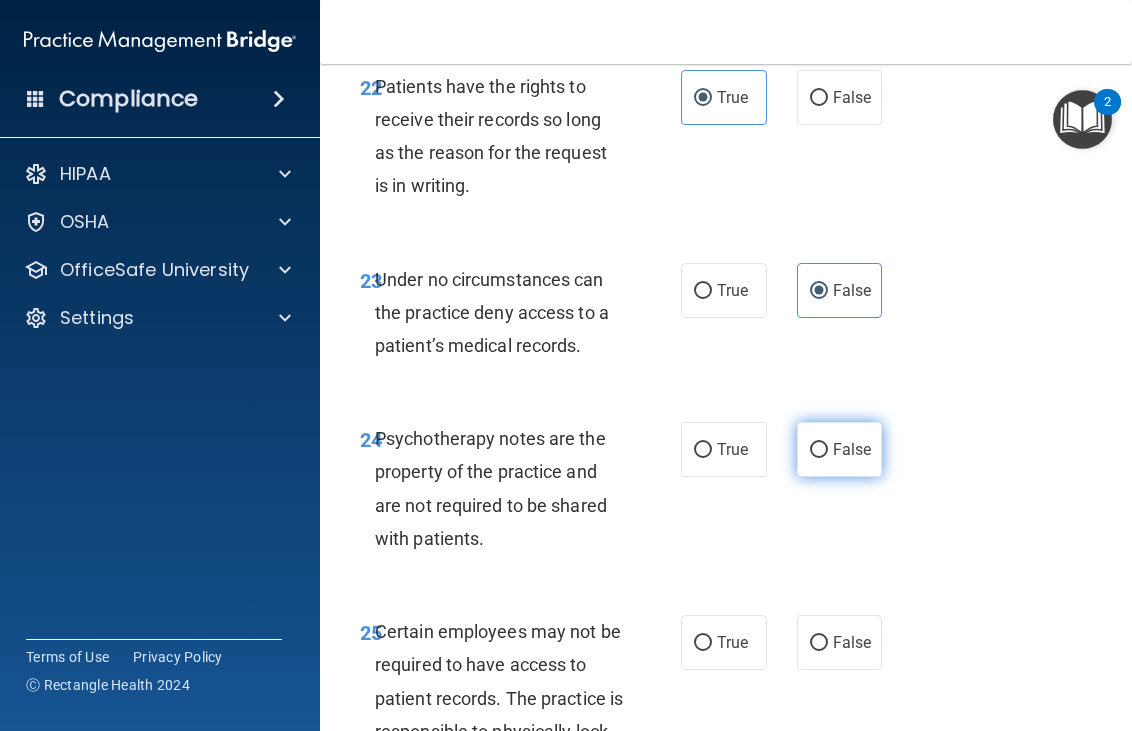 click on "False" at bounding box center [852, 449] 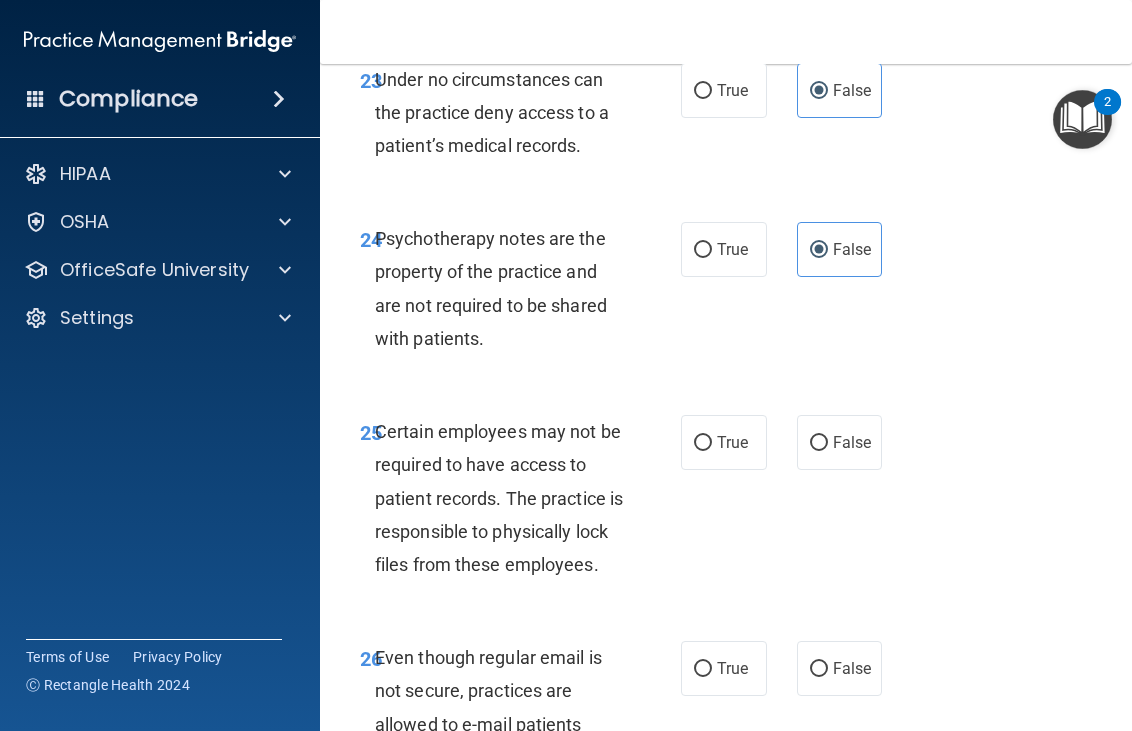 scroll, scrollTop: 6100, scrollLeft: 0, axis: vertical 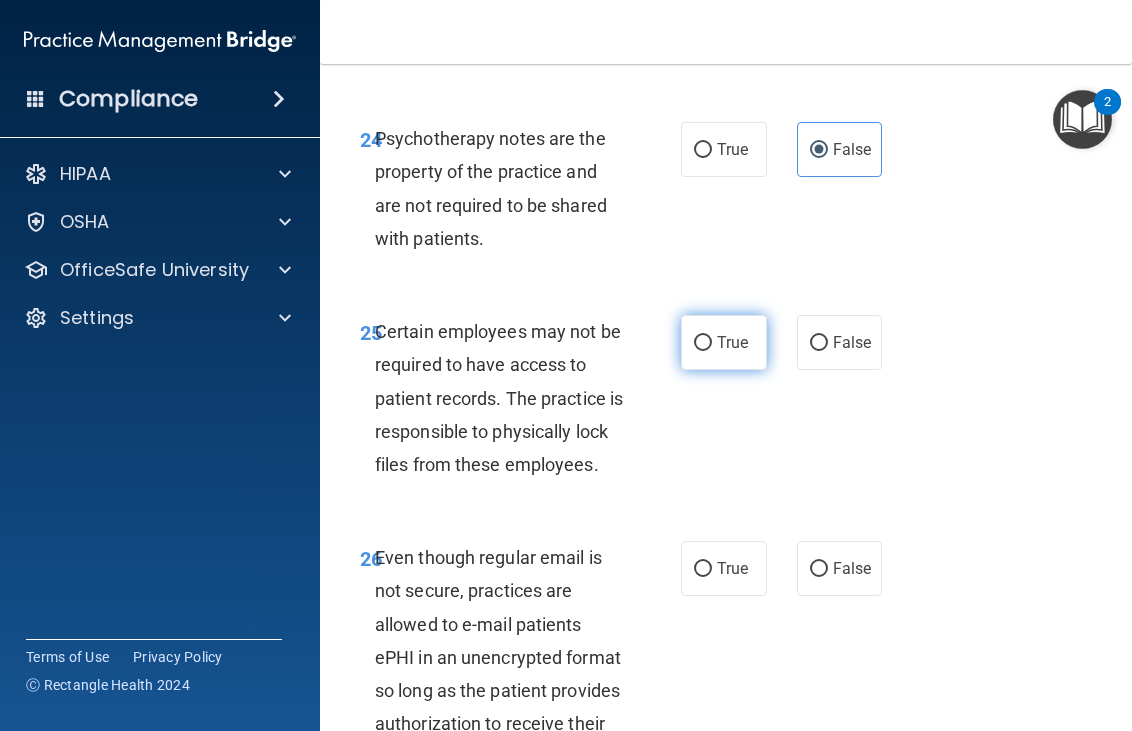 click on "True" at bounding box center [703, 343] 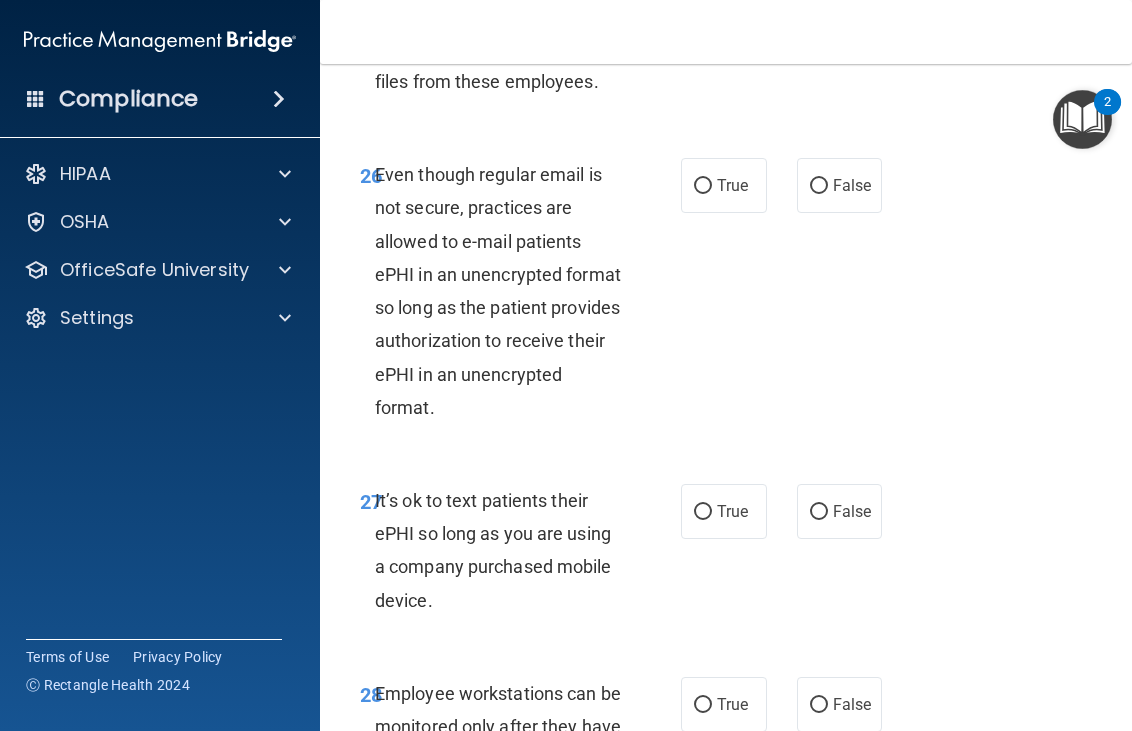 scroll, scrollTop: 6500, scrollLeft: 0, axis: vertical 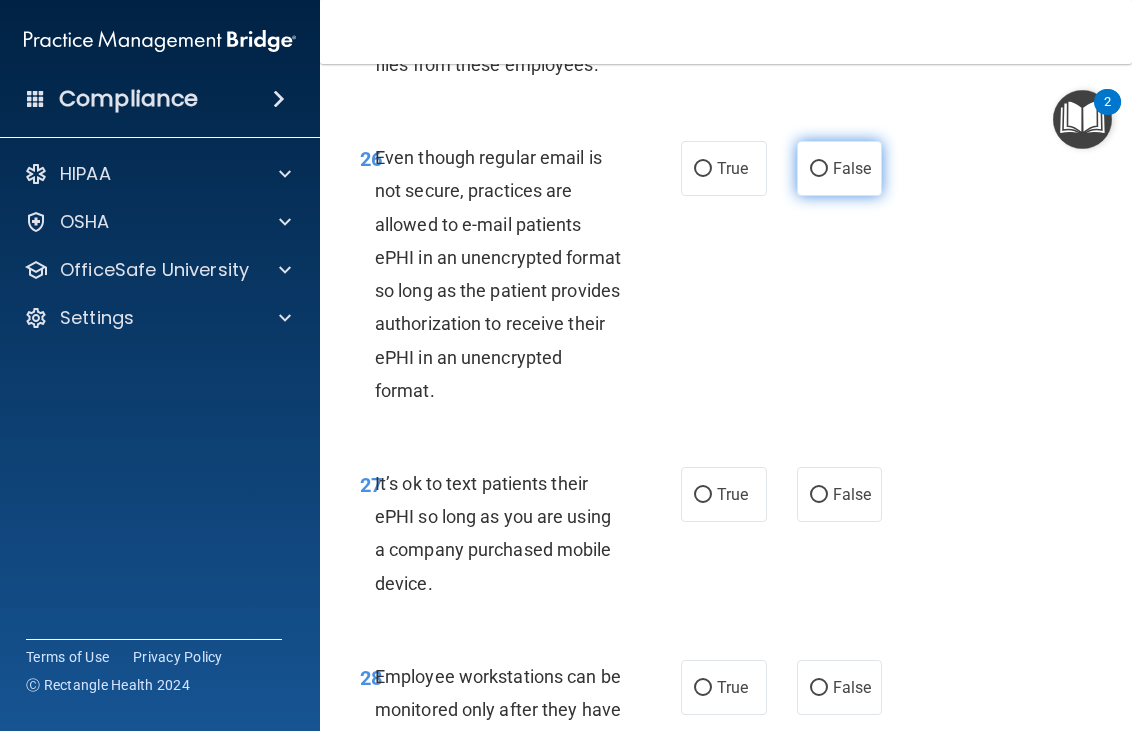 click on "False" at bounding box center (852, 168) 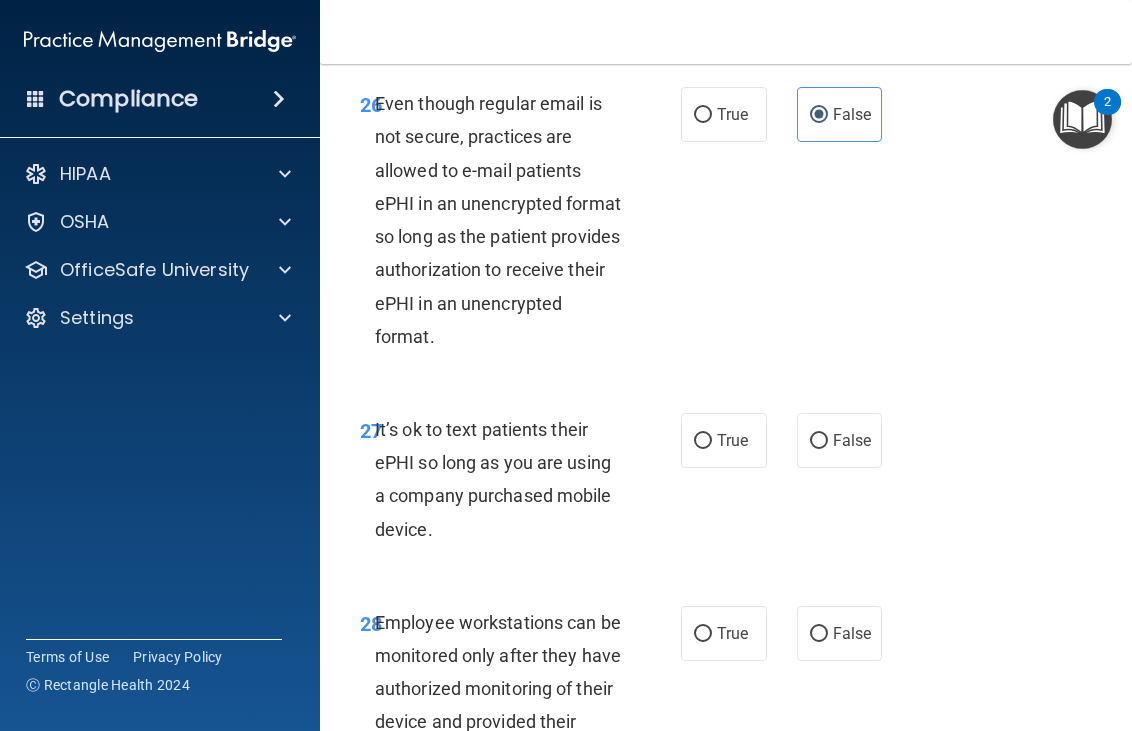scroll, scrollTop: 6700, scrollLeft: 0, axis: vertical 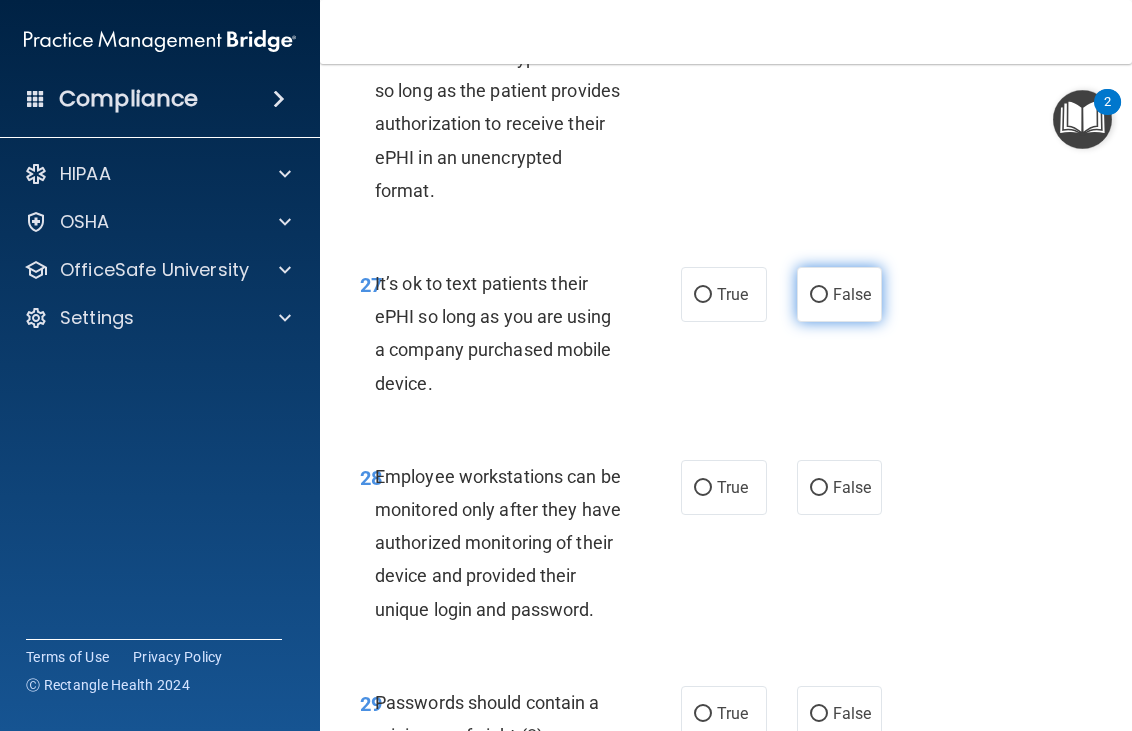 click on "False" at bounding box center (852, 294) 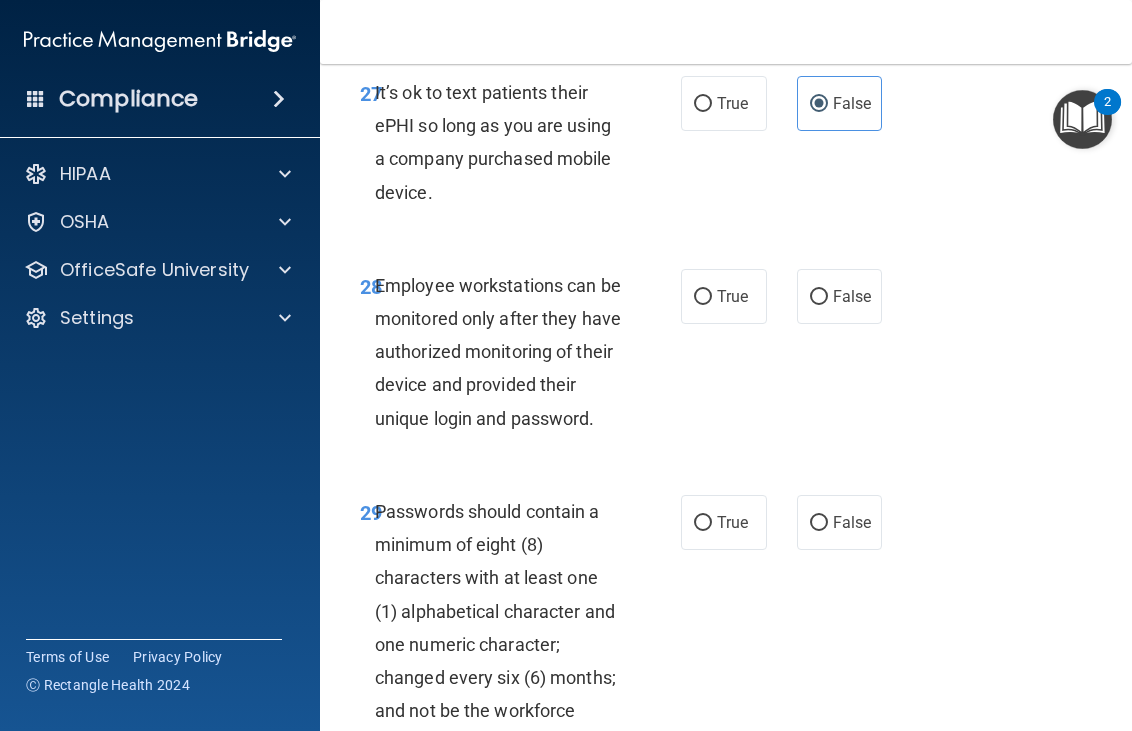scroll, scrollTop: 7000, scrollLeft: 0, axis: vertical 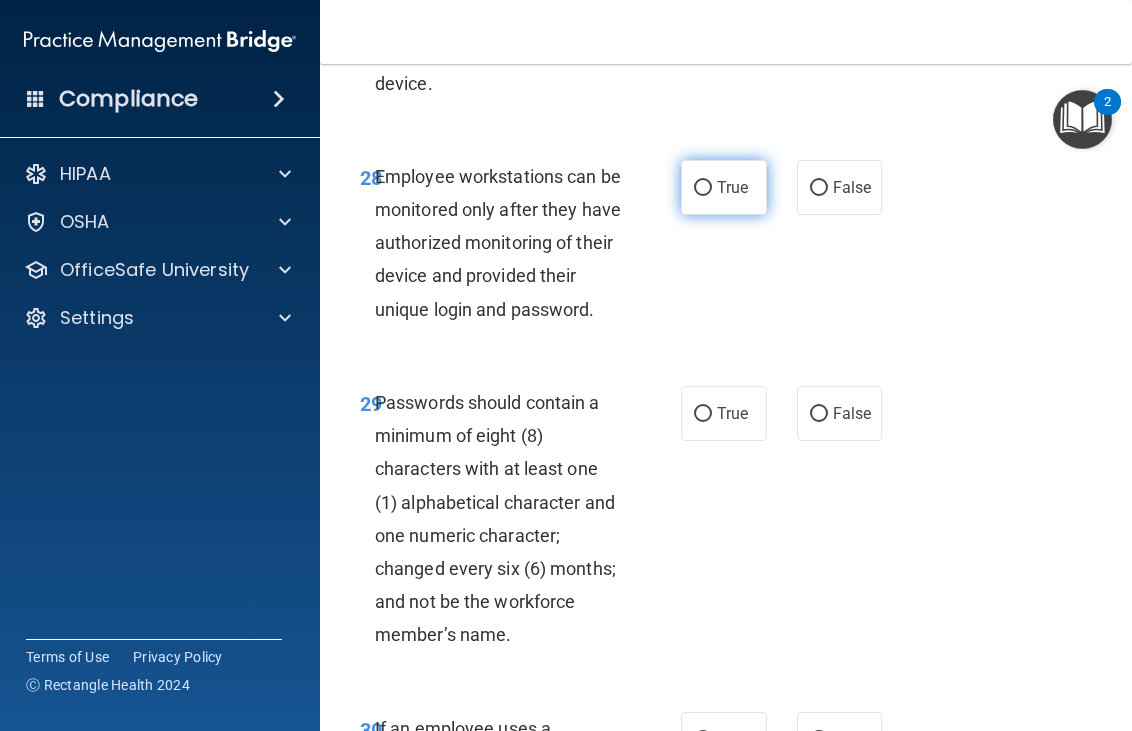 click on "True" at bounding box center (732, 187) 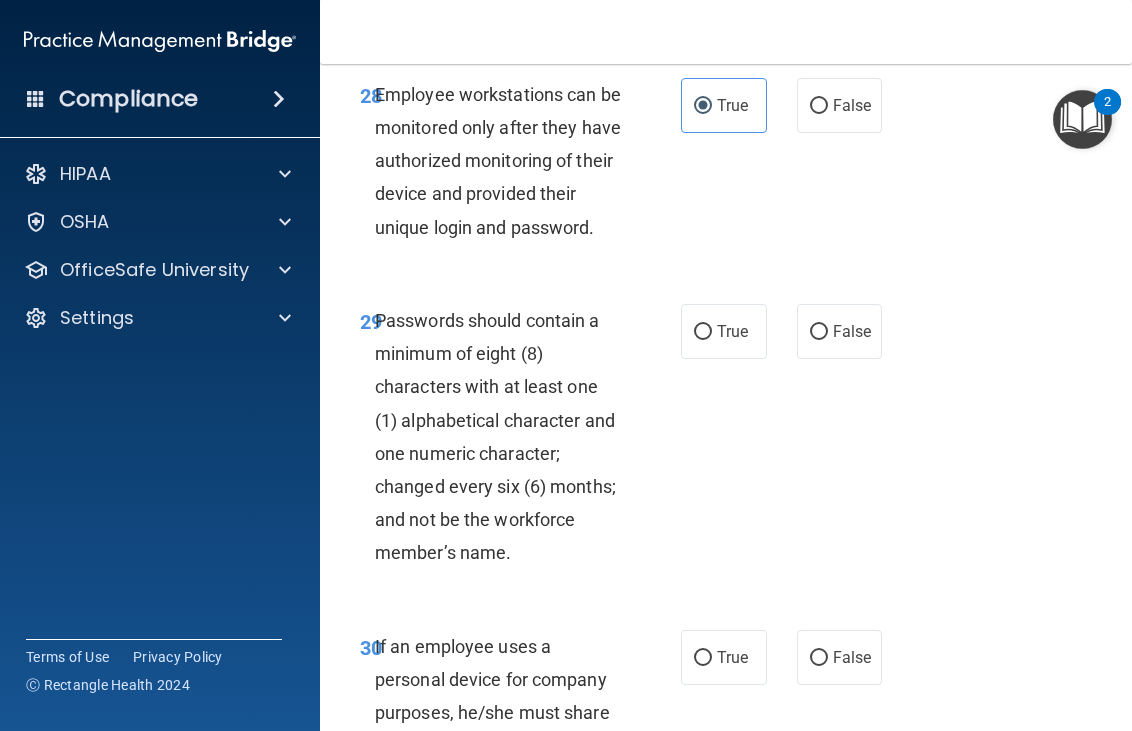 scroll, scrollTop: 7200, scrollLeft: 0, axis: vertical 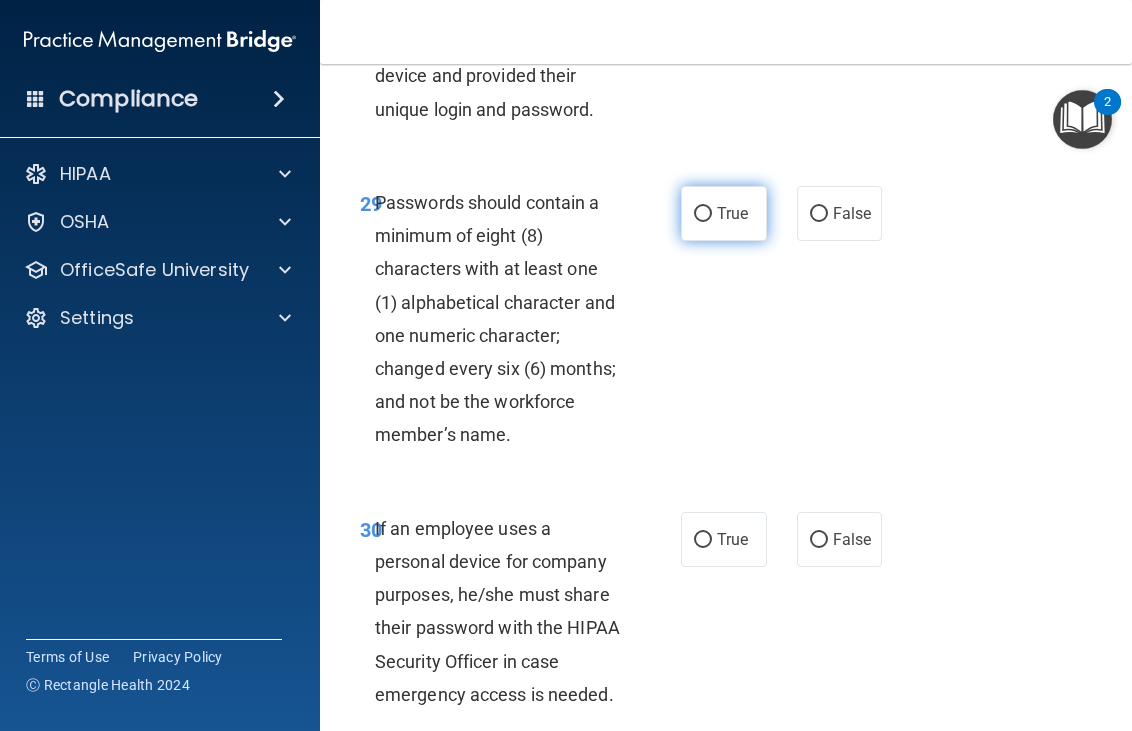 click on "True" at bounding box center [724, 213] 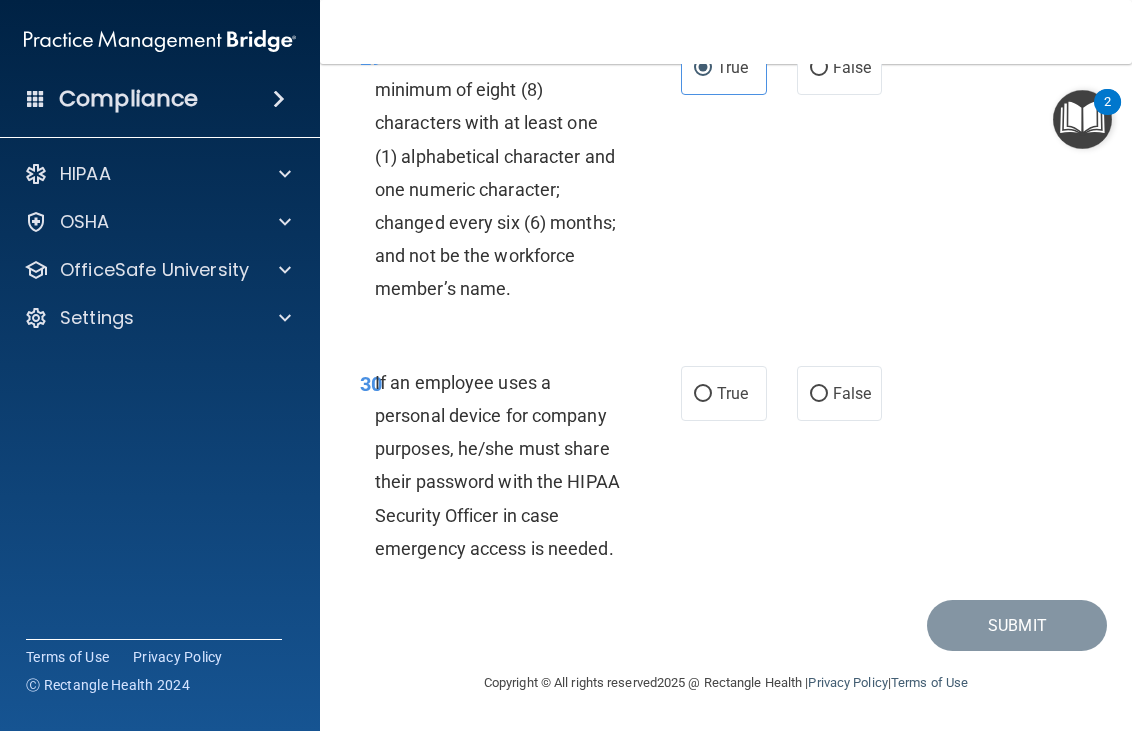 scroll, scrollTop: 7400, scrollLeft: 0, axis: vertical 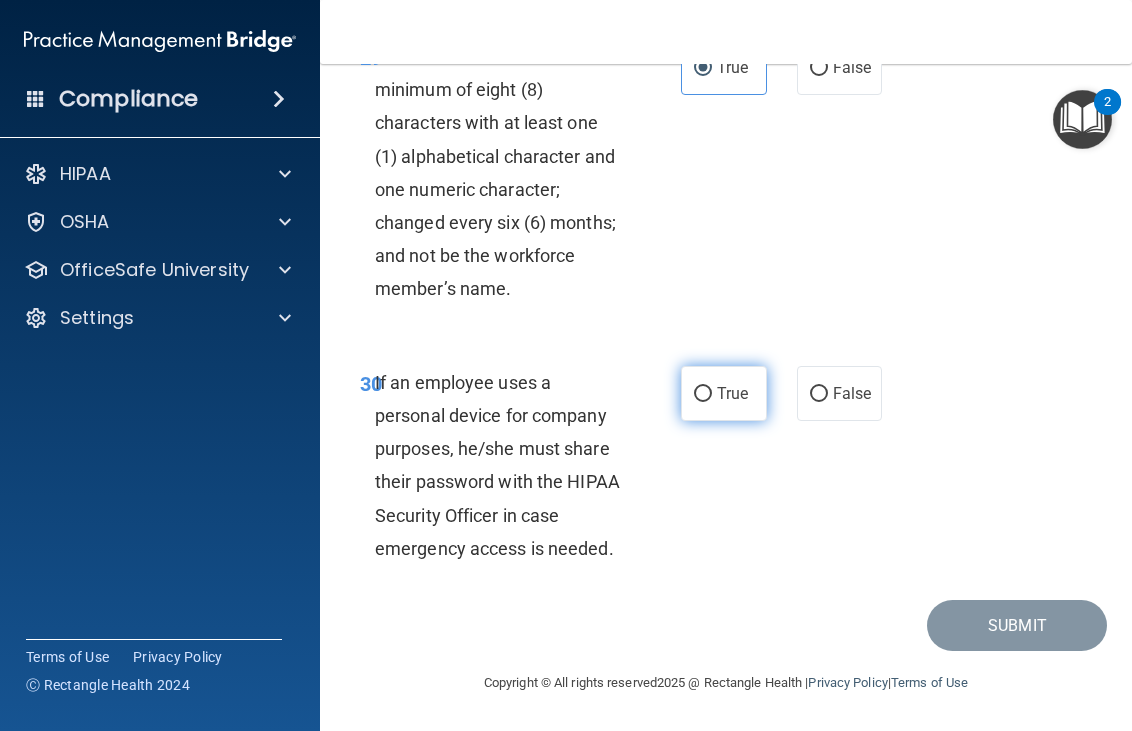 click on "True" at bounding box center (724, 393) 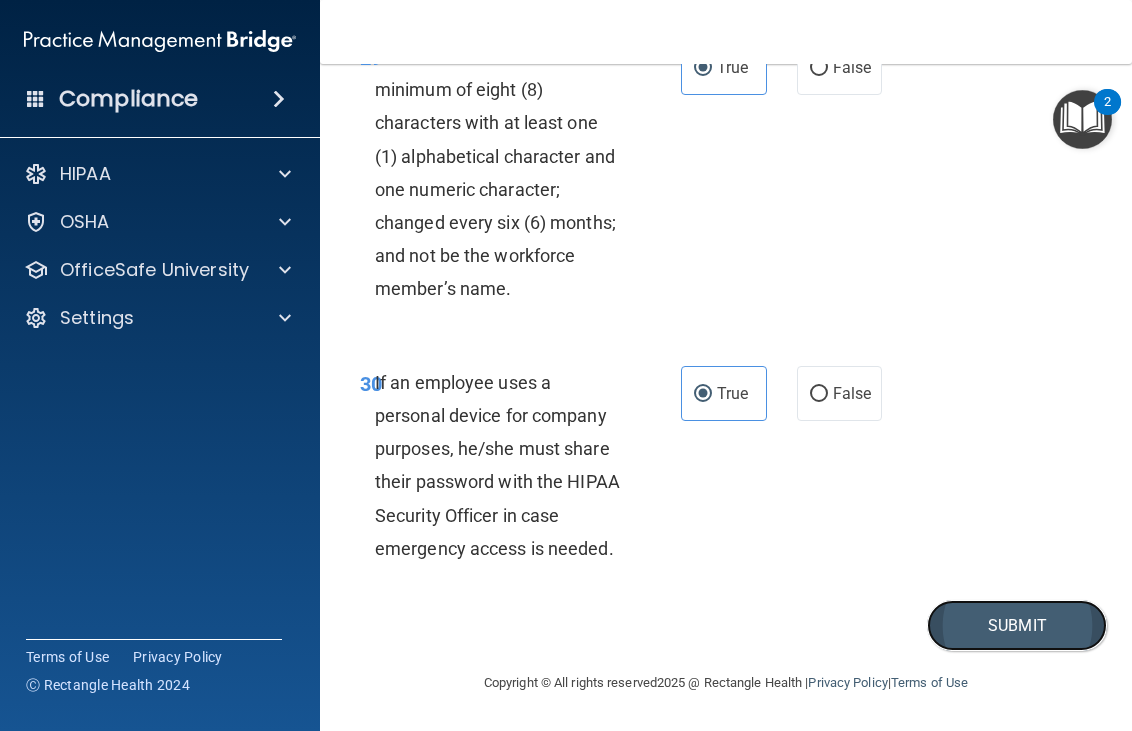click on "Submit" at bounding box center (1017, 625) 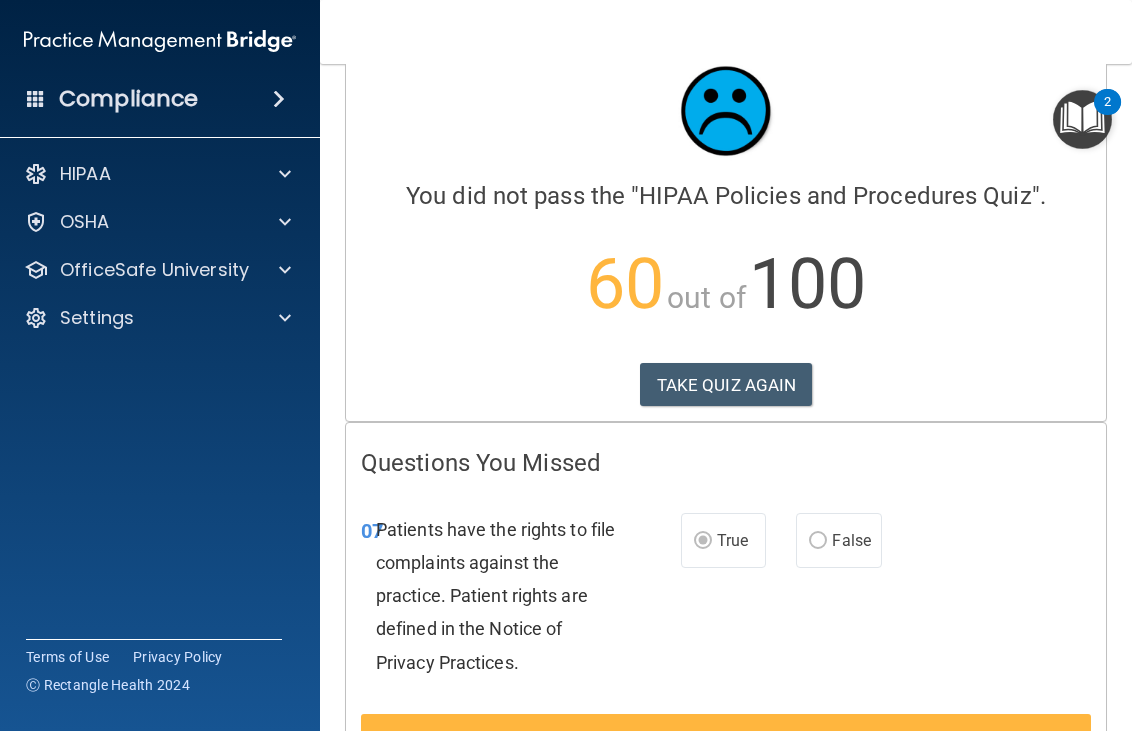 scroll, scrollTop: 0, scrollLeft: 0, axis: both 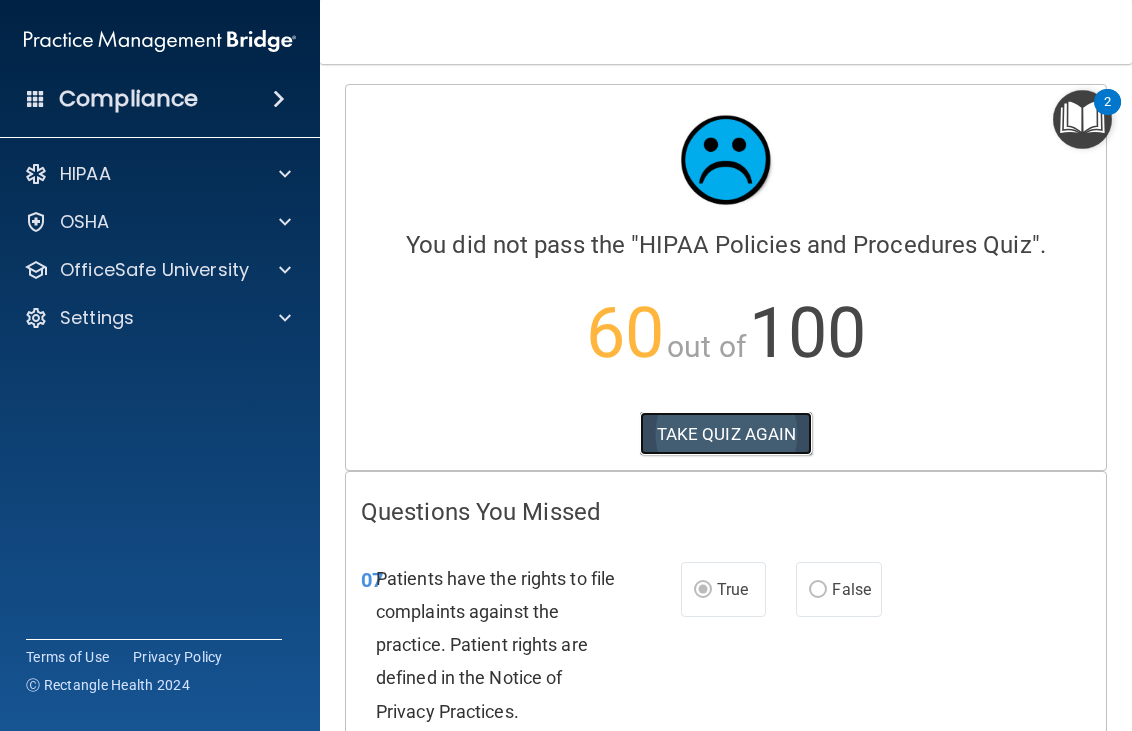 click on "TAKE QUIZ AGAIN" at bounding box center [726, 434] 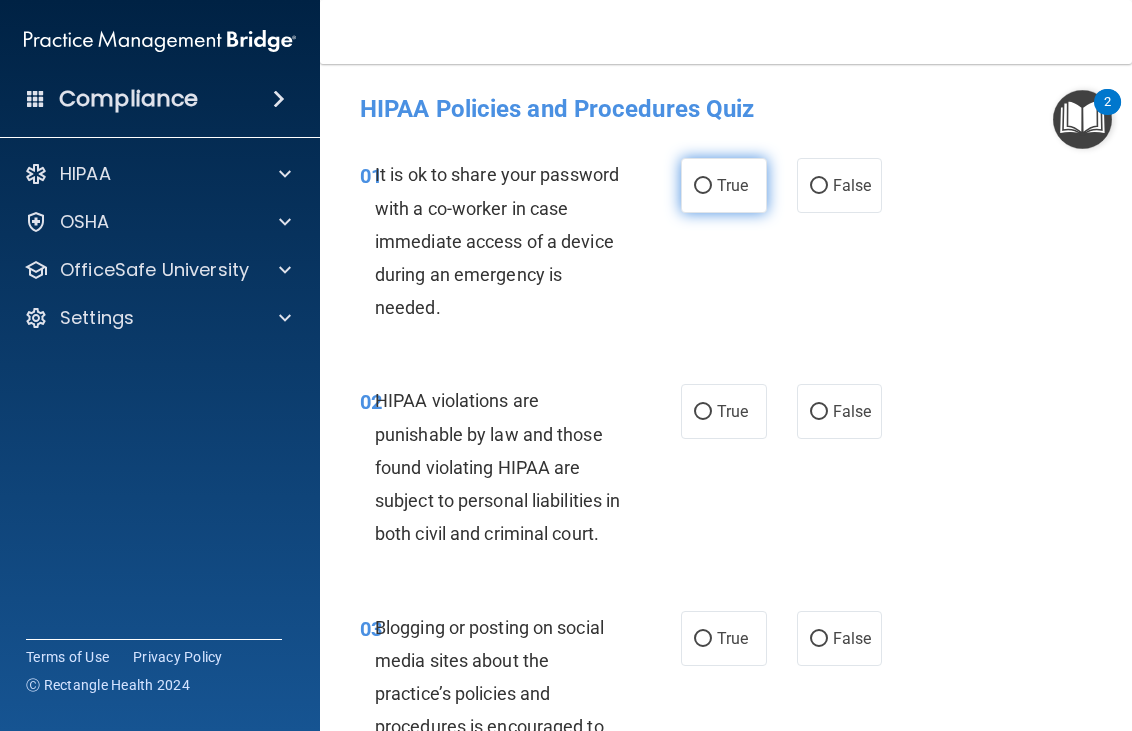 click on "True" at bounding box center [732, 185] 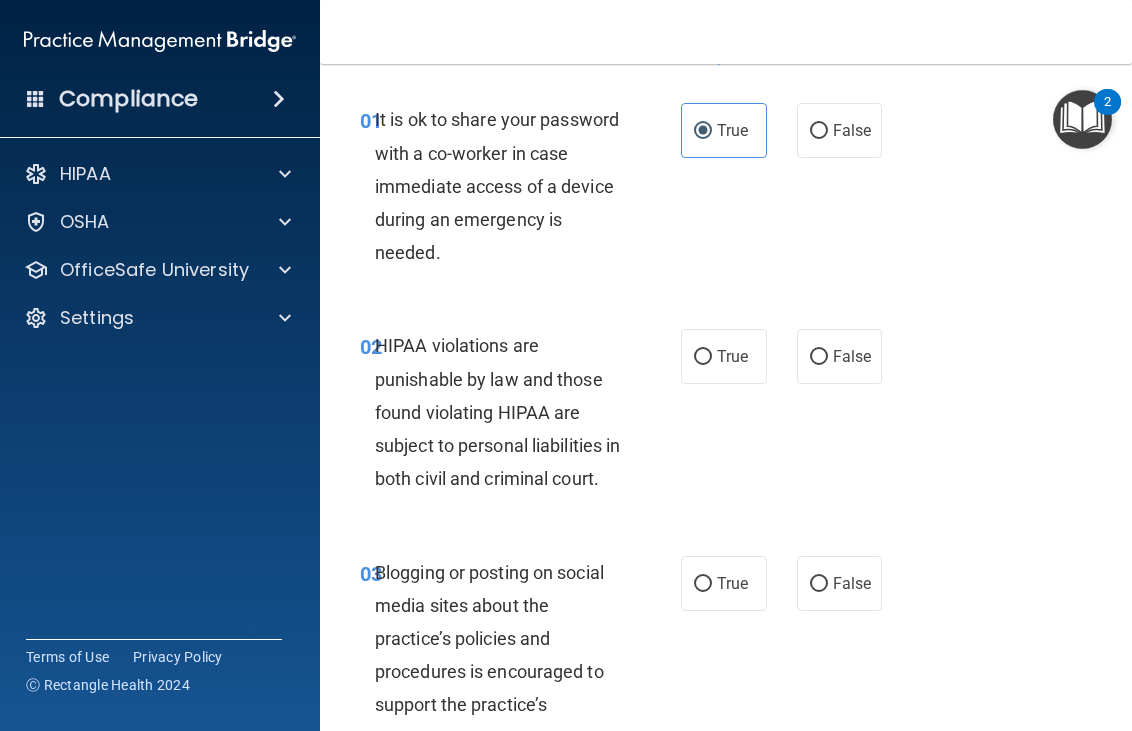 scroll, scrollTop: 200, scrollLeft: 0, axis: vertical 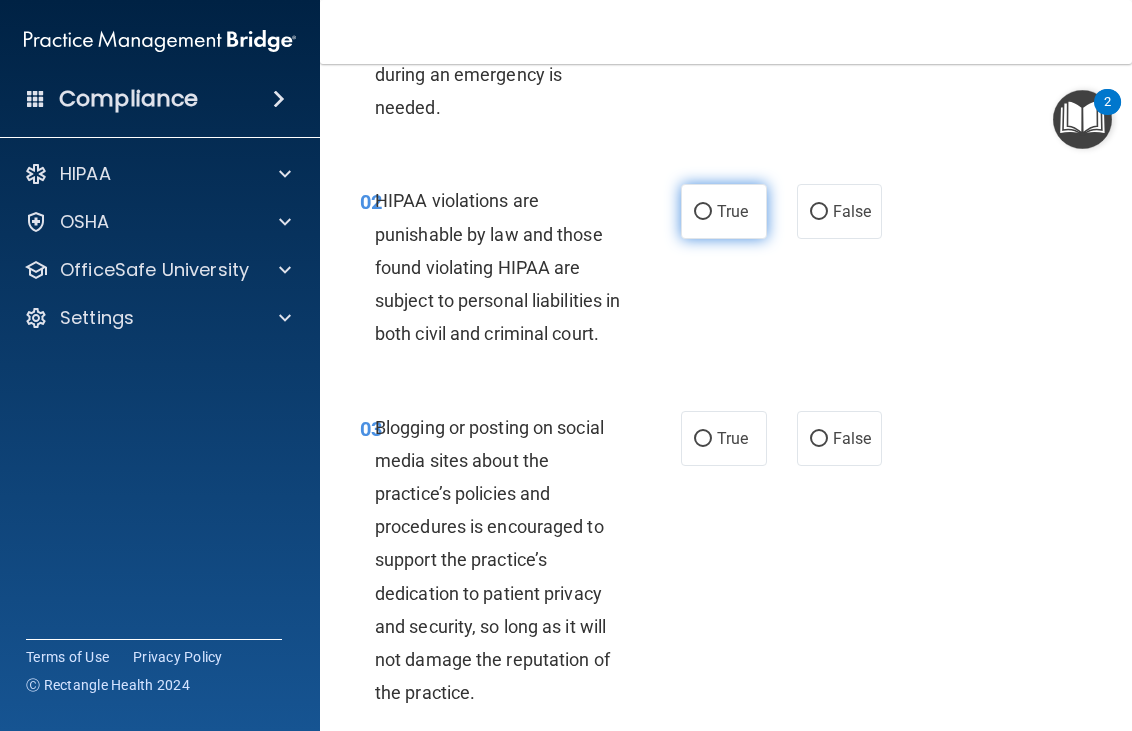 click on "True" at bounding box center [732, 211] 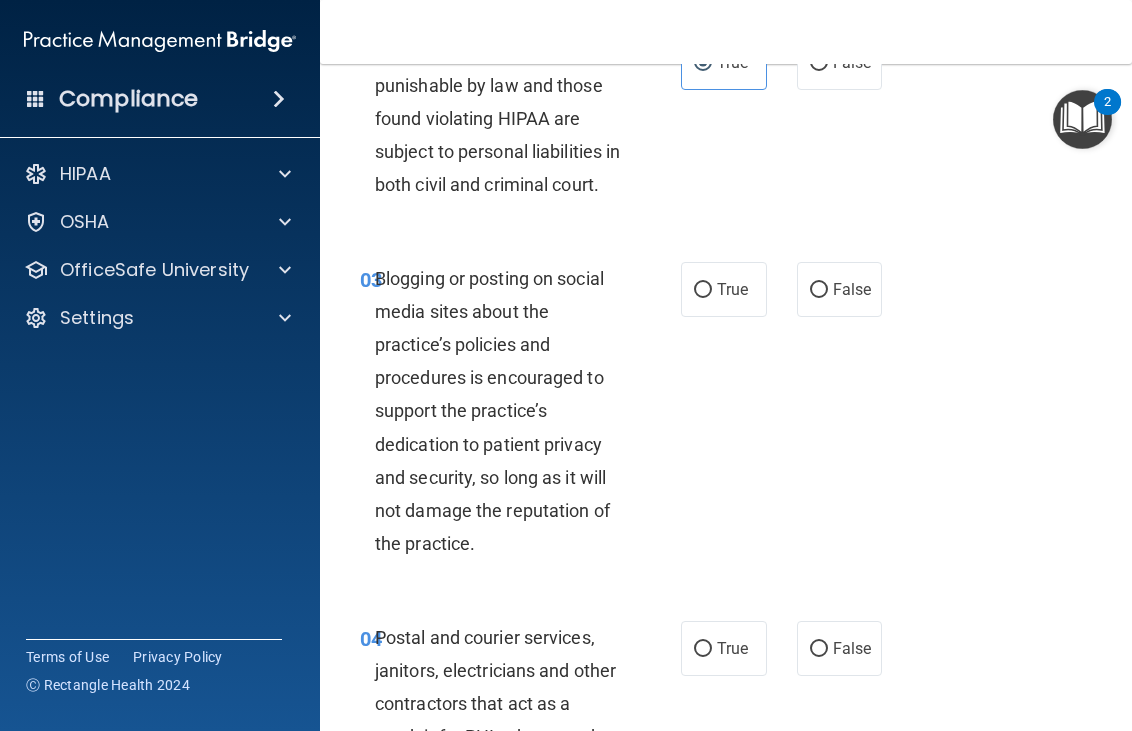 scroll, scrollTop: 400, scrollLeft: 0, axis: vertical 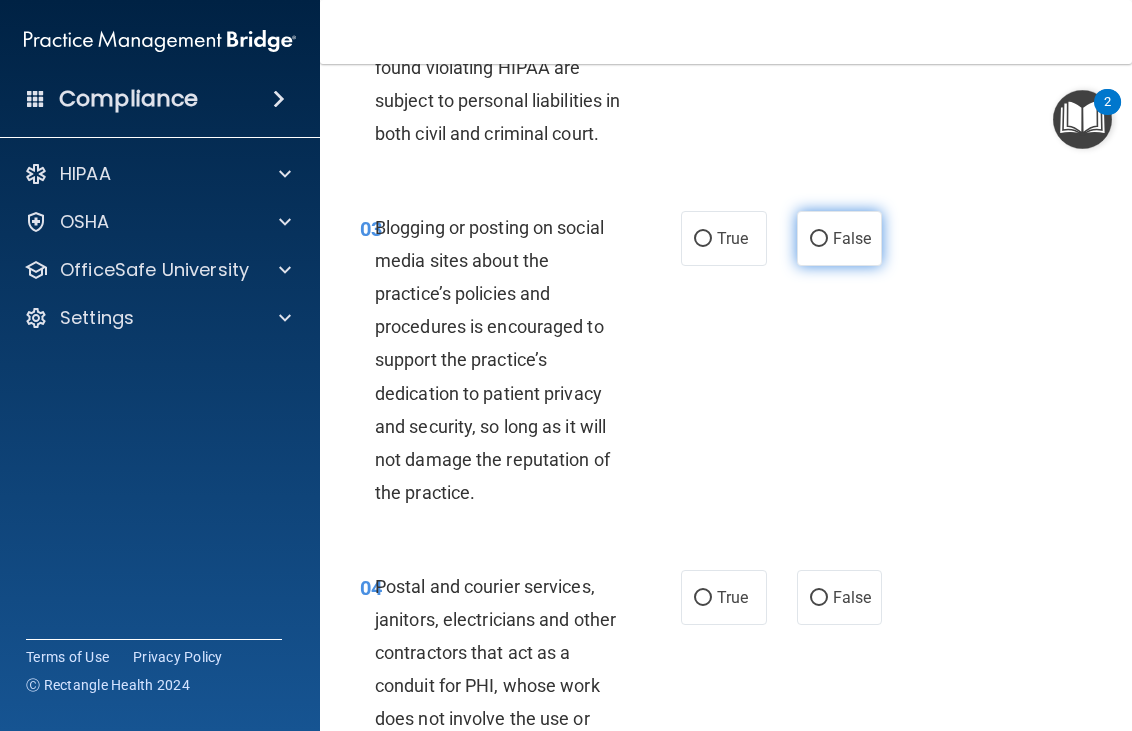 click on "False" at bounding box center (840, 238) 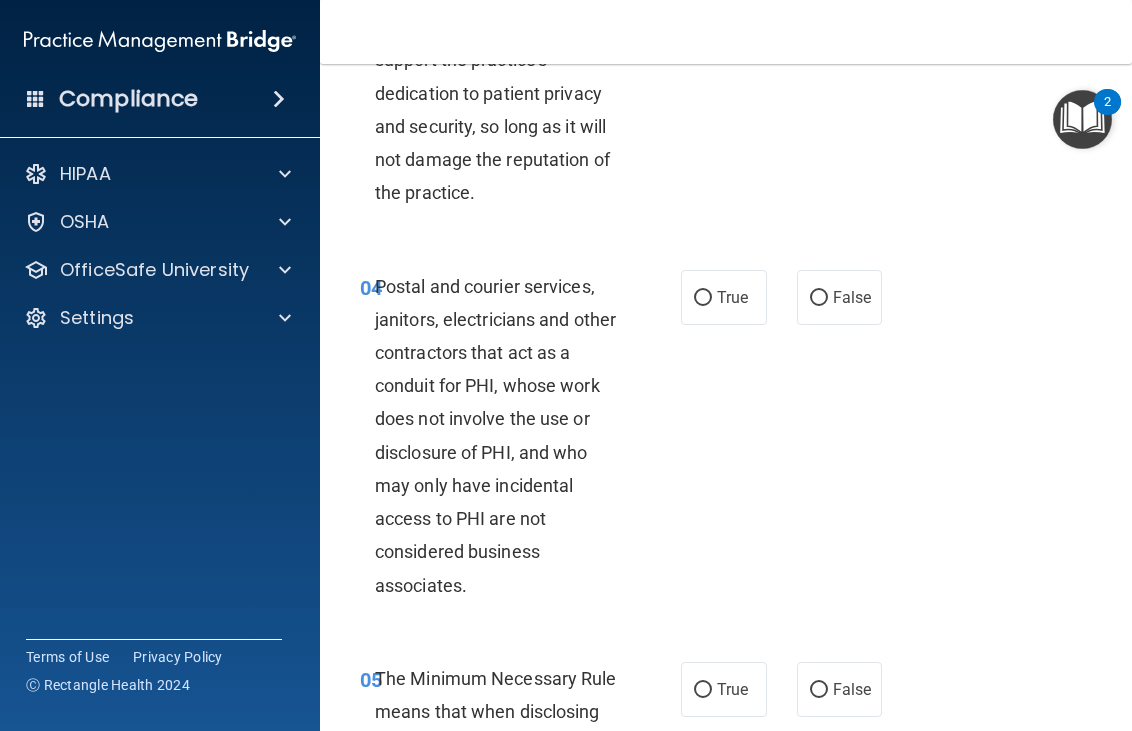 scroll, scrollTop: 800, scrollLeft: 0, axis: vertical 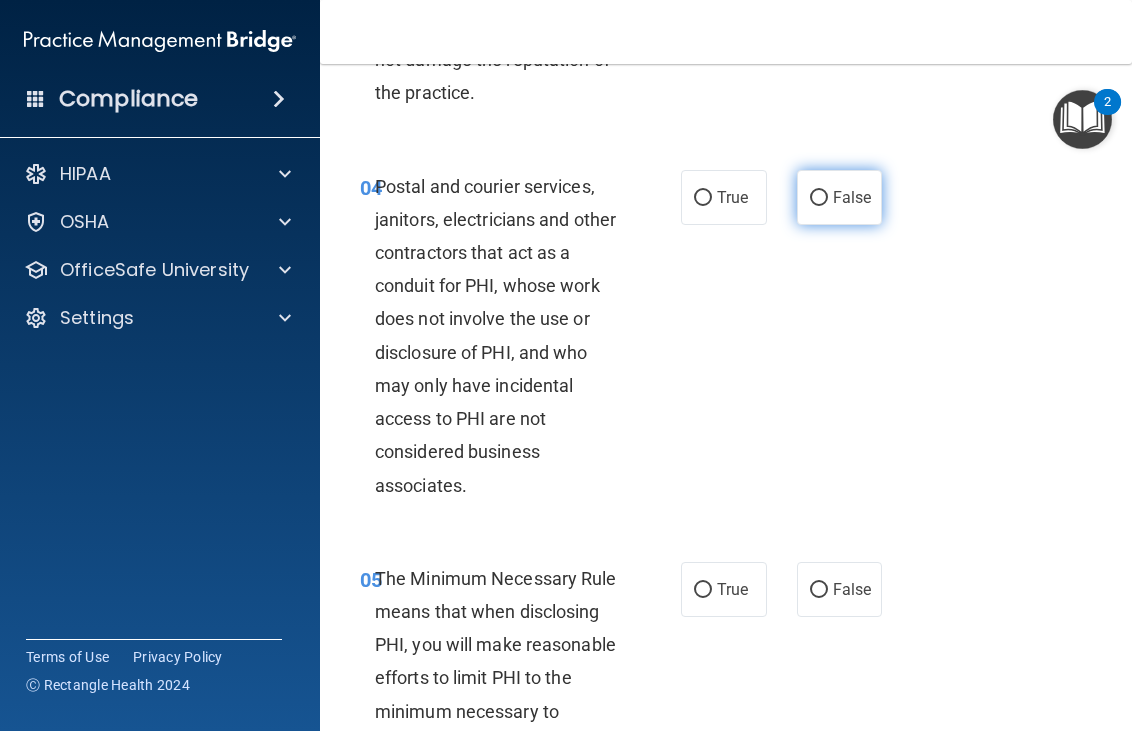 click on "False" at bounding box center [840, 197] 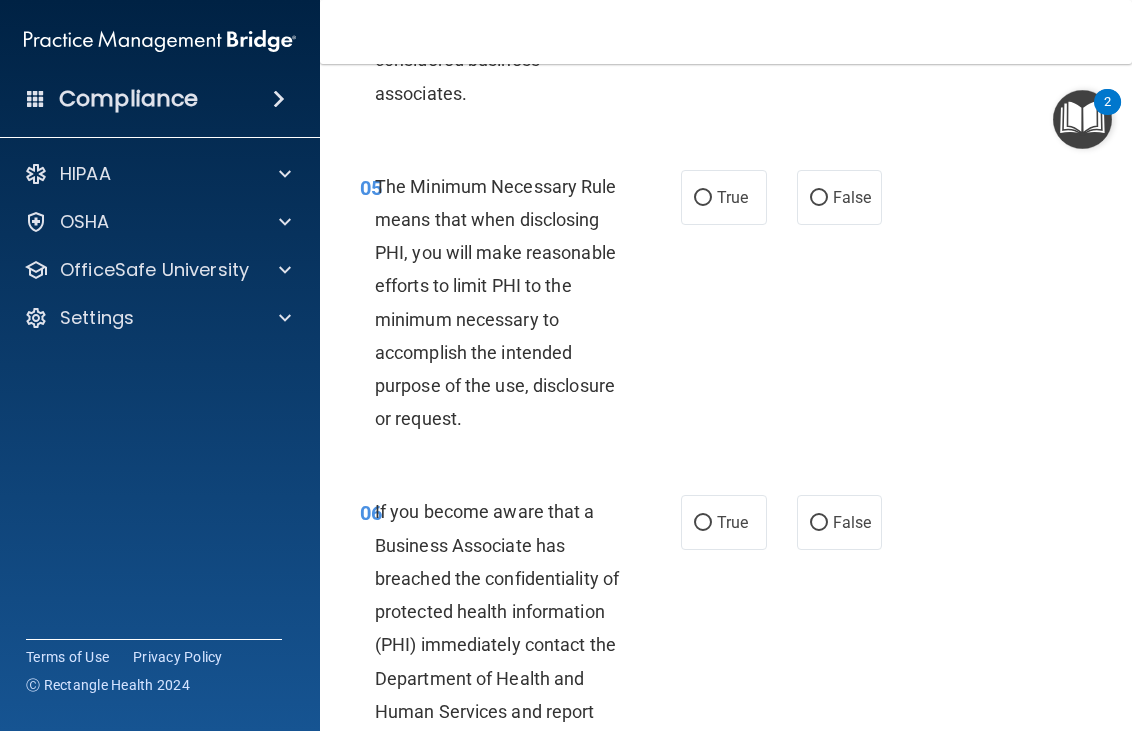 scroll, scrollTop: 1200, scrollLeft: 0, axis: vertical 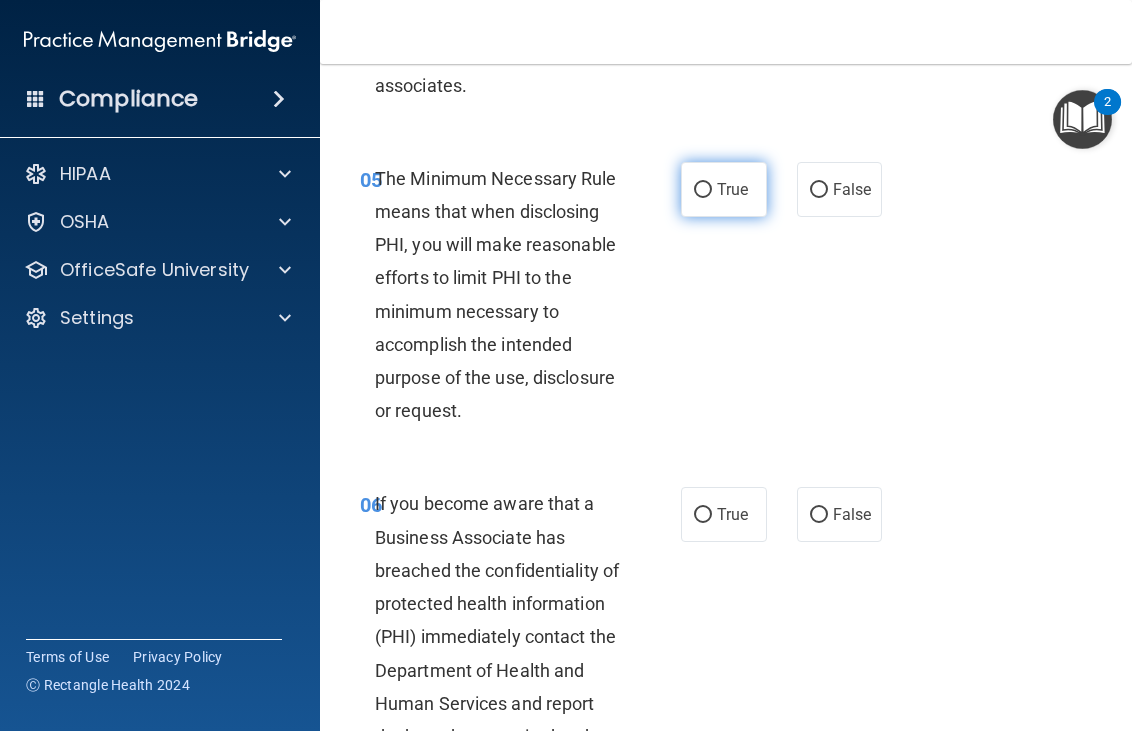 click on "True" at bounding box center (724, 189) 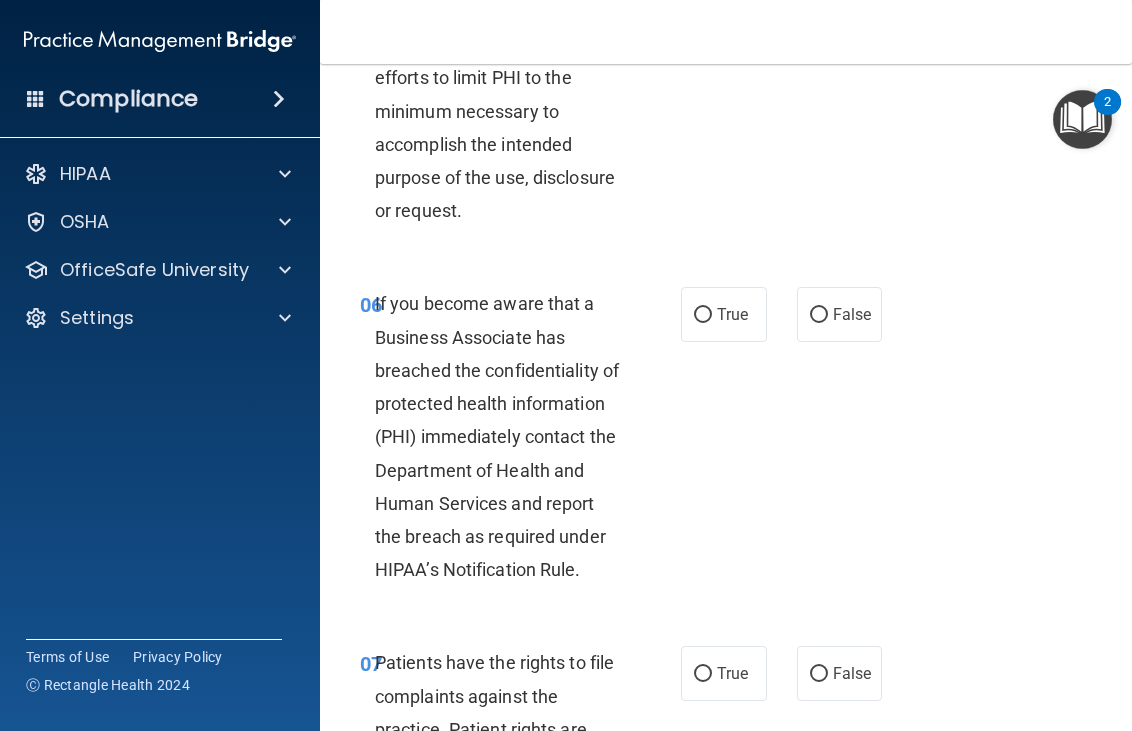 scroll, scrollTop: 1500, scrollLeft: 0, axis: vertical 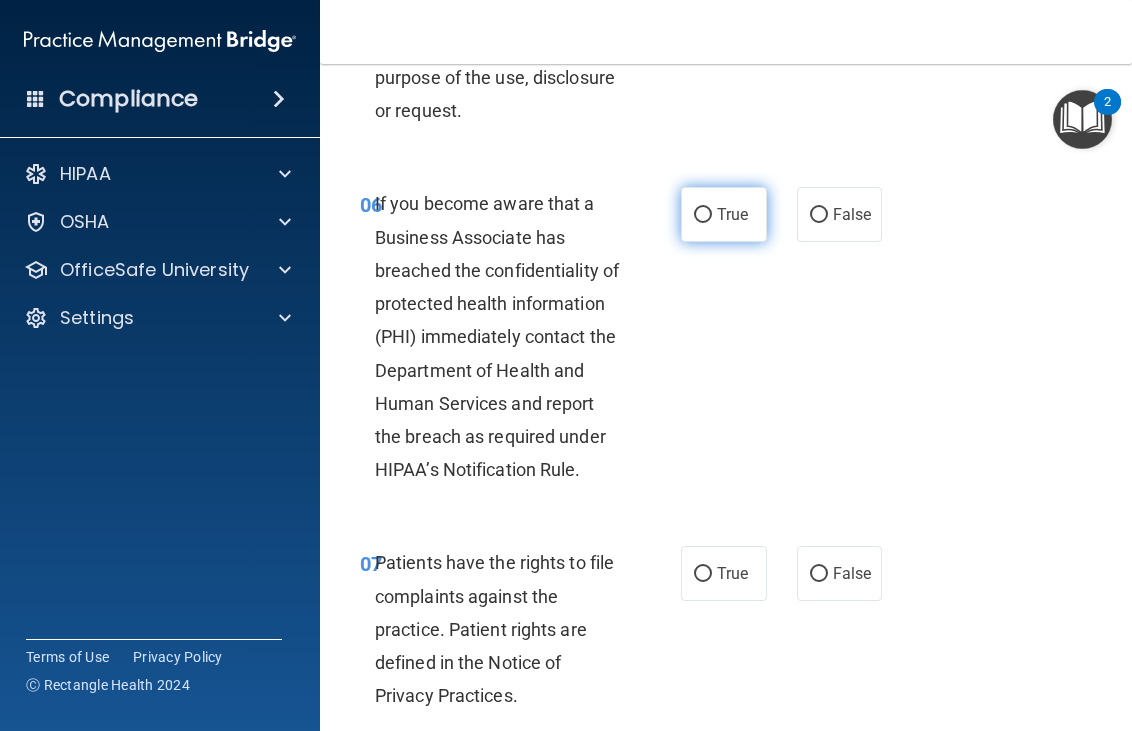 click on "True" at bounding box center (724, 214) 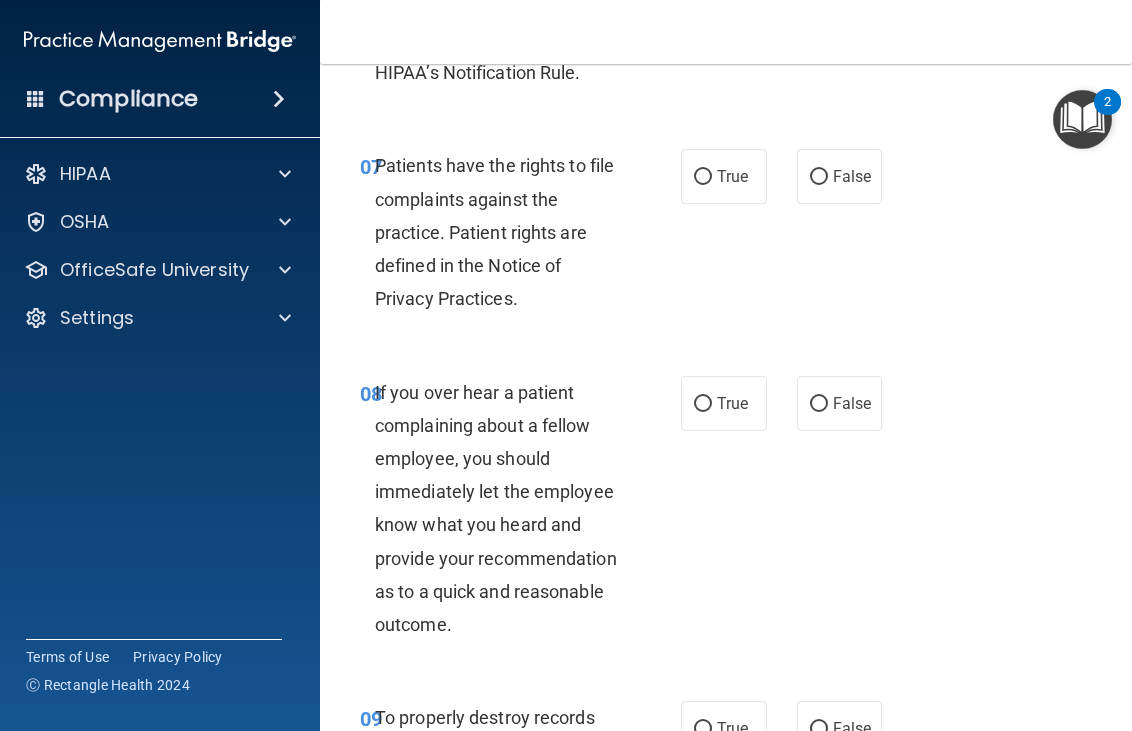 scroll, scrollTop: 1900, scrollLeft: 0, axis: vertical 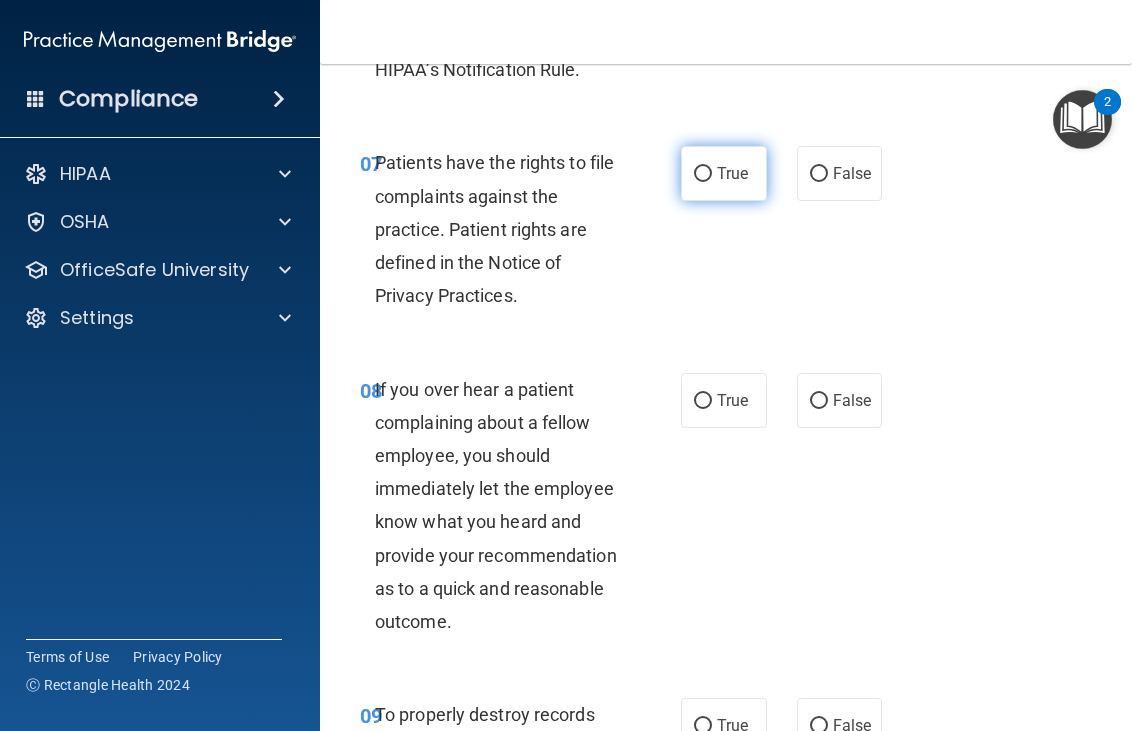 click on "True" at bounding box center (724, 173) 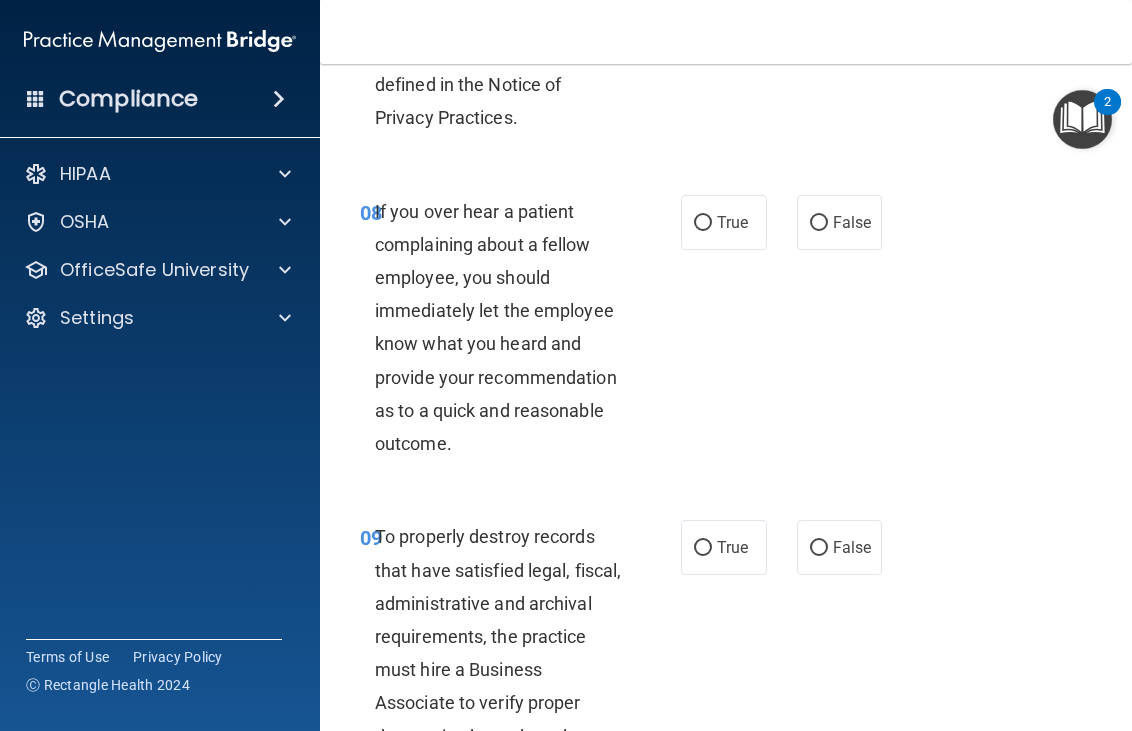 scroll, scrollTop: 2100, scrollLeft: 0, axis: vertical 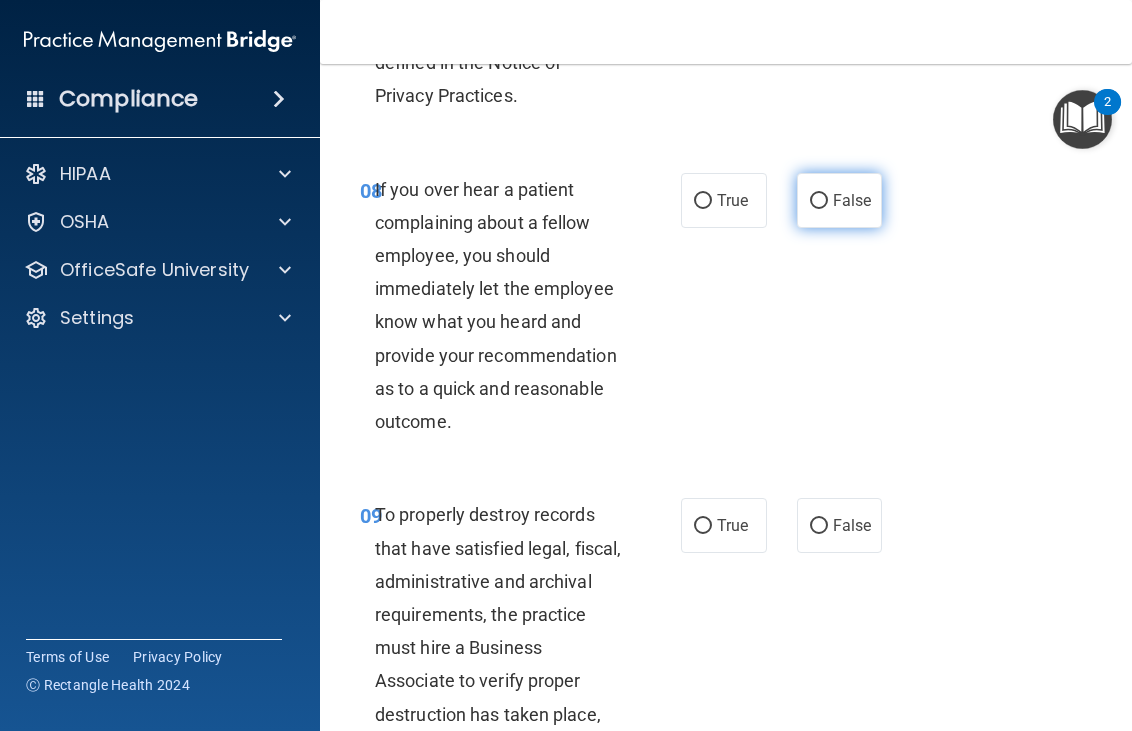click on "False" at bounding box center [840, 200] 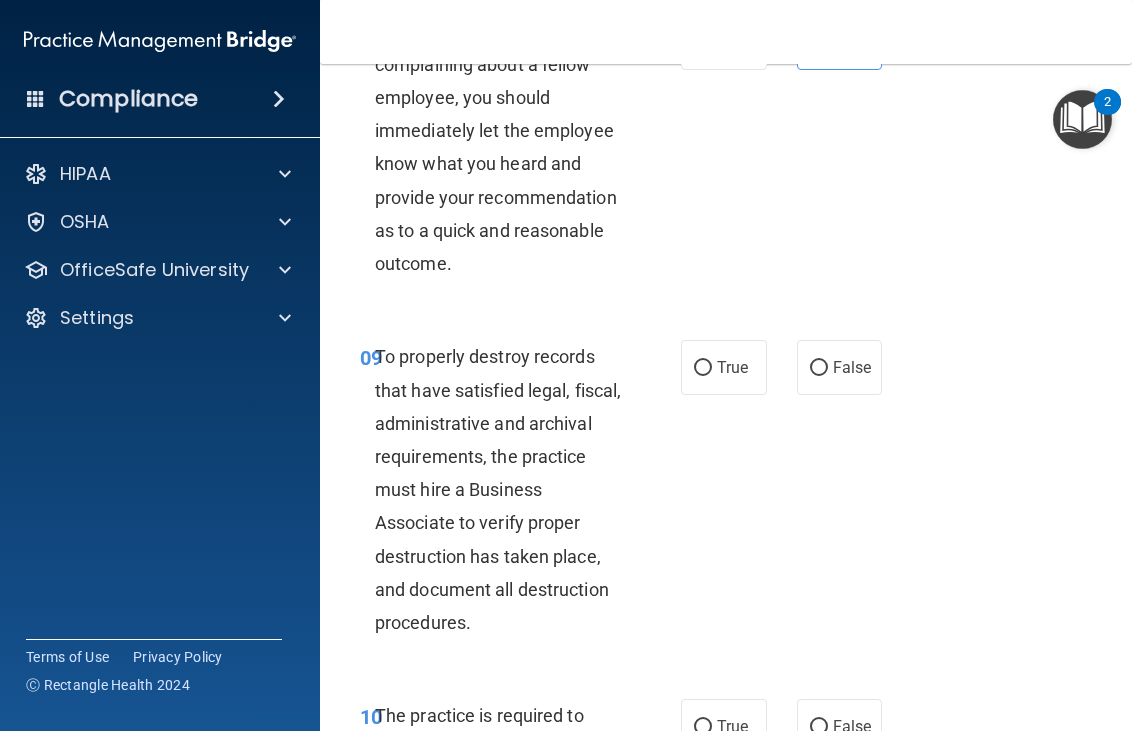 scroll, scrollTop: 2400, scrollLeft: 0, axis: vertical 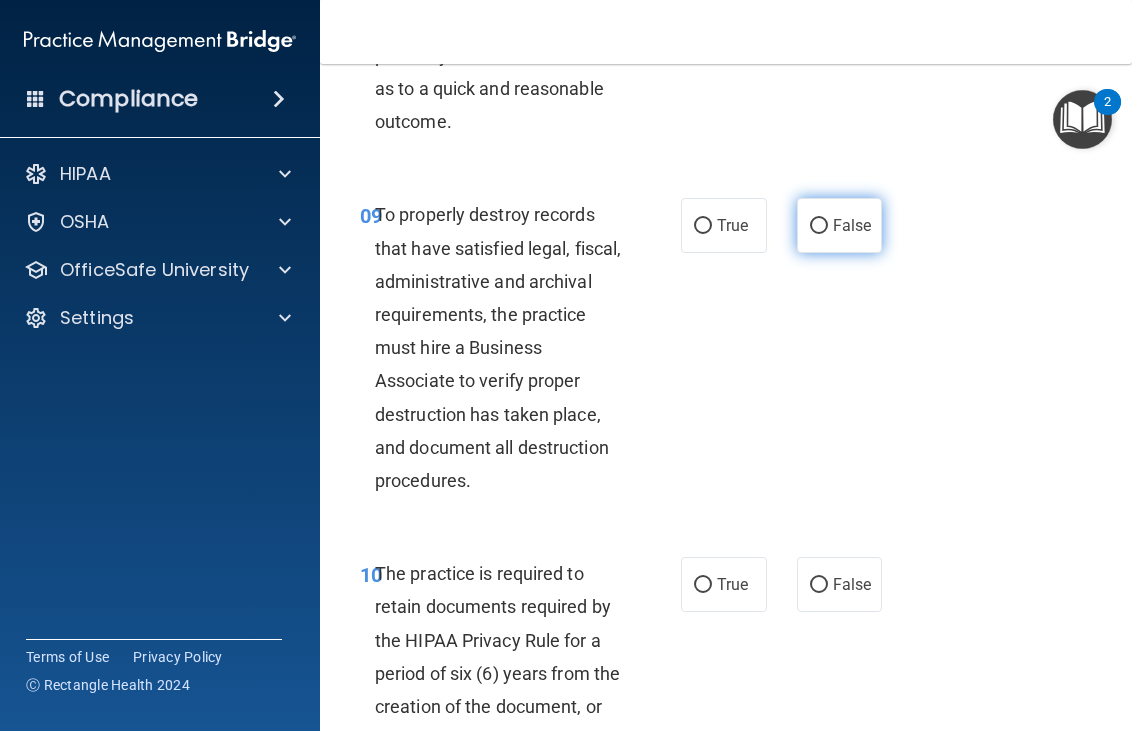 click on "False" at bounding box center (852, 225) 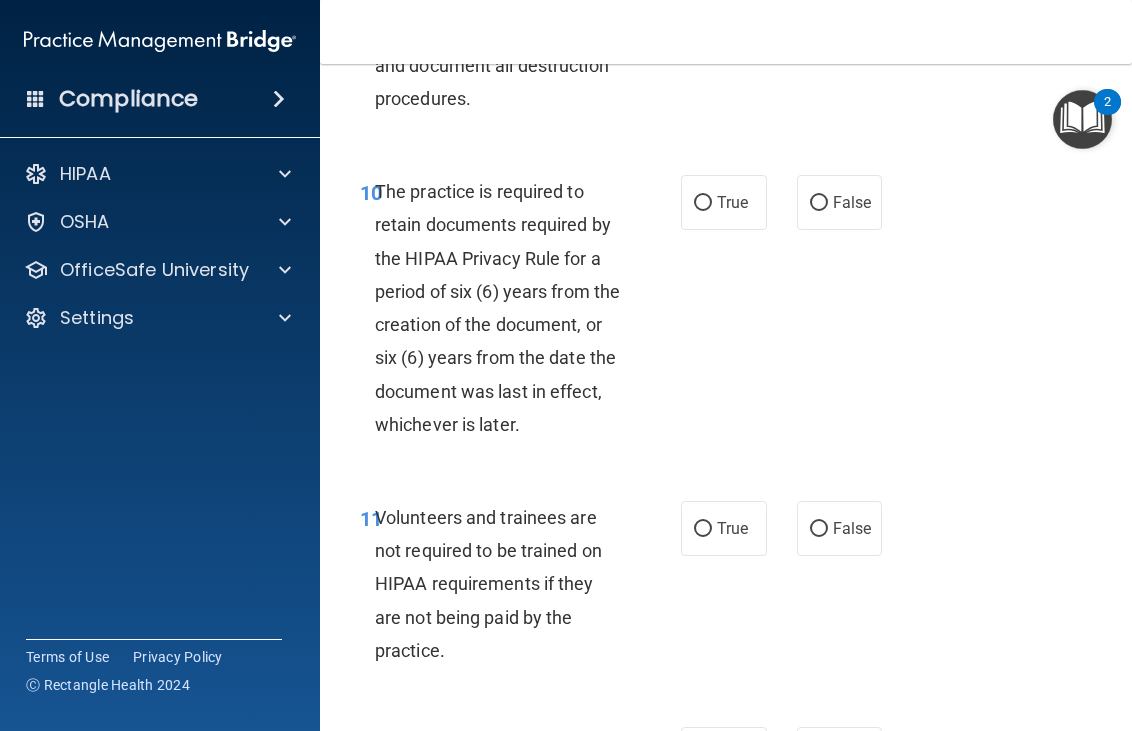 scroll, scrollTop: 2800, scrollLeft: 0, axis: vertical 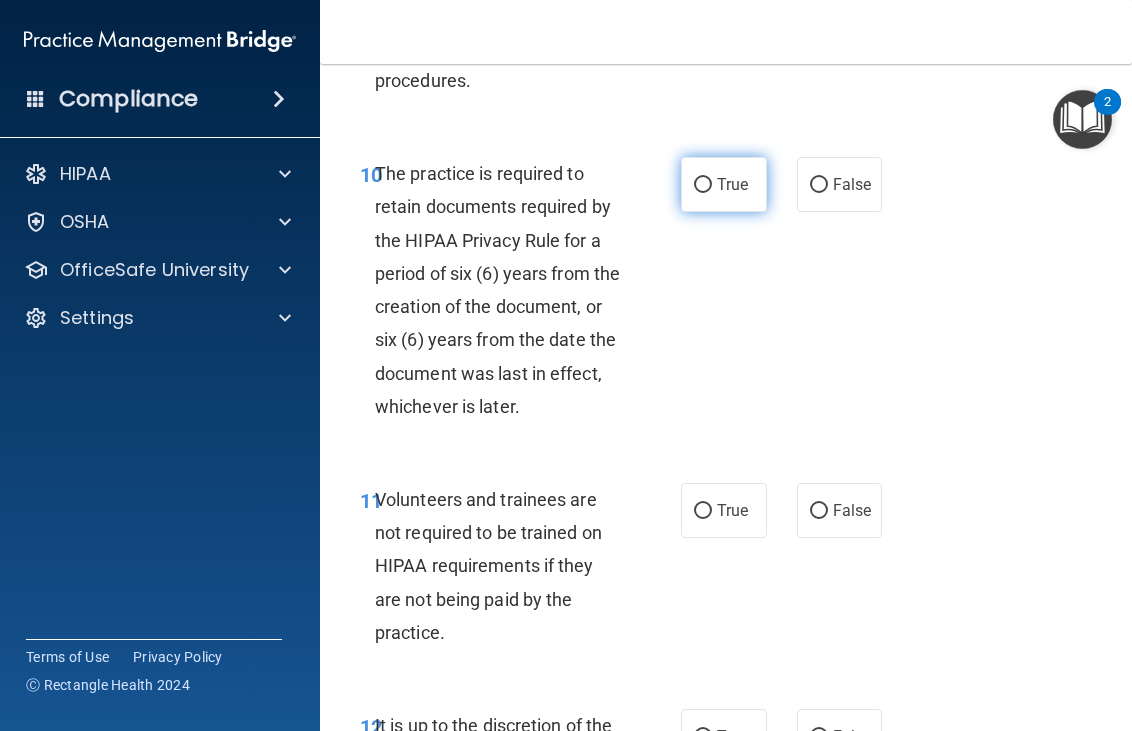 click on "True" at bounding box center [724, 184] 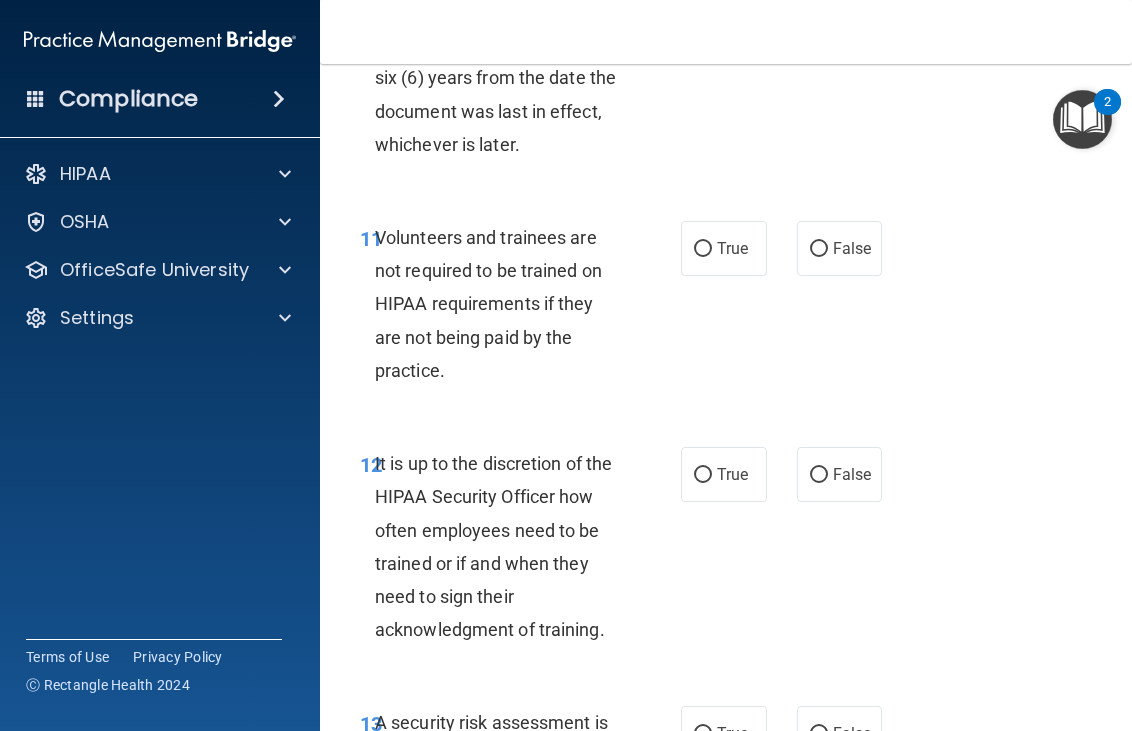 scroll, scrollTop: 3100, scrollLeft: 0, axis: vertical 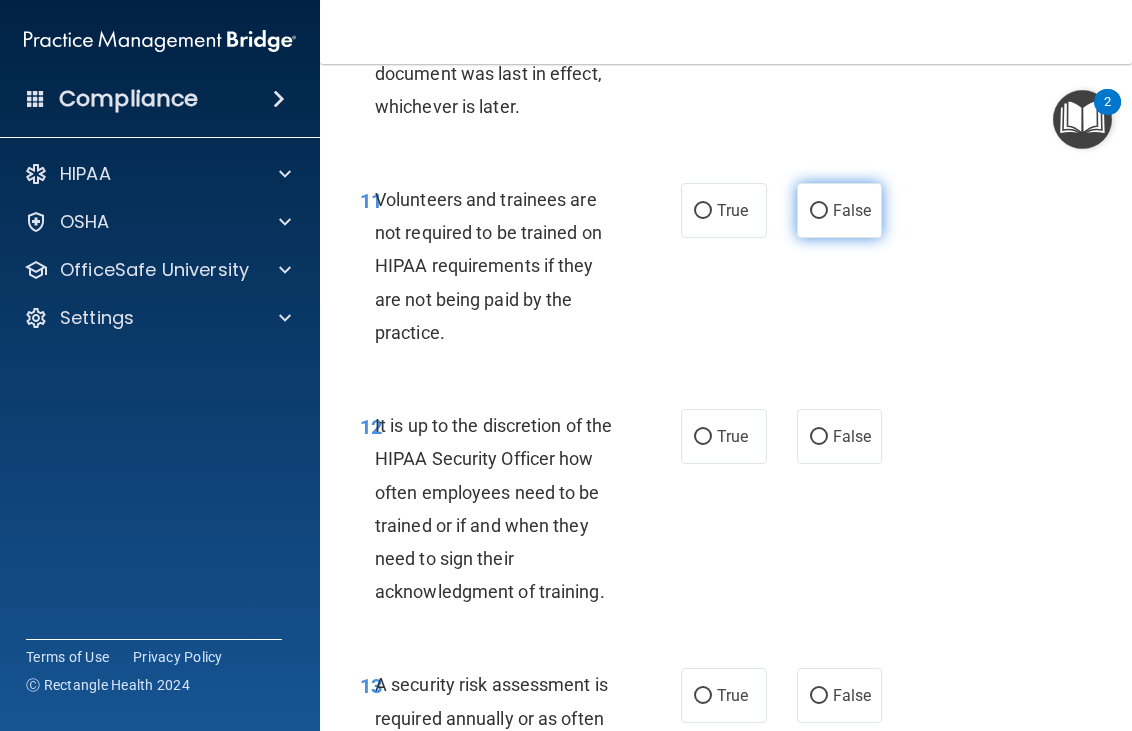 click on "False" at bounding box center (840, 210) 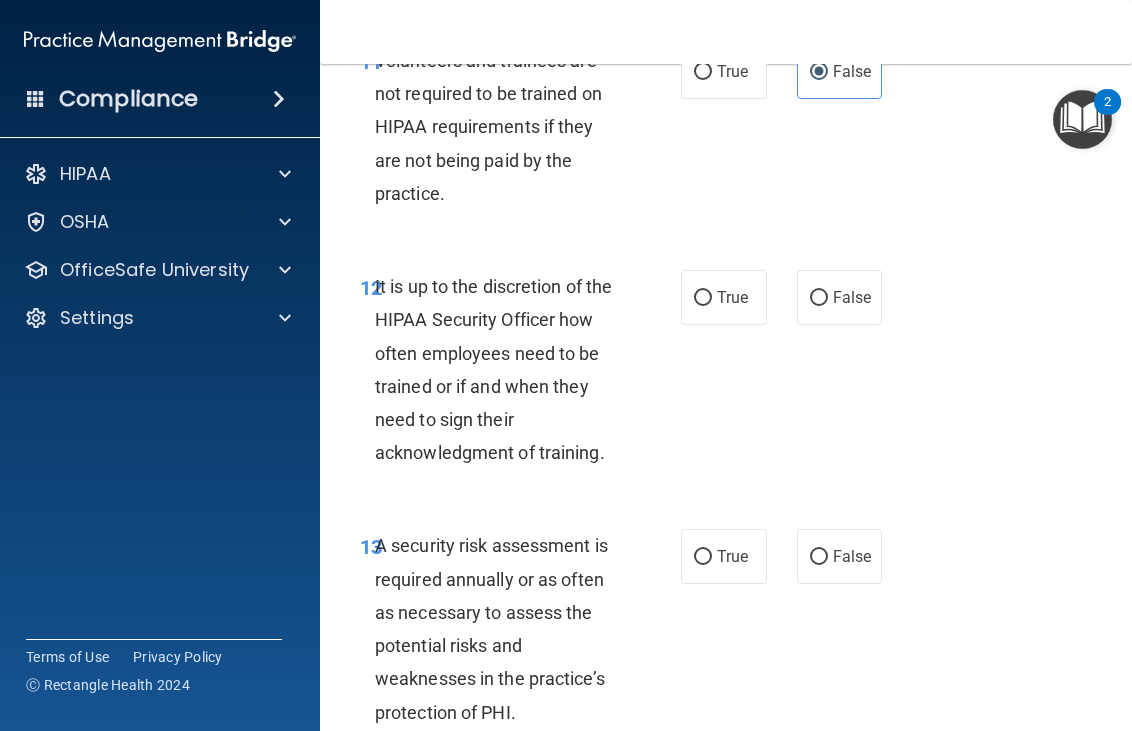 scroll, scrollTop: 3300, scrollLeft: 0, axis: vertical 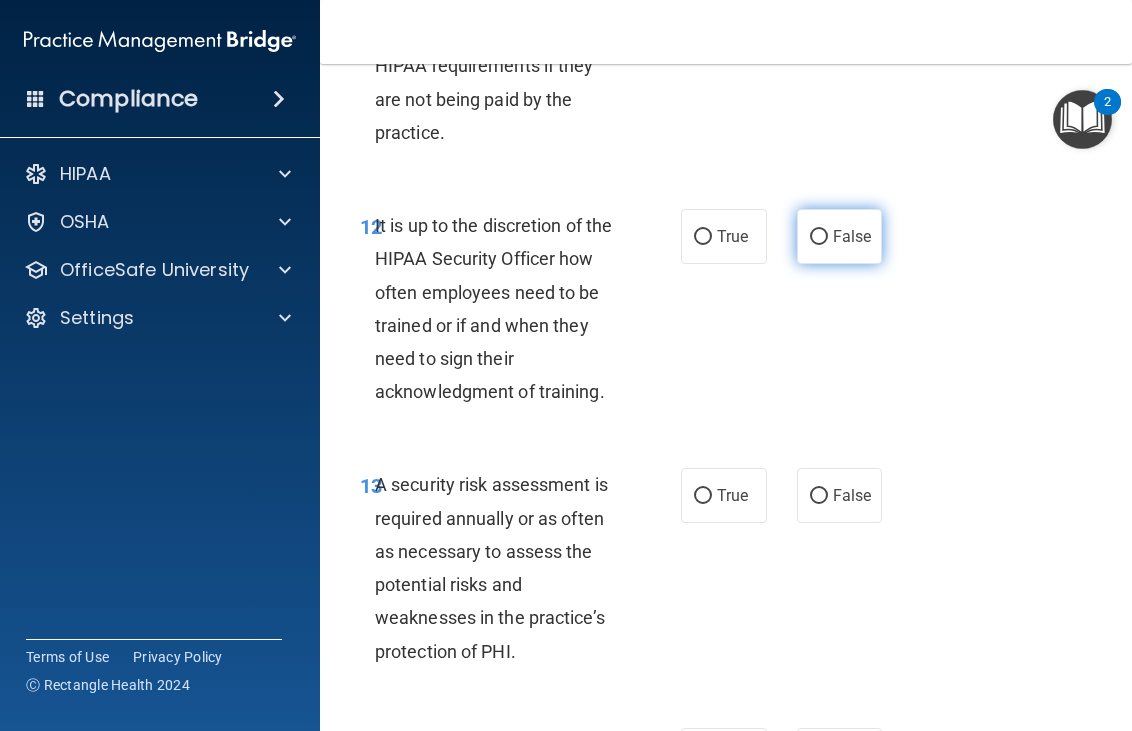click on "False" at bounding box center (852, 236) 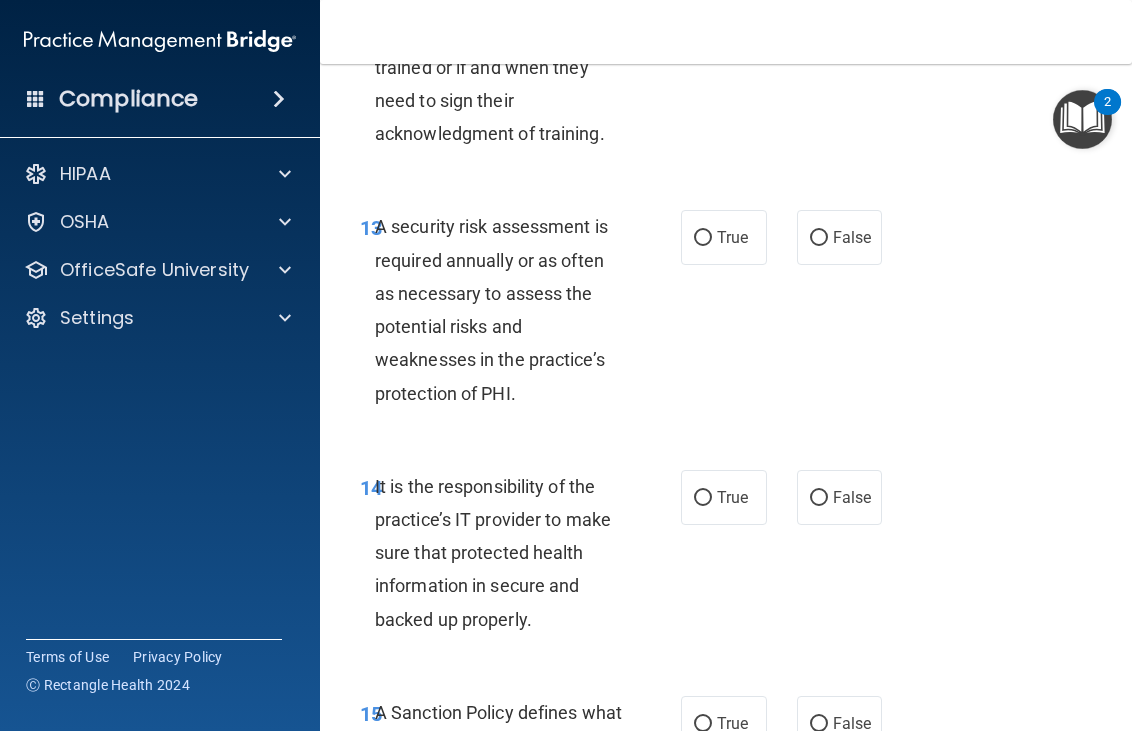 scroll, scrollTop: 3600, scrollLeft: 0, axis: vertical 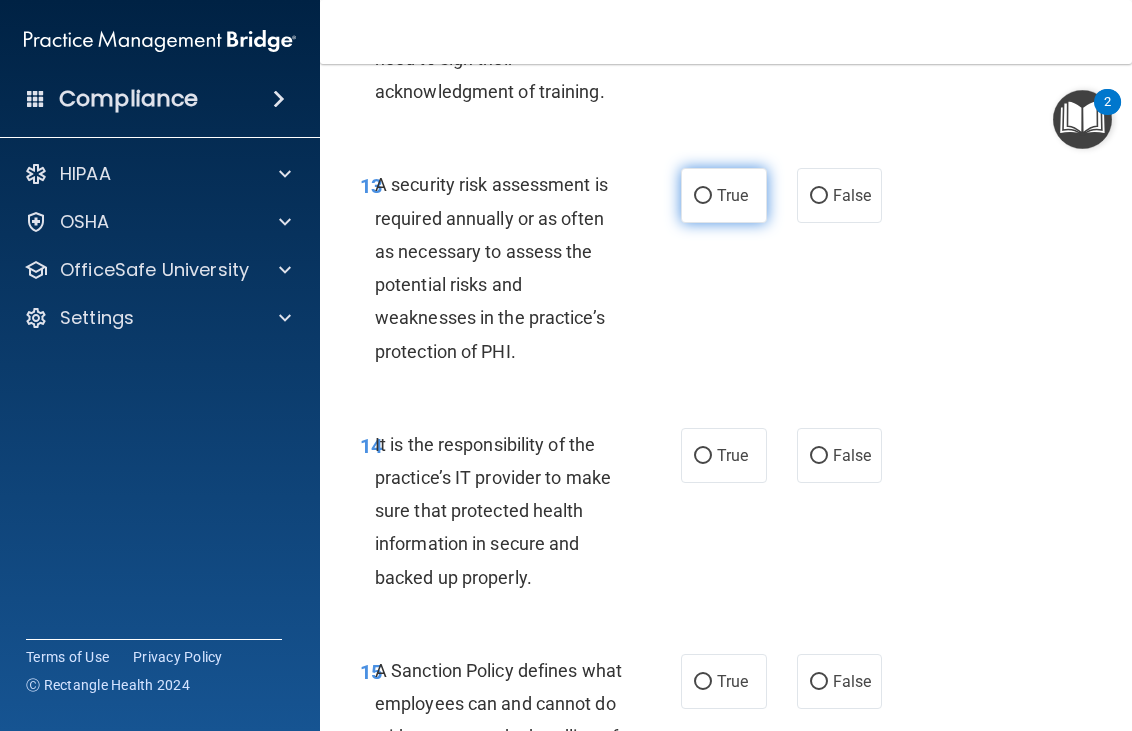click on "True" at bounding box center (732, 195) 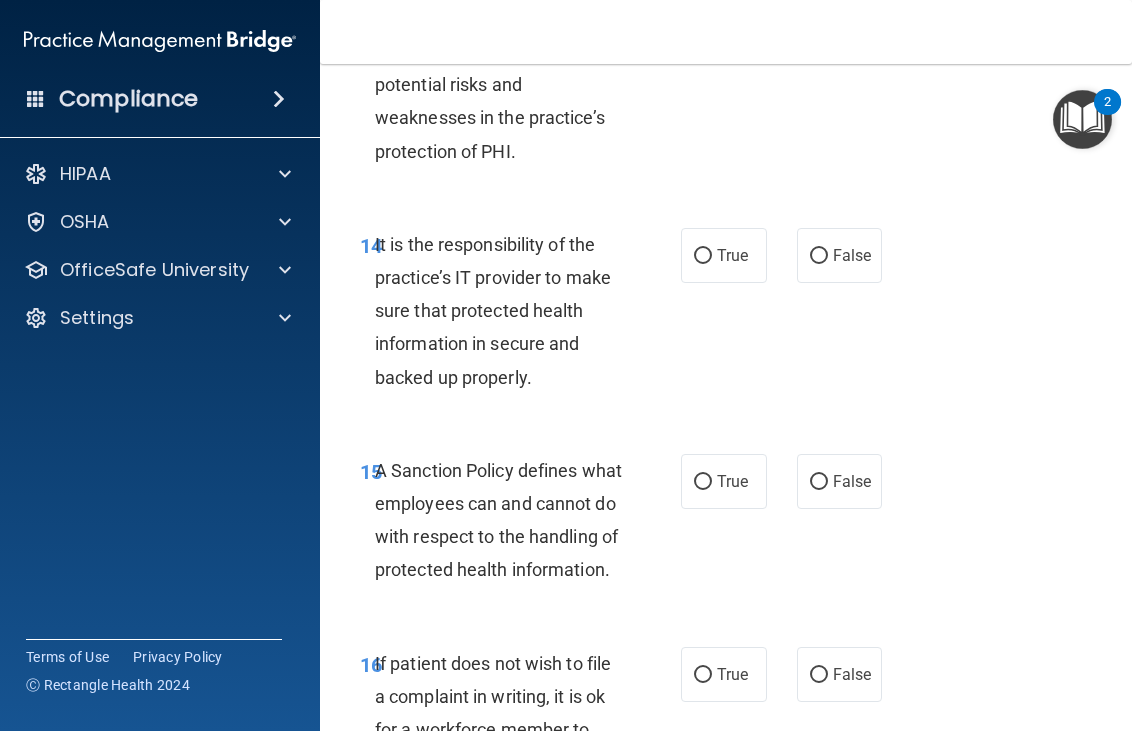 scroll, scrollTop: 3900, scrollLeft: 0, axis: vertical 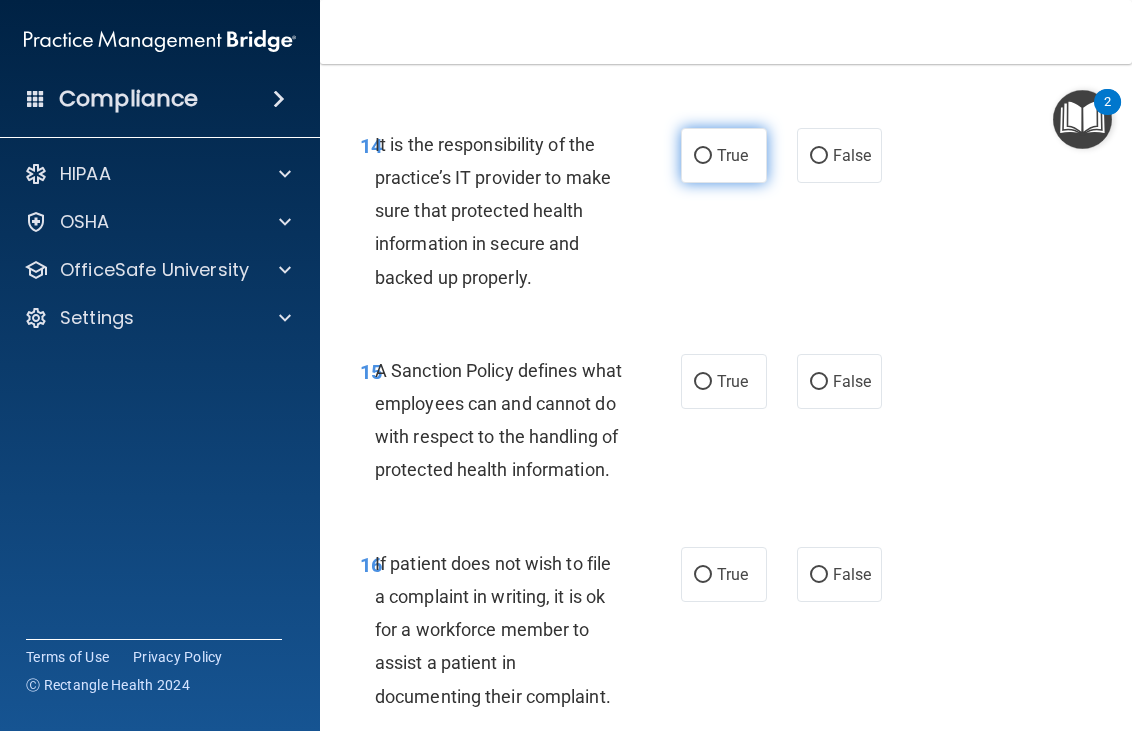 click on "True" at bounding box center (724, 155) 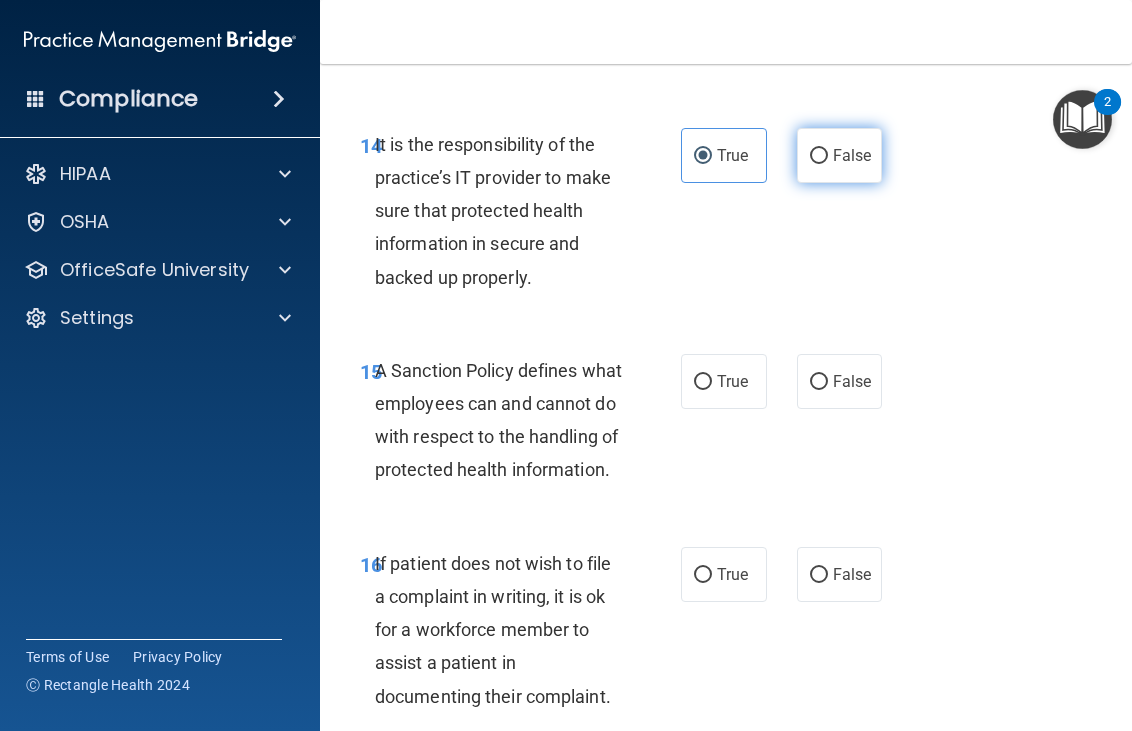 click on "False" at bounding box center (840, 155) 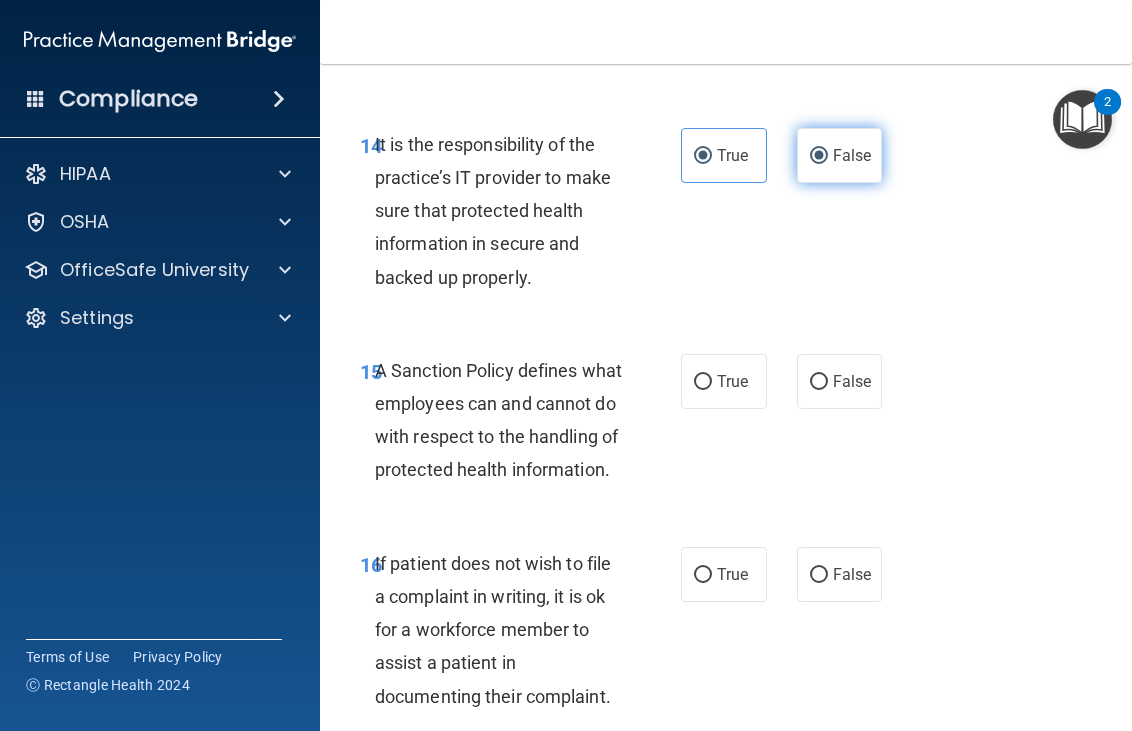 radio on "false" 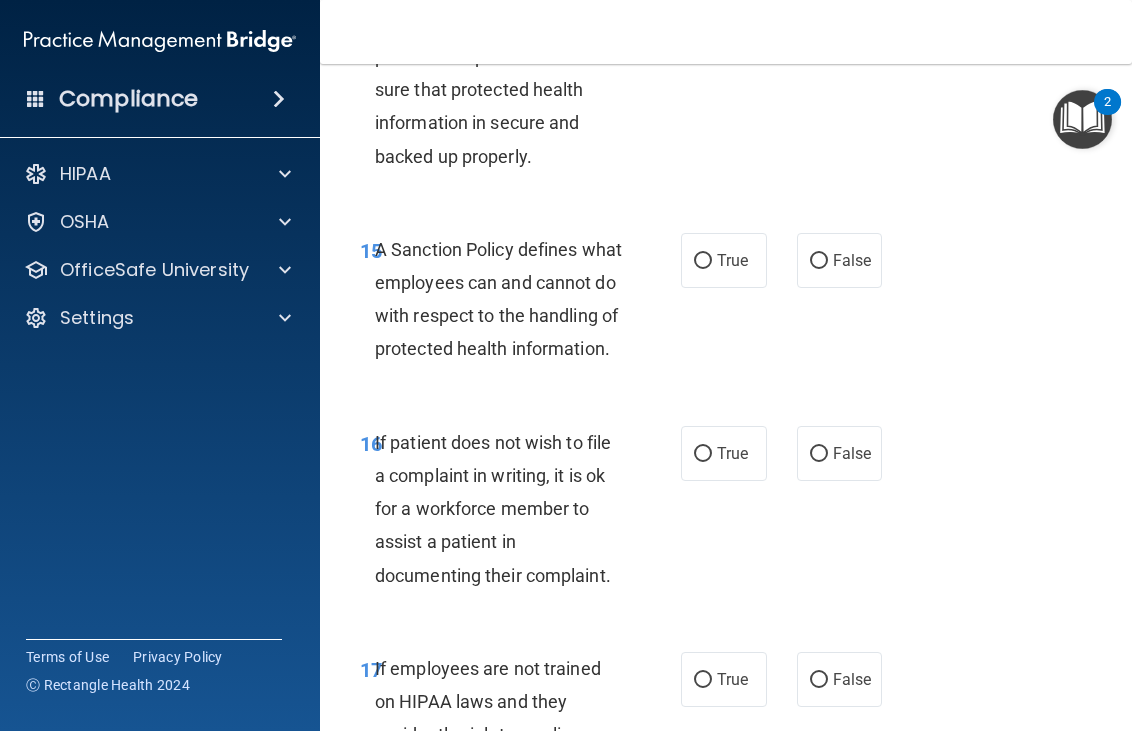 scroll, scrollTop: 4100, scrollLeft: 0, axis: vertical 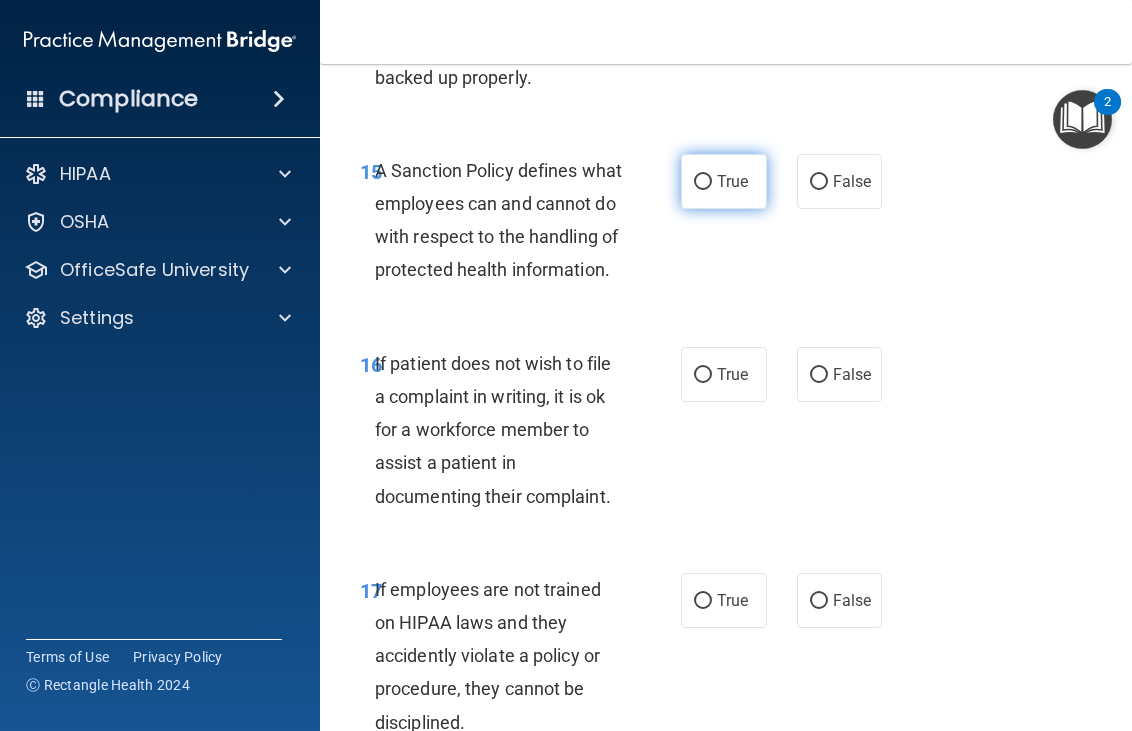 click on "True" at bounding box center (724, 181) 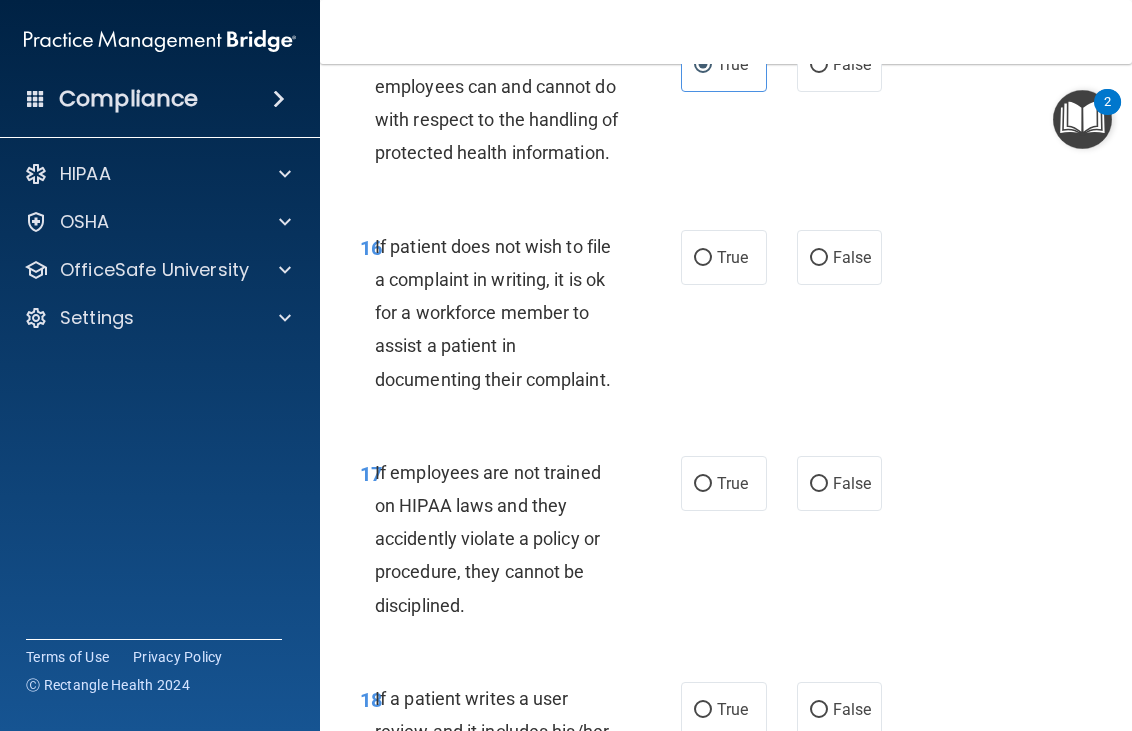 scroll, scrollTop: 4300, scrollLeft: 0, axis: vertical 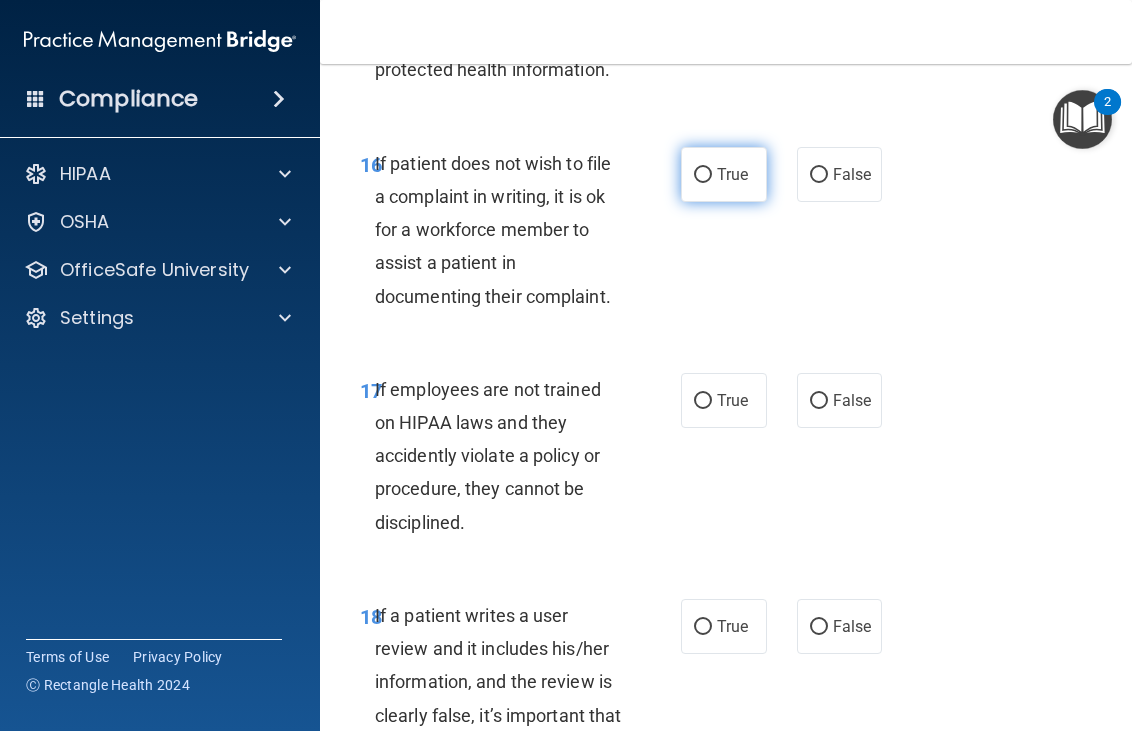 click on "True" at bounding box center (724, 174) 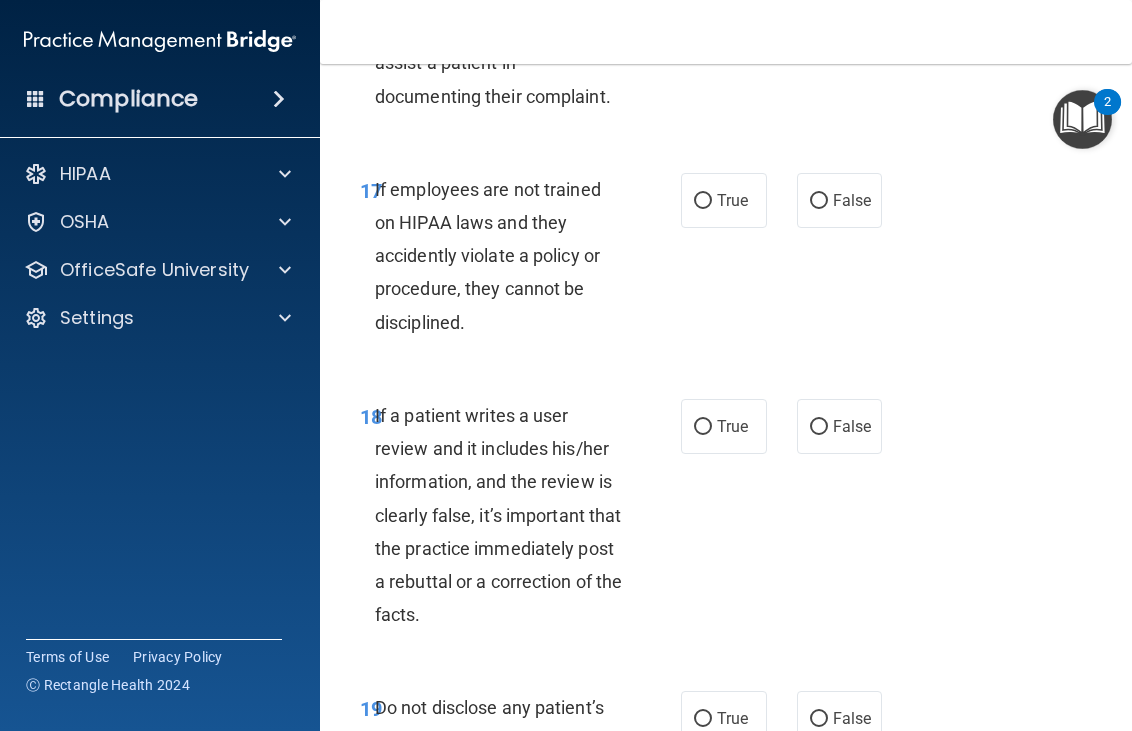 scroll, scrollTop: 4600, scrollLeft: 0, axis: vertical 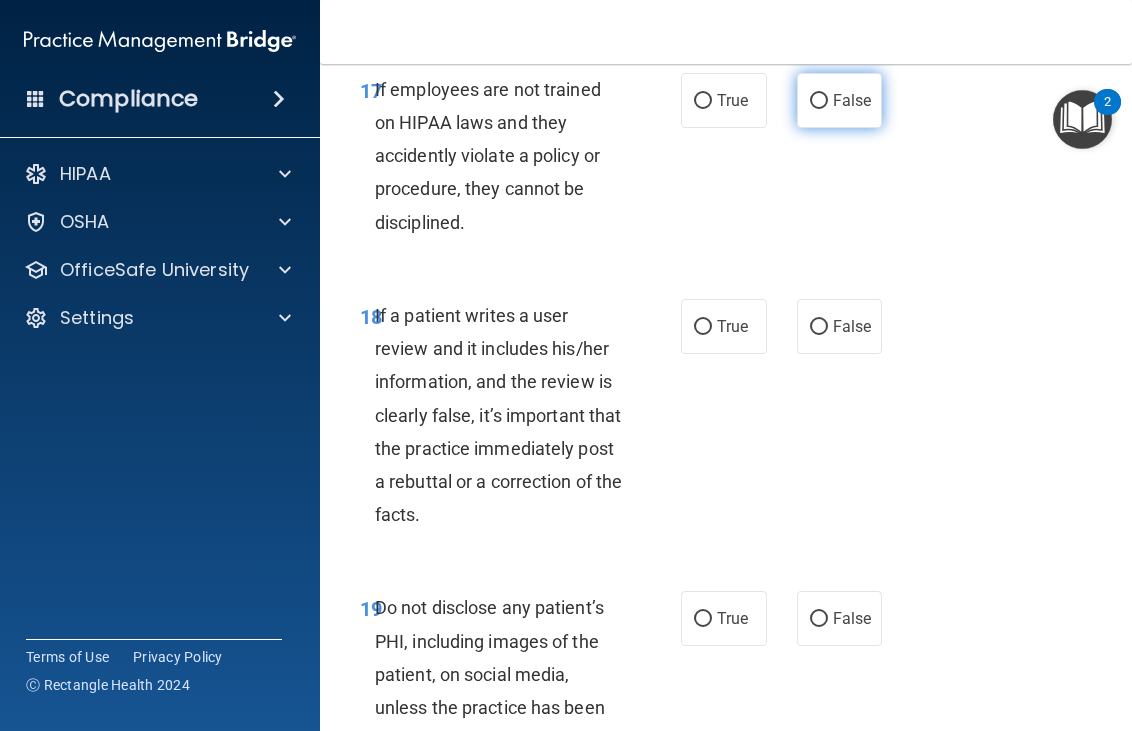 click on "False" at bounding box center [852, 100] 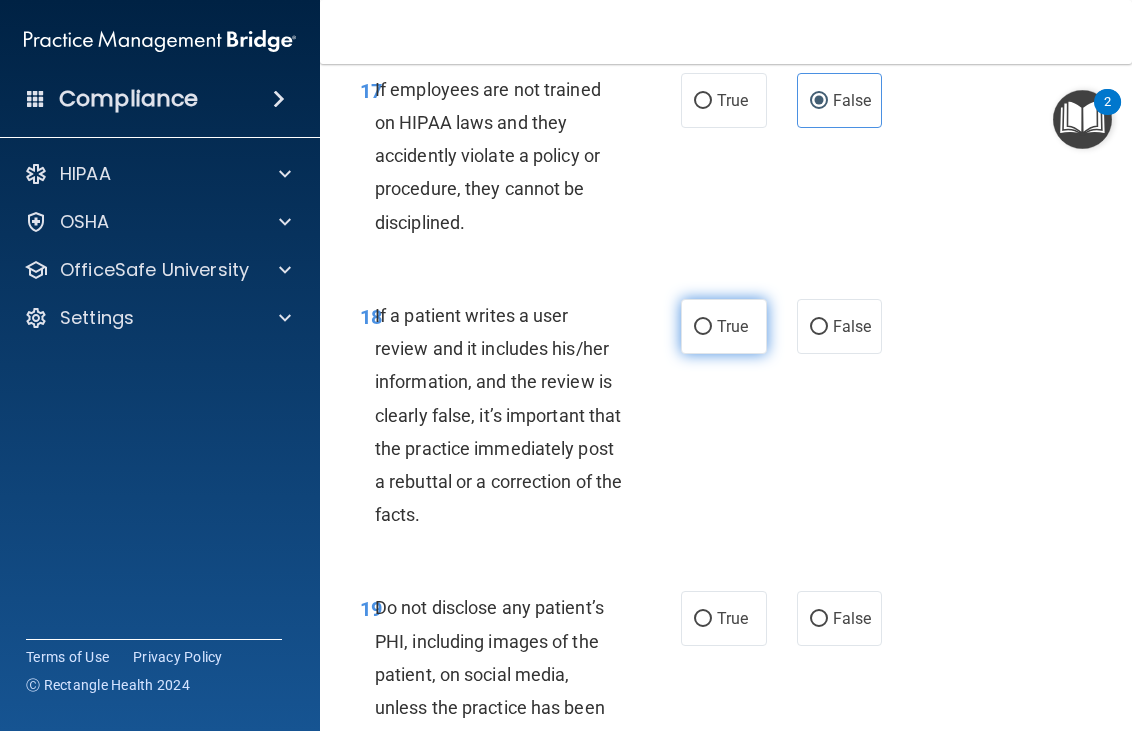click on "True" at bounding box center (732, 326) 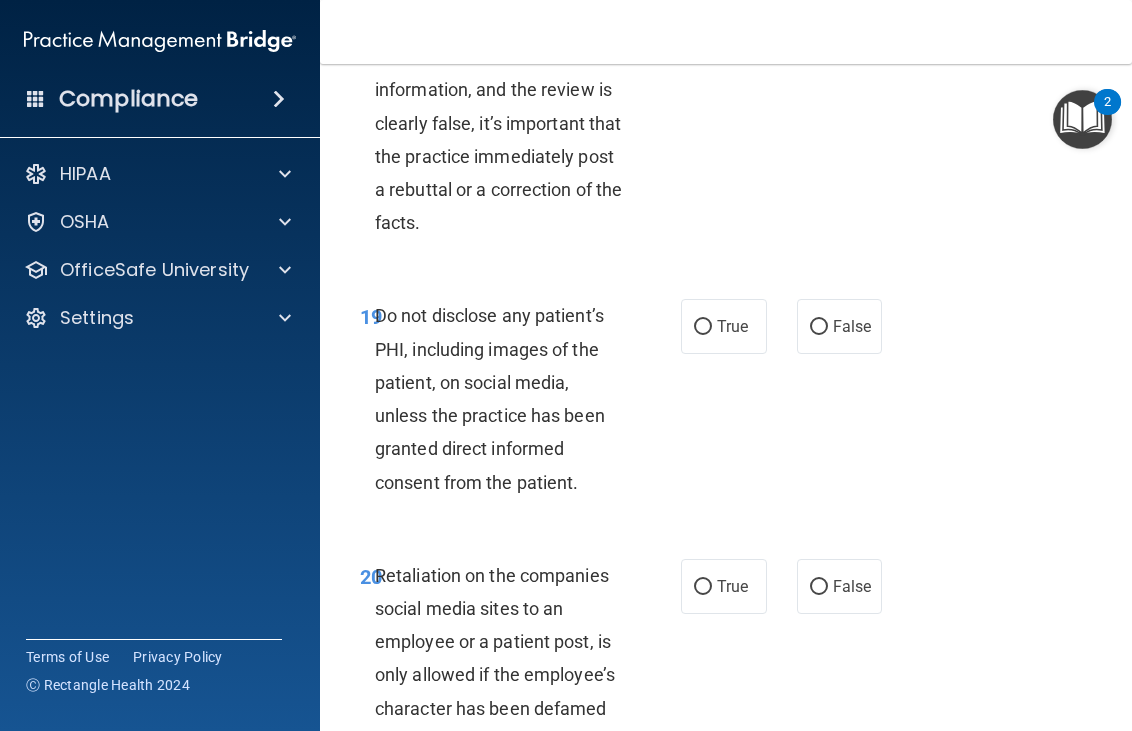 scroll, scrollTop: 4900, scrollLeft: 0, axis: vertical 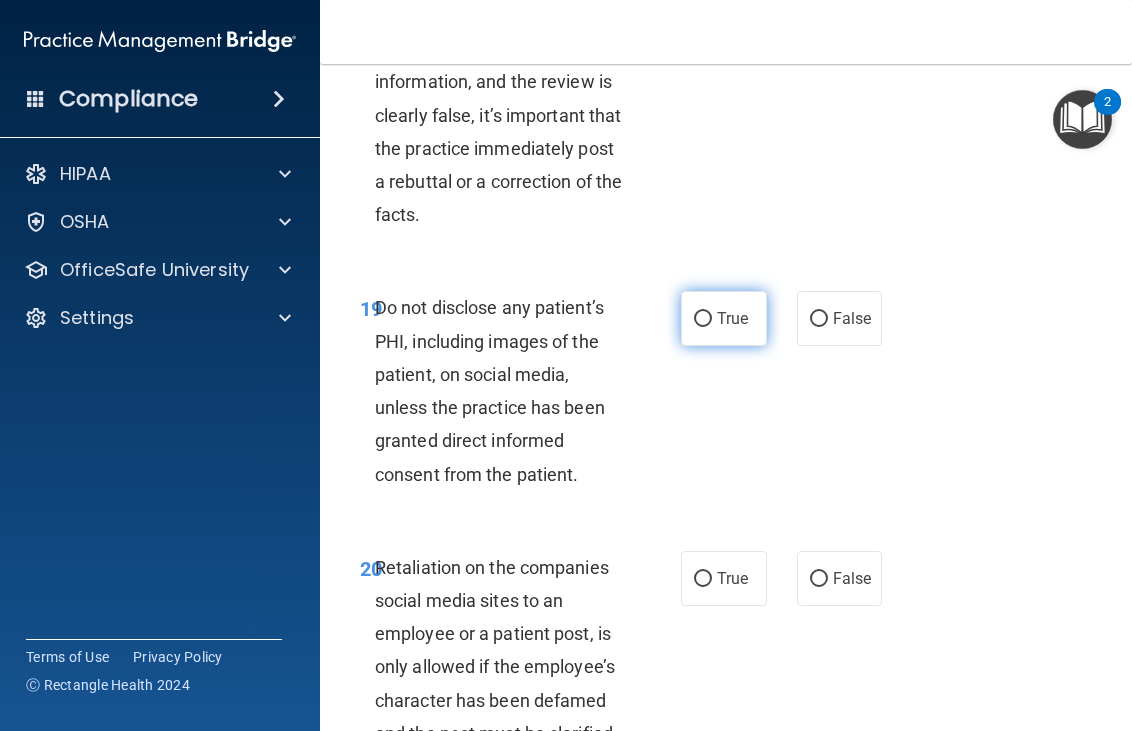click on "True" at bounding box center (724, 318) 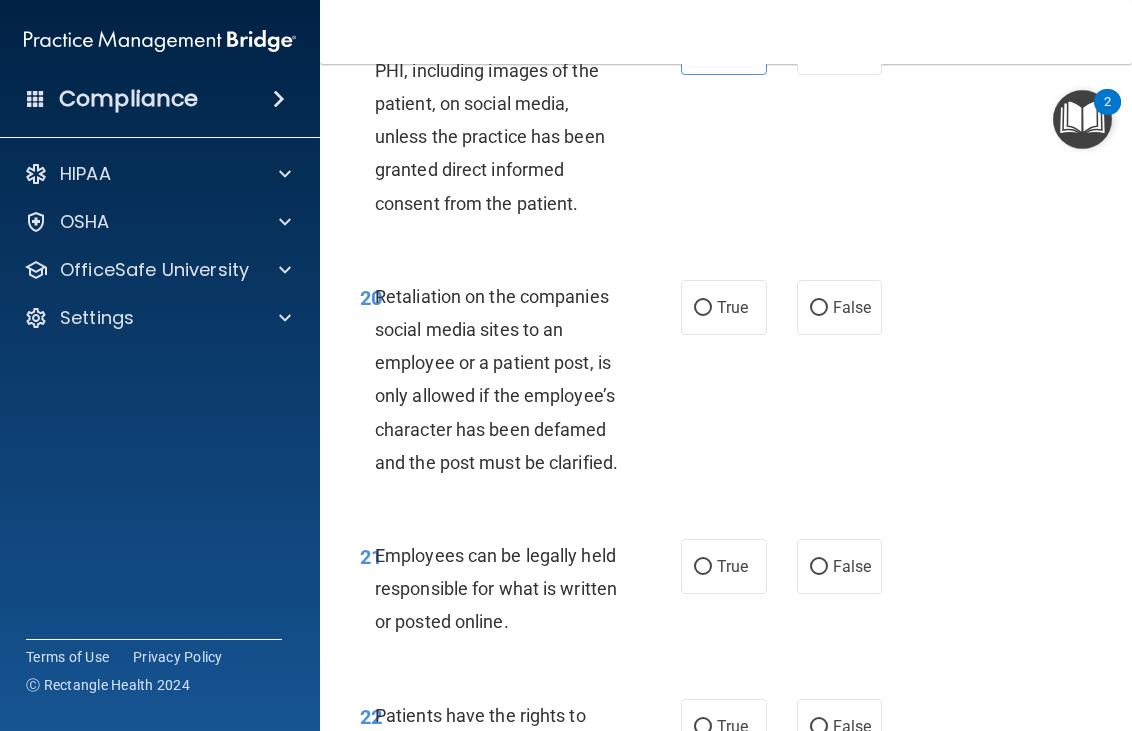 scroll, scrollTop: 5200, scrollLeft: 0, axis: vertical 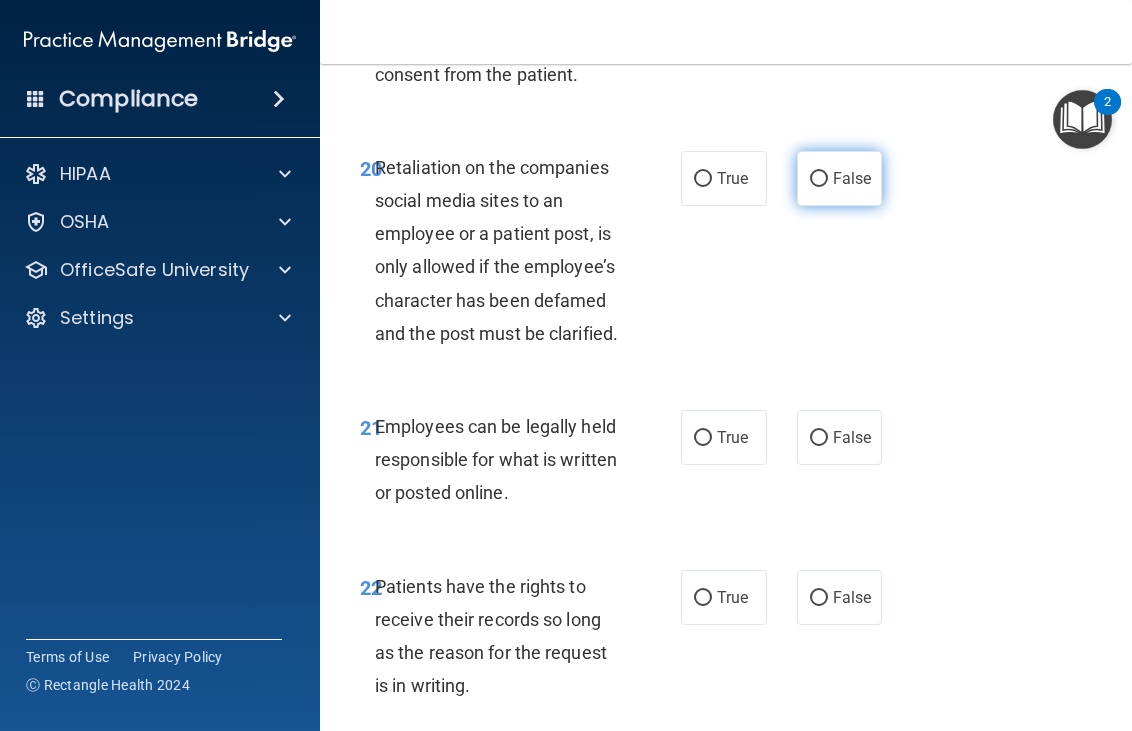 click on "False" at bounding box center (852, 178) 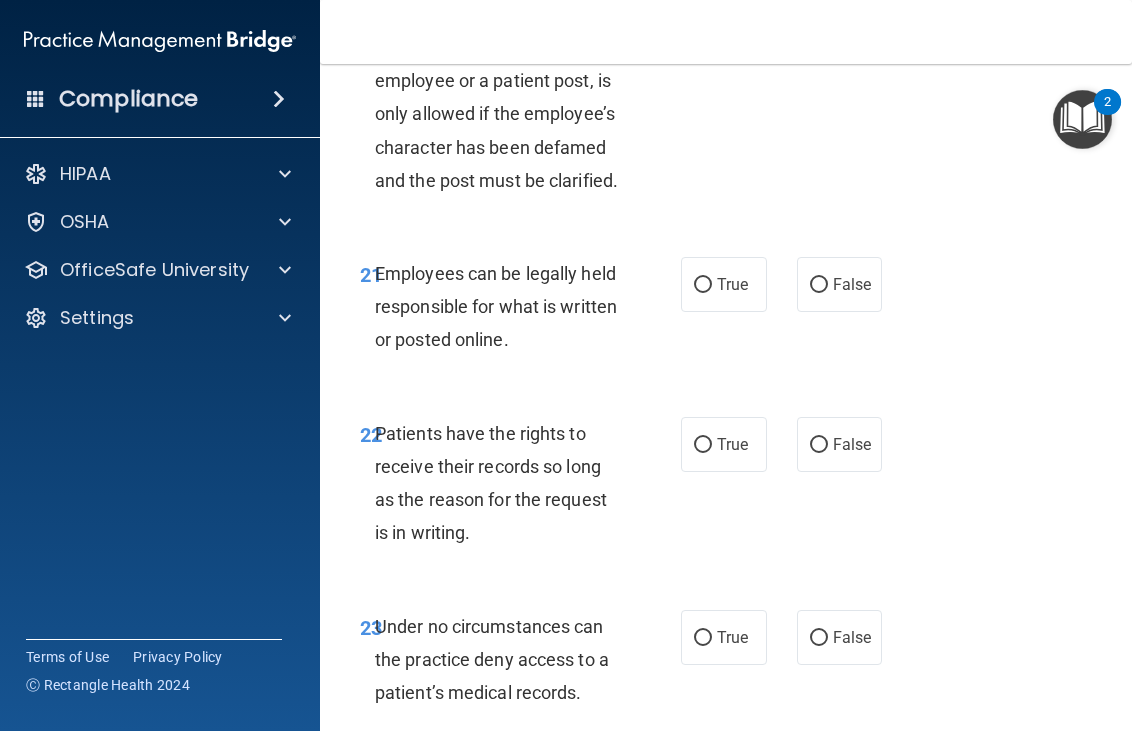 scroll, scrollTop: 5500, scrollLeft: 0, axis: vertical 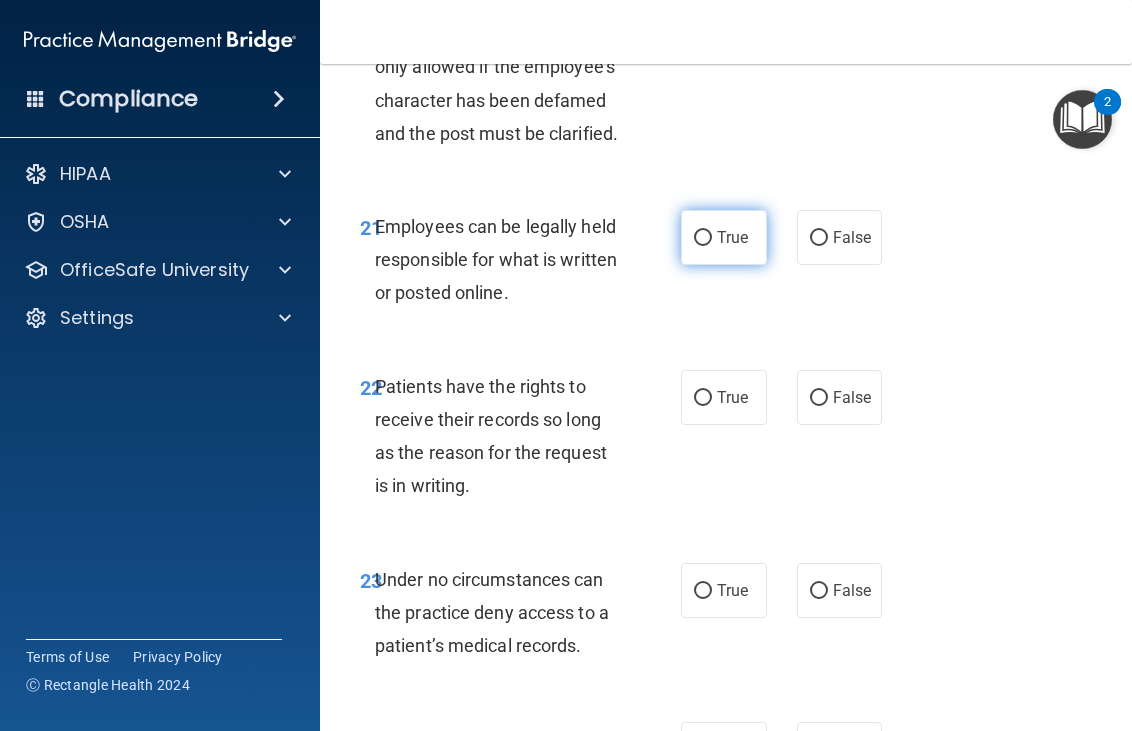 click on "True" at bounding box center [732, 237] 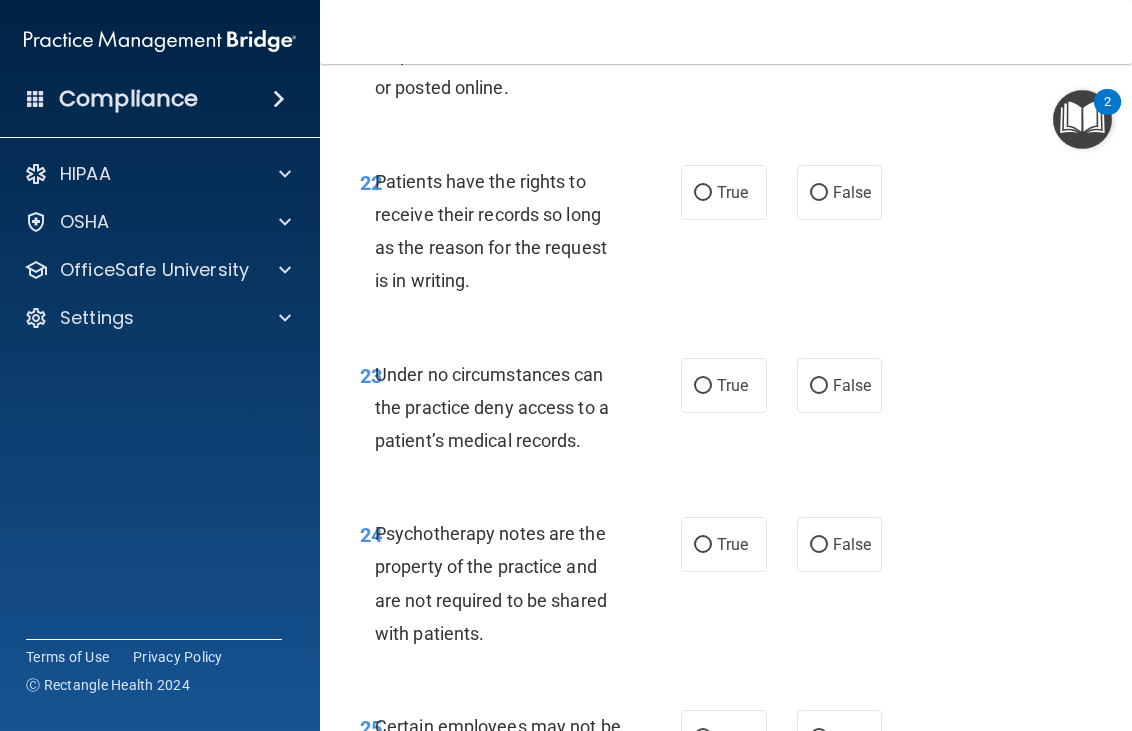 scroll, scrollTop: 5800, scrollLeft: 0, axis: vertical 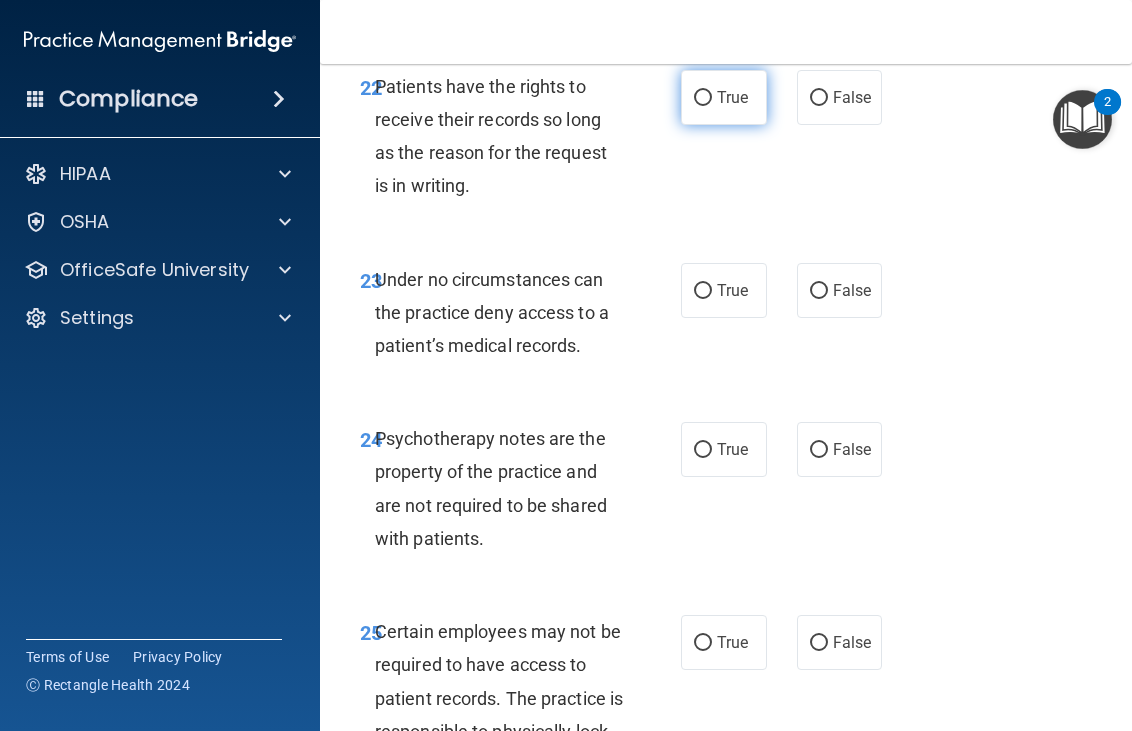 click on "True" at bounding box center (724, 97) 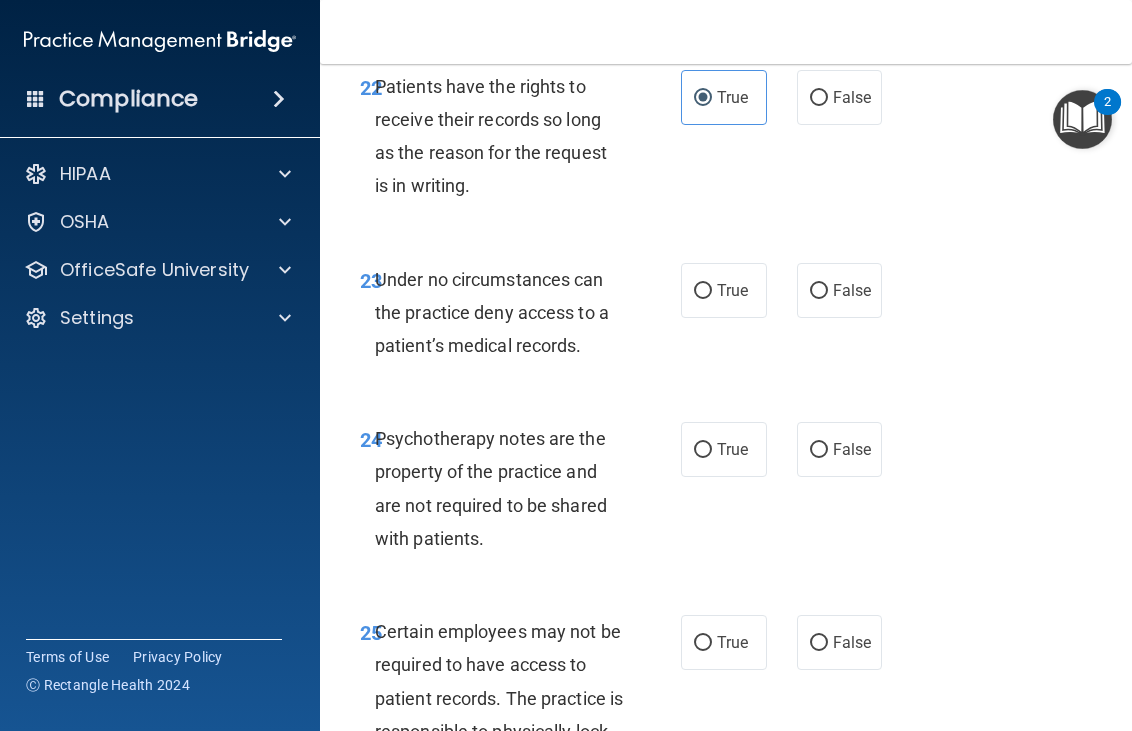 scroll, scrollTop: 5900, scrollLeft: 0, axis: vertical 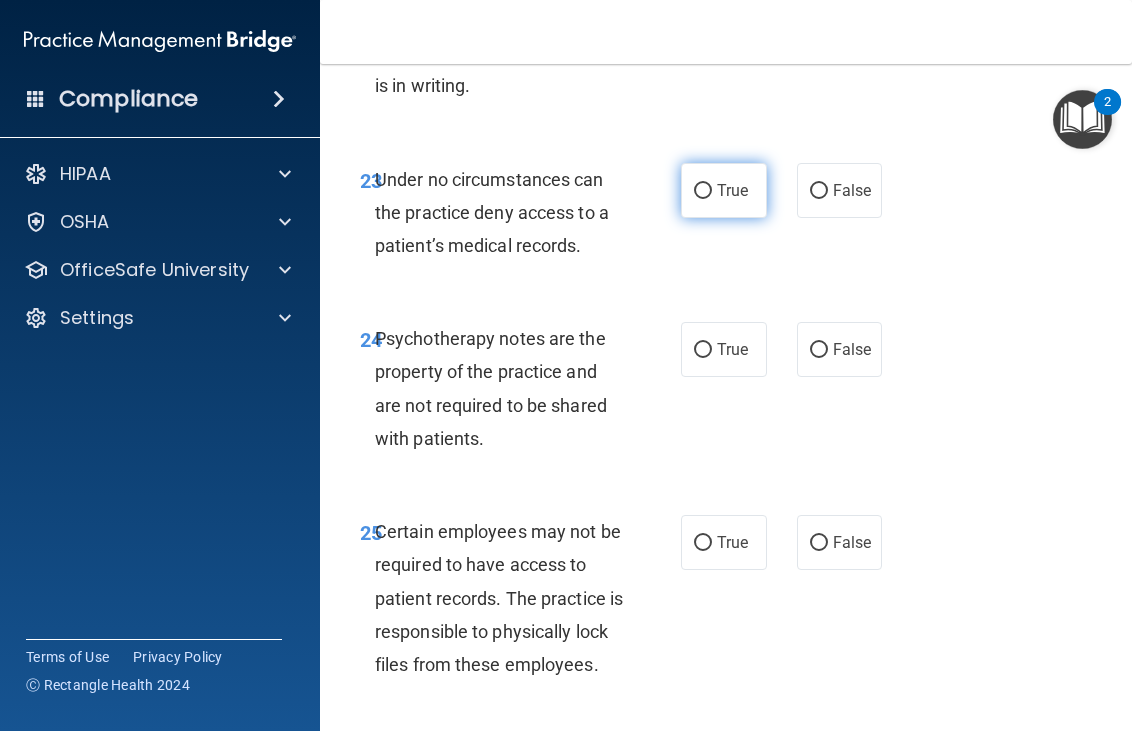 click on "True" at bounding box center (732, 190) 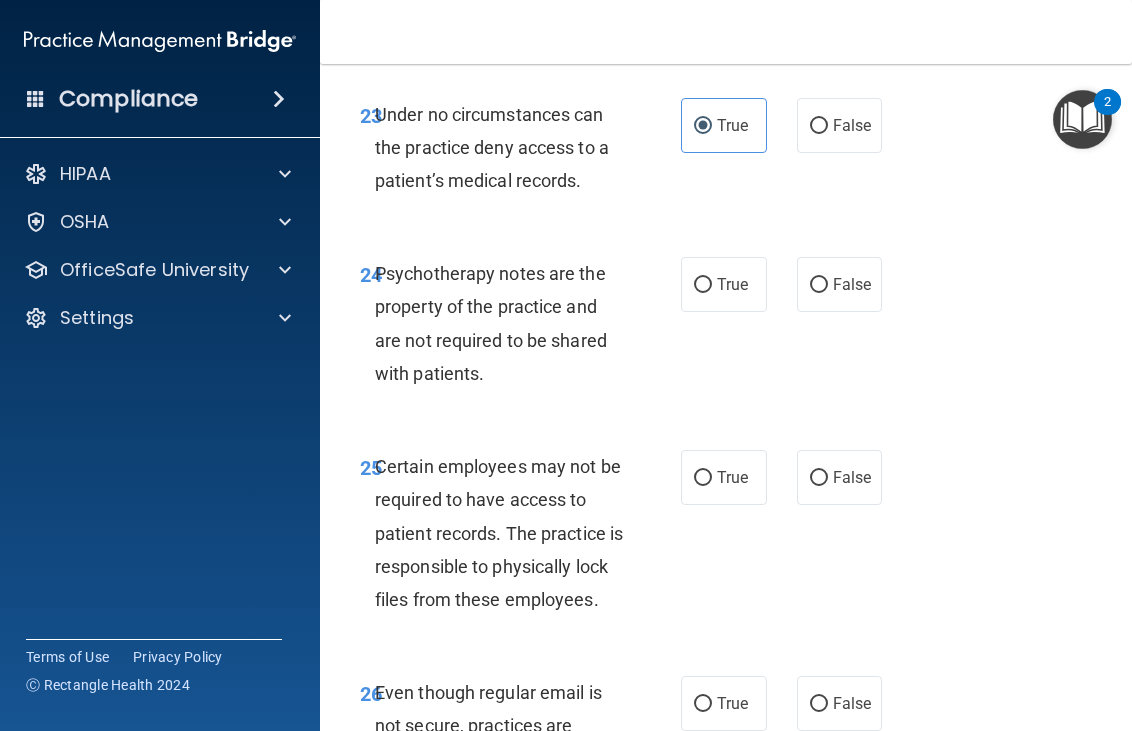 scroll, scrollTop: 6000, scrollLeft: 0, axis: vertical 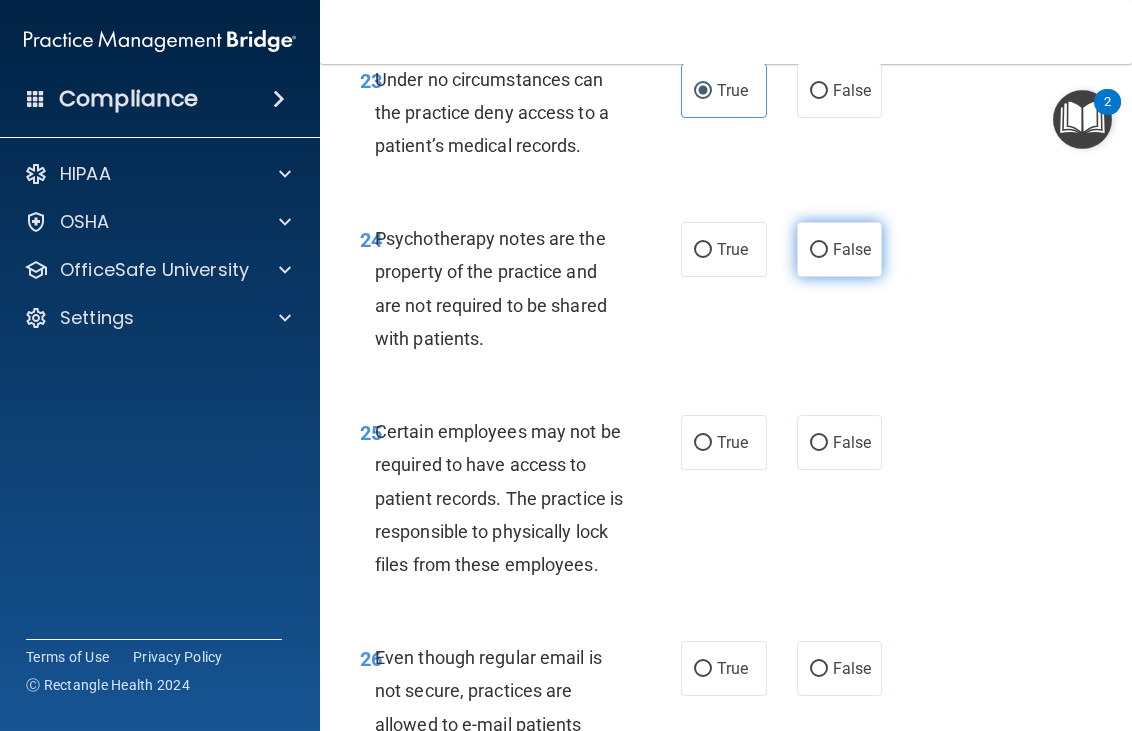 click on "False" at bounding box center [840, 249] 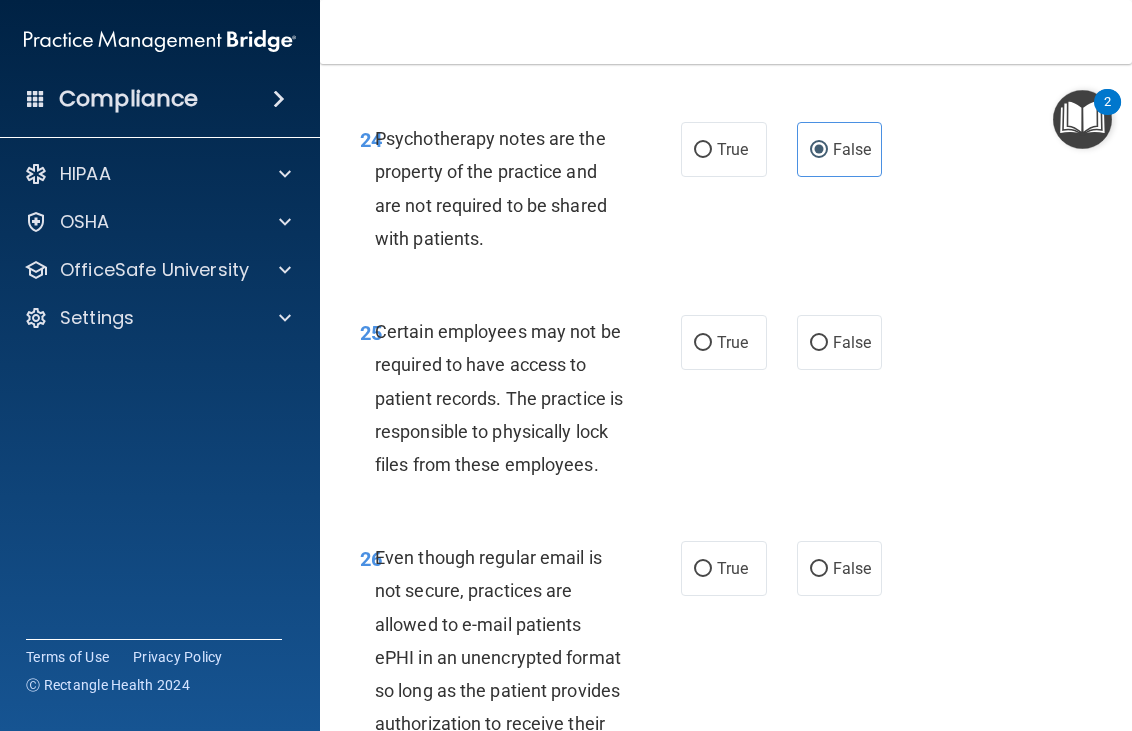 scroll, scrollTop: 6200, scrollLeft: 0, axis: vertical 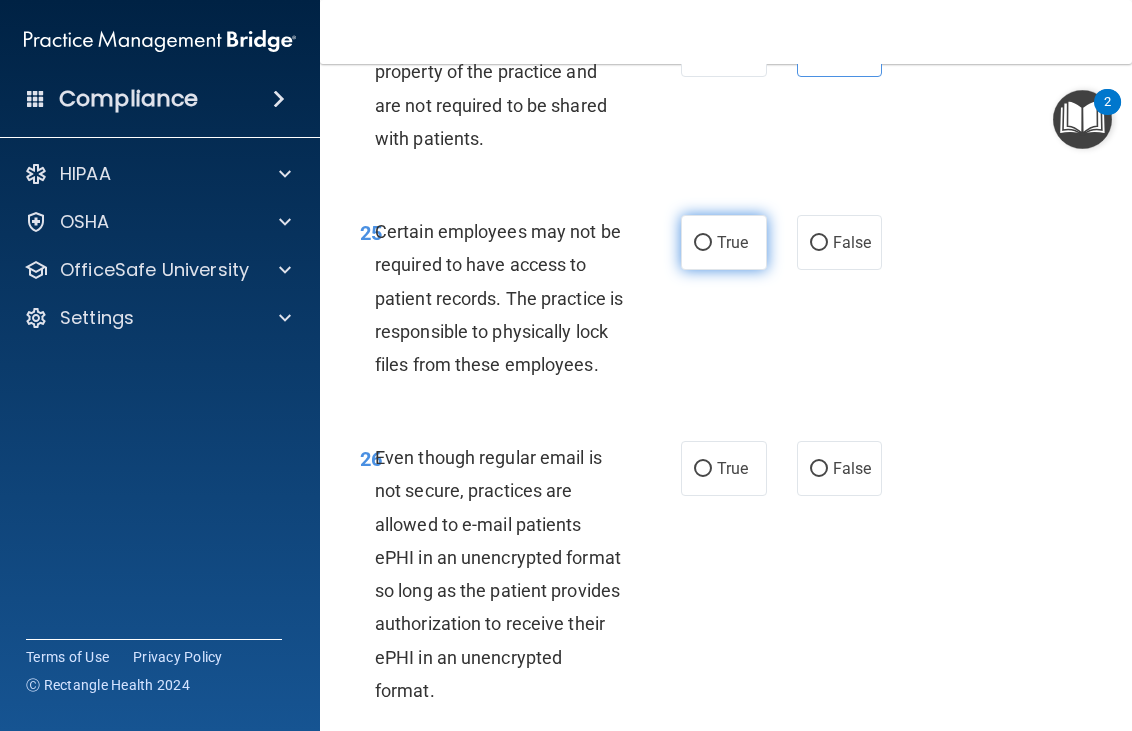 click on "True" at bounding box center [724, 242] 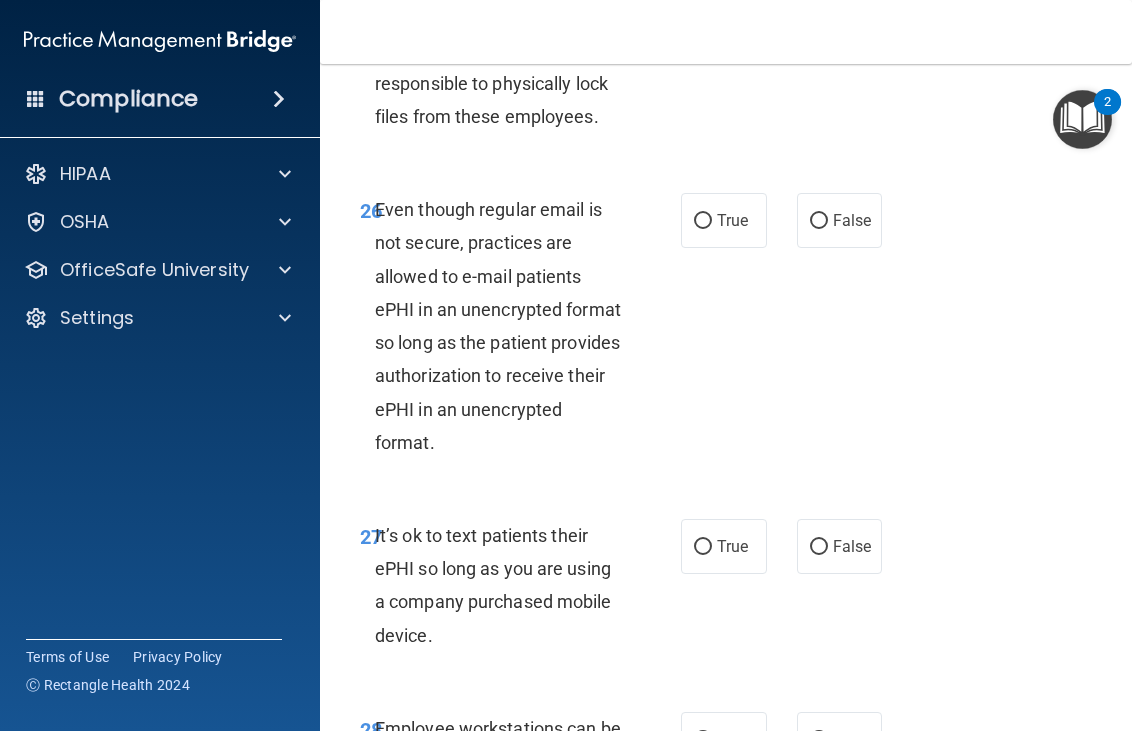 scroll, scrollTop: 6400, scrollLeft: 0, axis: vertical 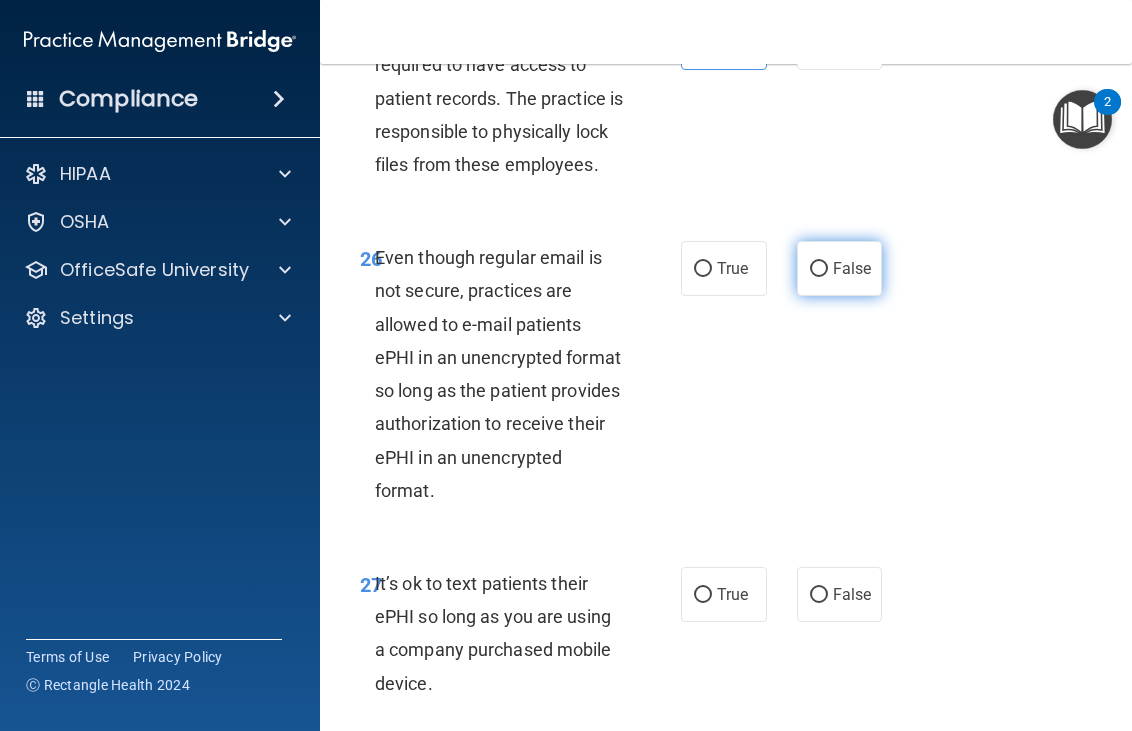 click on "False" at bounding box center [840, 268] 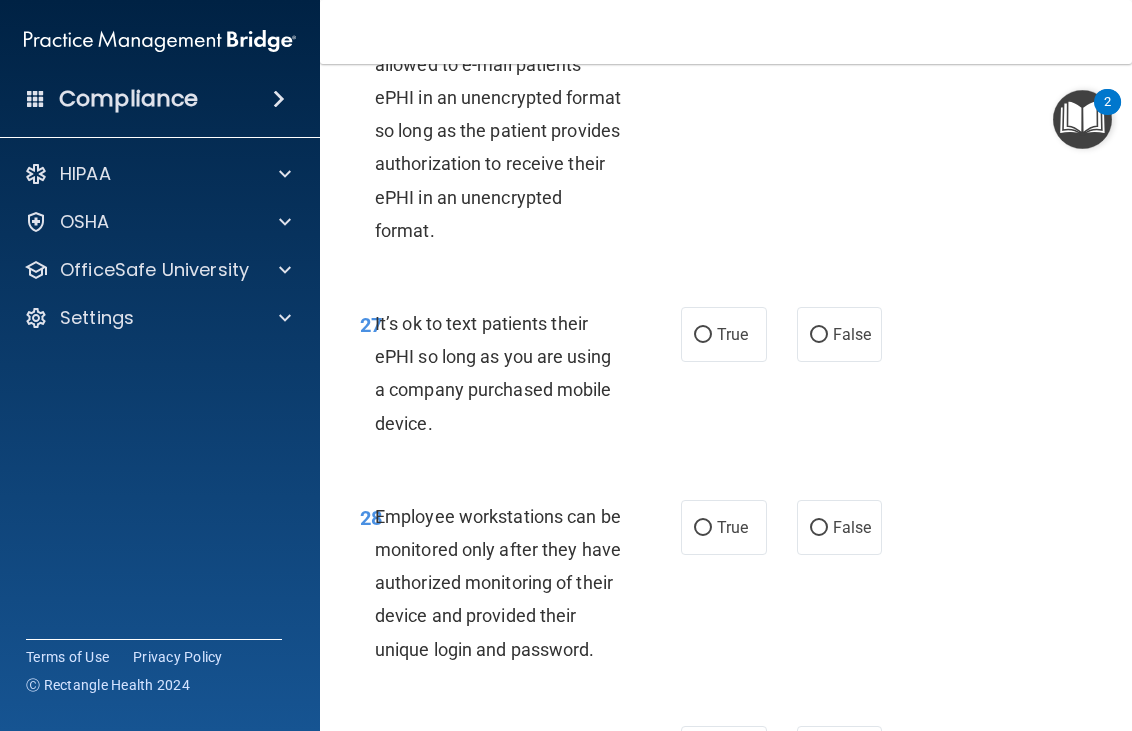 scroll, scrollTop: 6700, scrollLeft: 0, axis: vertical 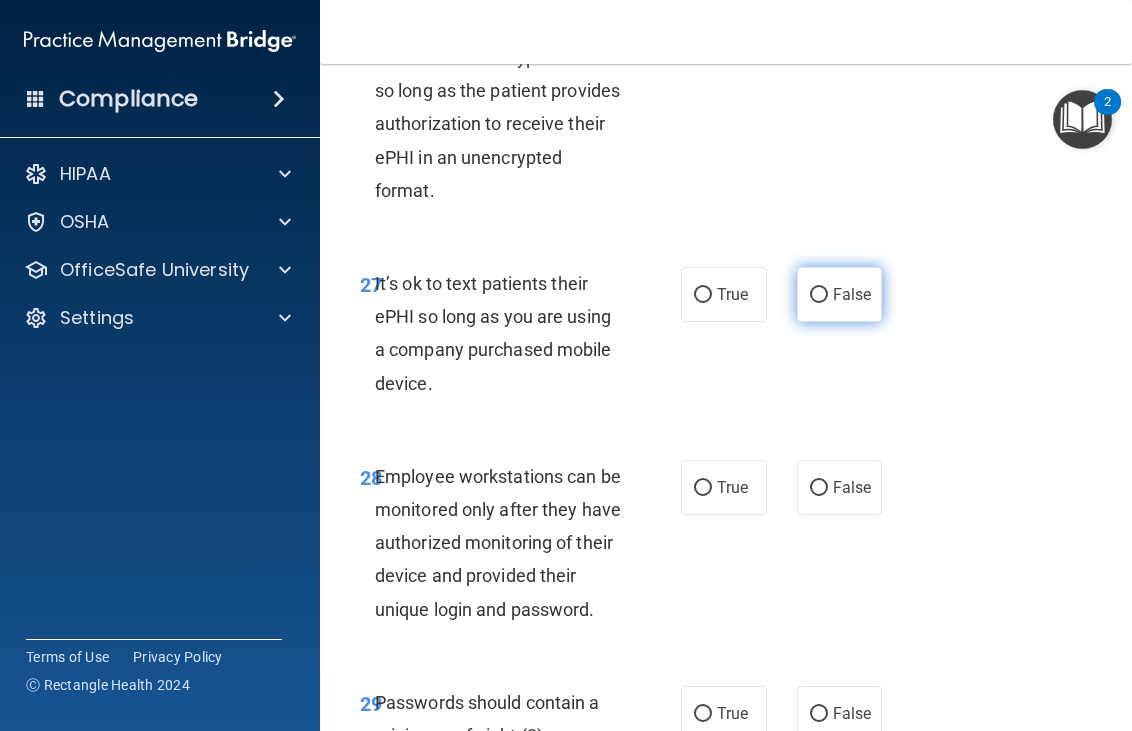 click on "False" at bounding box center (840, 294) 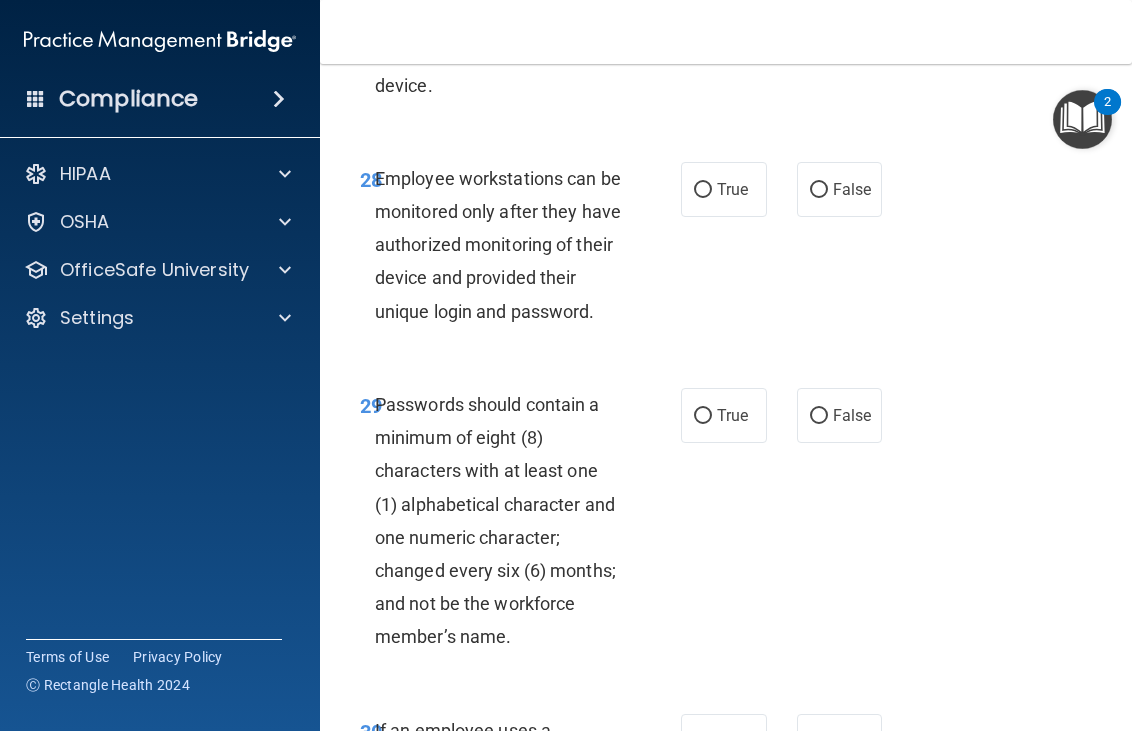 scroll, scrollTop: 7000, scrollLeft: 0, axis: vertical 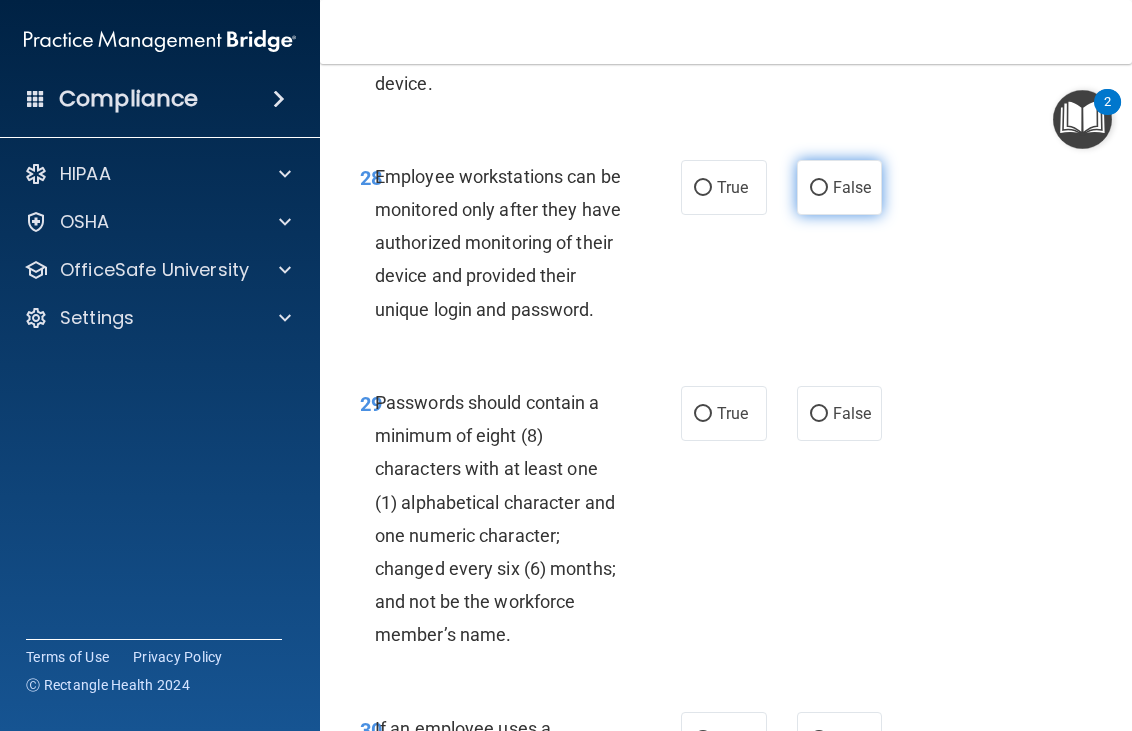 click on "False" at bounding box center [840, 187] 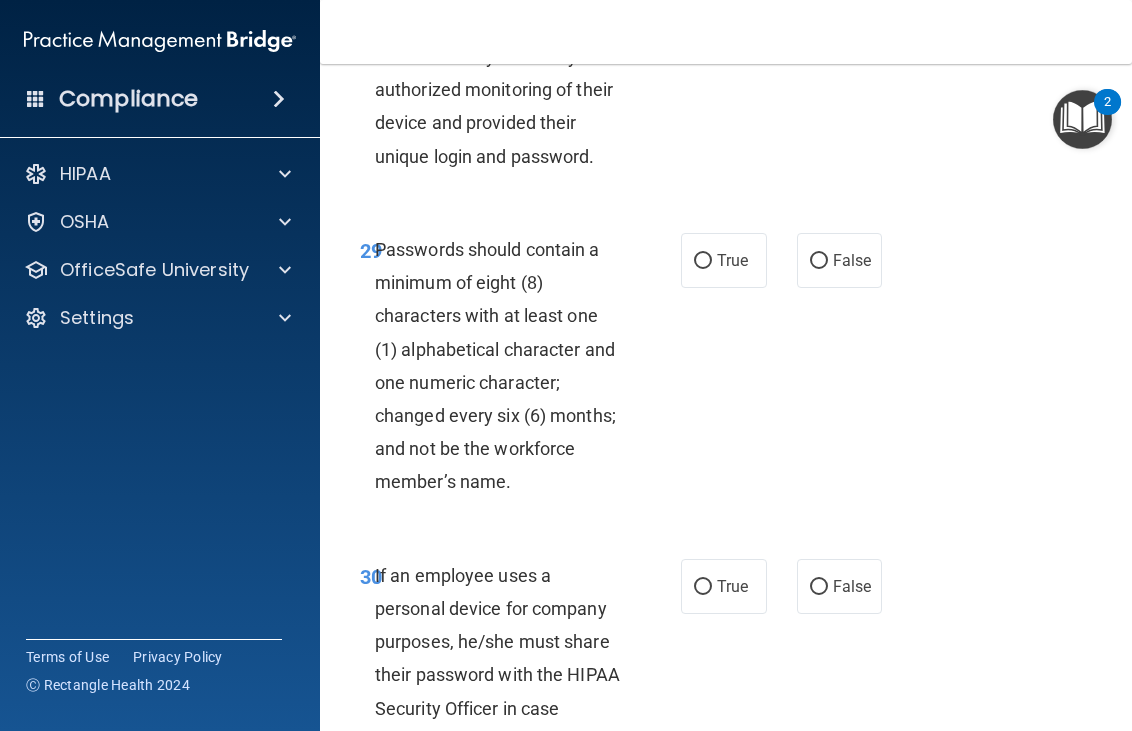 scroll, scrollTop: 7200, scrollLeft: 0, axis: vertical 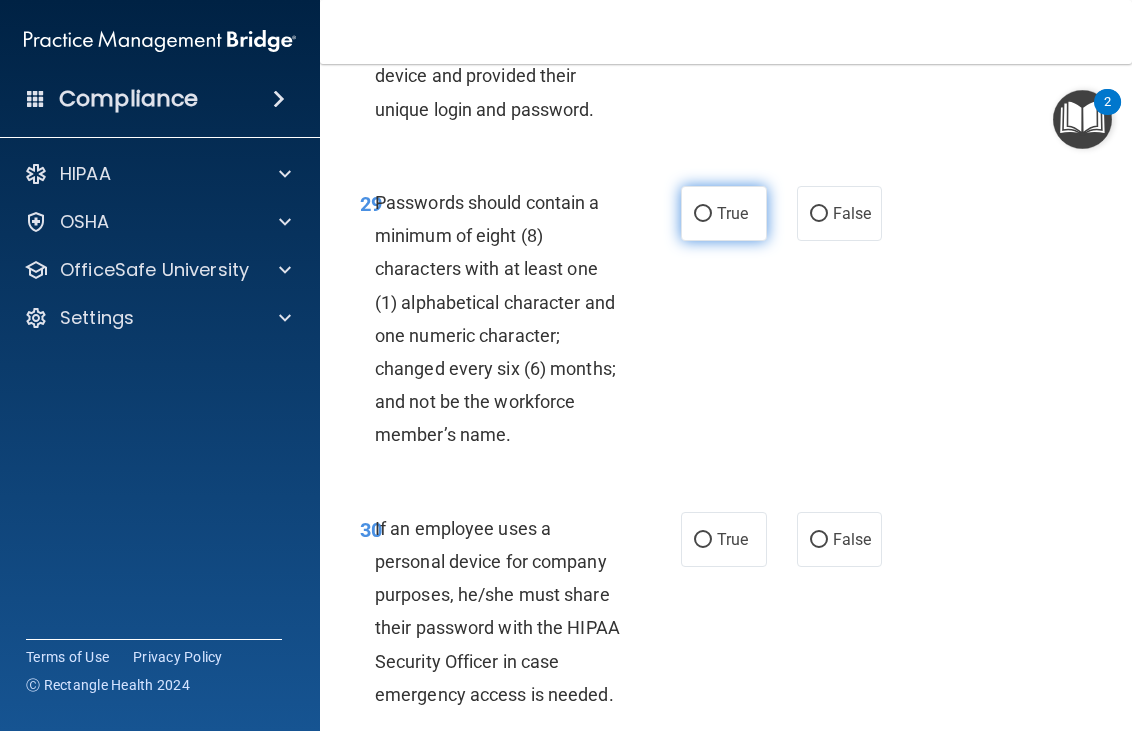 click on "True" at bounding box center (724, 213) 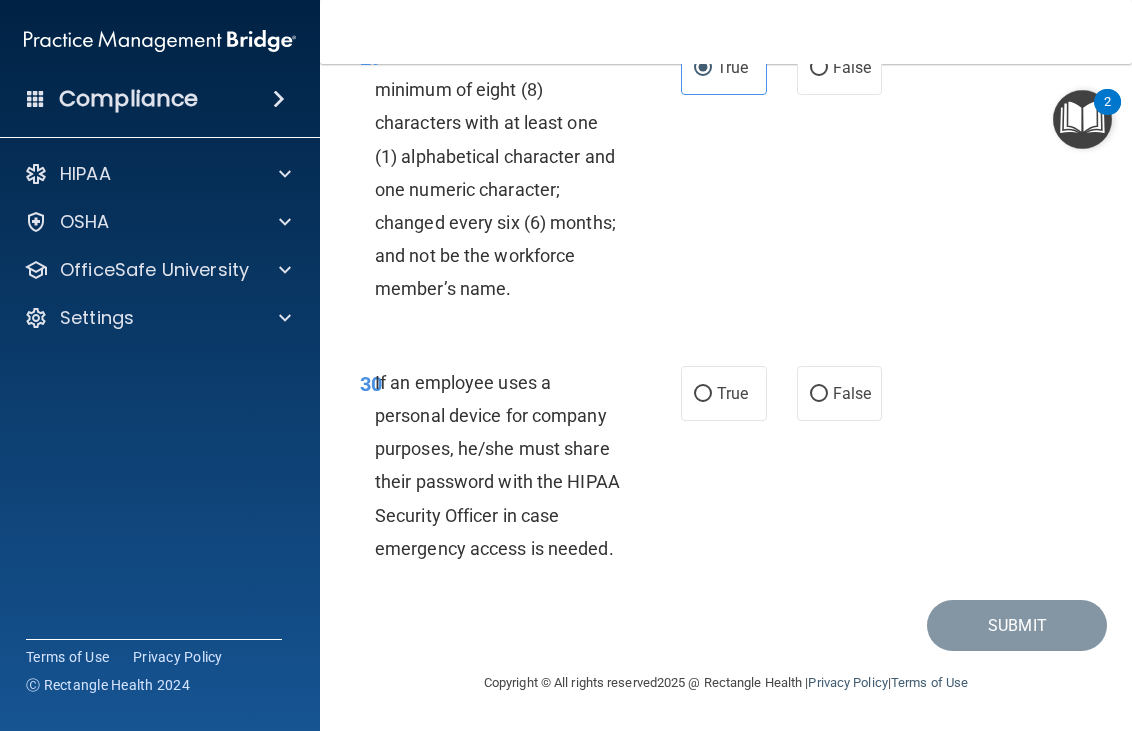 scroll, scrollTop: 7445, scrollLeft: 0, axis: vertical 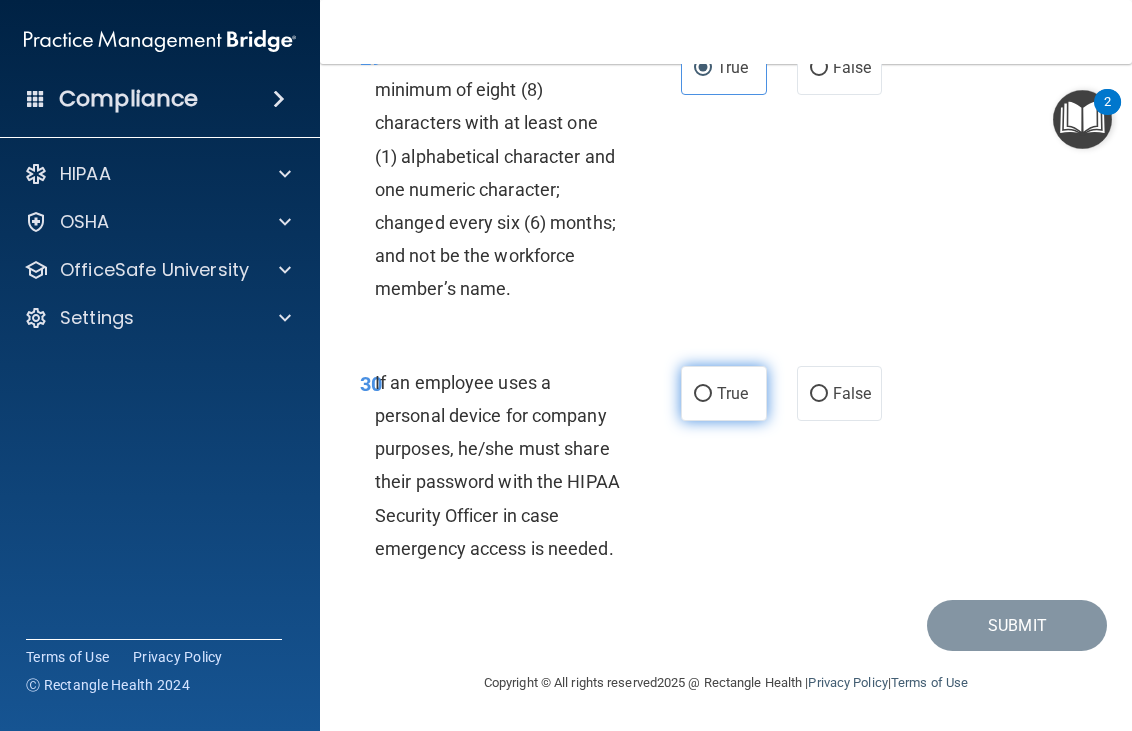 click on "True" at bounding box center (724, 393) 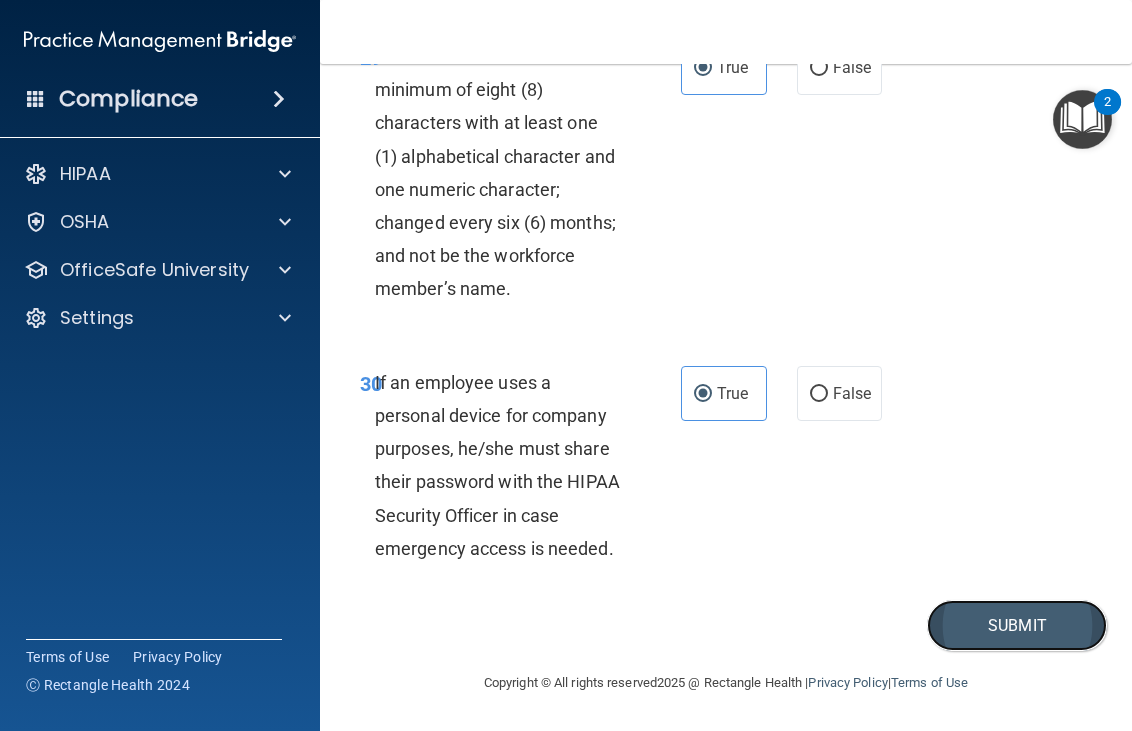 click on "Submit" at bounding box center (1017, 625) 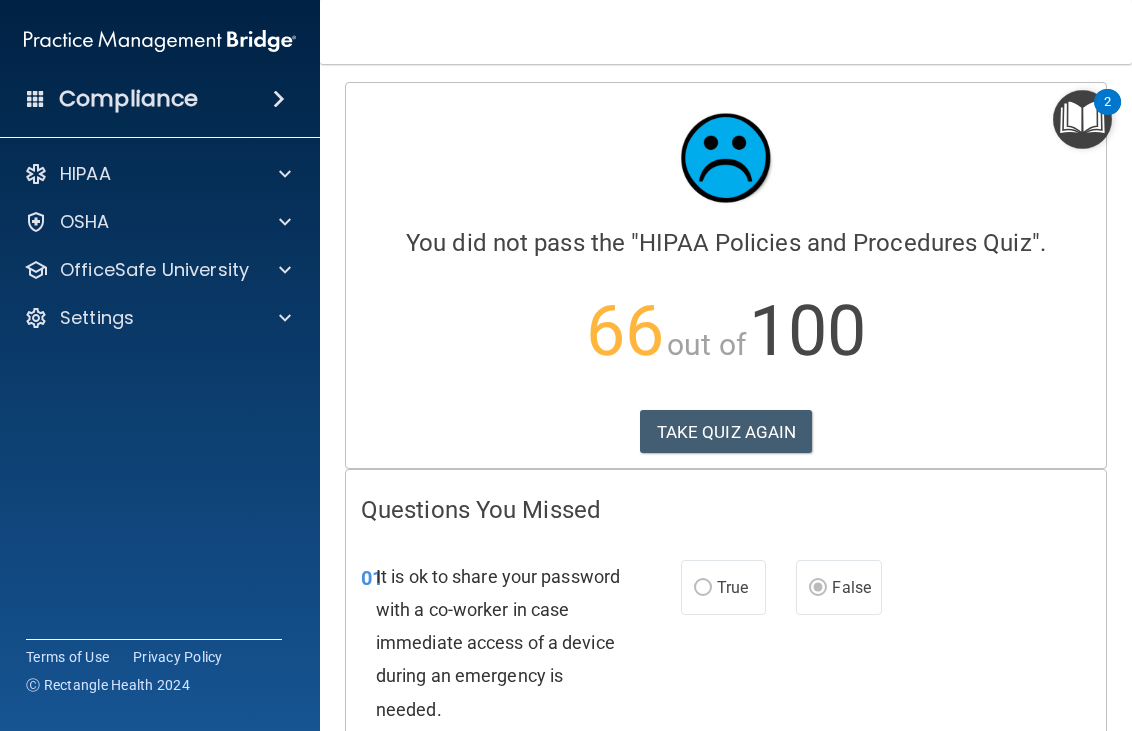 scroll, scrollTop: 0, scrollLeft: 0, axis: both 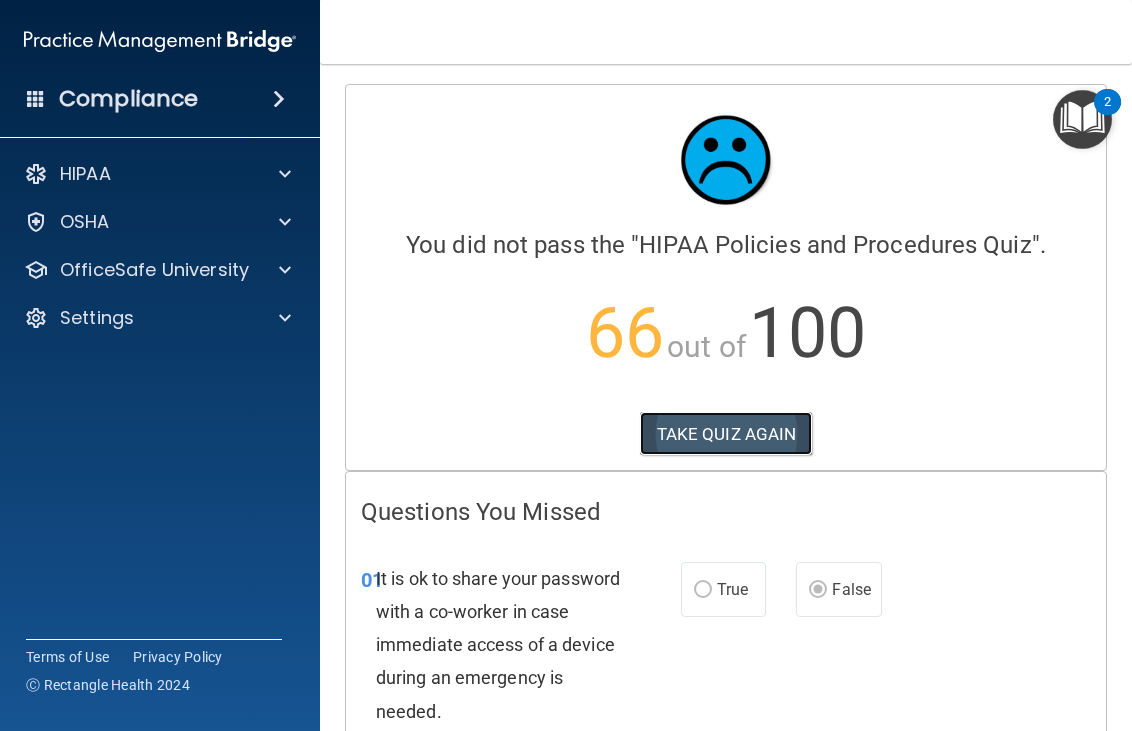 click on "TAKE QUIZ AGAIN" at bounding box center [726, 434] 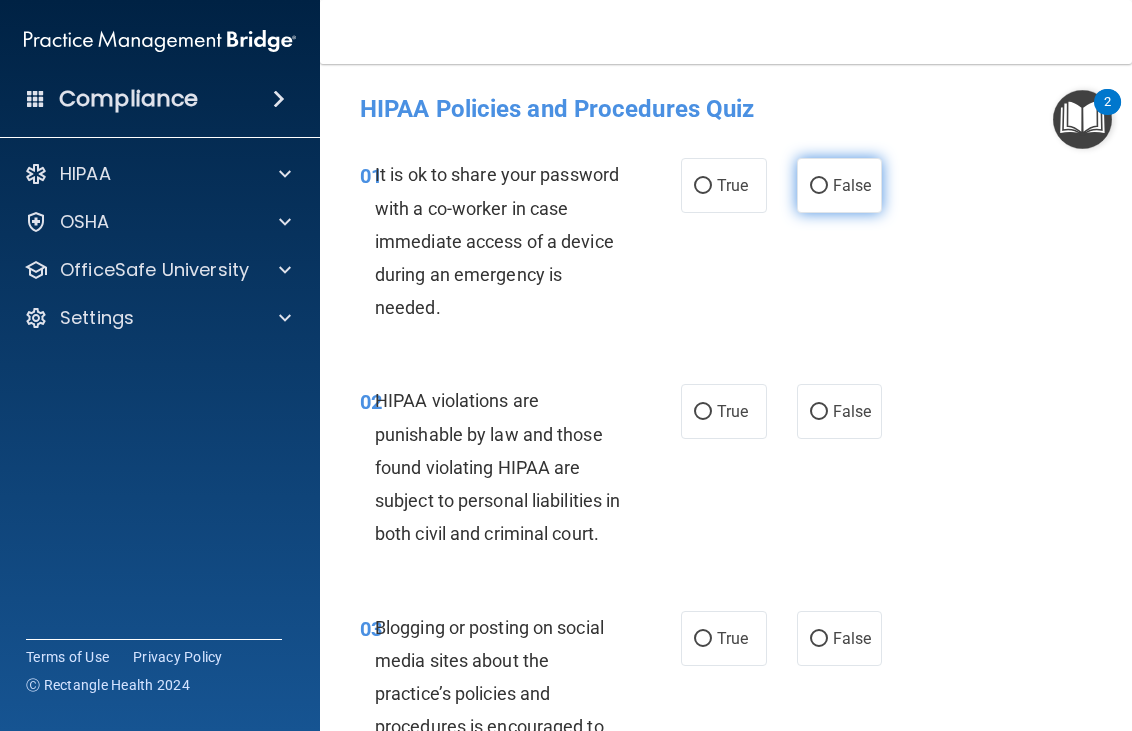 click on "False" at bounding box center [840, 185] 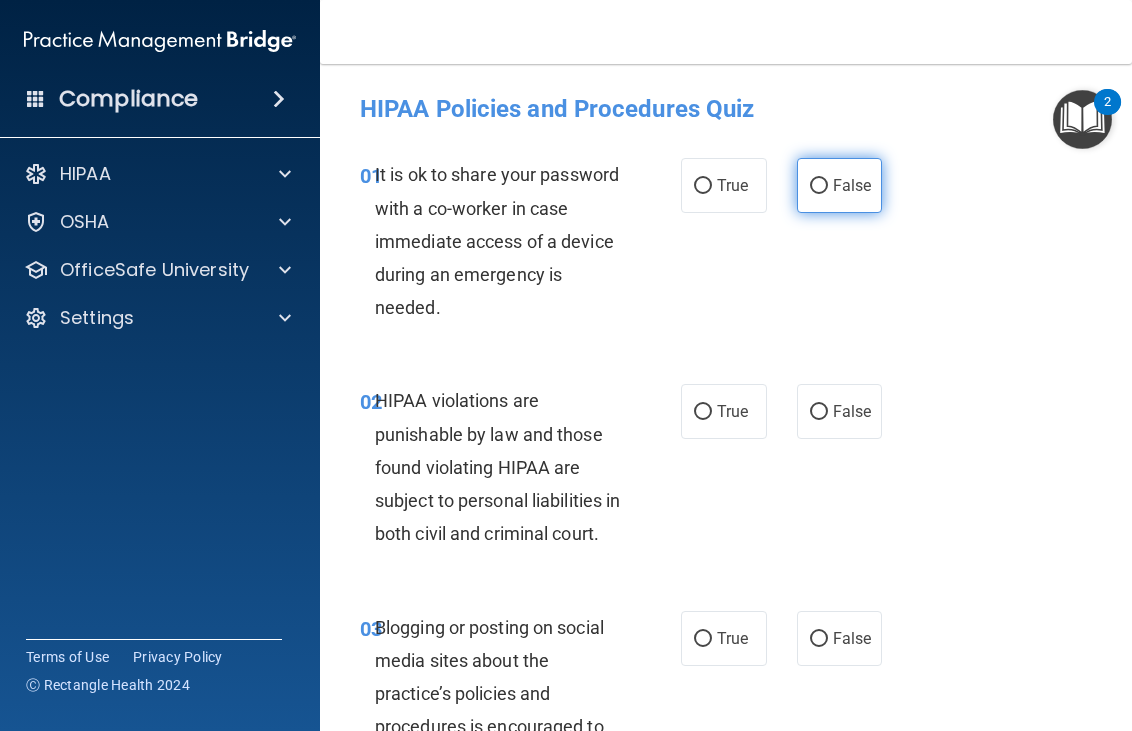 click on "False" at bounding box center [852, 185] 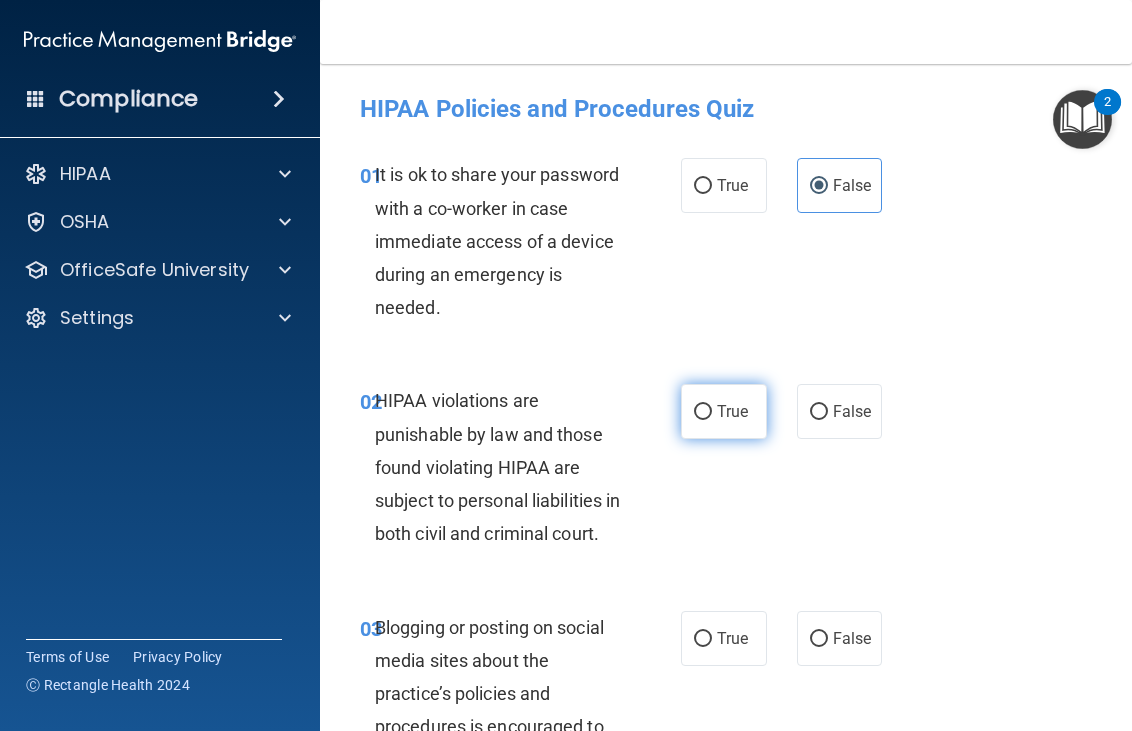 click on "True" at bounding box center (724, 411) 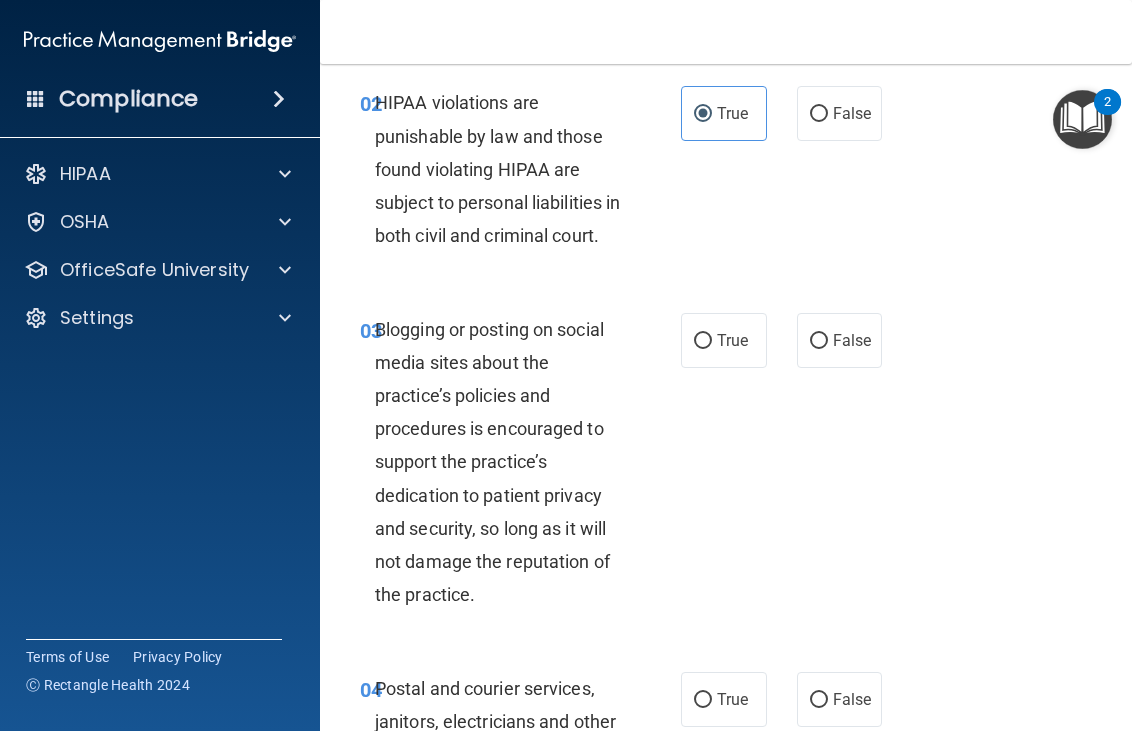 scroll, scrollTop: 300, scrollLeft: 0, axis: vertical 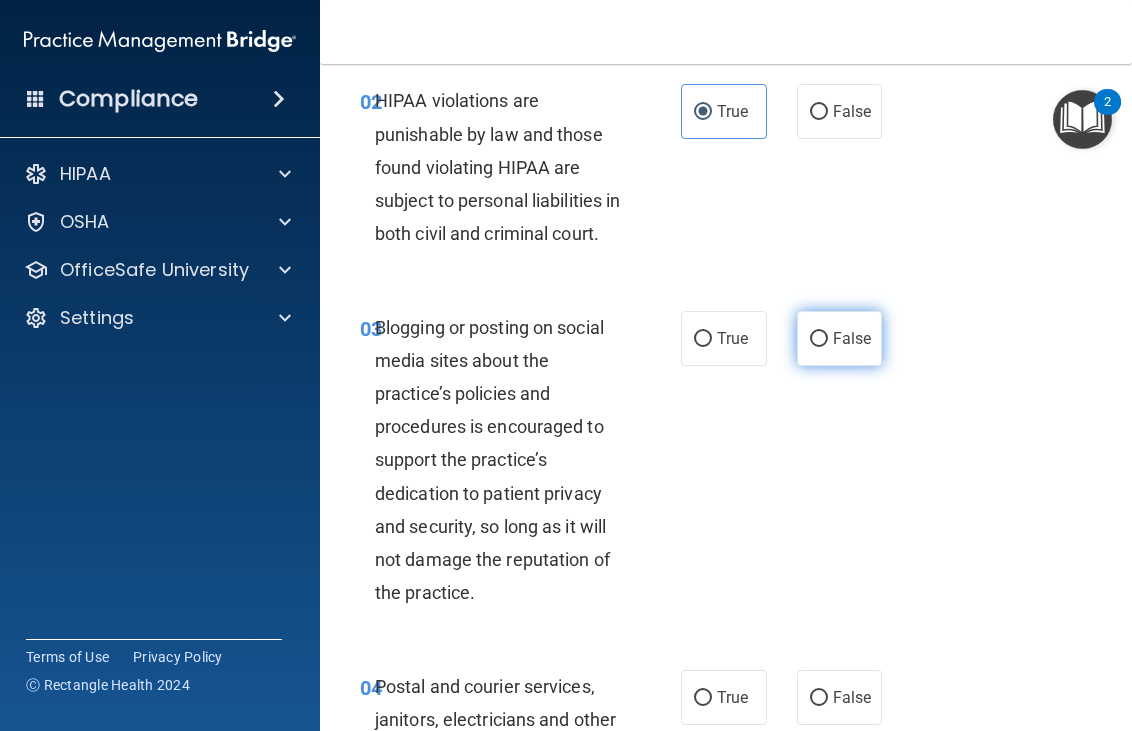 click on "False" at bounding box center (840, 338) 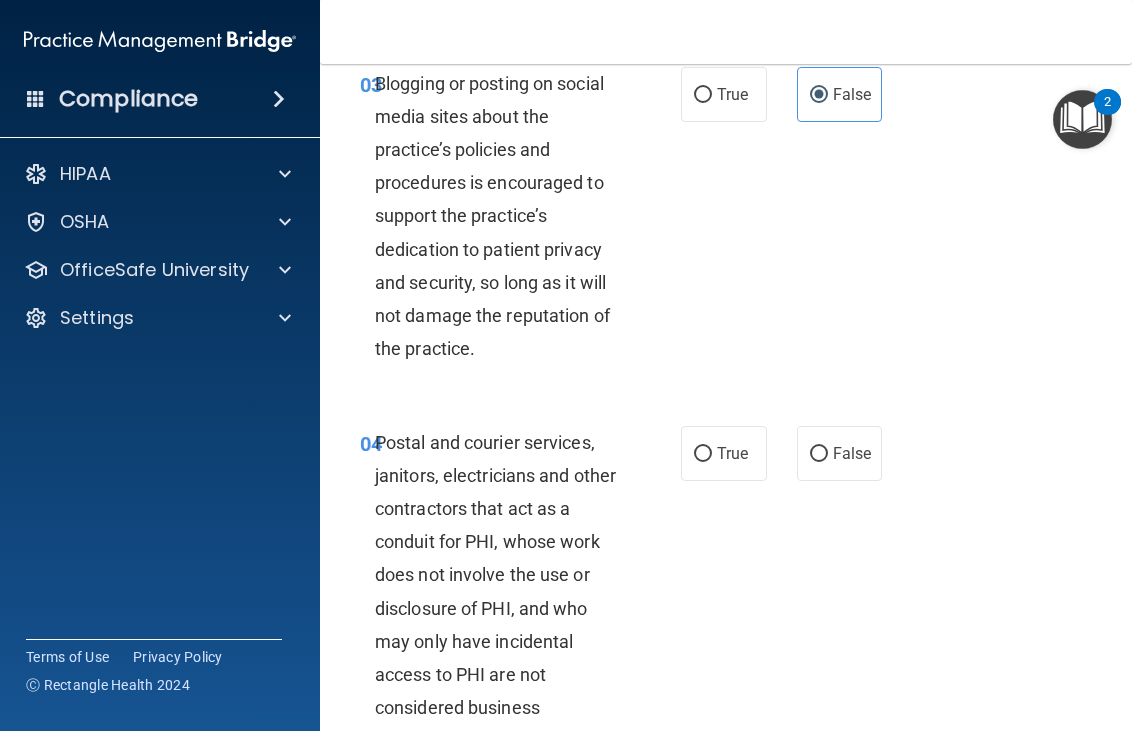 scroll, scrollTop: 600, scrollLeft: 0, axis: vertical 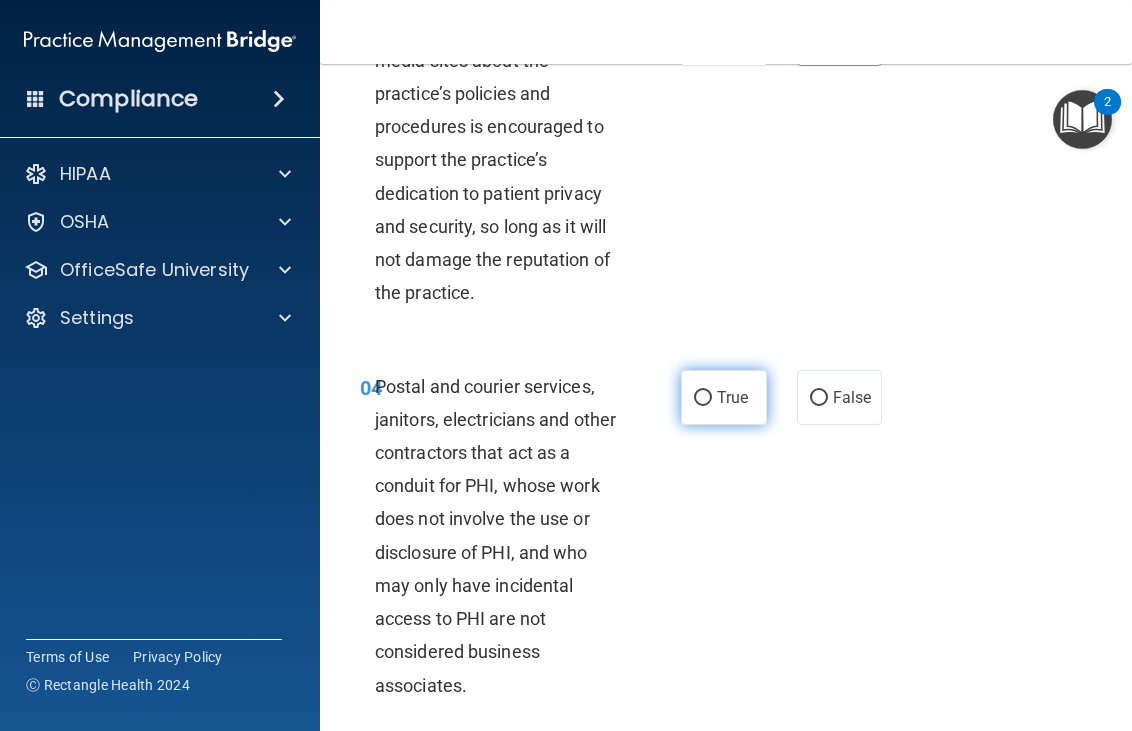 click on "True" at bounding box center [724, 397] 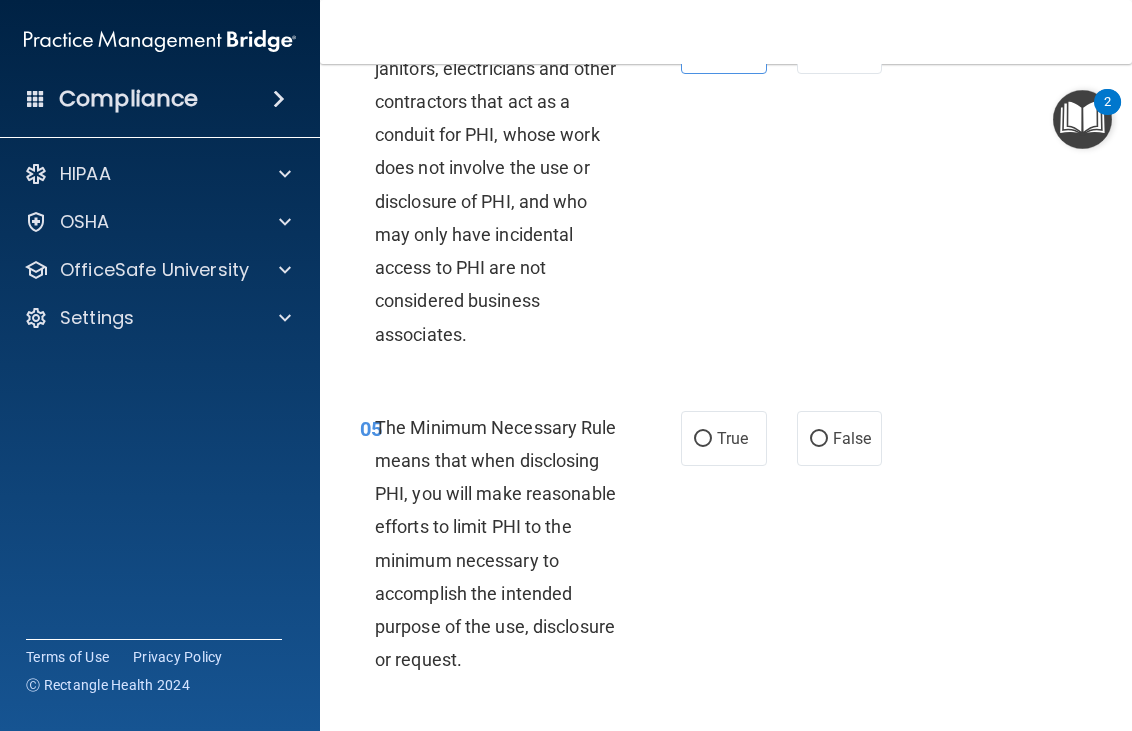 scroll, scrollTop: 1000, scrollLeft: 0, axis: vertical 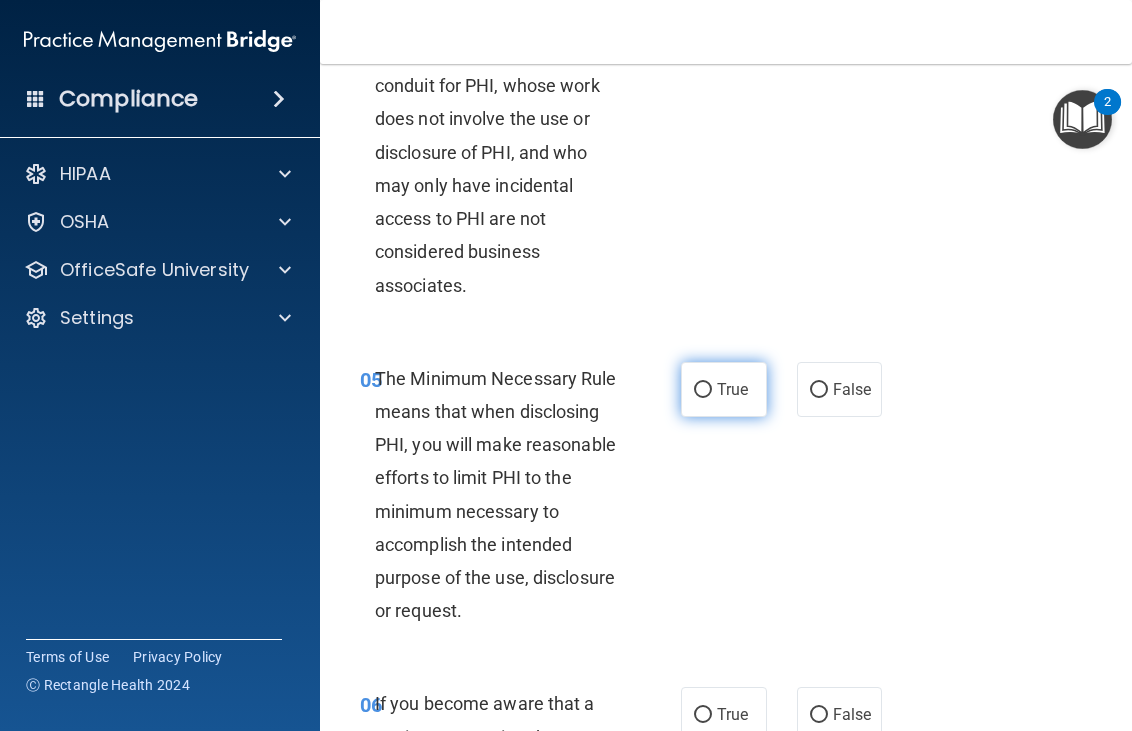 click on "True" at bounding box center [724, 389] 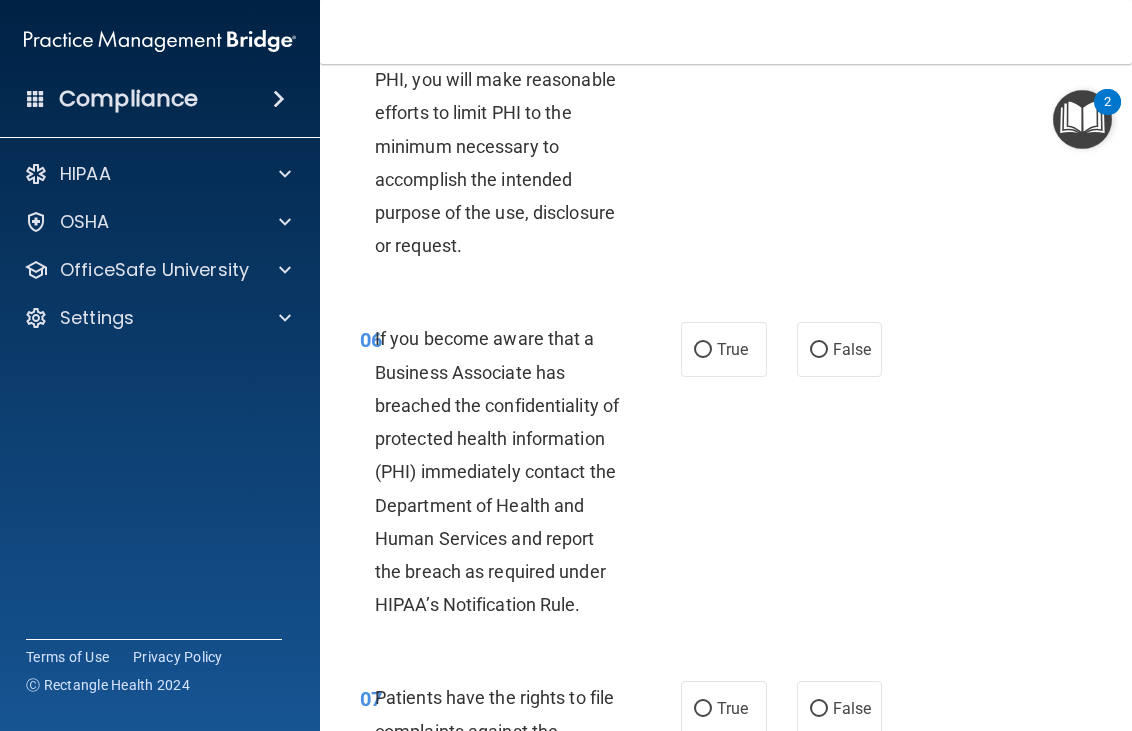 scroll, scrollTop: 1400, scrollLeft: 0, axis: vertical 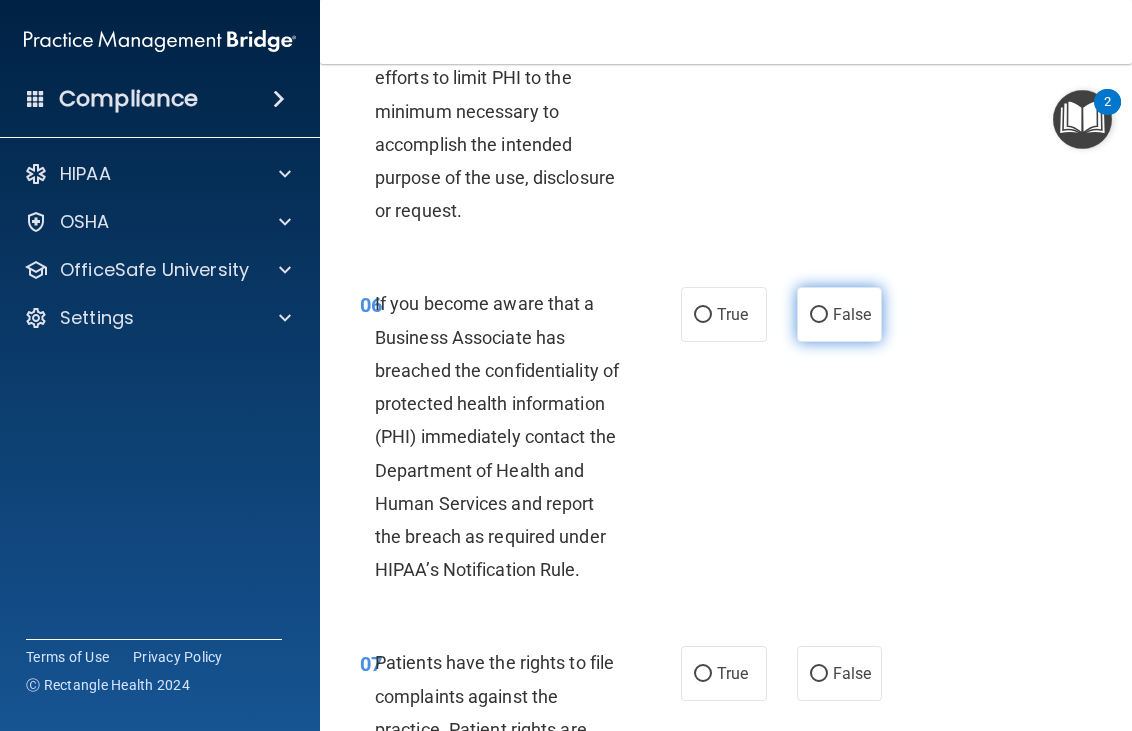 click on "False" at bounding box center [840, 314] 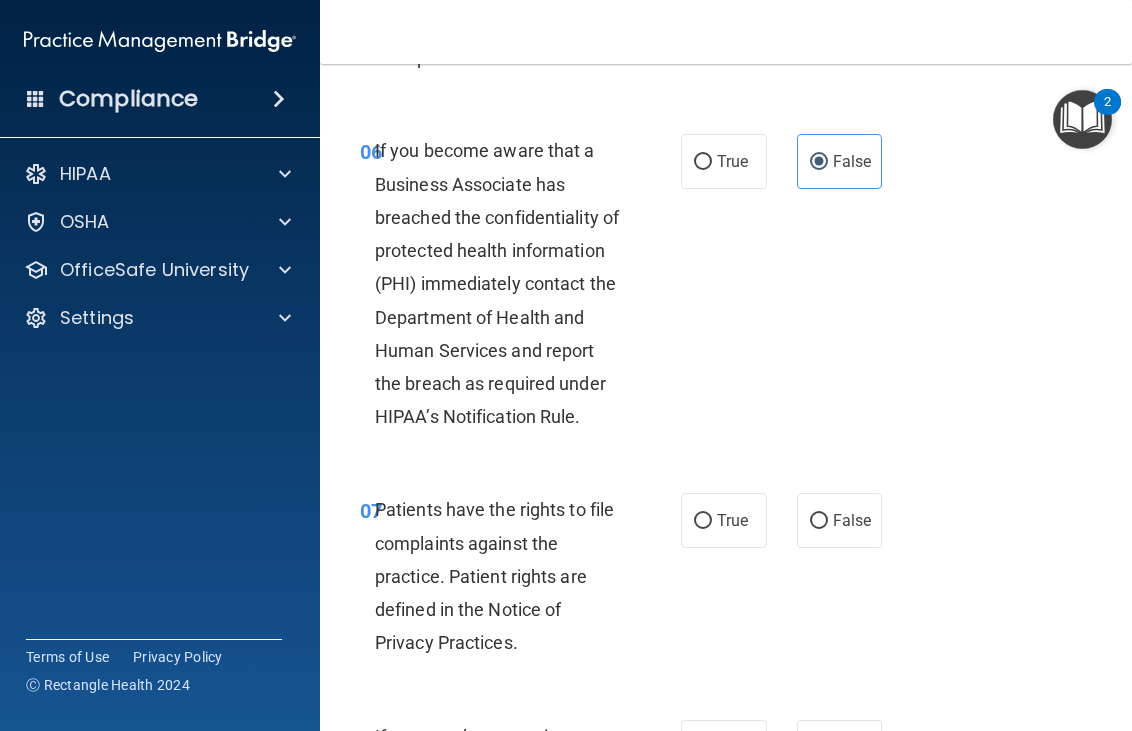 scroll, scrollTop: 1600, scrollLeft: 0, axis: vertical 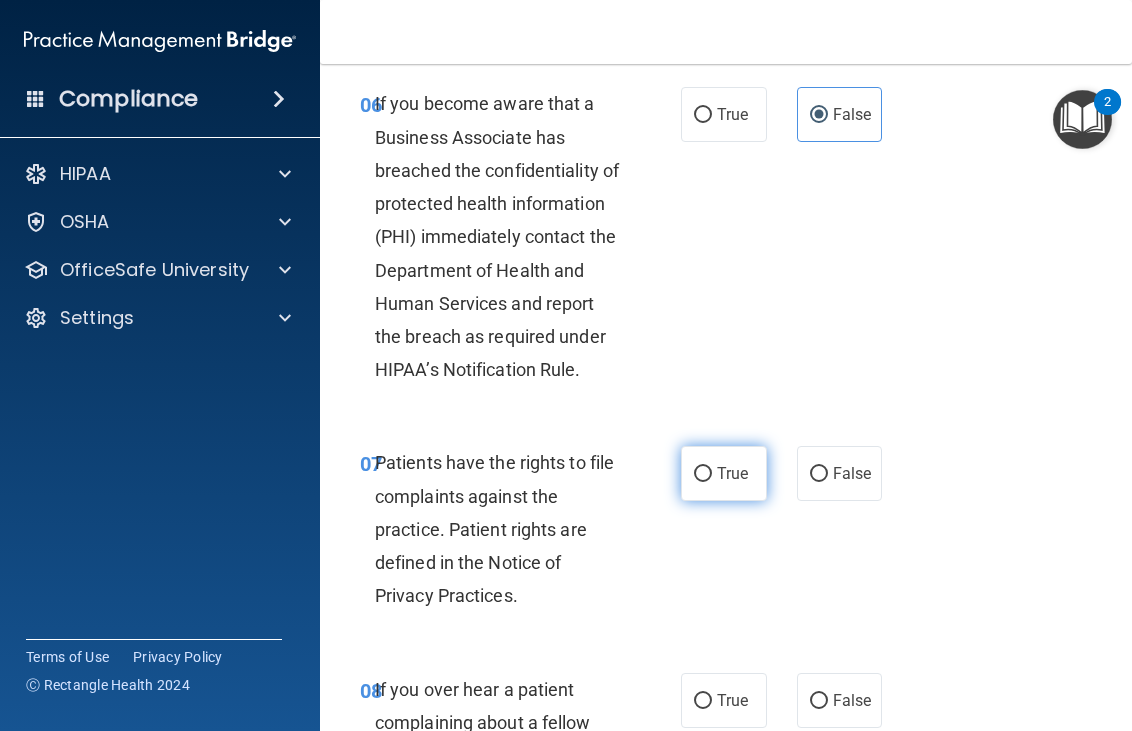 click on "True" at bounding box center (724, 473) 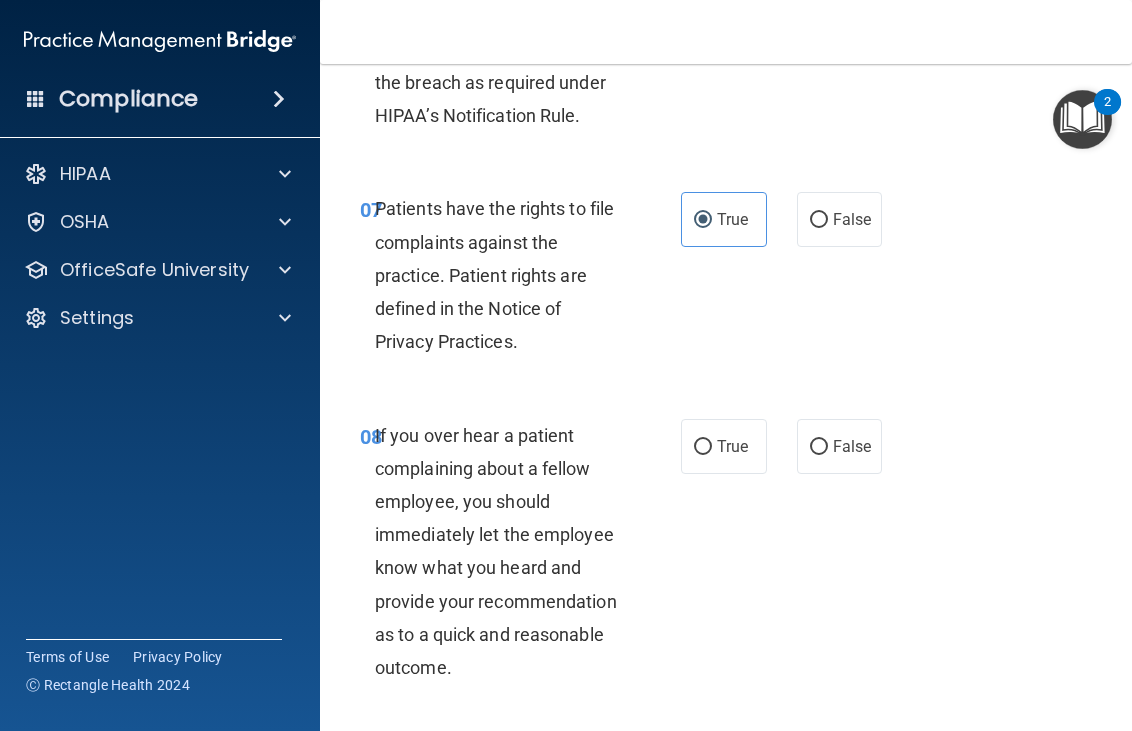scroll, scrollTop: 1900, scrollLeft: 0, axis: vertical 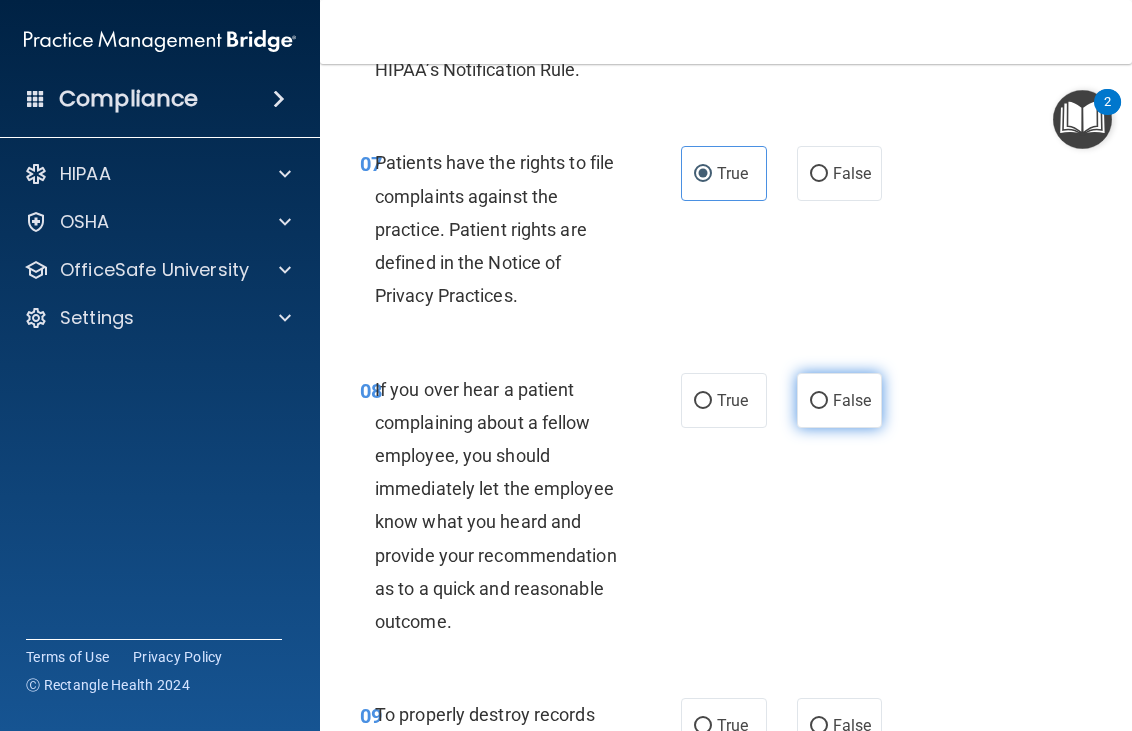 click on "False" at bounding box center (840, 400) 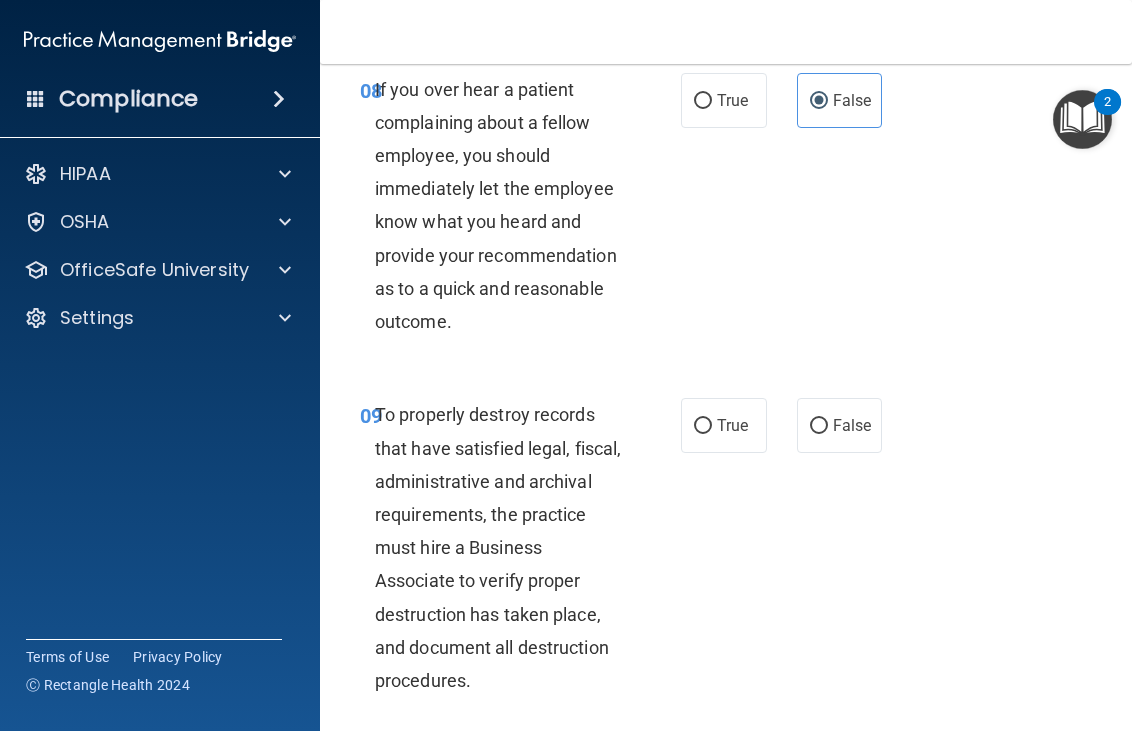 scroll, scrollTop: 2300, scrollLeft: 0, axis: vertical 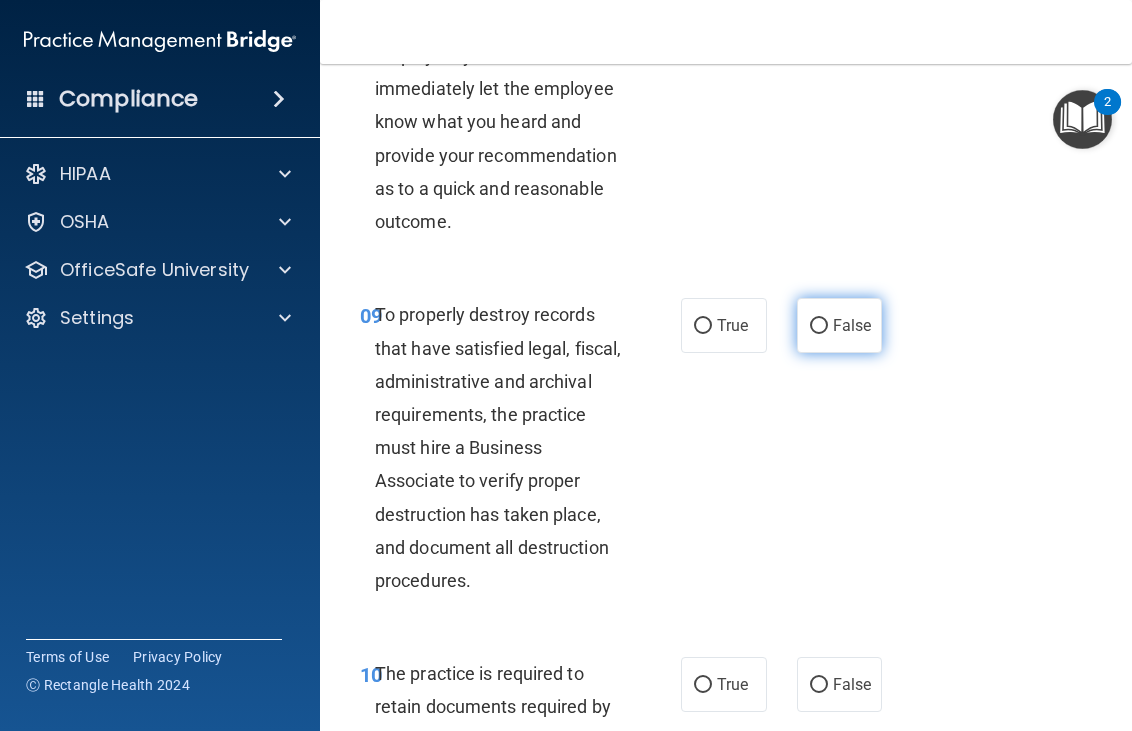 click on "False" at bounding box center [852, 325] 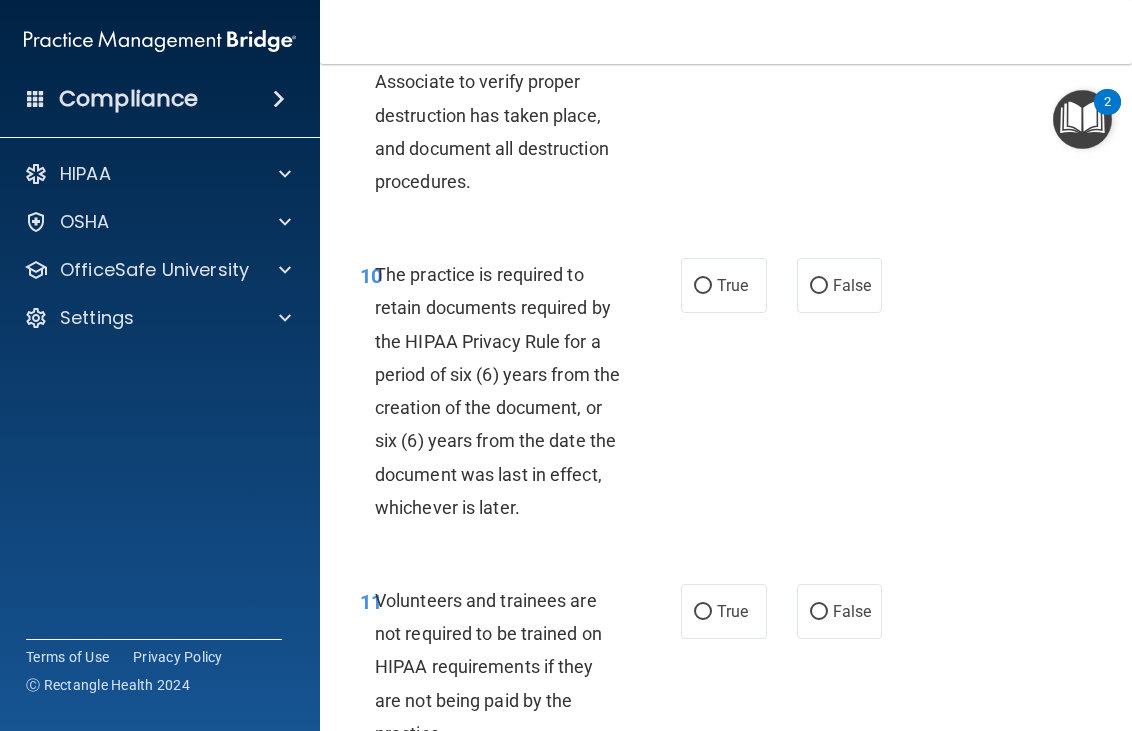 scroll, scrollTop: 2700, scrollLeft: 0, axis: vertical 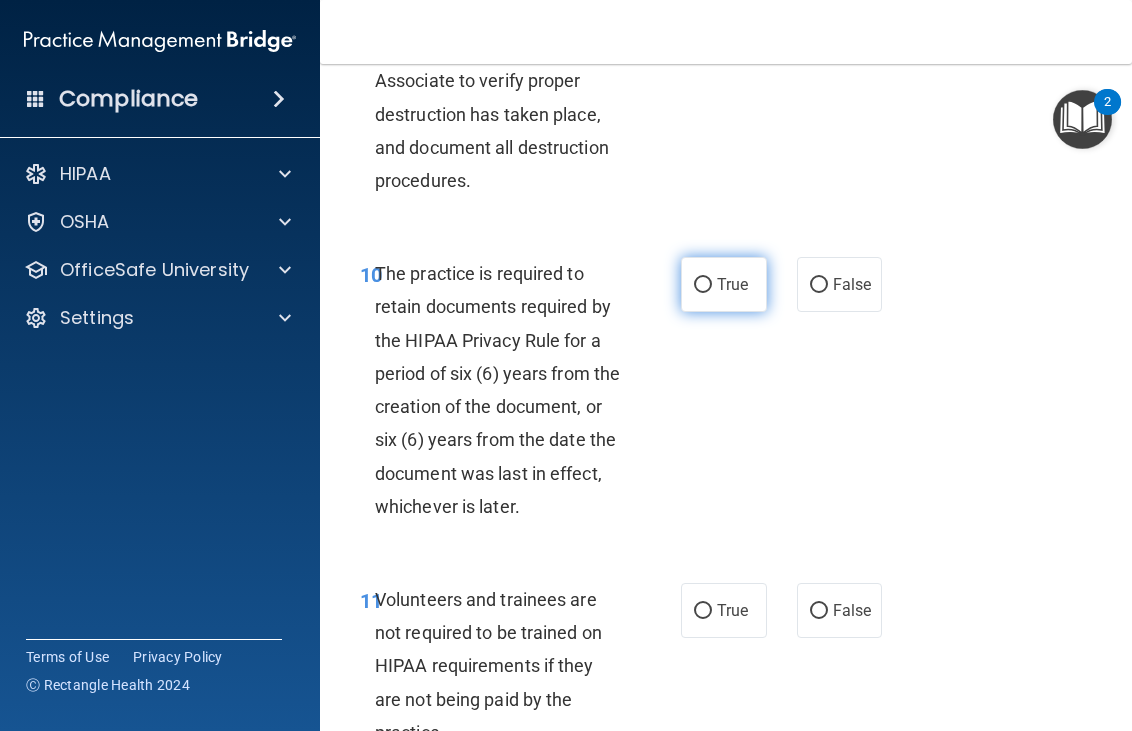 click on "True" at bounding box center (732, 284) 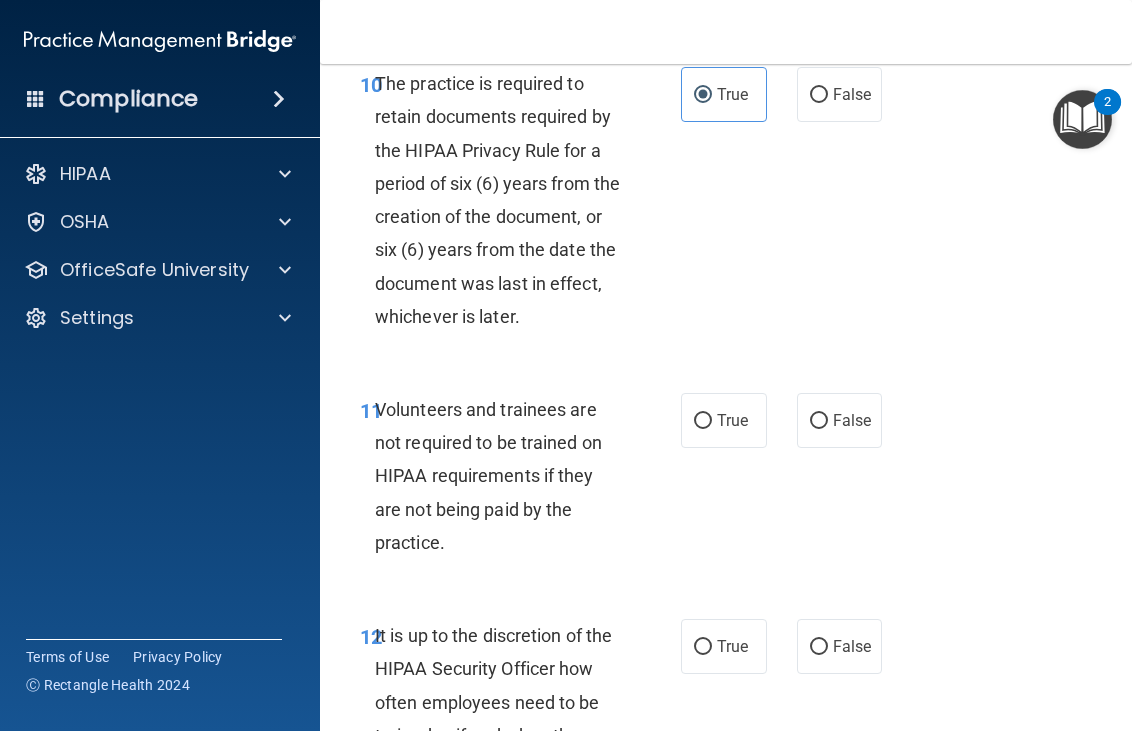 scroll, scrollTop: 2900, scrollLeft: 0, axis: vertical 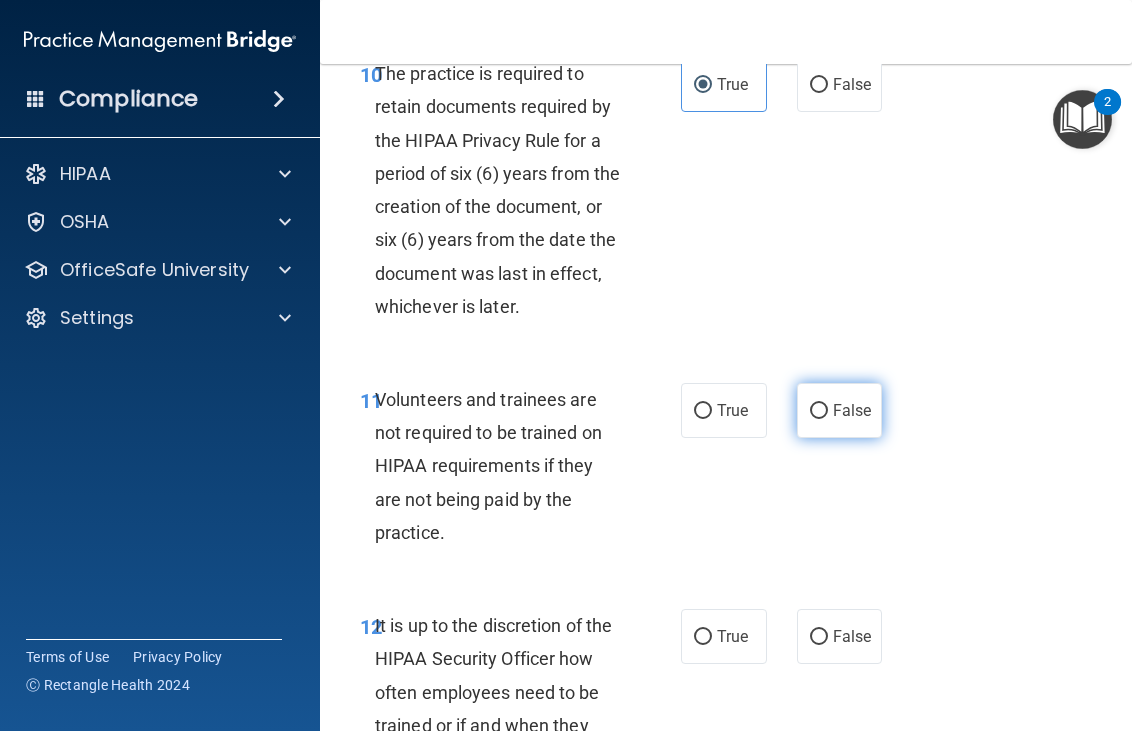 click on "False" at bounding box center [840, 410] 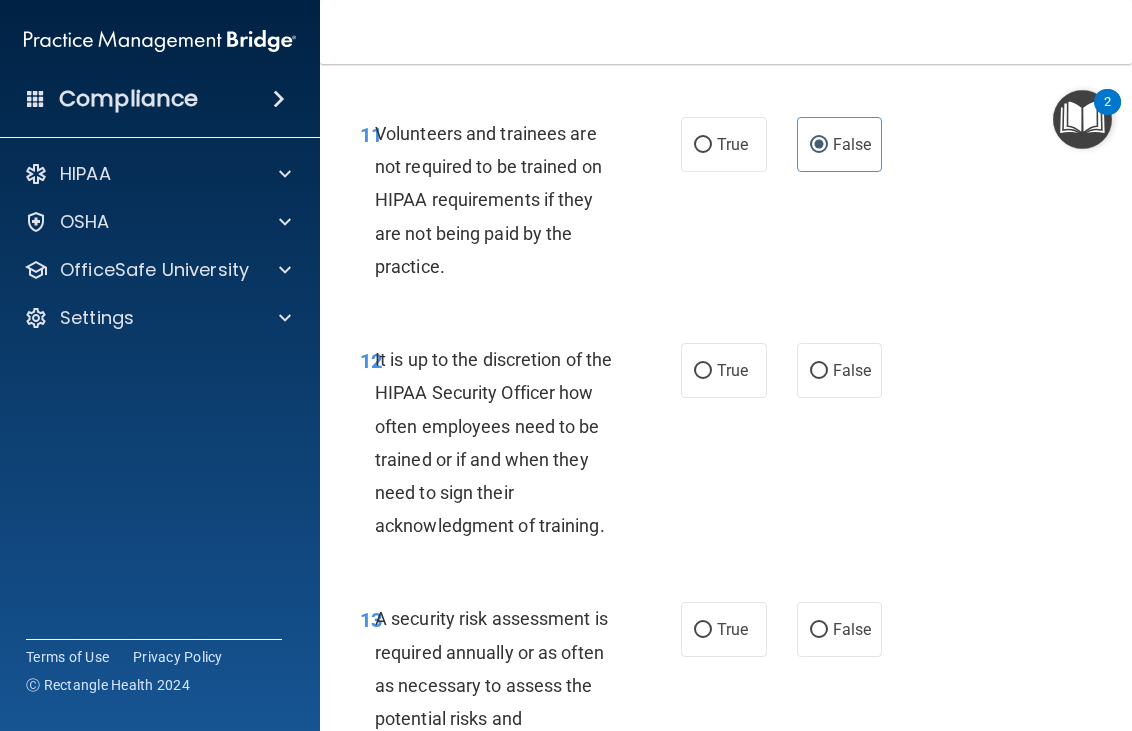 scroll, scrollTop: 3200, scrollLeft: 0, axis: vertical 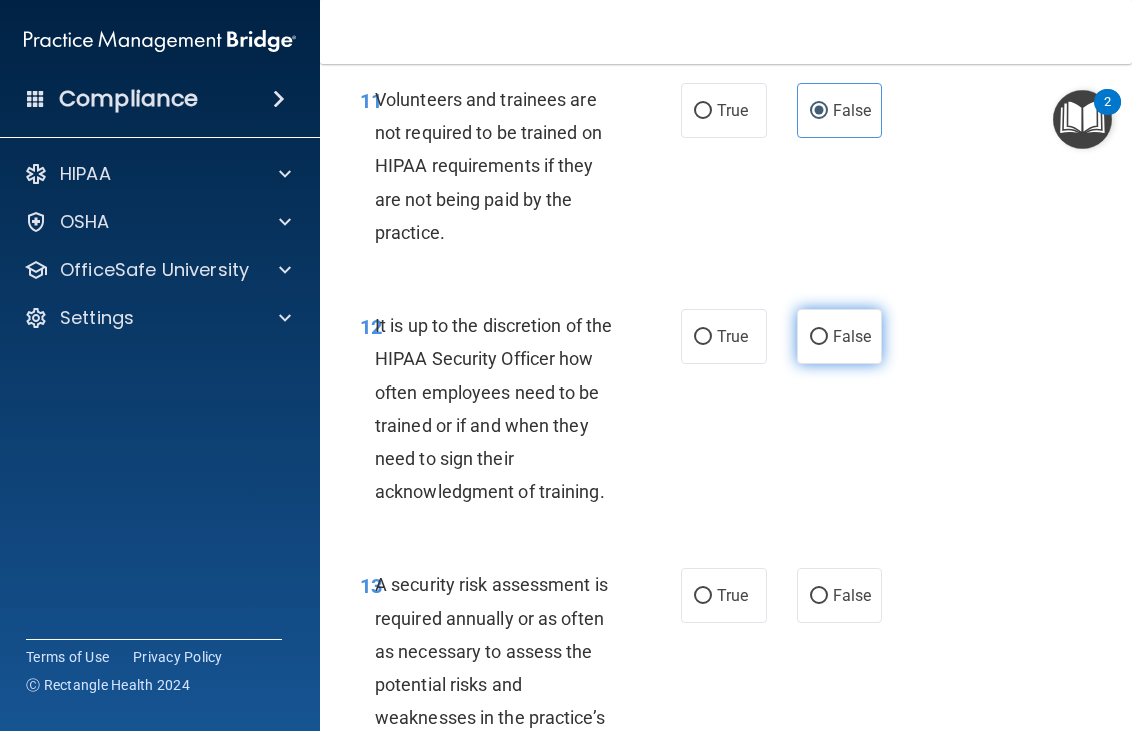 click on "False" at bounding box center [840, 336] 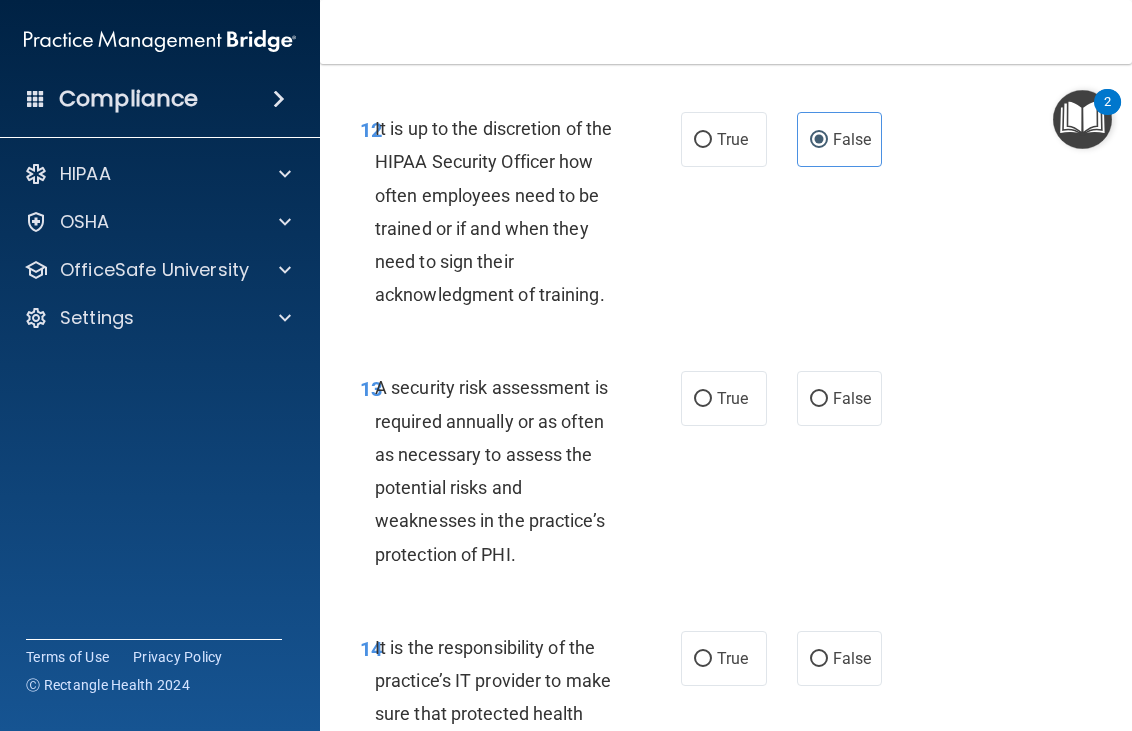 scroll, scrollTop: 3400, scrollLeft: 0, axis: vertical 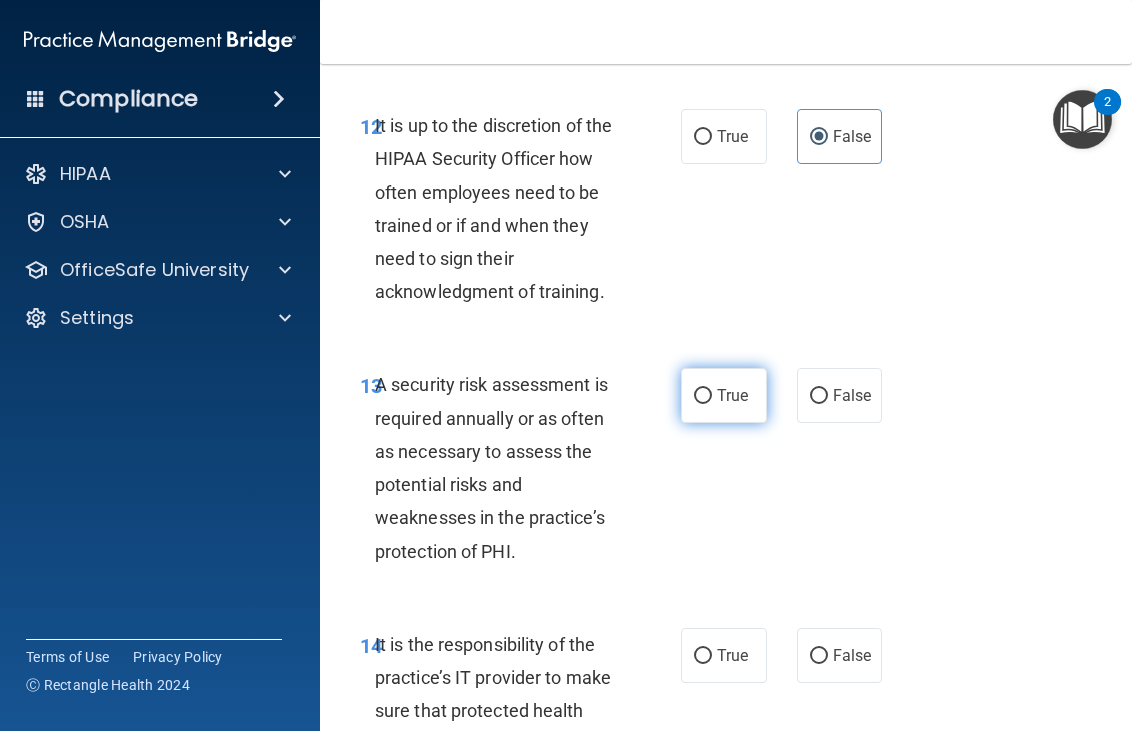 click on "True" at bounding box center [724, 395] 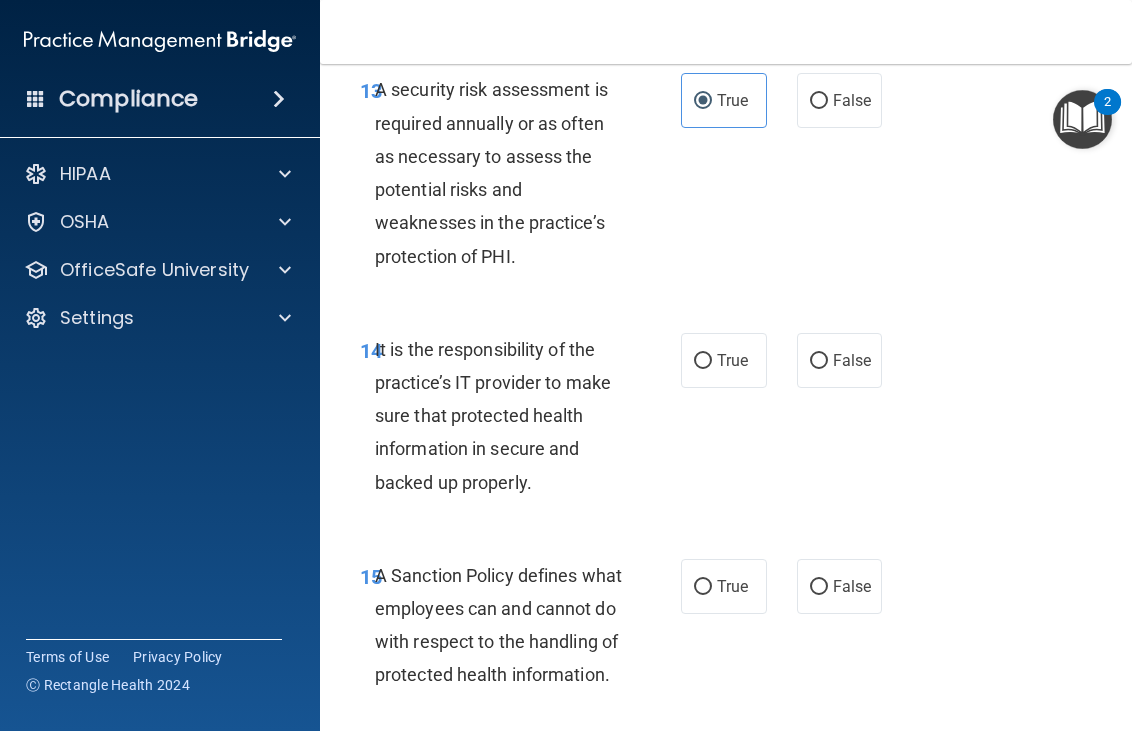 scroll, scrollTop: 3700, scrollLeft: 0, axis: vertical 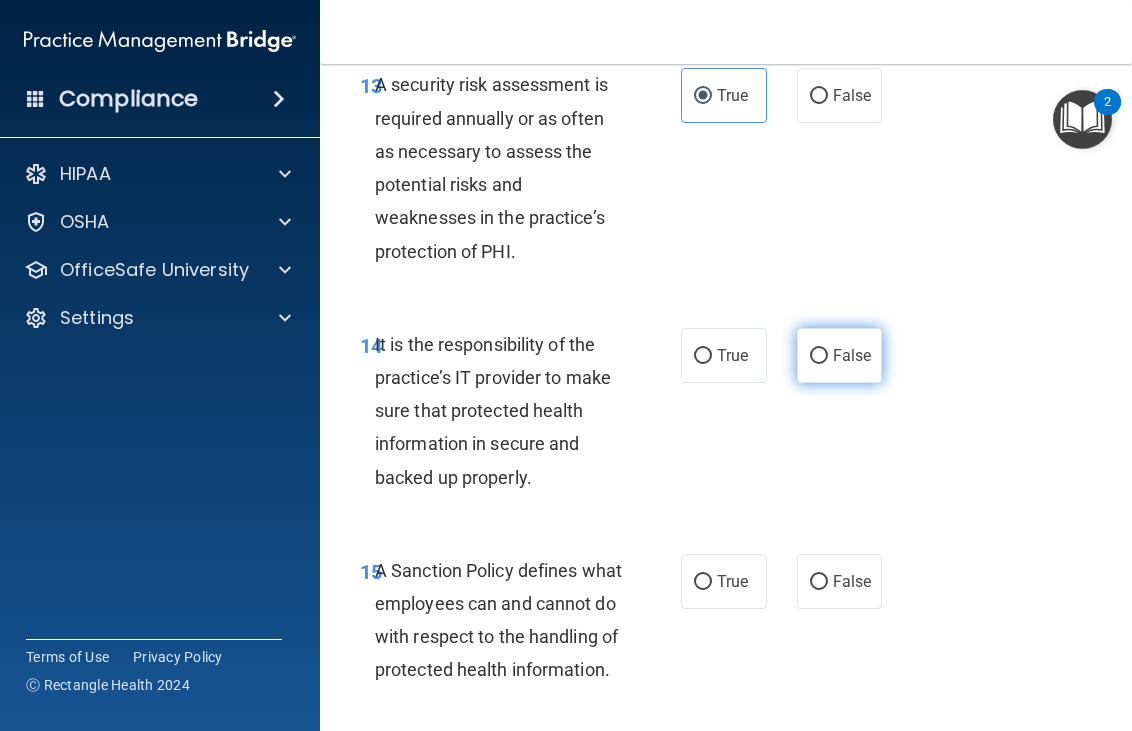 click on "False" at bounding box center (840, 355) 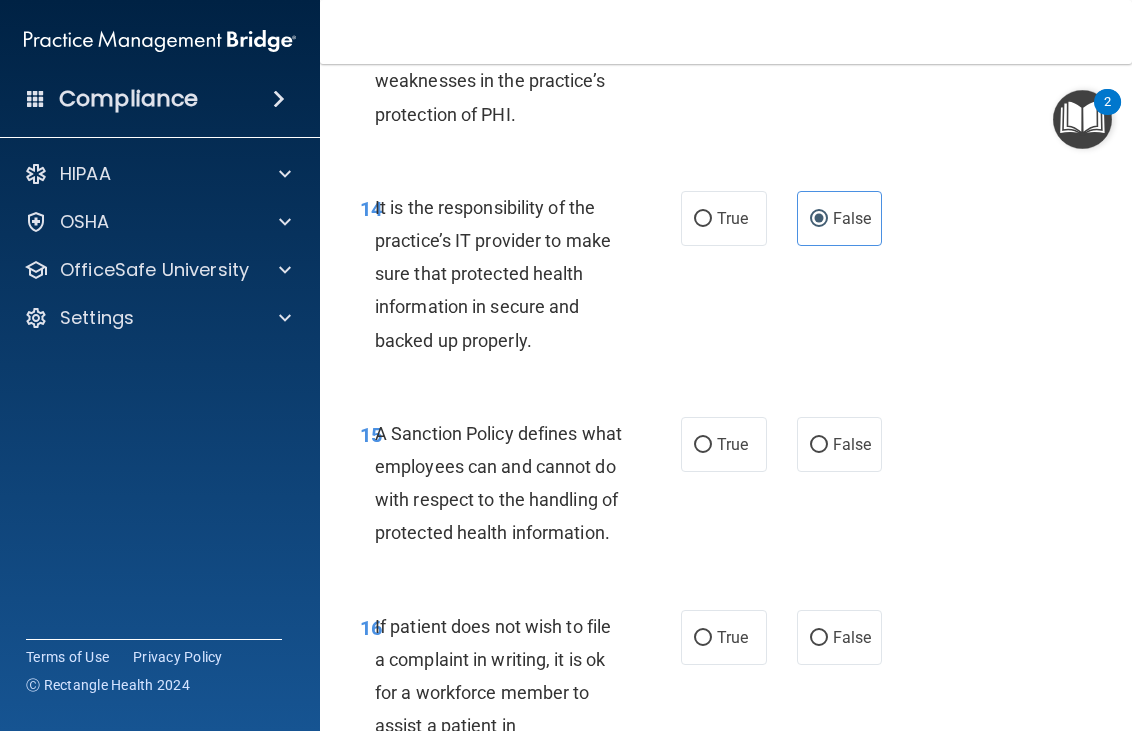scroll, scrollTop: 3900, scrollLeft: 0, axis: vertical 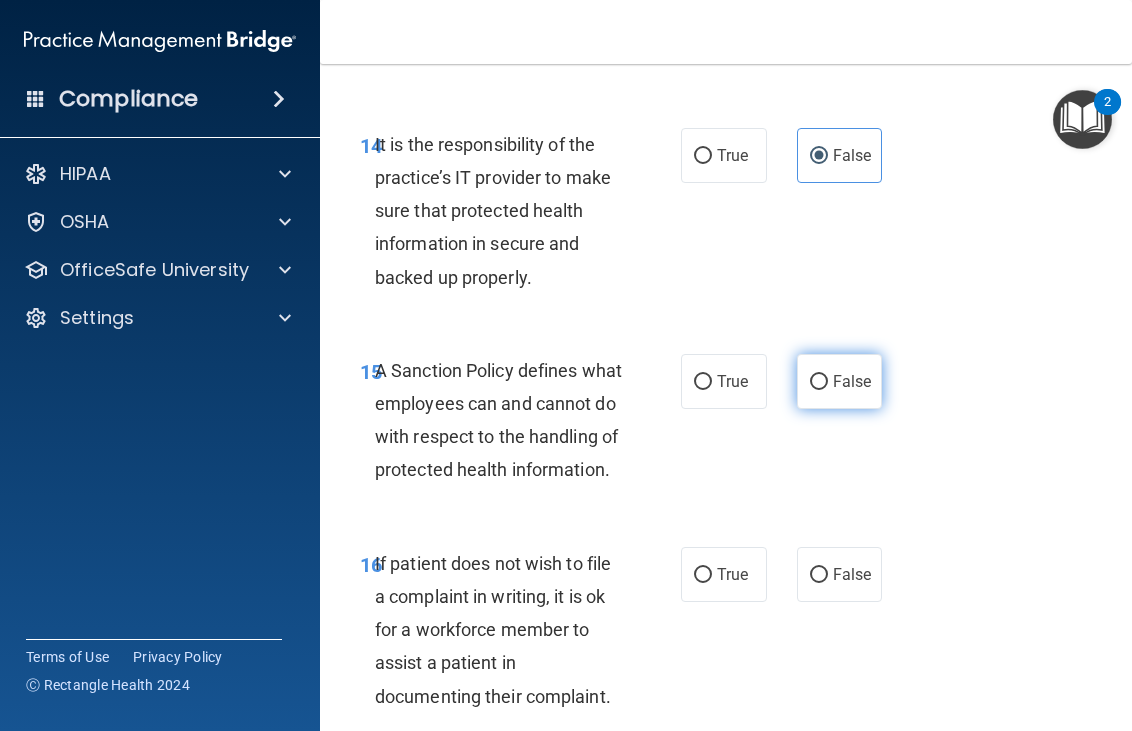 click on "False" at bounding box center [852, 381] 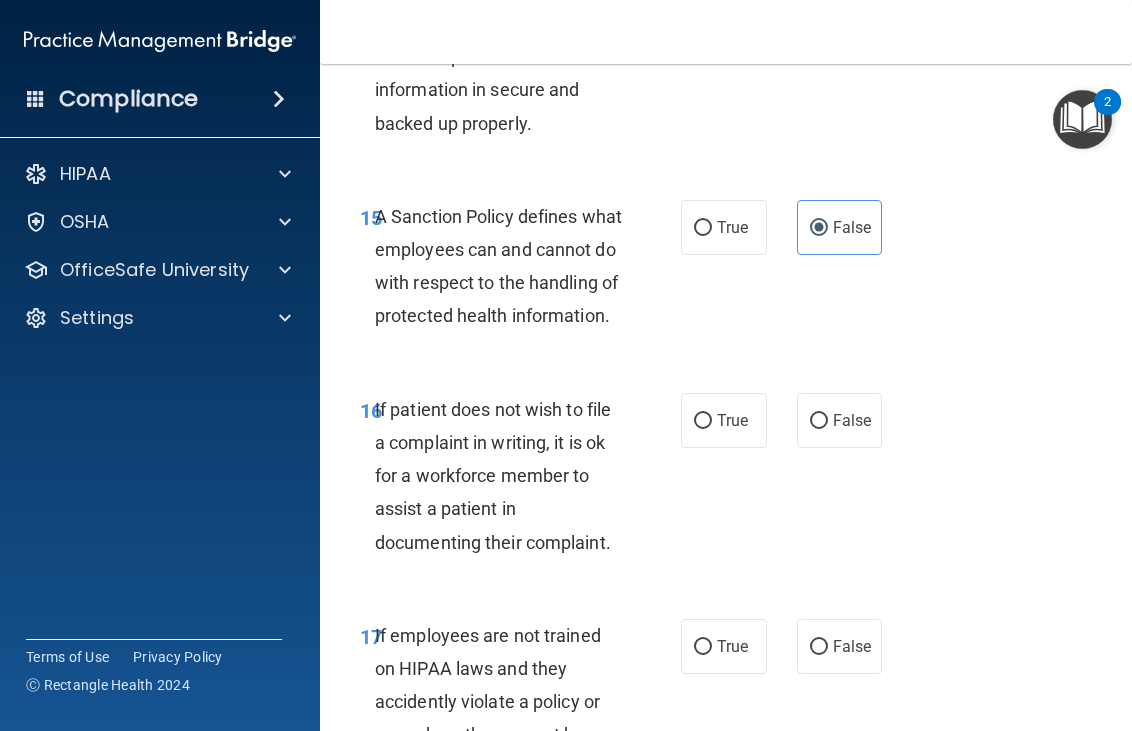 scroll, scrollTop: 4100, scrollLeft: 0, axis: vertical 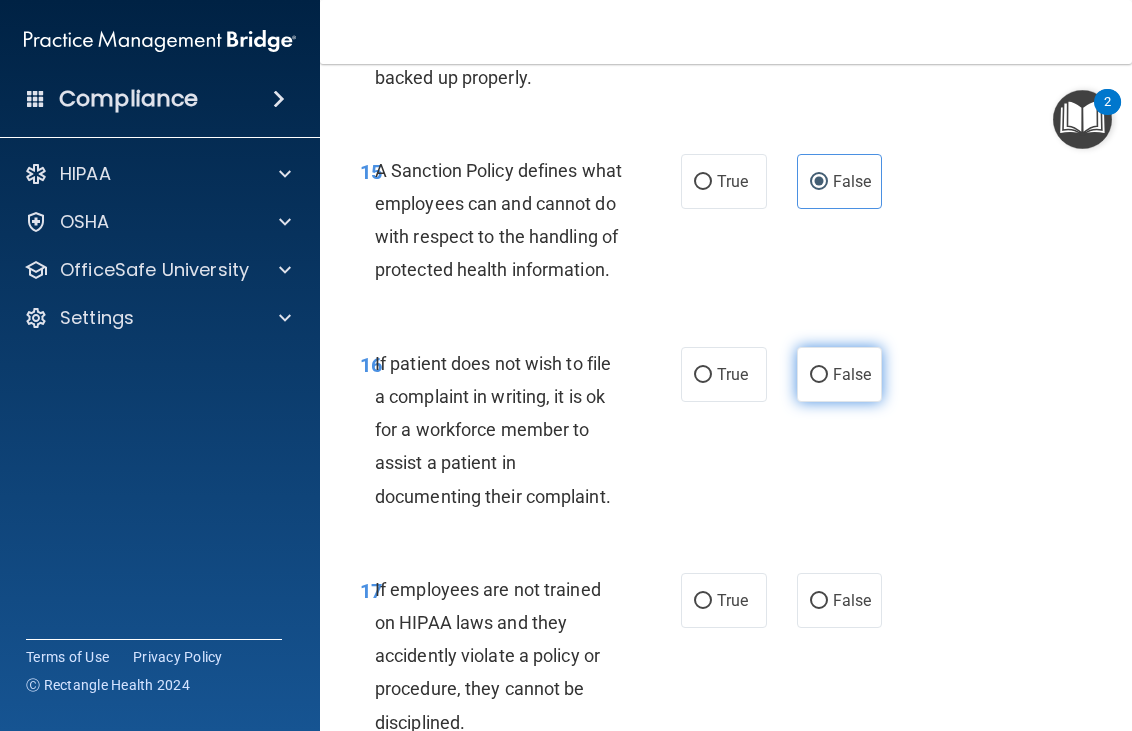 click on "False" at bounding box center [852, 374] 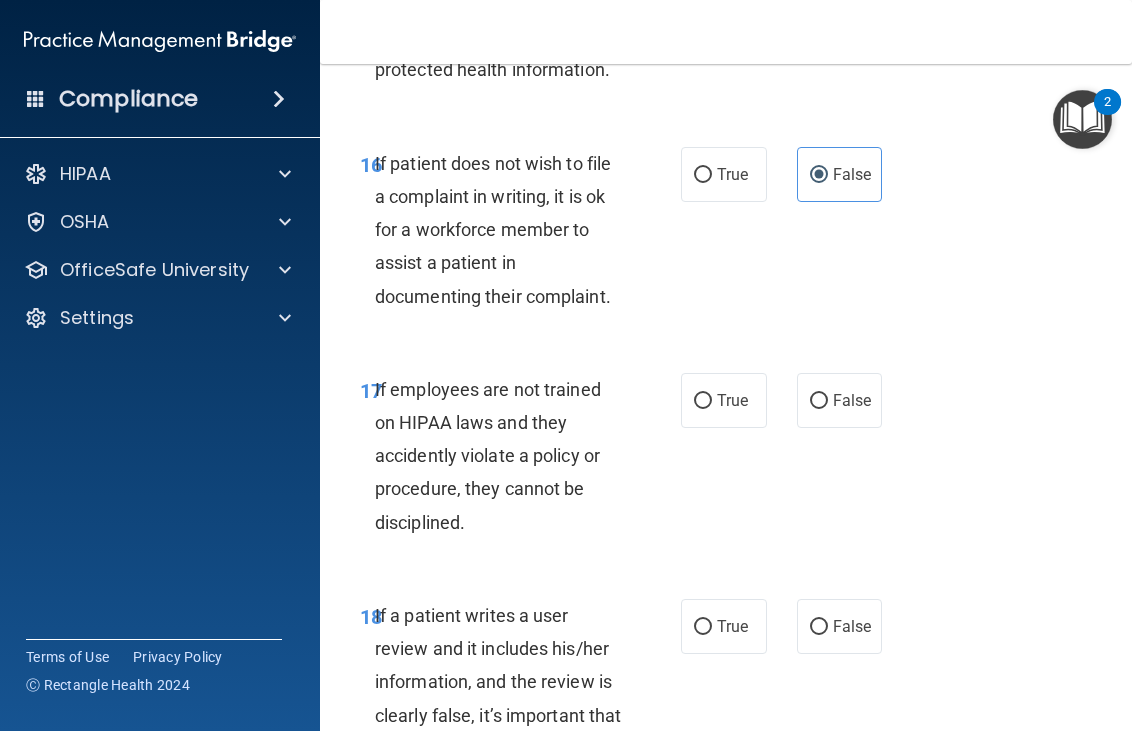 scroll, scrollTop: 4400, scrollLeft: 0, axis: vertical 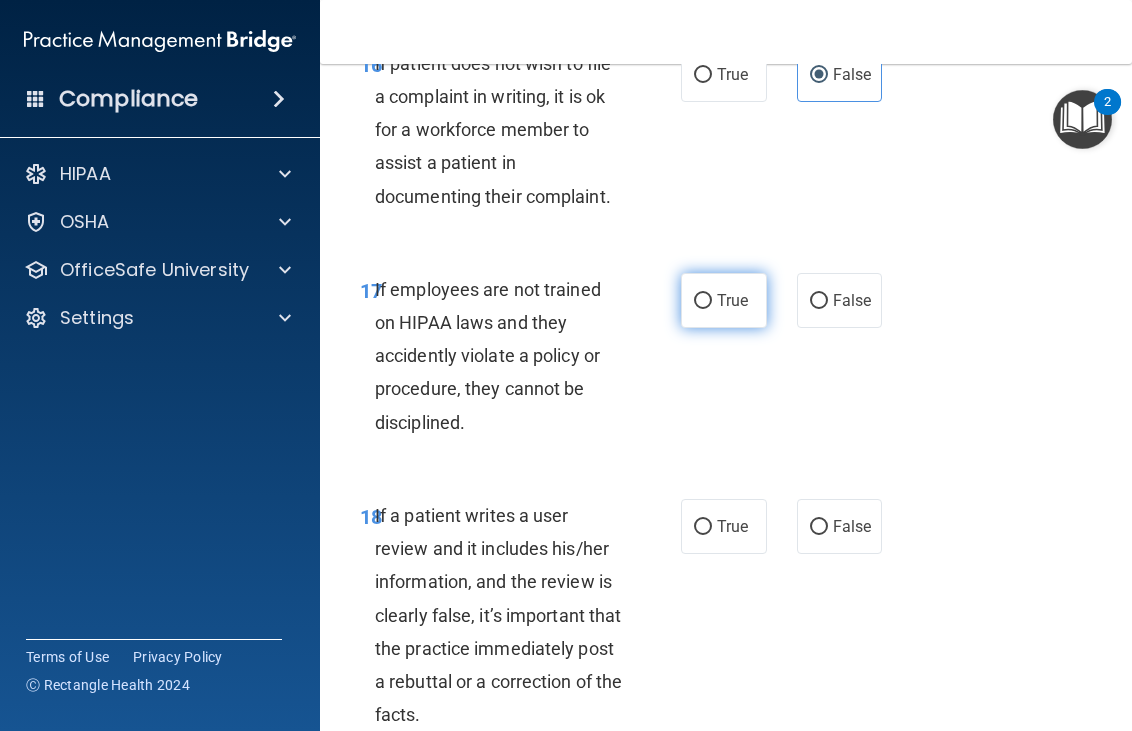 click on "True" at bounding box center [732, 300] 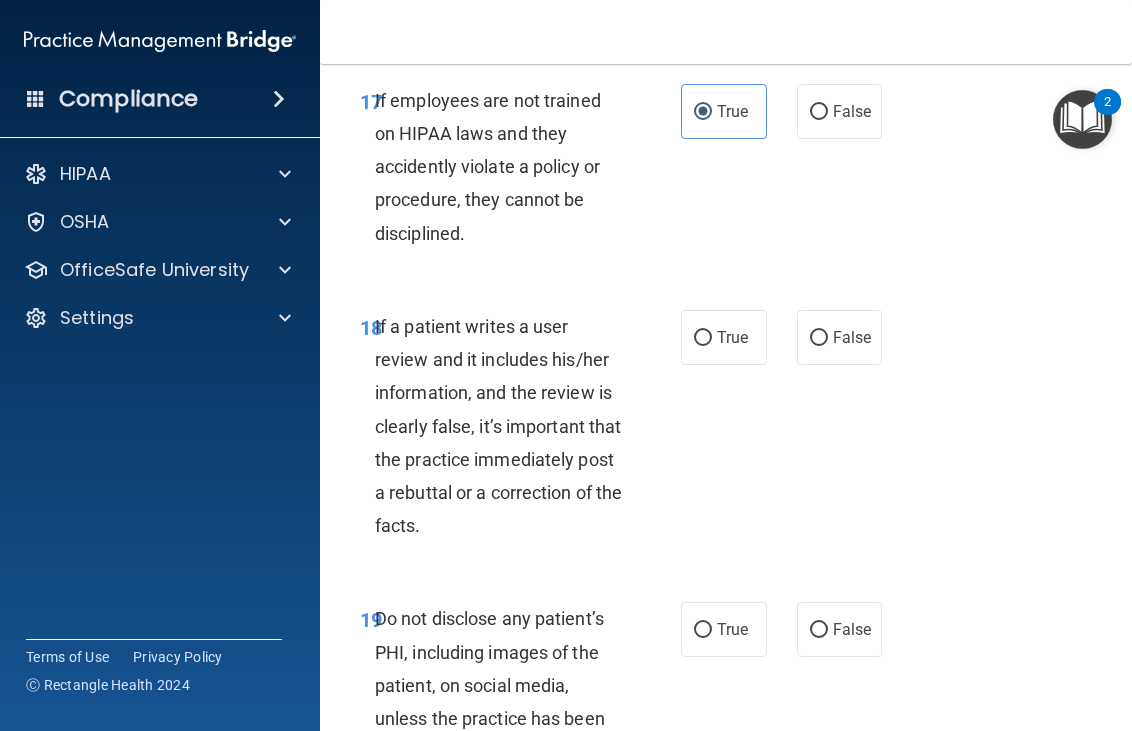 scroll, scrollTop: 4600, scrollLeft: 0, axis: vertical 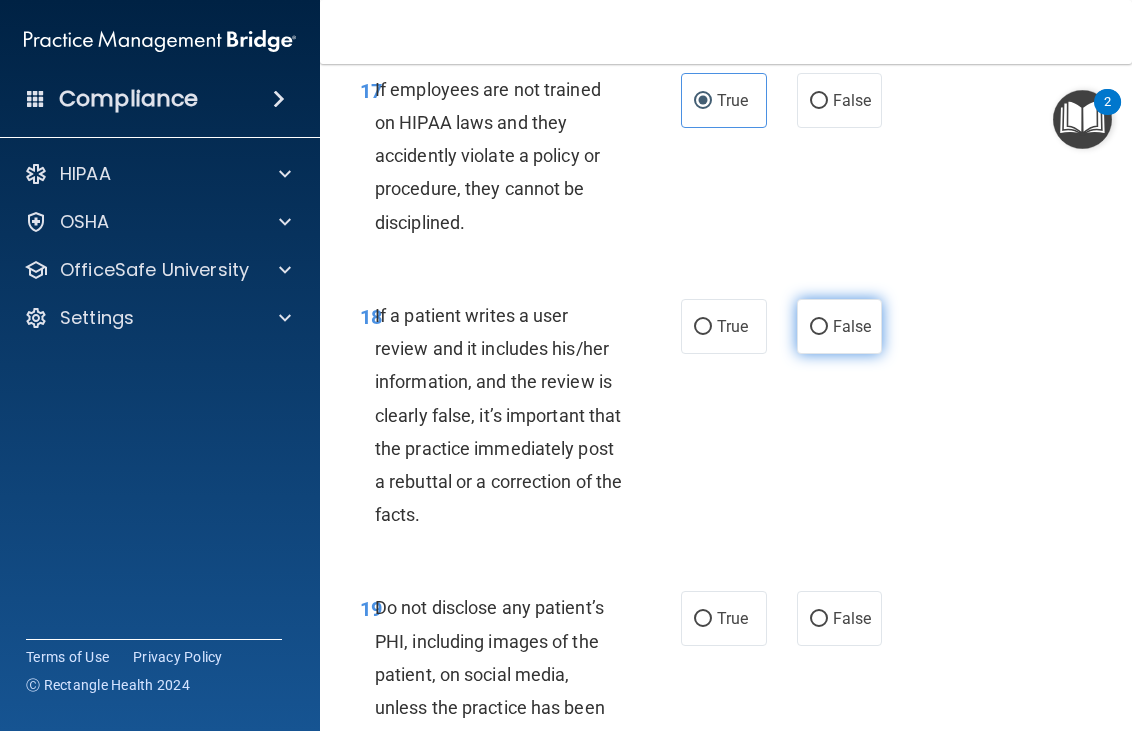 click on "False" at bounding box center (852, 326) 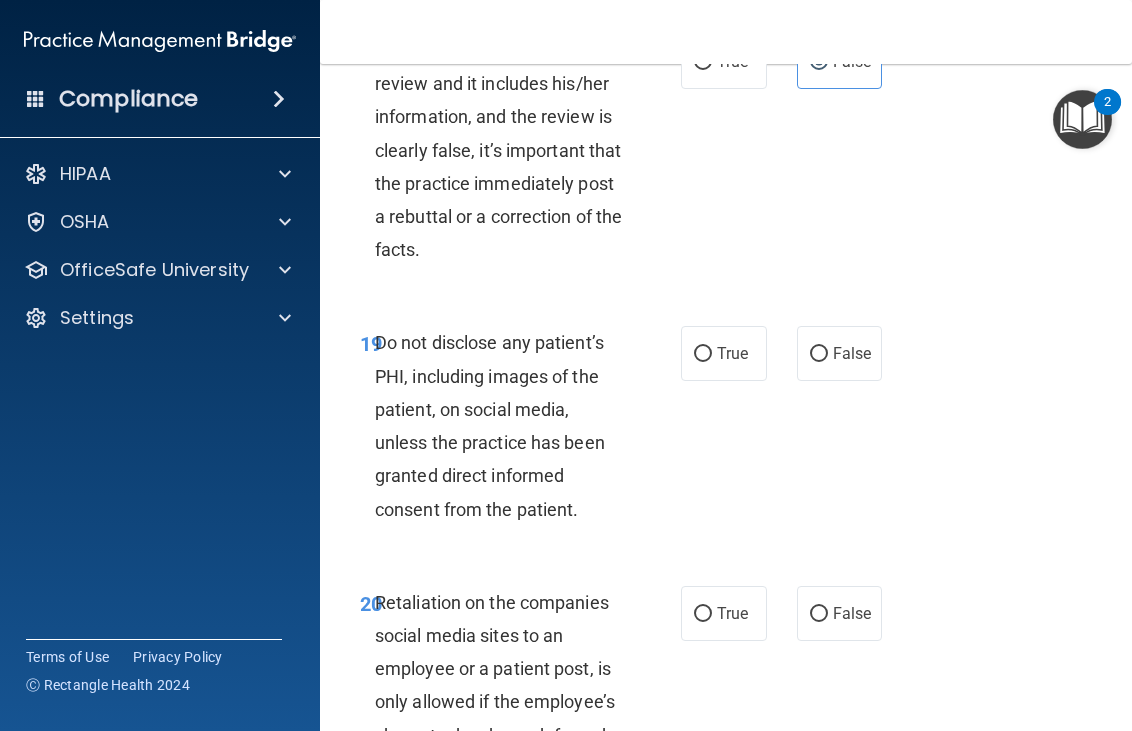 scroll, scrollTop: 4900, scrollLeft: 0, axis: vertical 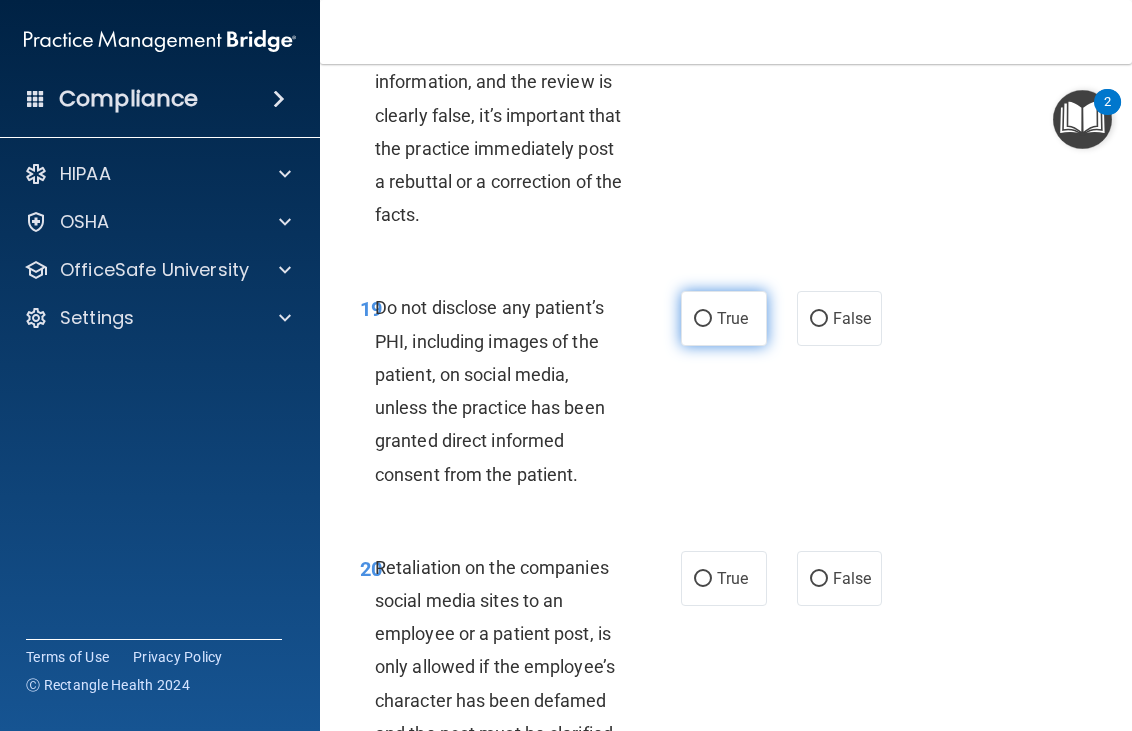 click on "True" at bounding box center (724, 318) 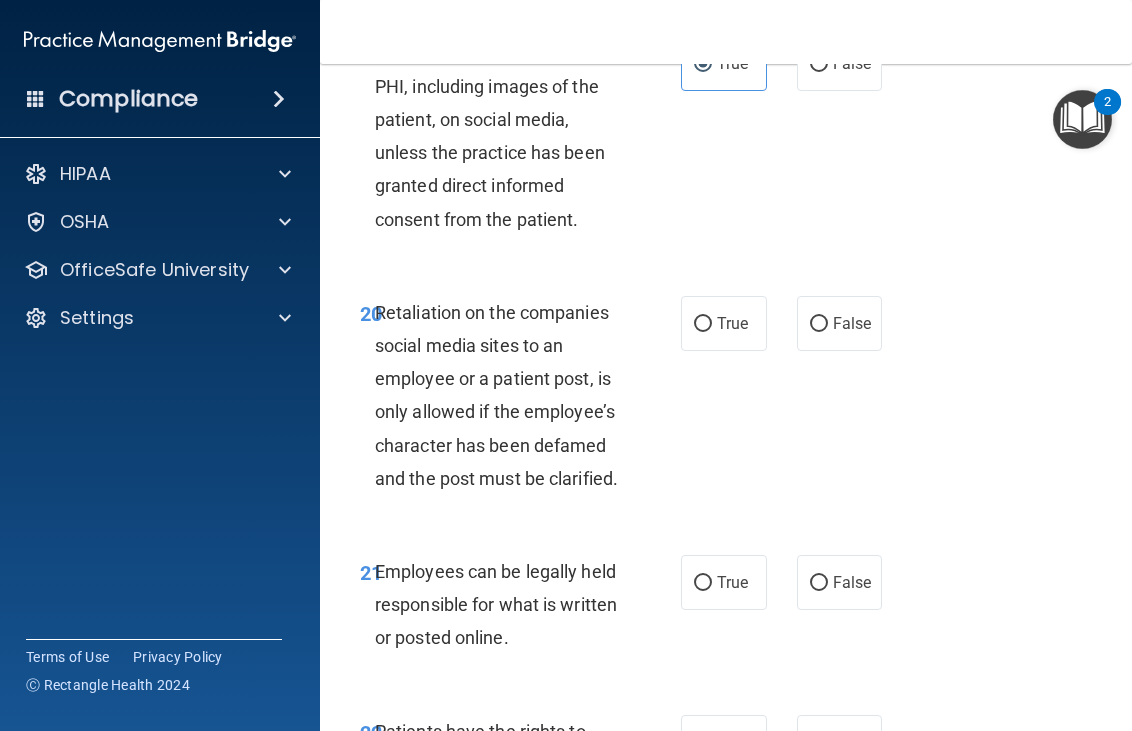 scroll, scrollTop: 5200, scrollLeft: 0, axis: vertical 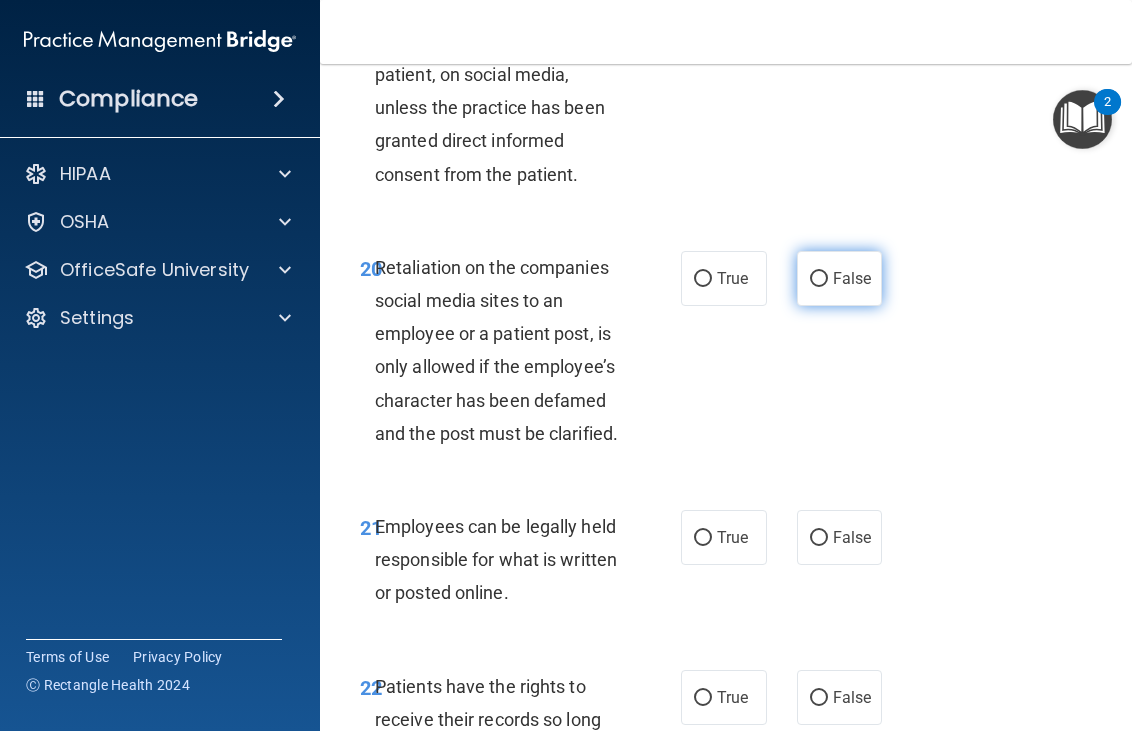 click on "False" at bounding box center (852, 278) 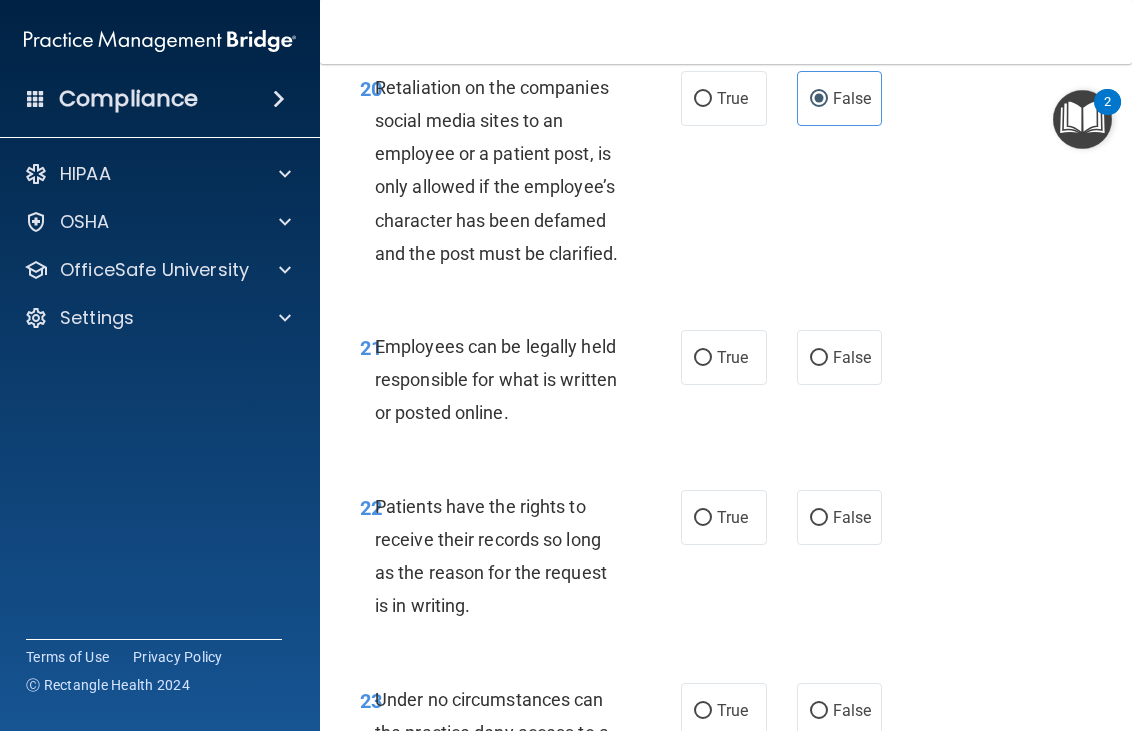 scroll, scrollTop: 5400, scrollLeft: 0, axis: vertical 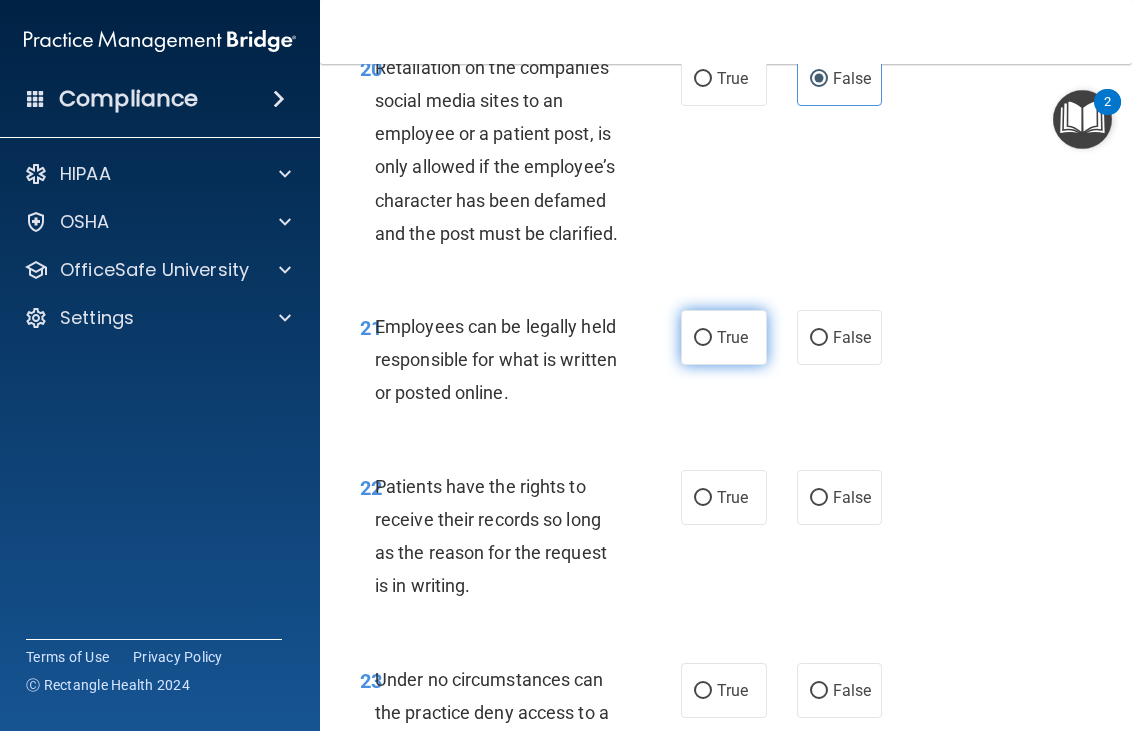 click on "True" at bounding box center (724, 337) 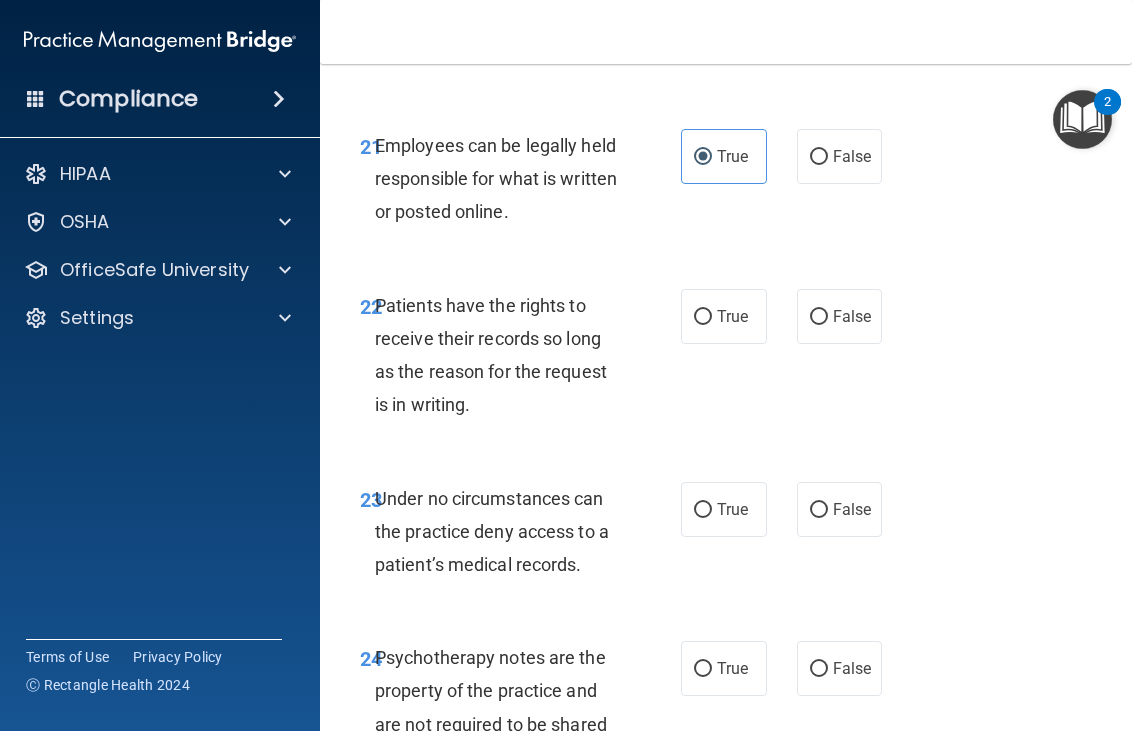 scroll, scrollTop: 5600, scrollLeft: 0, axis: vertical 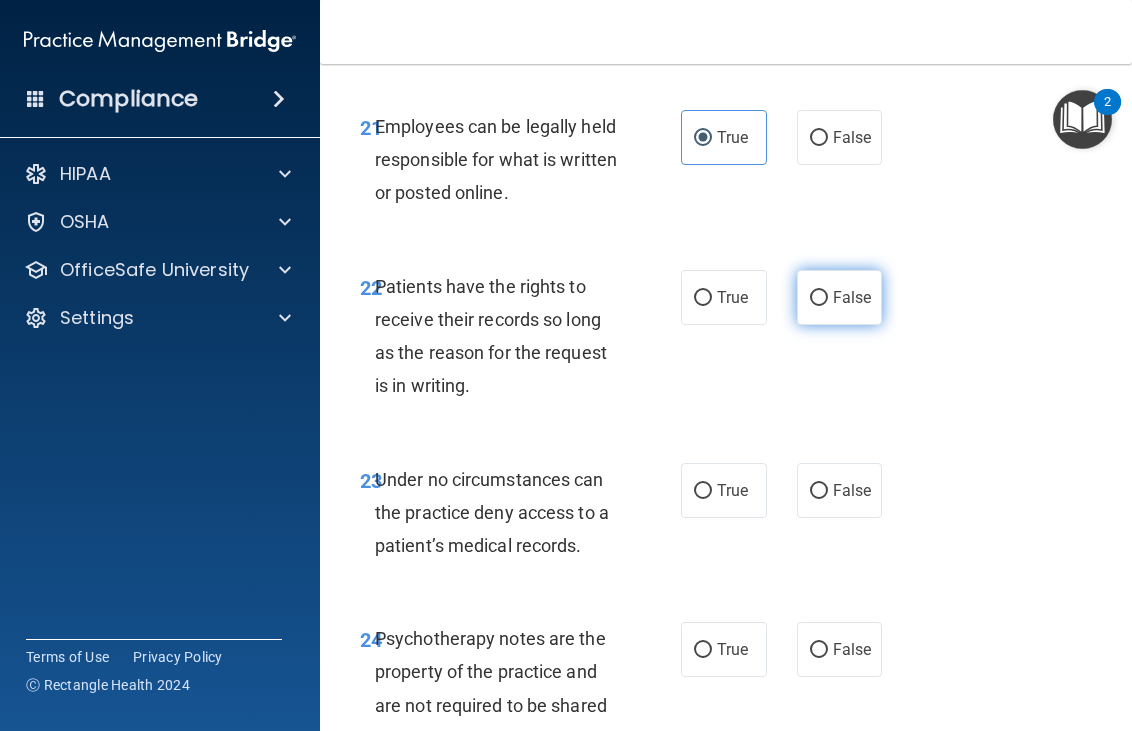 click on "False" at bounding box center [852, 297] 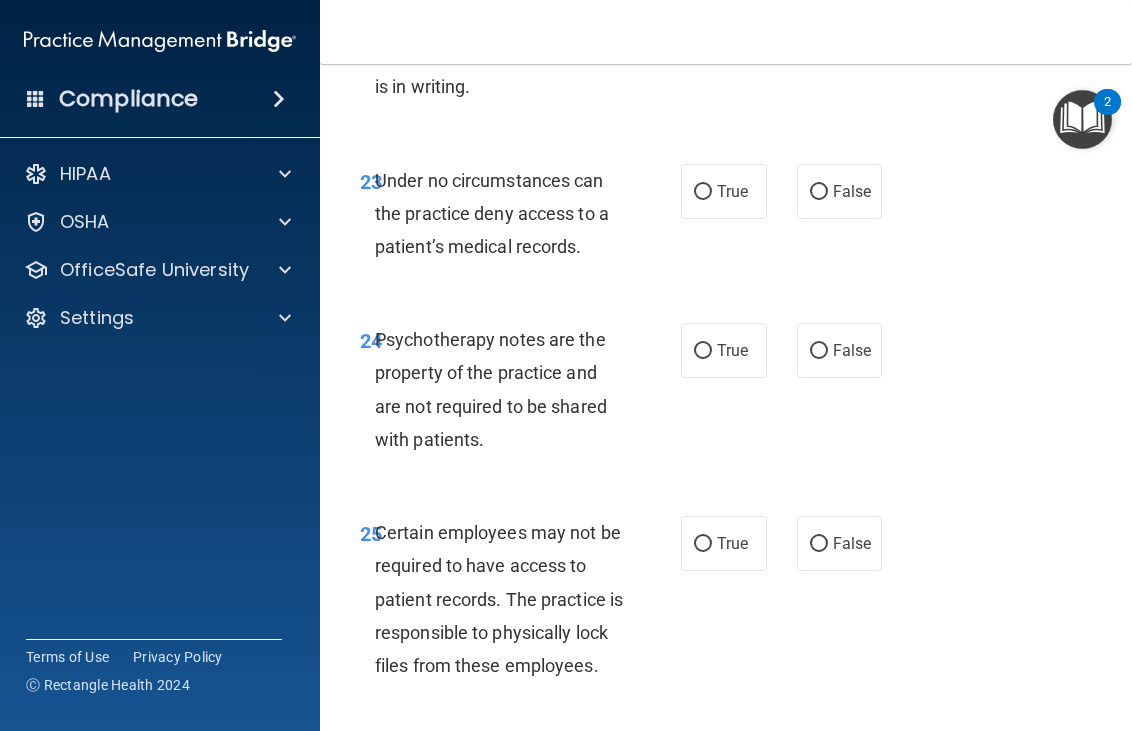 scroll, scrollTop: 5900, scrollLeft: 0, axis: vertical 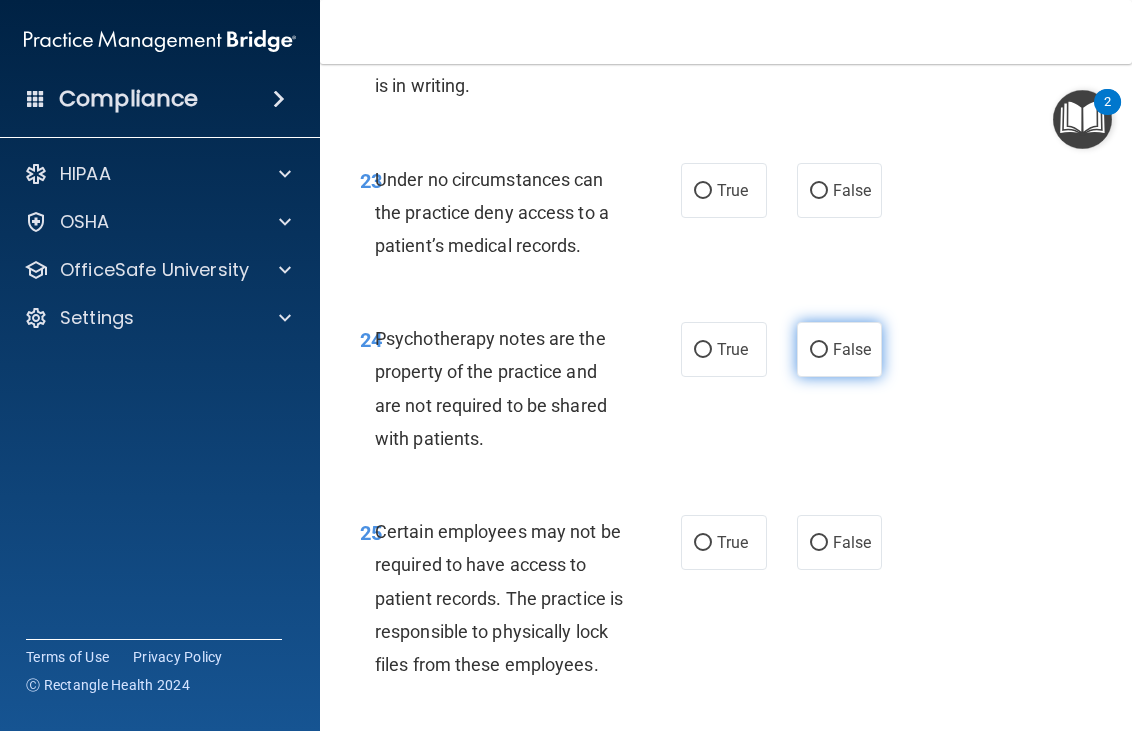 click on "False" at bounding box center [852, 349] 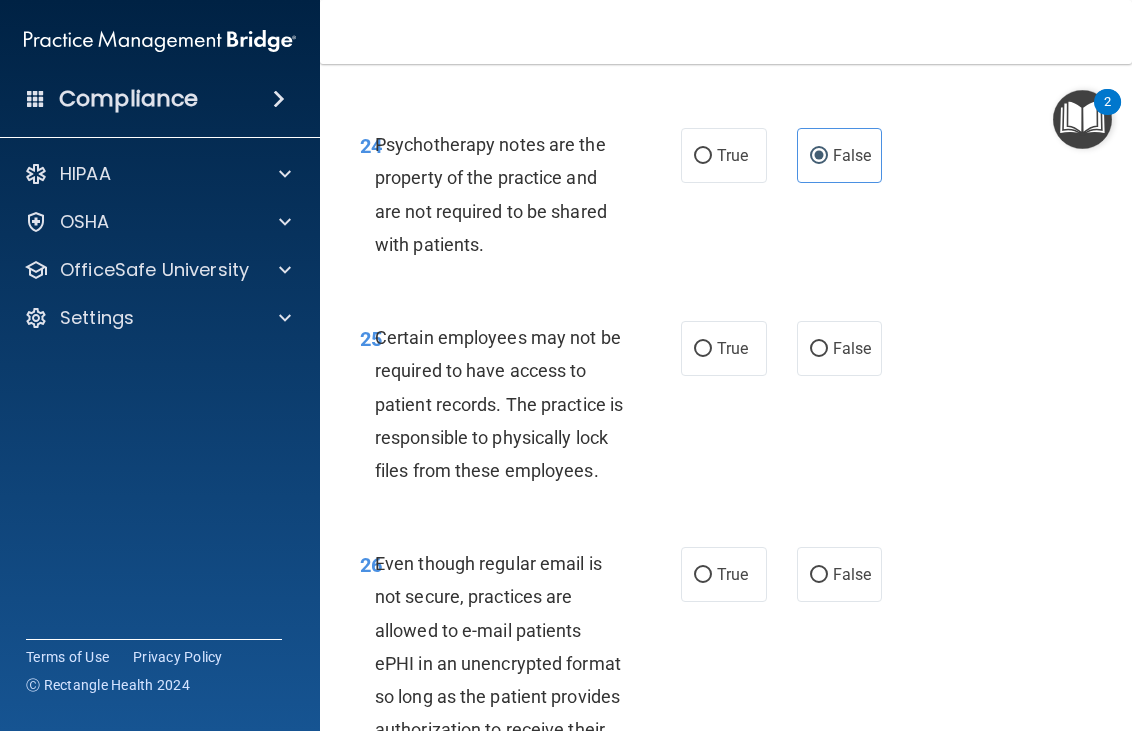 scroll, scrollTop: 6100, scrollLeft: 0, axis: vertical 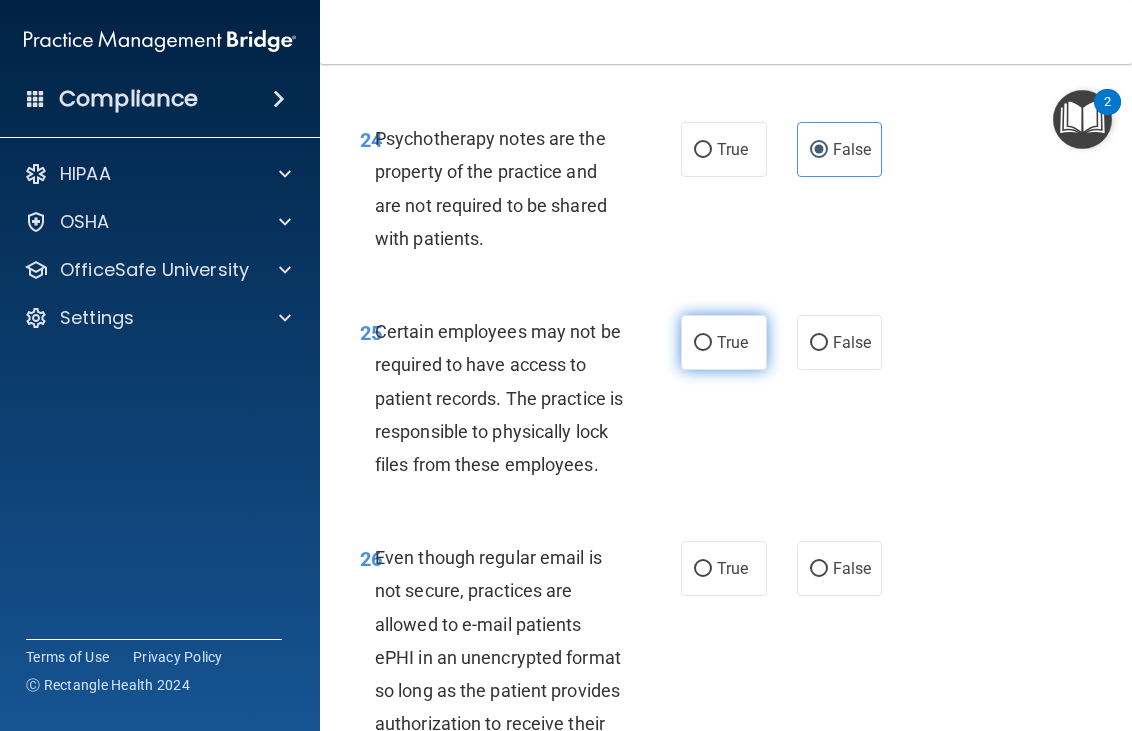 click on "True" at bounding box center [732, 342] 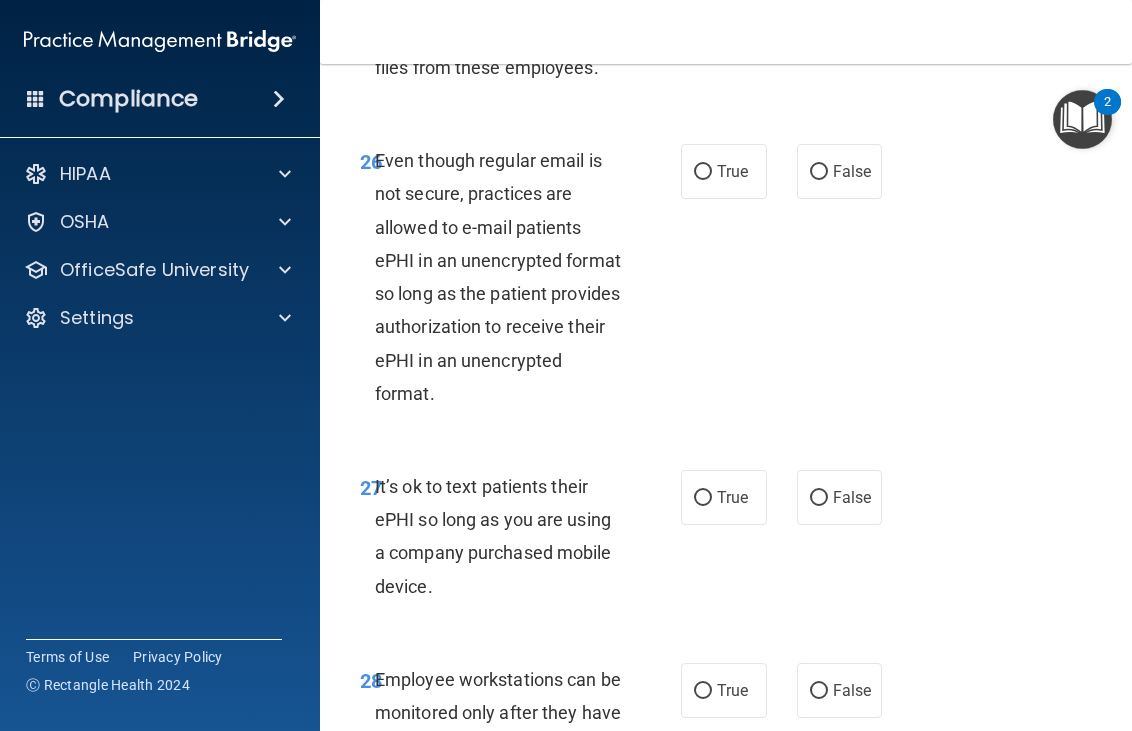 scroll, scrollTop: 6500, scrollLeft: 0, axis: vertical 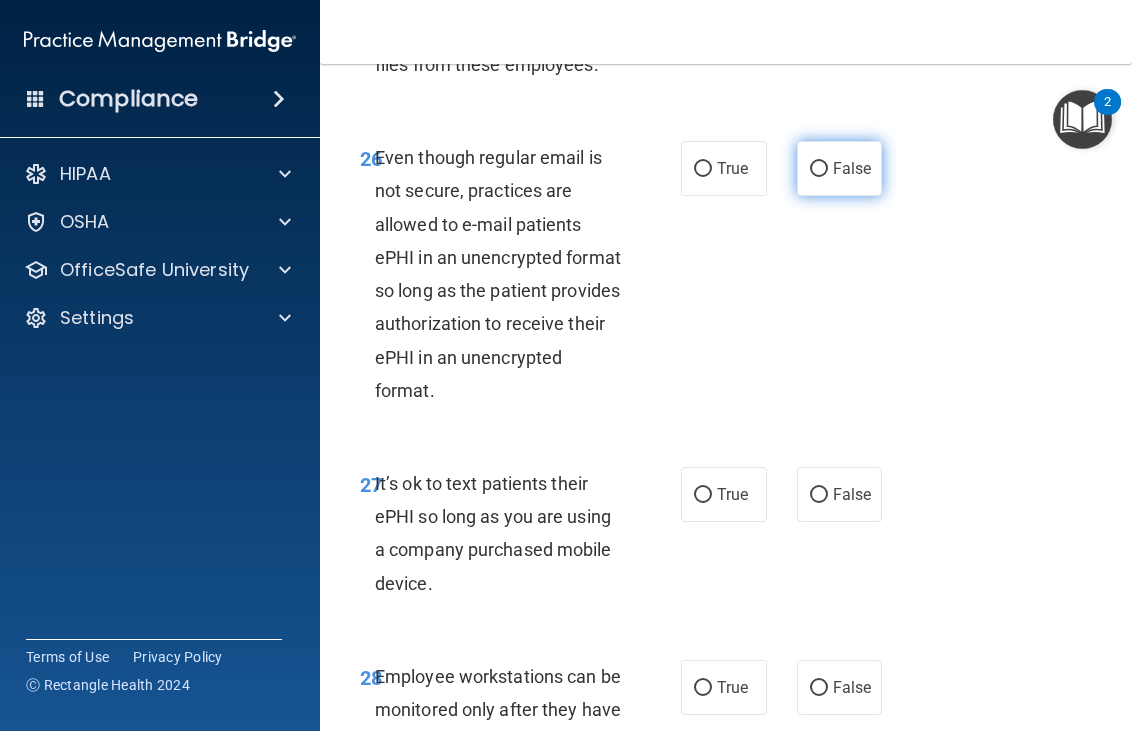 click on "False" at bounding box center (840, 168) 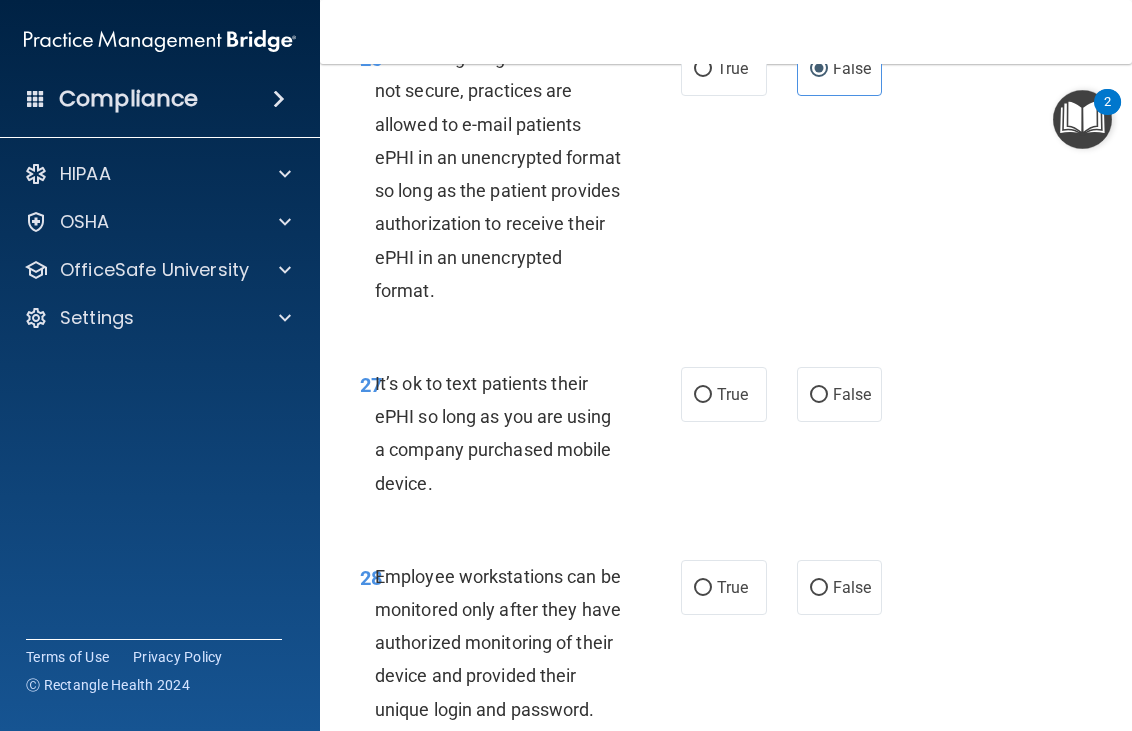 scroll, scrollTop: 6500, scrollLeft: 0, axis: vertical 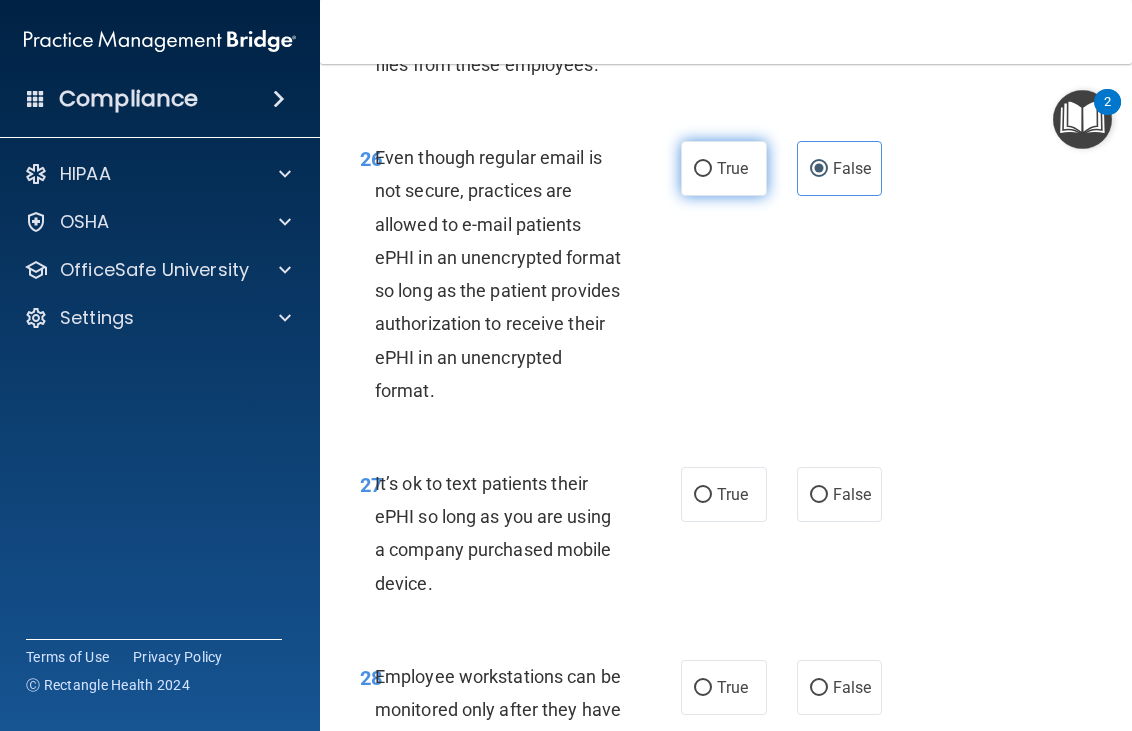 click on "True" at bounding box center [724, 168] 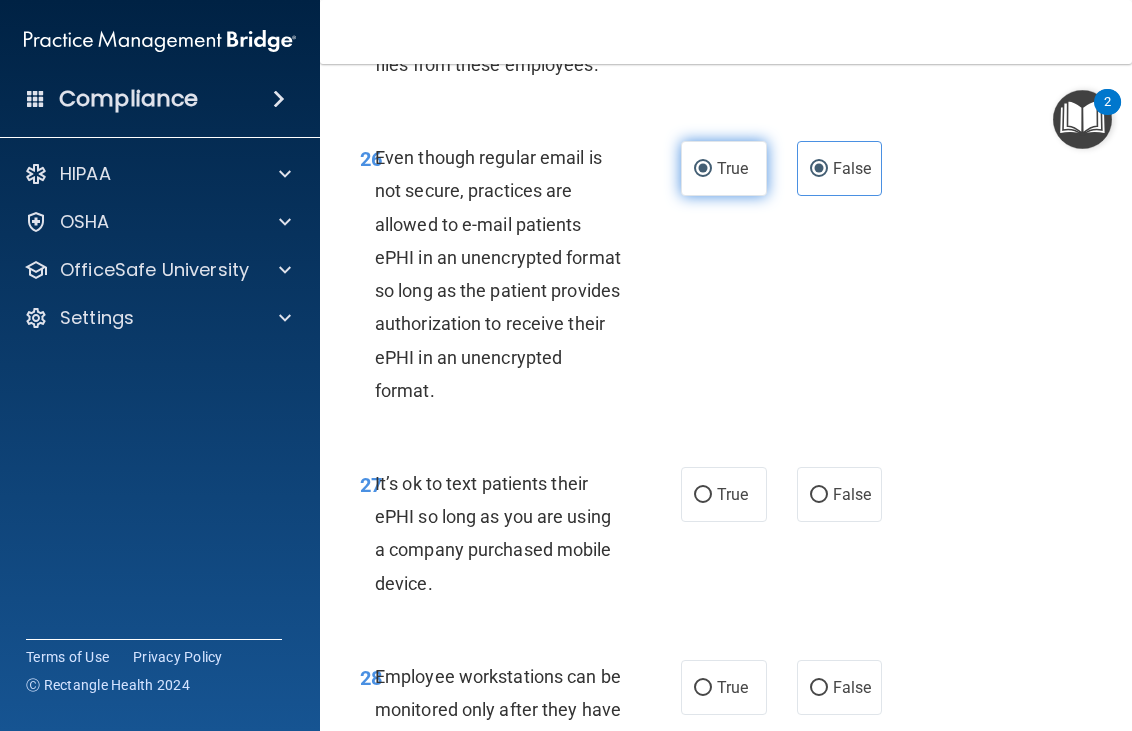 radio on "false" 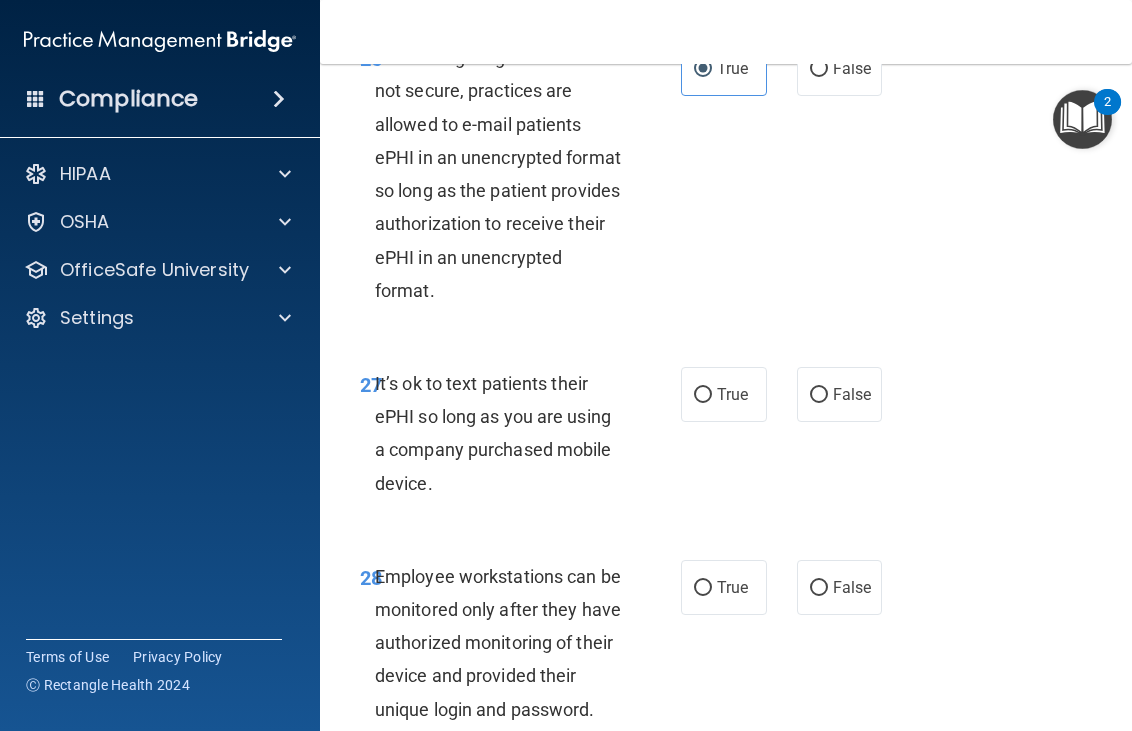 scroll, scrollTop: 6700, scrollLeft: 0, axis: vertical 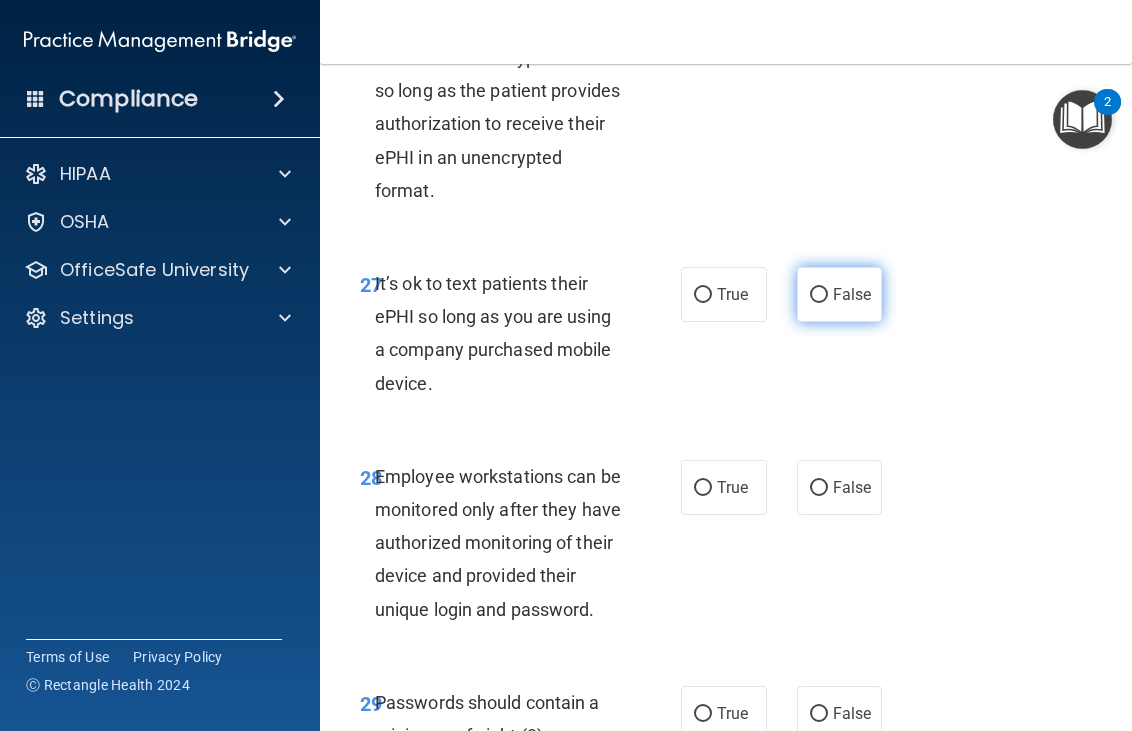 click on "False" at bounding box center (852, 294) 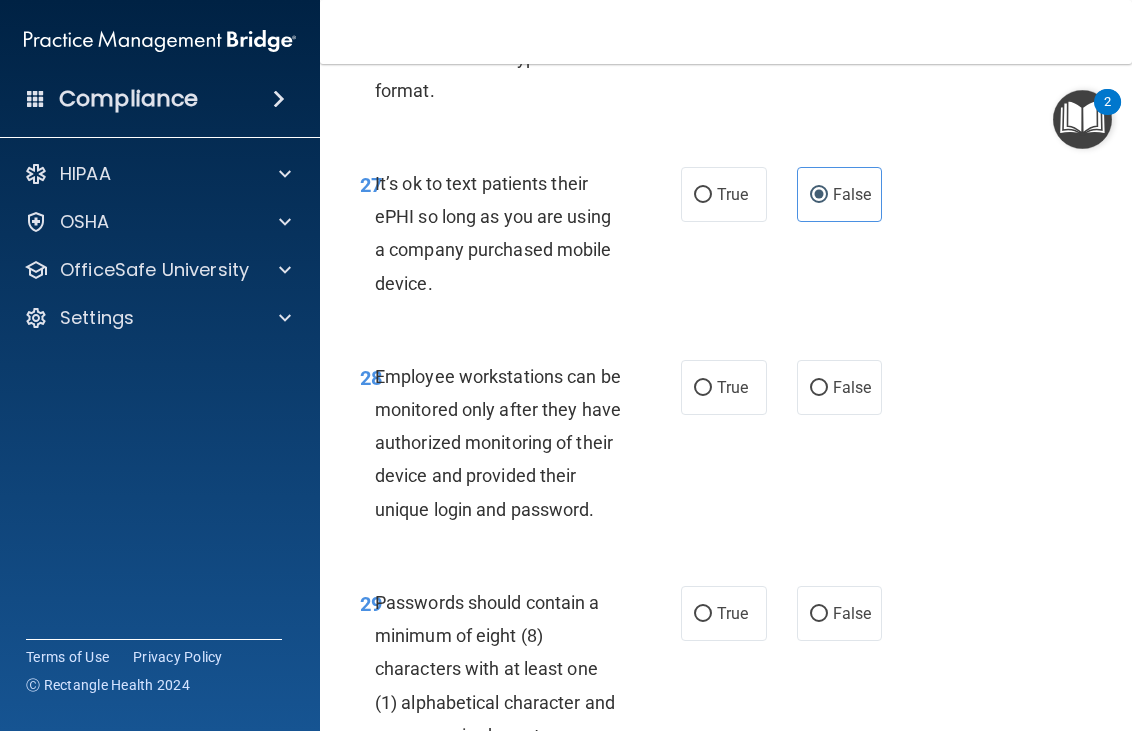 scroll, scrollTop: 6900, scrollLeft: 0, axis: vertical 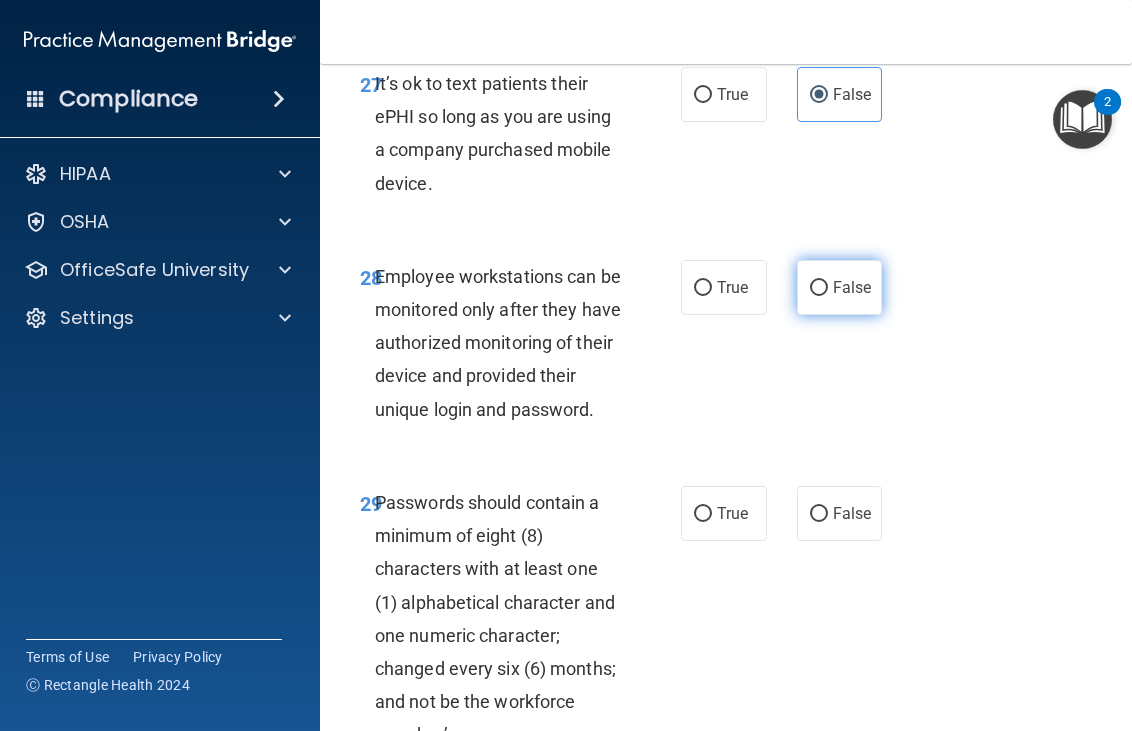 click on "False" at bounding box center (840, 287) 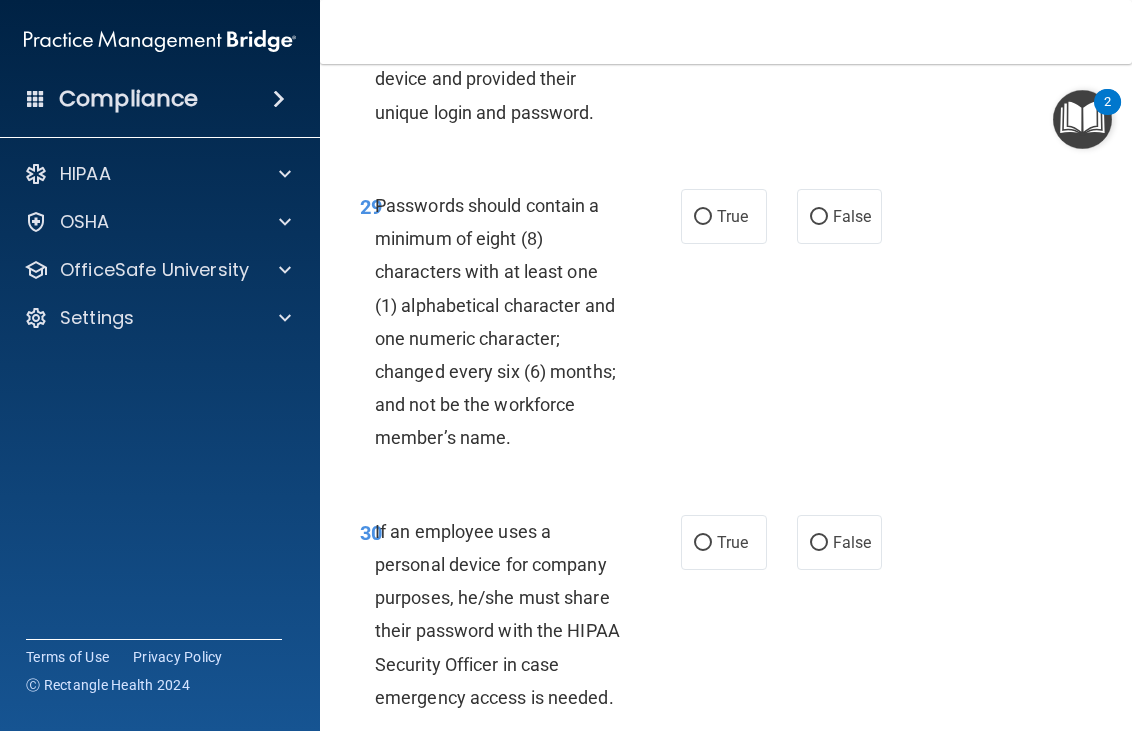 scroll, scrollTop: 7200, scrollLeft: 0, axis: vertical 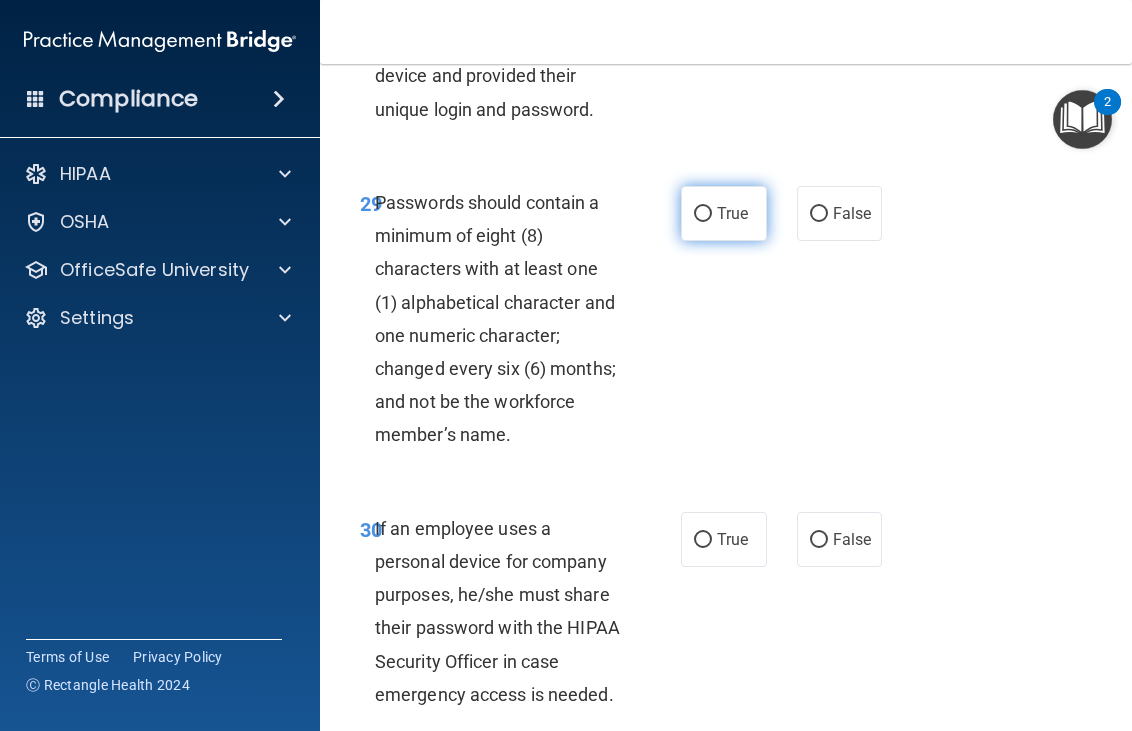 click on "True" at bounding box center [732, 213] 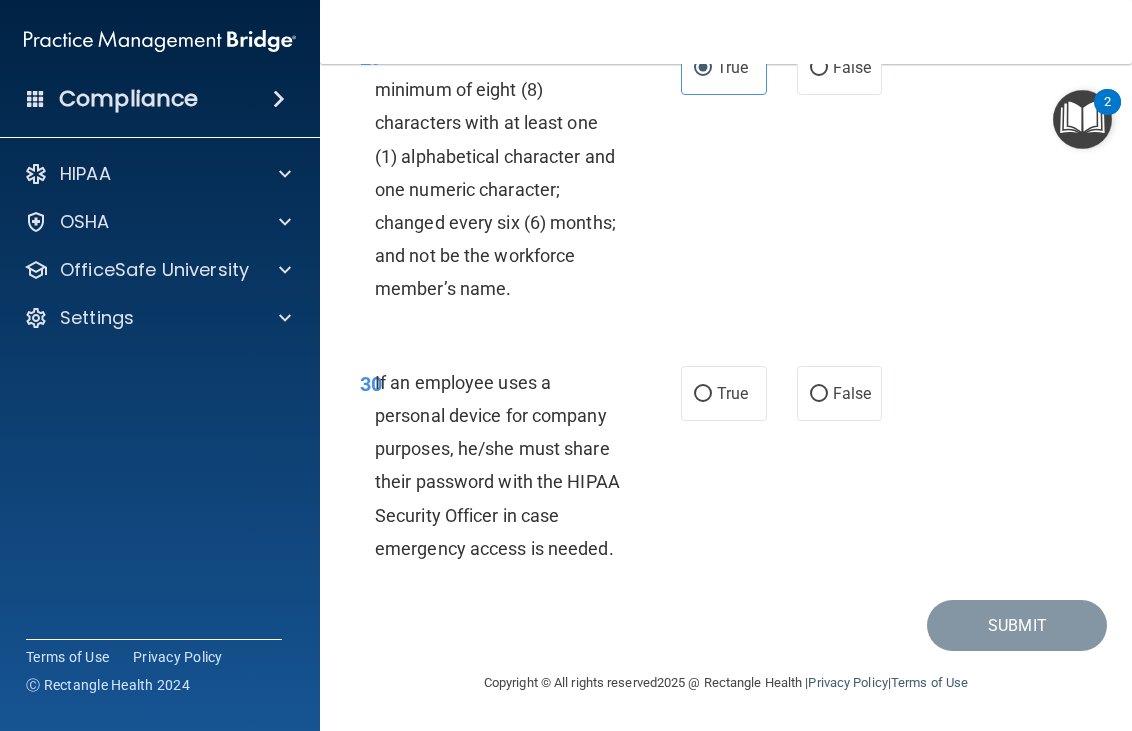 scroll, scrollTop: 7400, scrollLeft: 0, axis: vertical 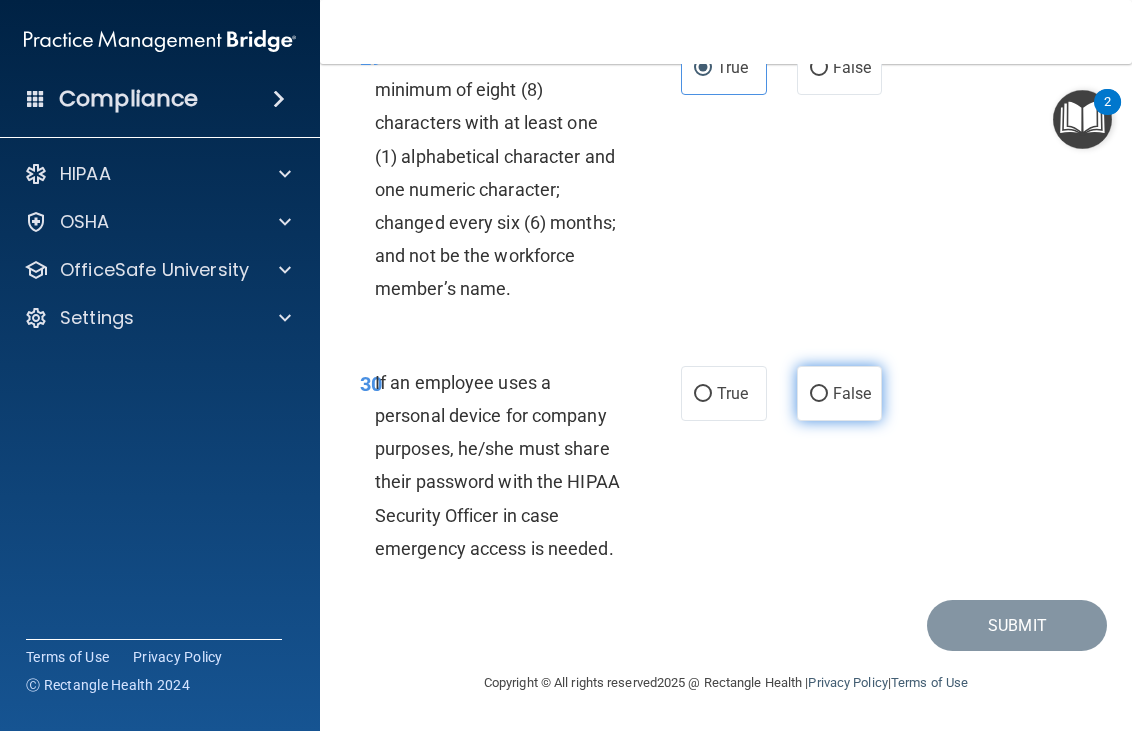 click on "False" at bounding box center (840, 393) 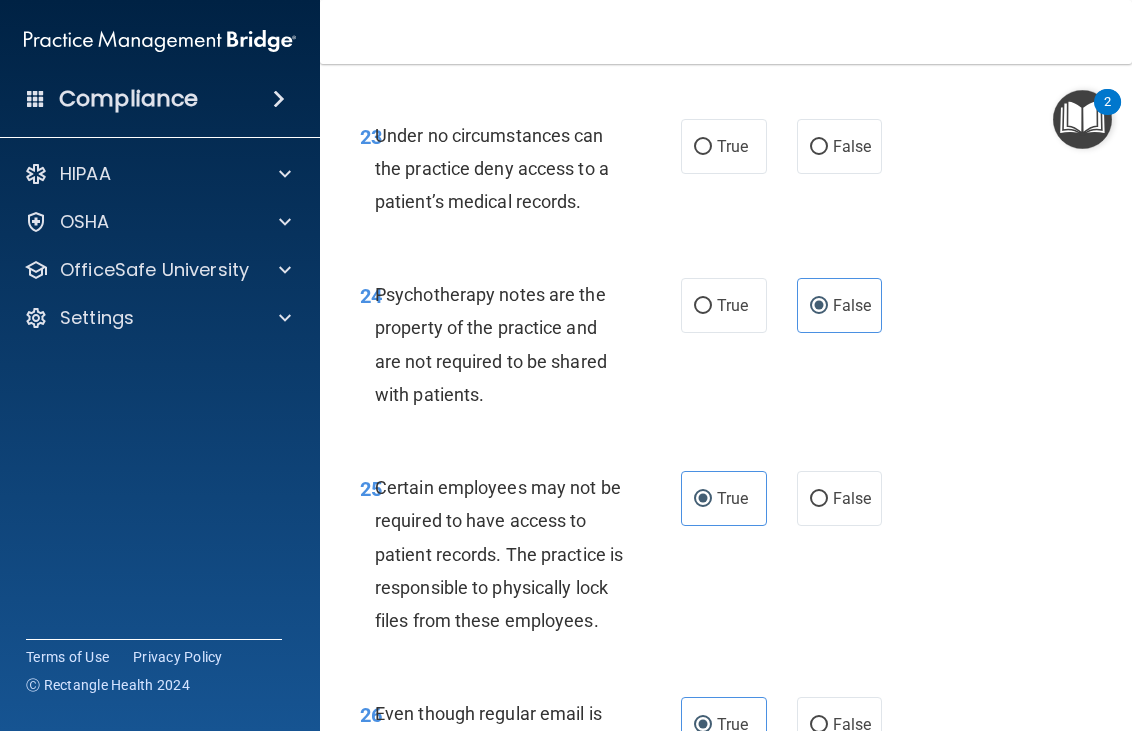 scroll, scrollTop: 5900, scrollLeft: 0, axis: vertical 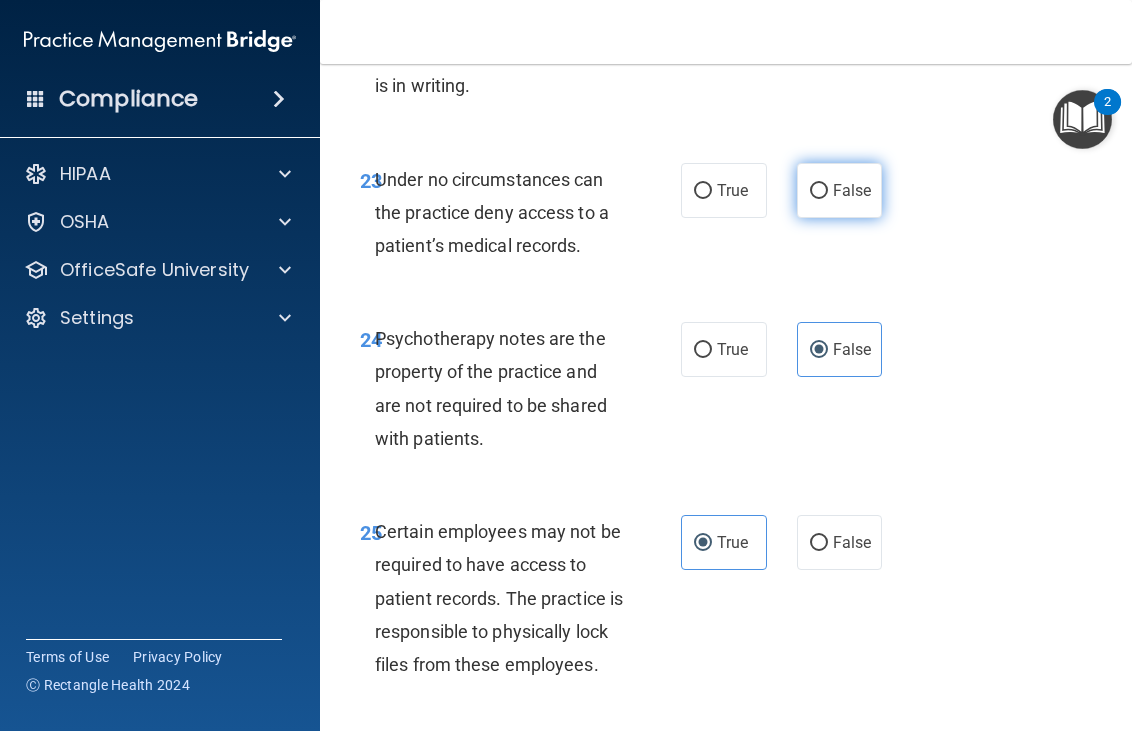 click on "False" at bounding box center [840, 190] 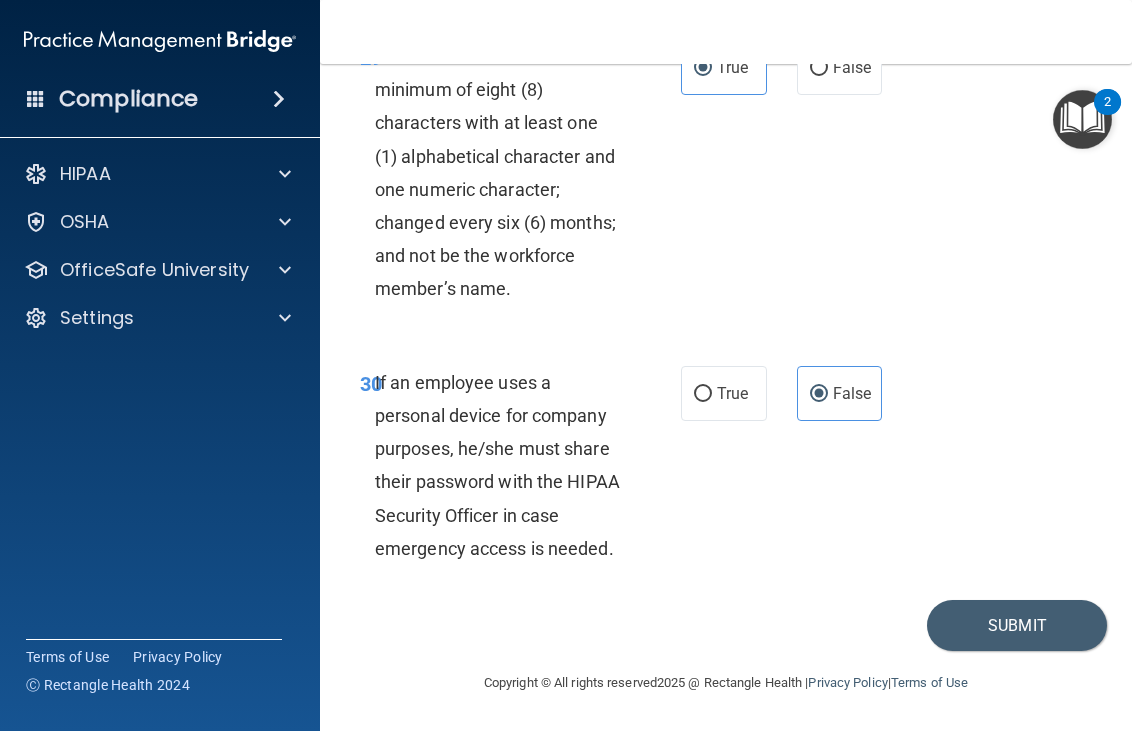 scroll, scrollTop: 7445, scrollLeft: 0, axis: vertical 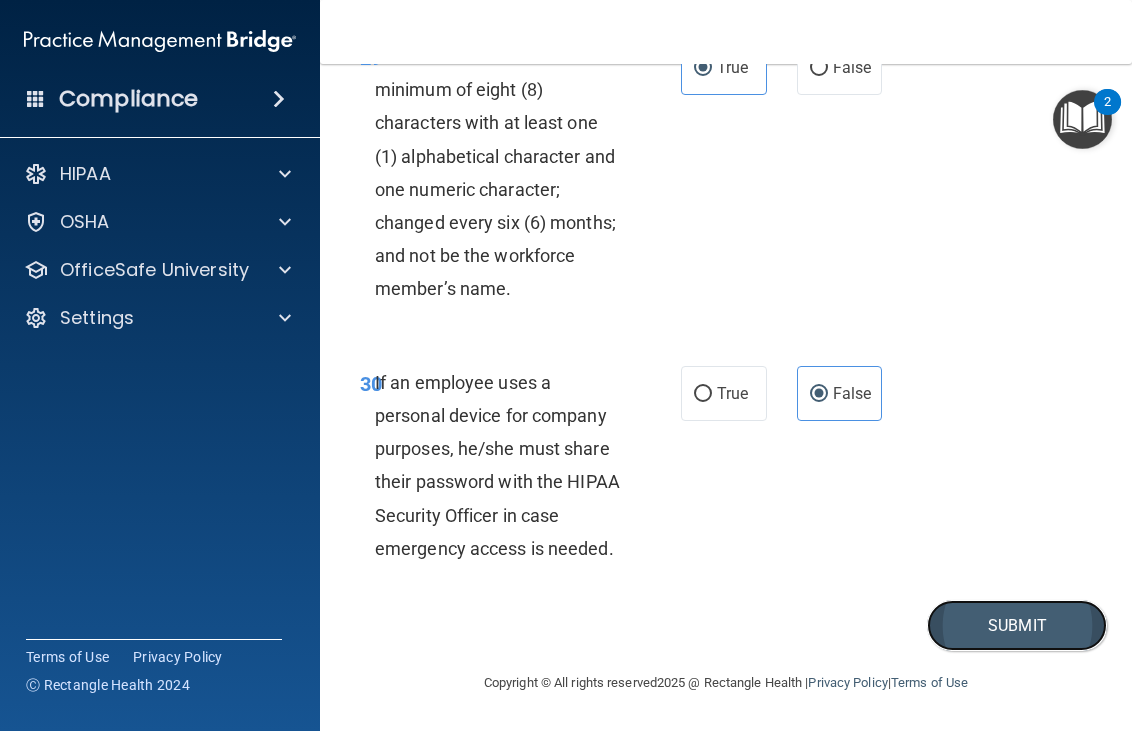 click on "Submit" at bounding box center [1017, 625] 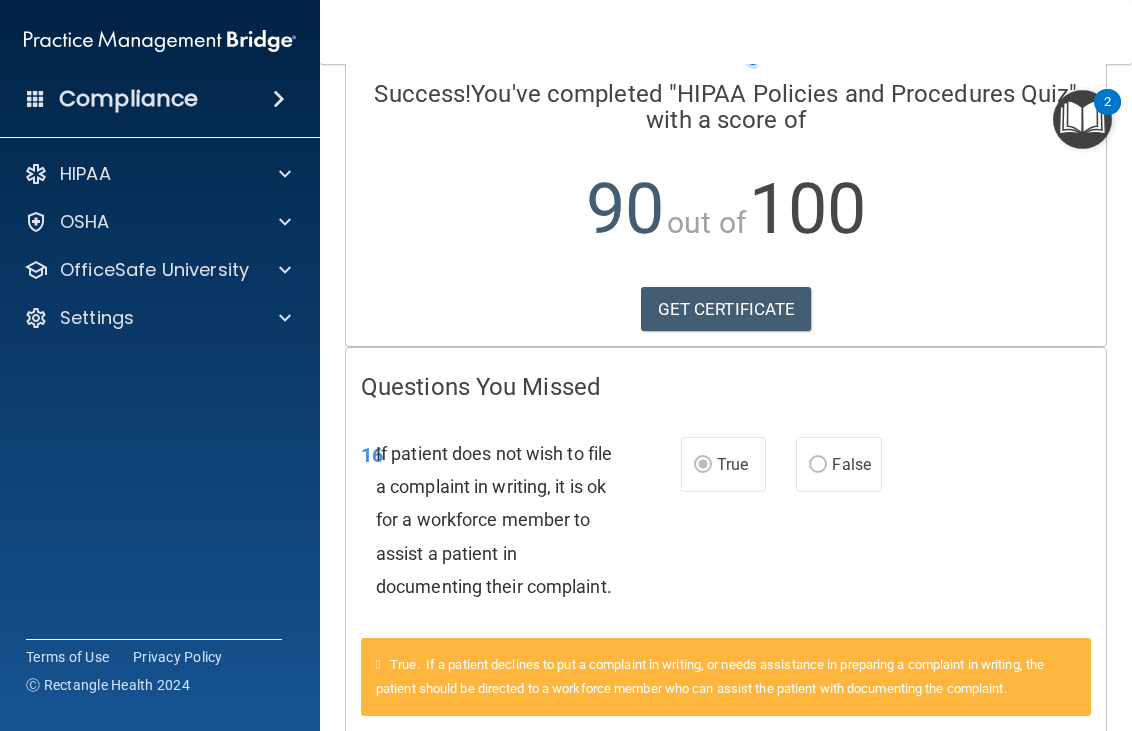 scroll, scrollTop: 76, scrollLeft: 0, axis: vertical 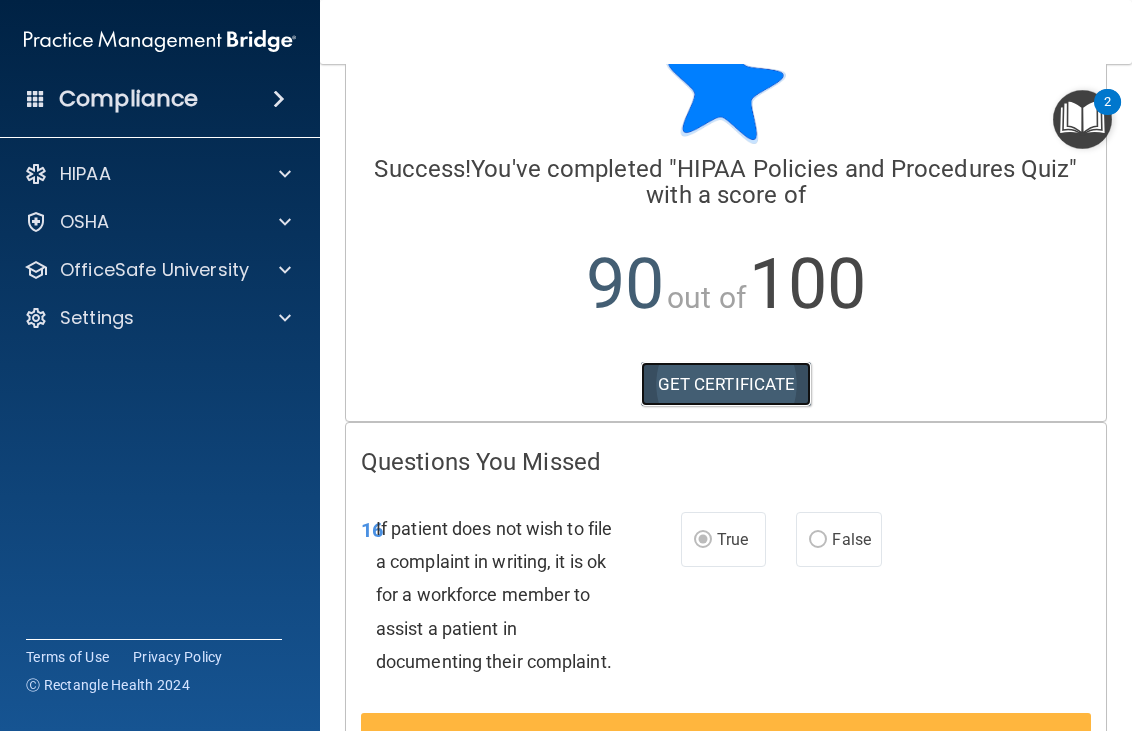 click on "GET CERTIFICATE" at bounding box center (726, 384) 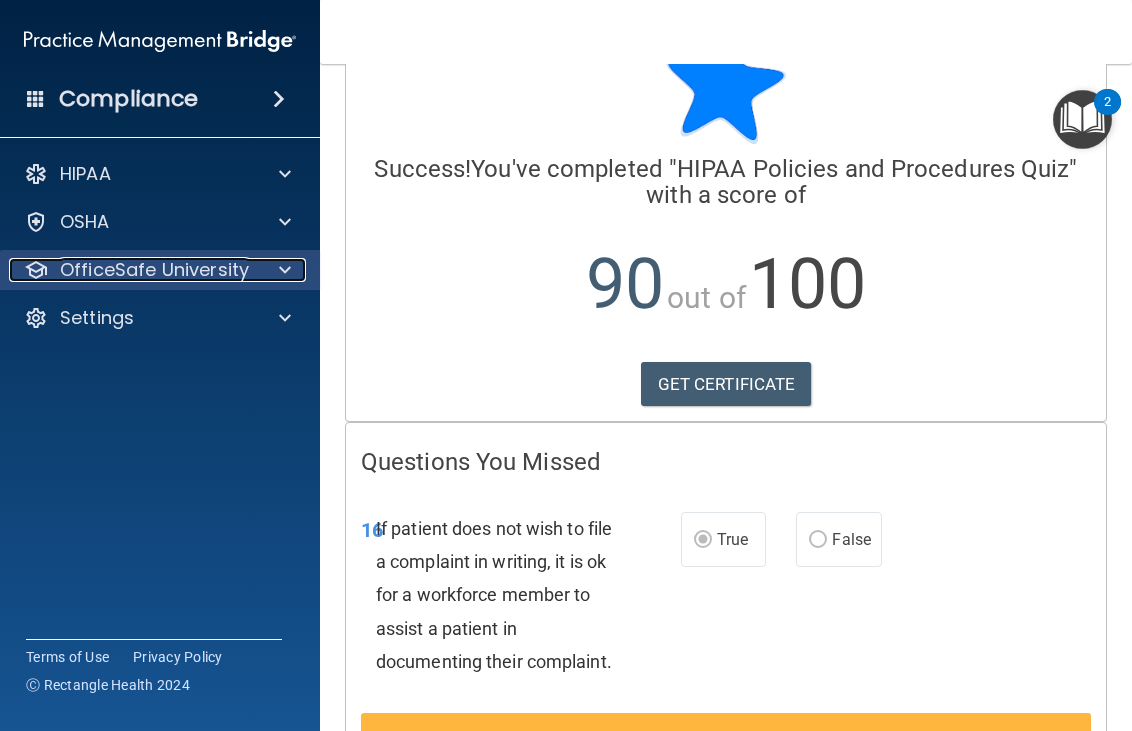 click on "OfficeSafe University" at bounding box center [154, 270] 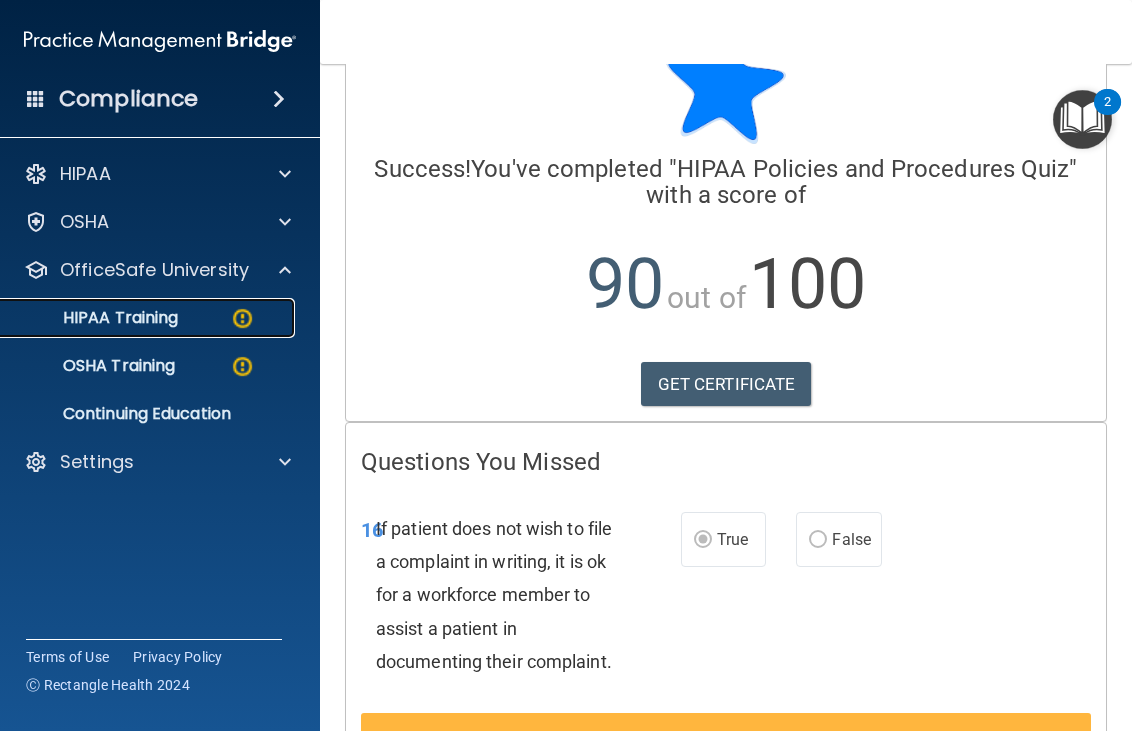 click on "HIPAA Training" at bounding box center [95, 318] 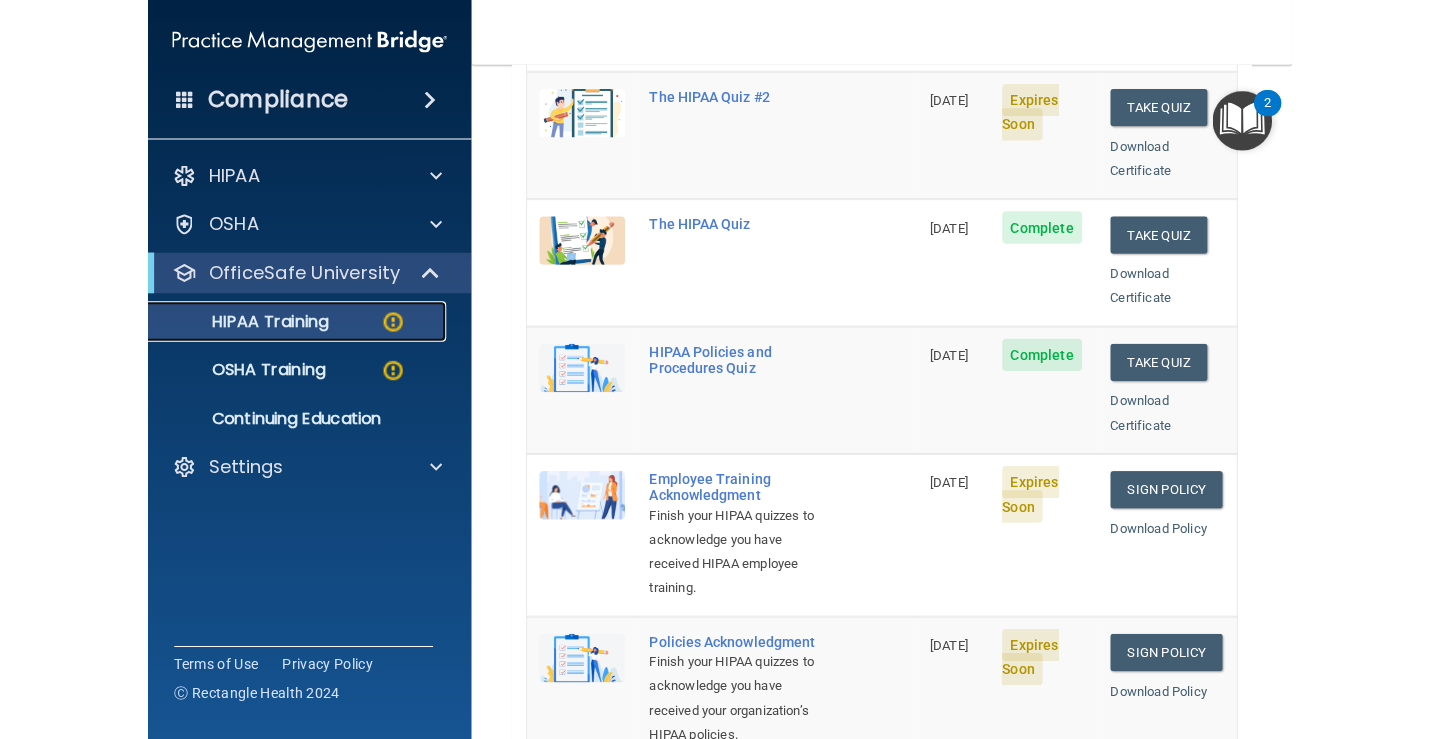 scroll, scrollTop: 276, scrollLeft: 0, axis: vertical 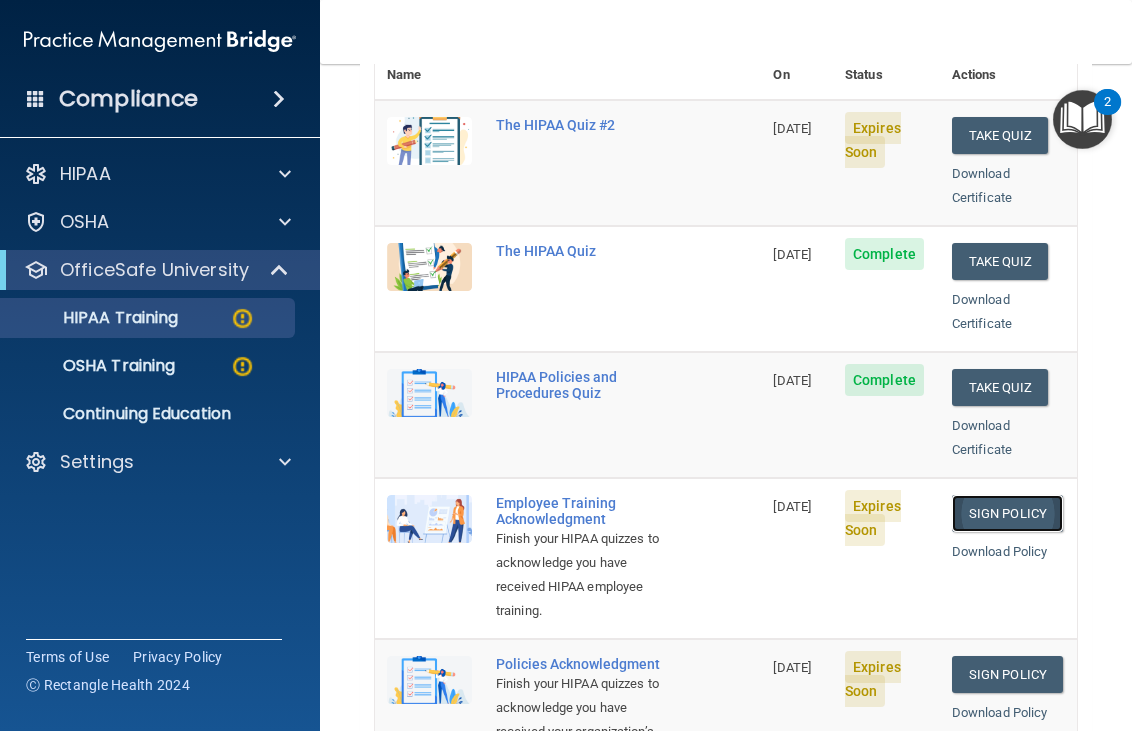 click on "Sign Policy" at bounding box center [1007, 513] 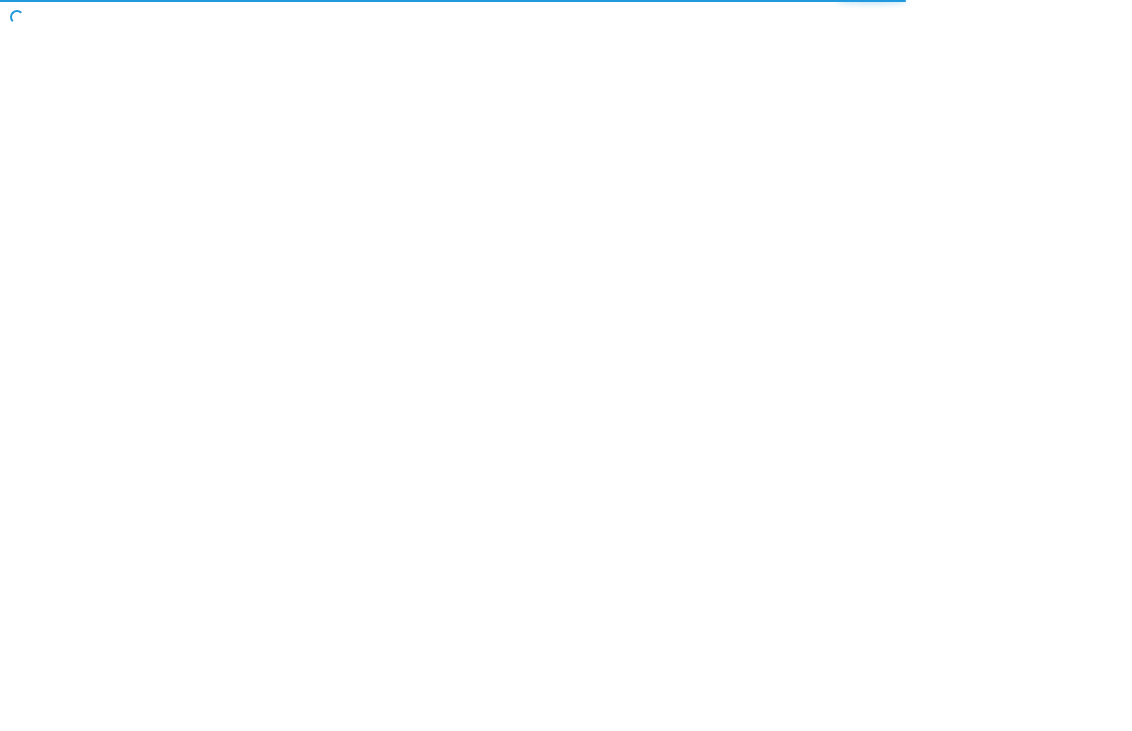 scroll, scrollTop: 0, scrollLeft: 0, axis: both 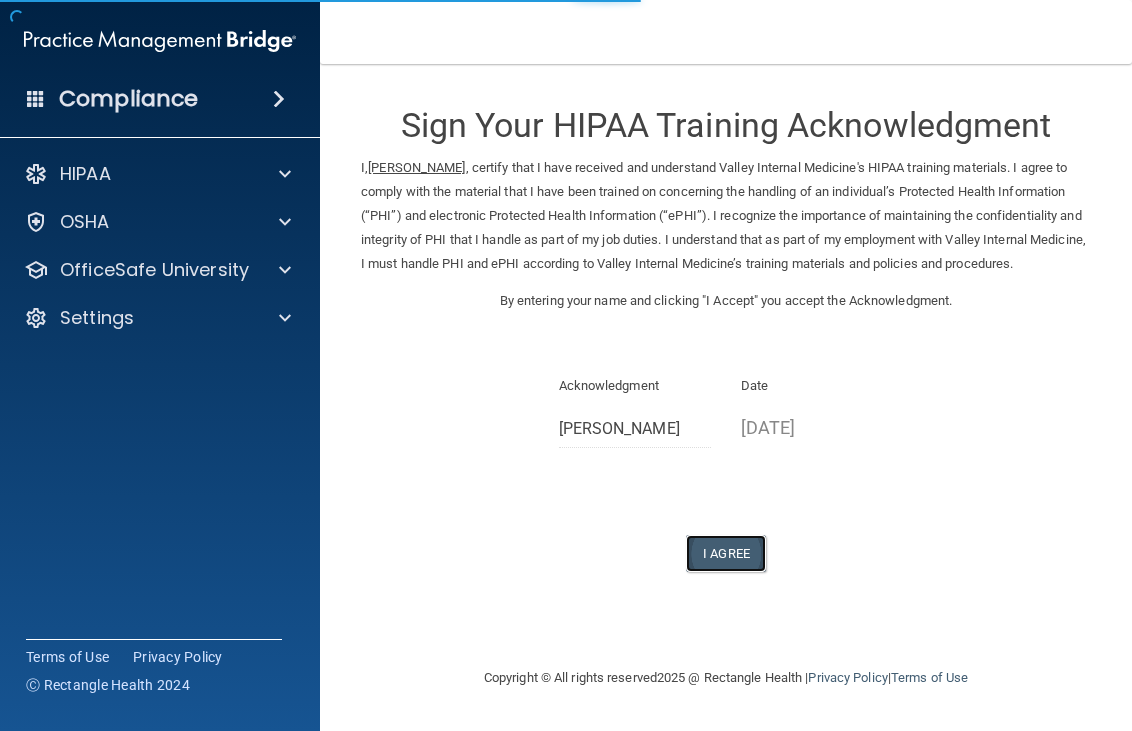 click on "I Agree" at bounding box center (726, 553) 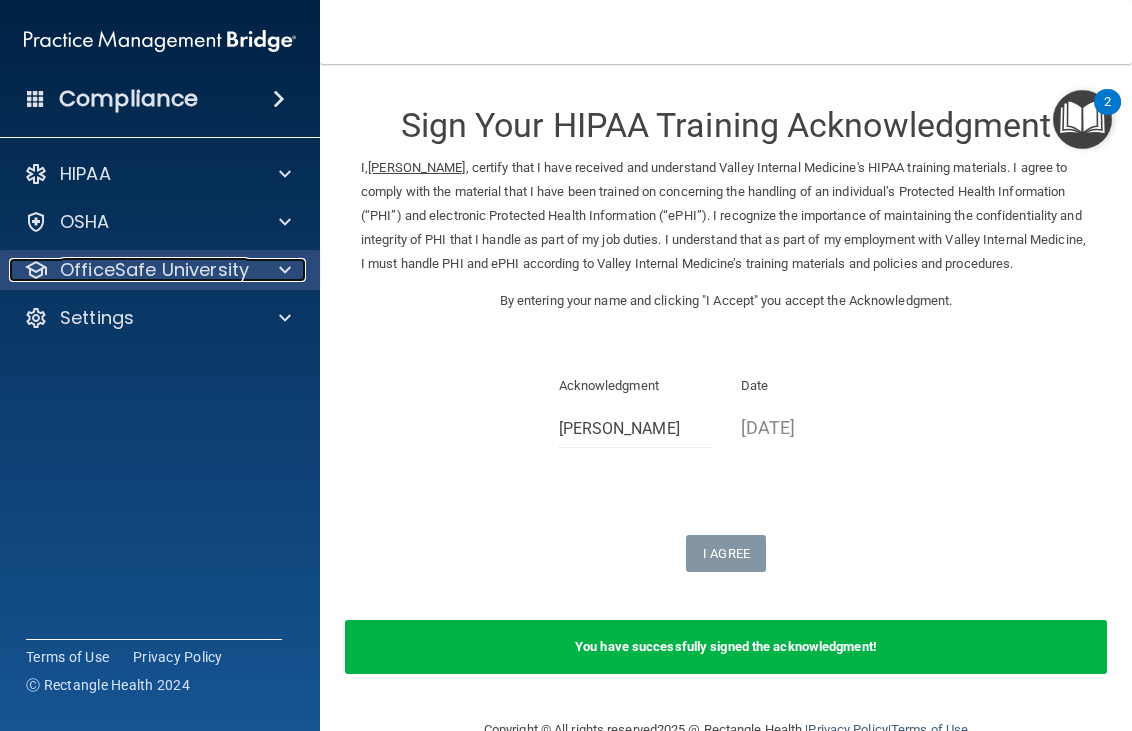 click on "OfficeSafe University" at bounding box center [154, 270] 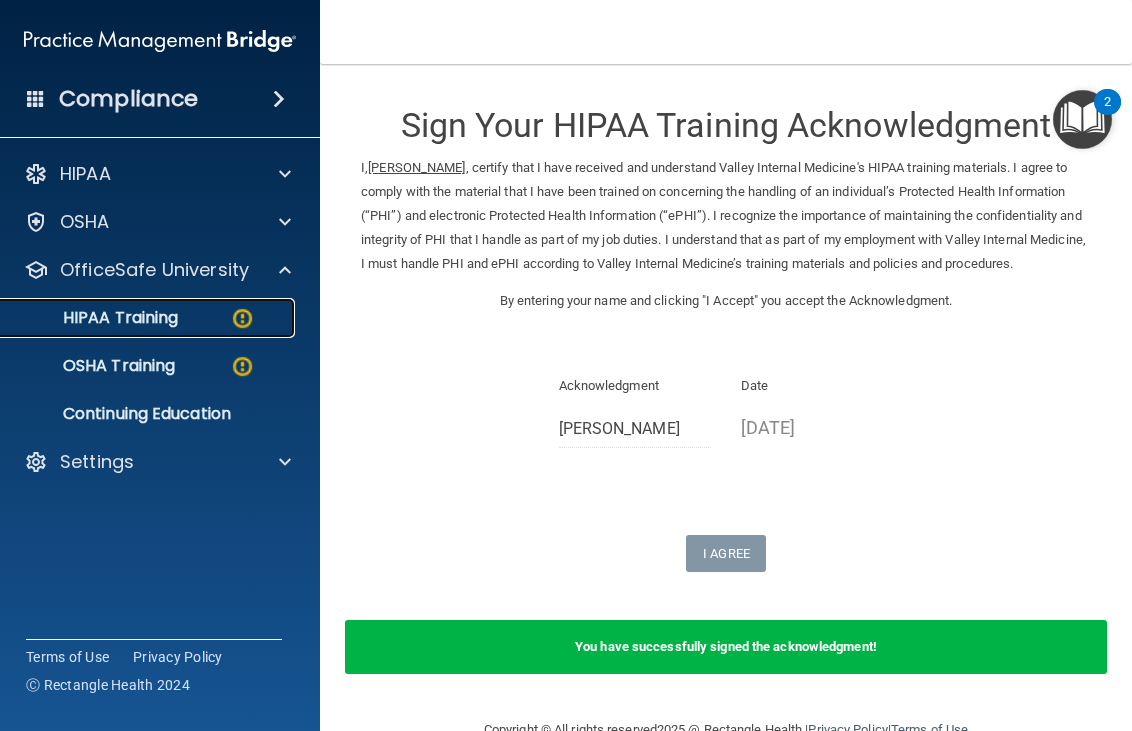 click on "HIPAA Training" at bounding box center (137, 318) 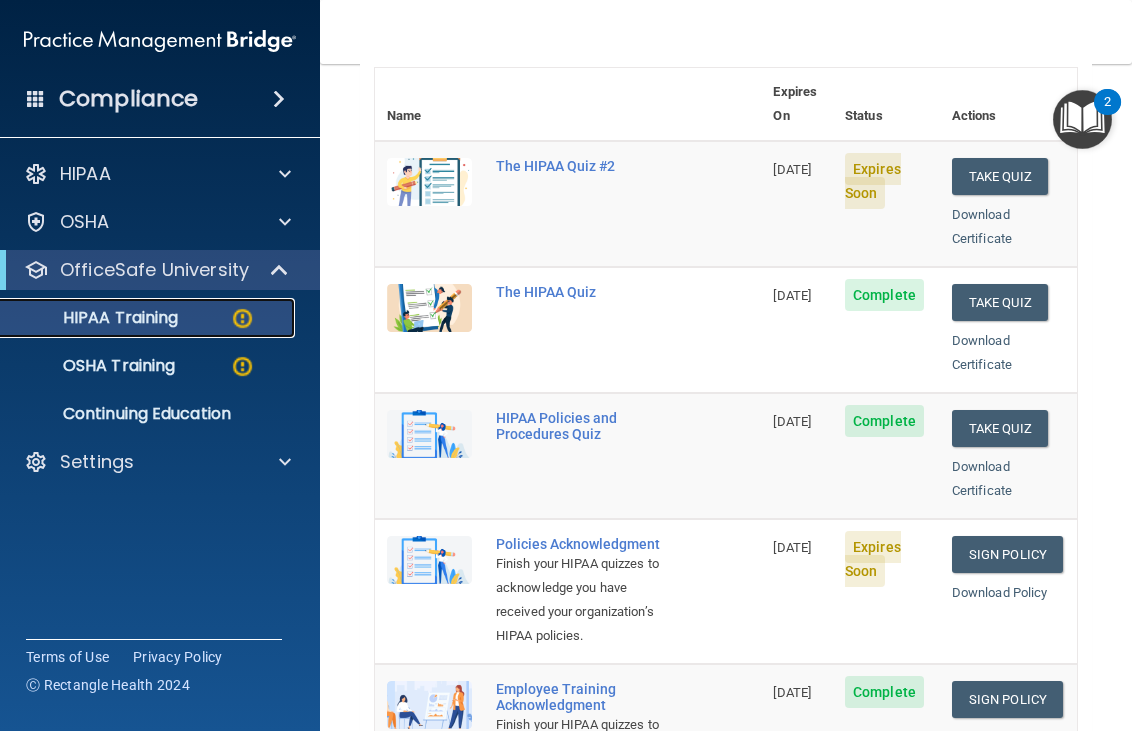 scroll, scrollTop: 200, scrollLeft: 0, axis: vertical 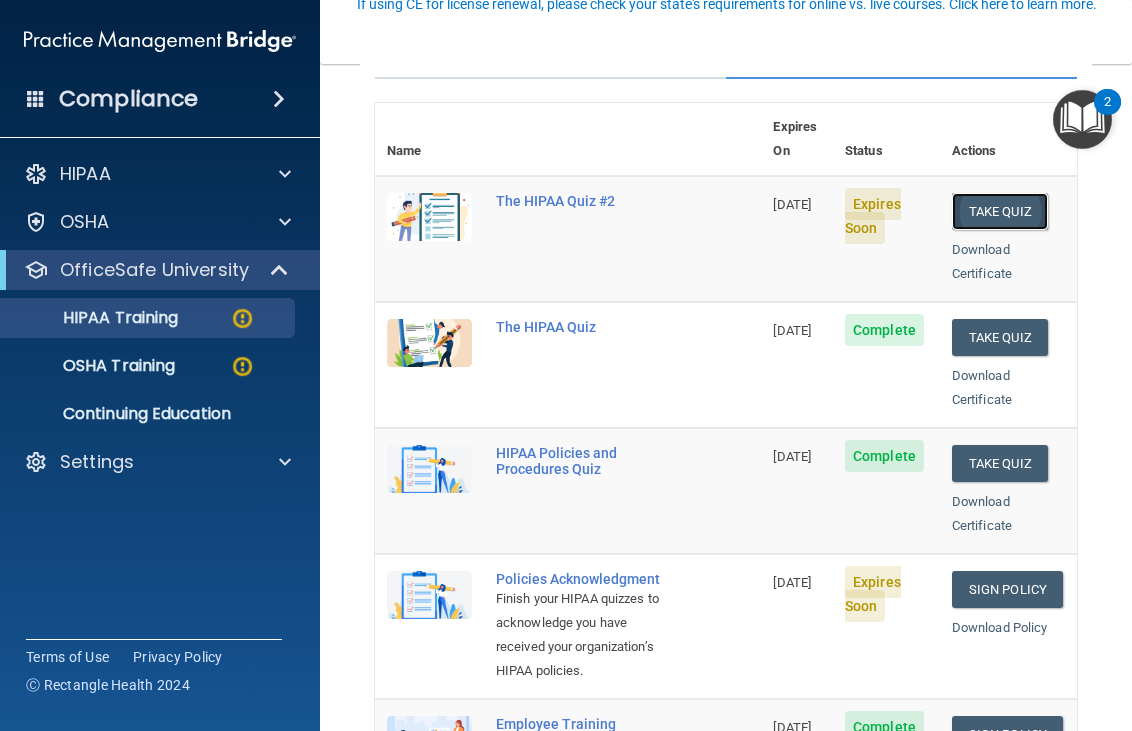 click on "Take Quiz" at bounding box center [1000, 211] 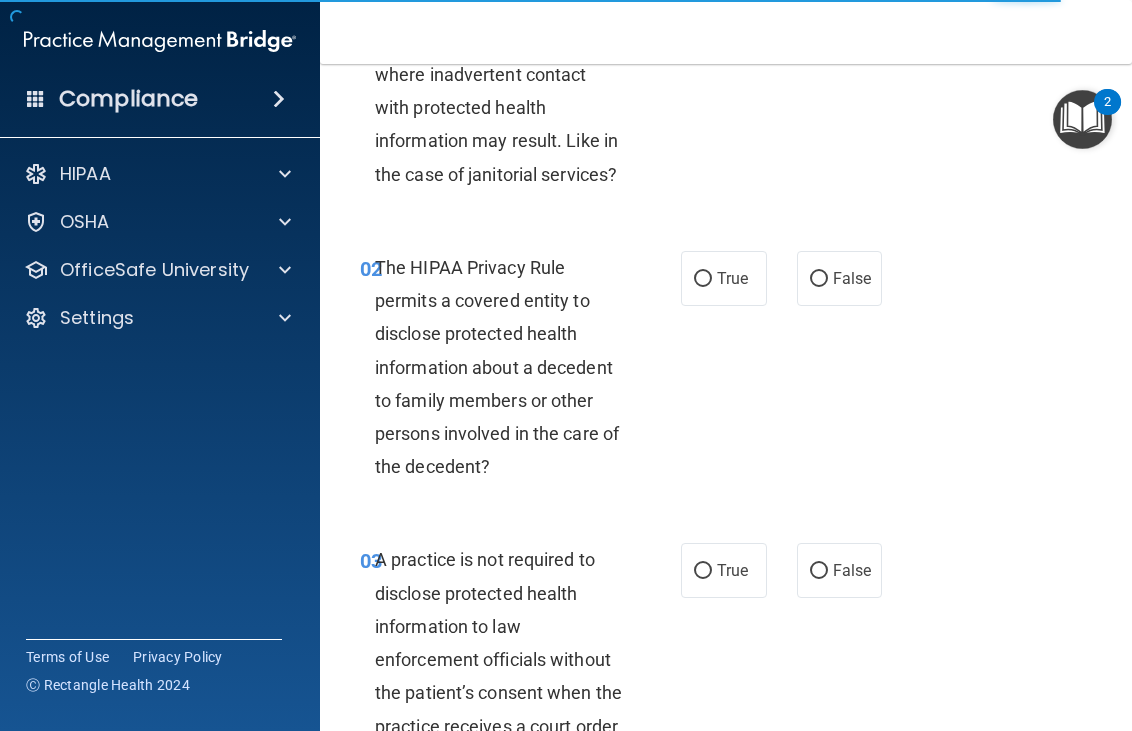 scroll, scrollTop: 0, scrollLeft: 0, axis: both 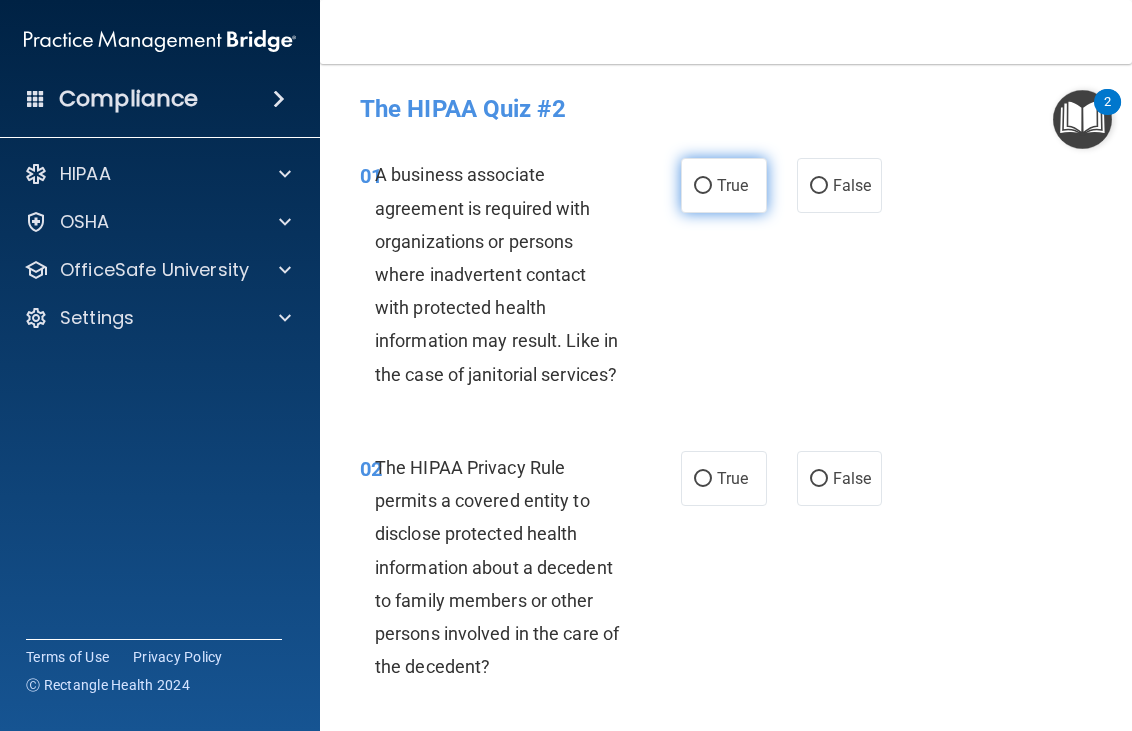 click on "True" at bounding box center (724, 185) 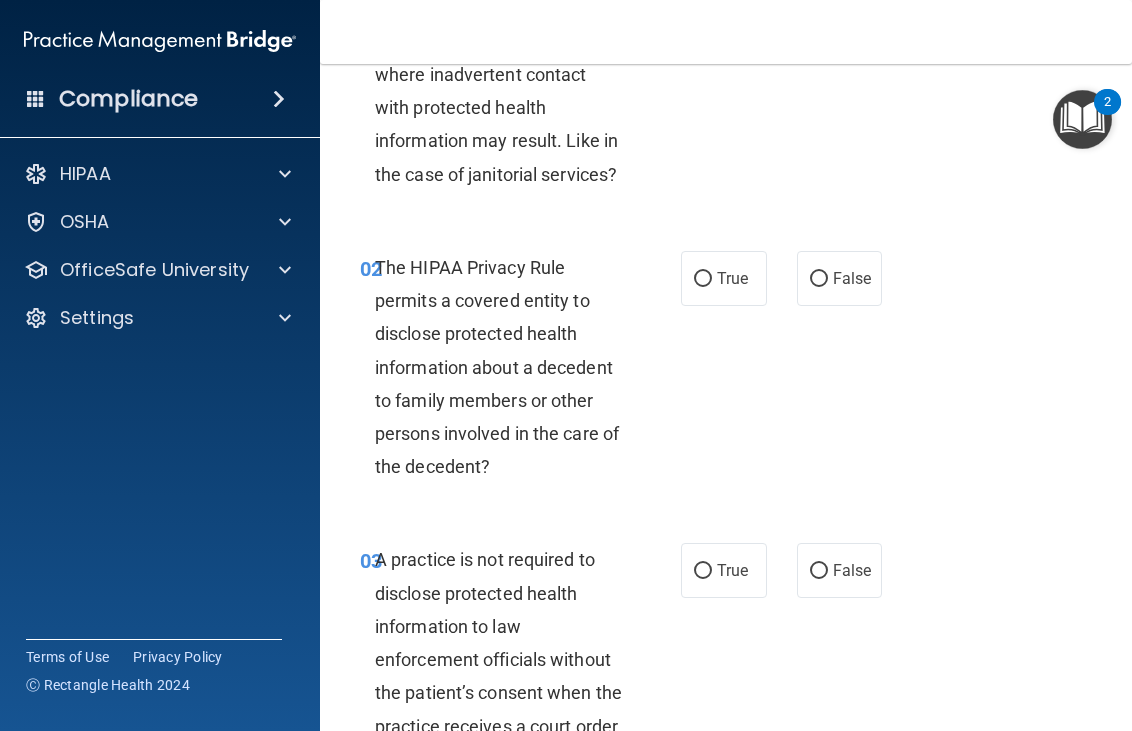 scroll, scrollTop: 300, scrollLeft: 0, axis: vertical 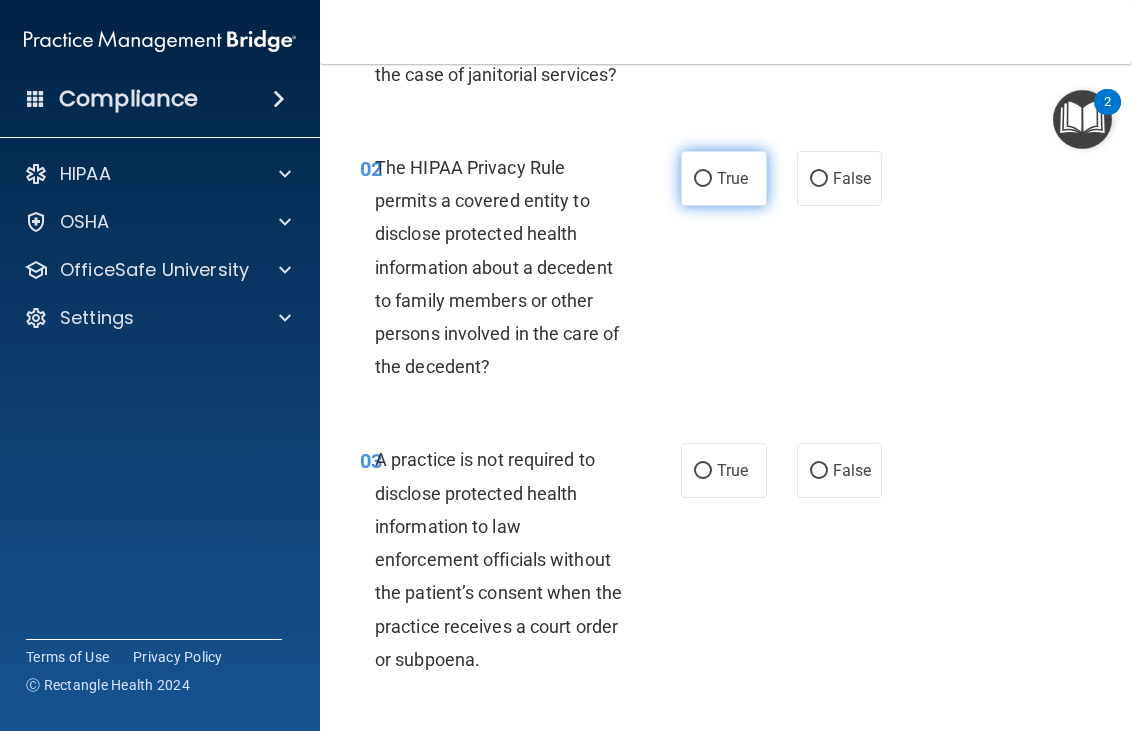 click on "True" at bounding box center [732, 178] 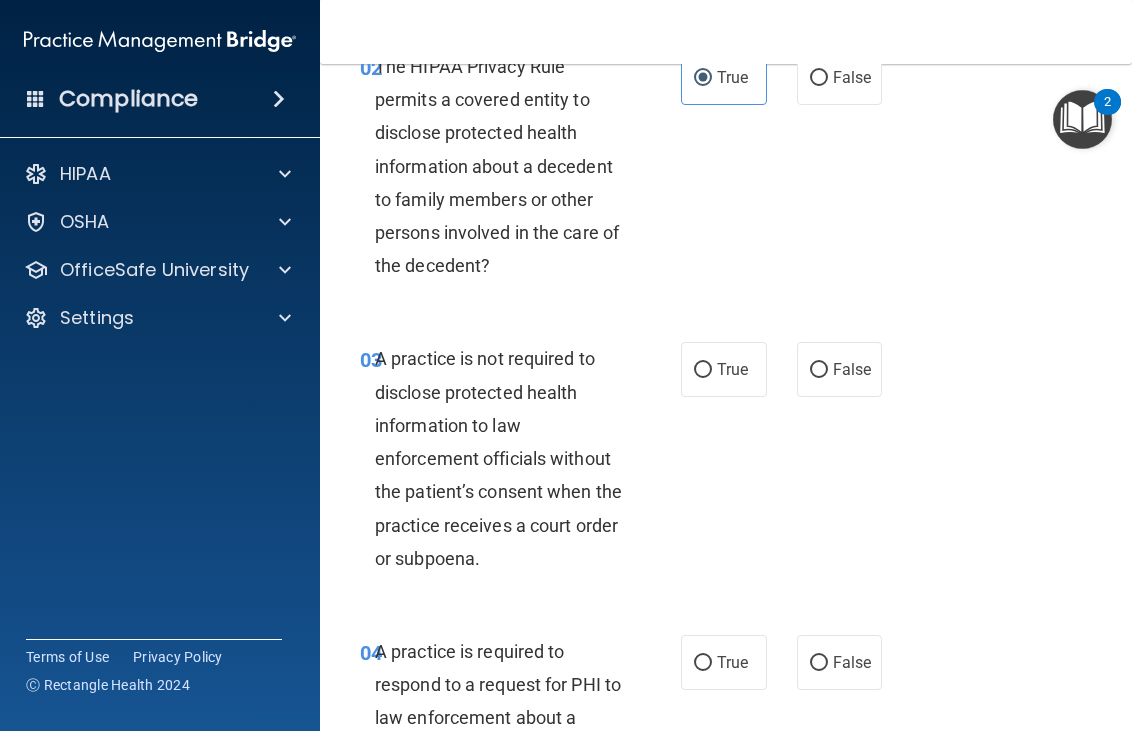 scroll, scrollTop: 500, scrollLeft: 0, axis: vertical 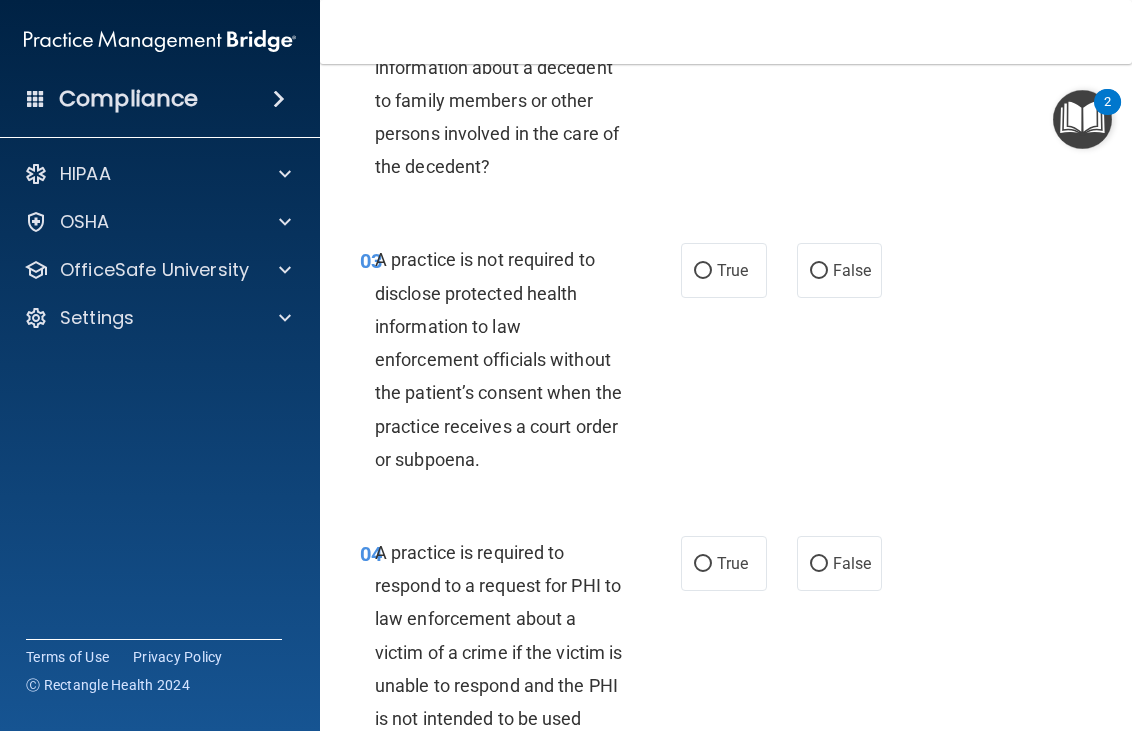 drag, startPoint x: 848, startPoint y: 291, endPoint x: 814, endPoint y: 309, distance: 38.470768 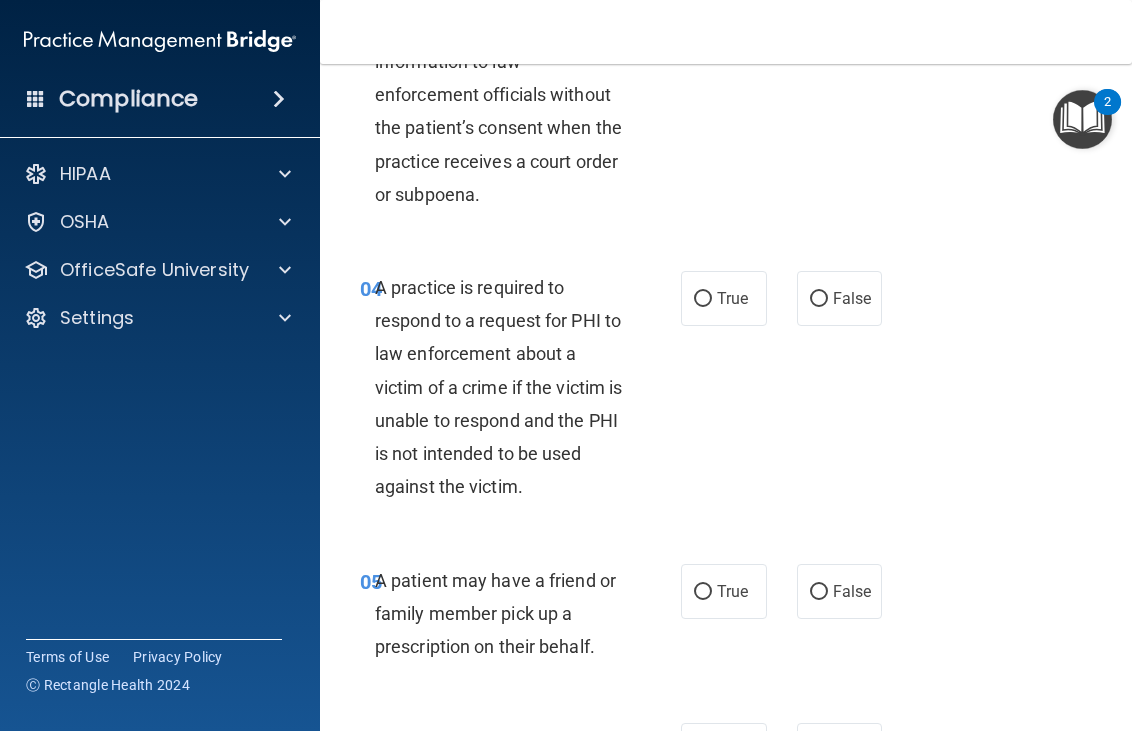 scroll, scrollTop: 800, scrollLeft: 0, axis: vertical 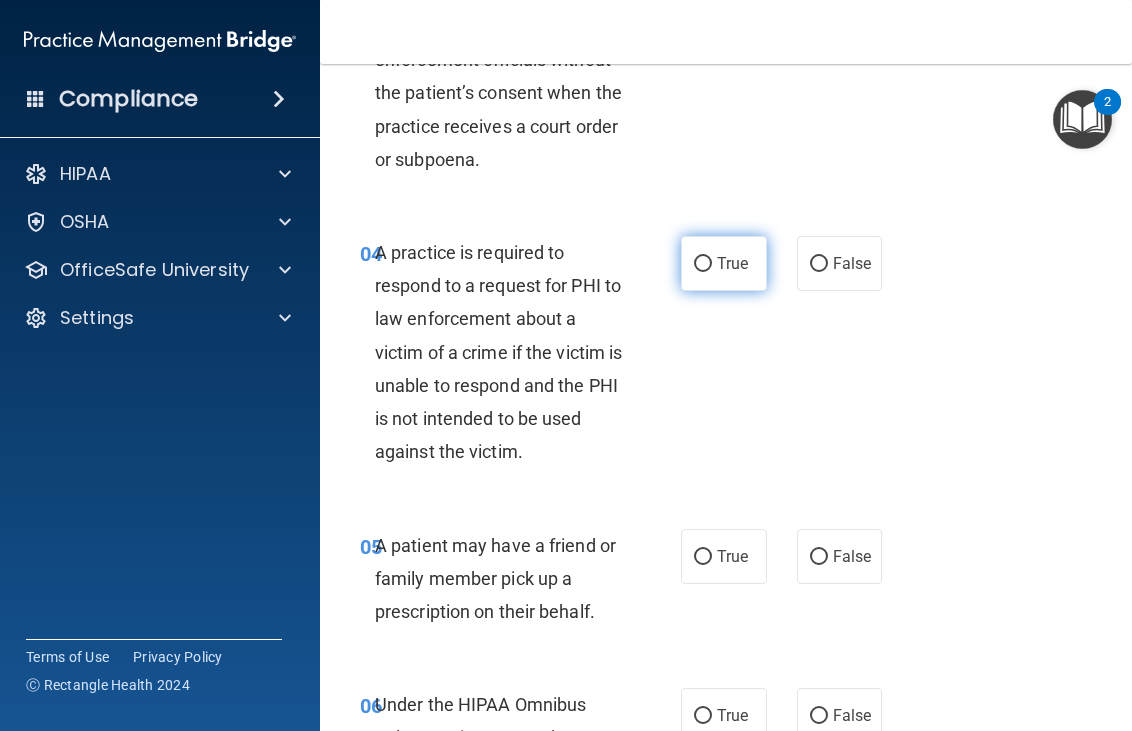 click on "True" at bounding box center [732, 263] 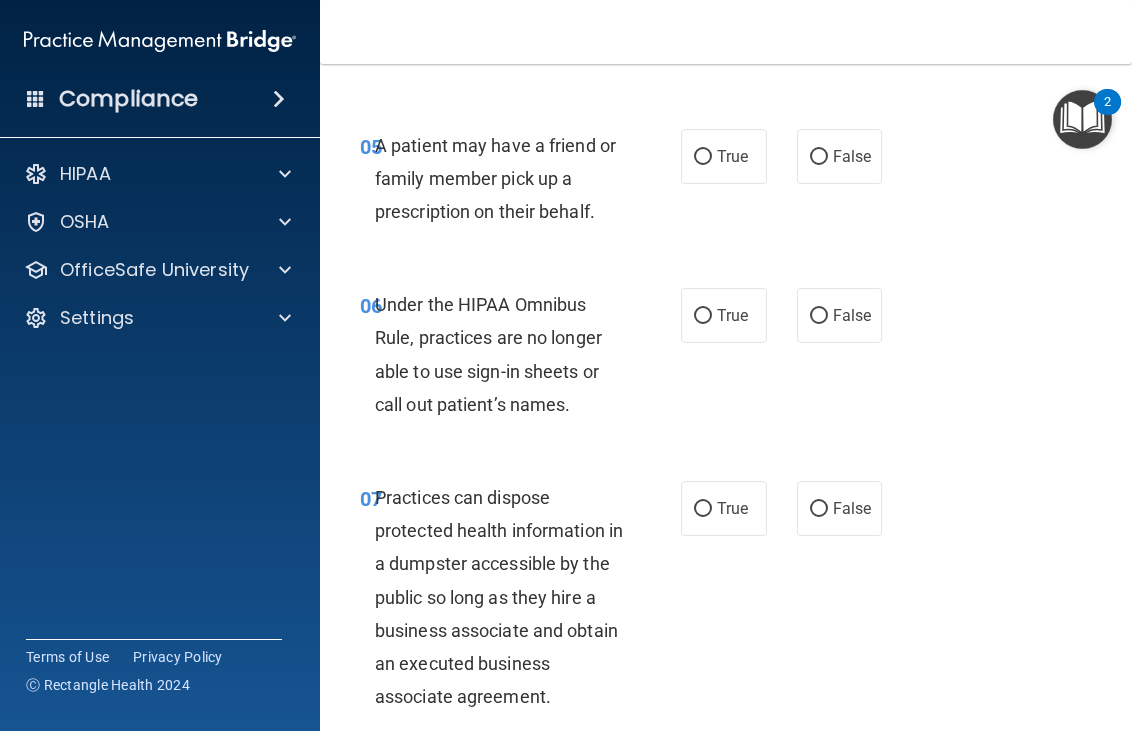 scroll, scrollTop: 1100, scrollLeft: 0, axis: vertical 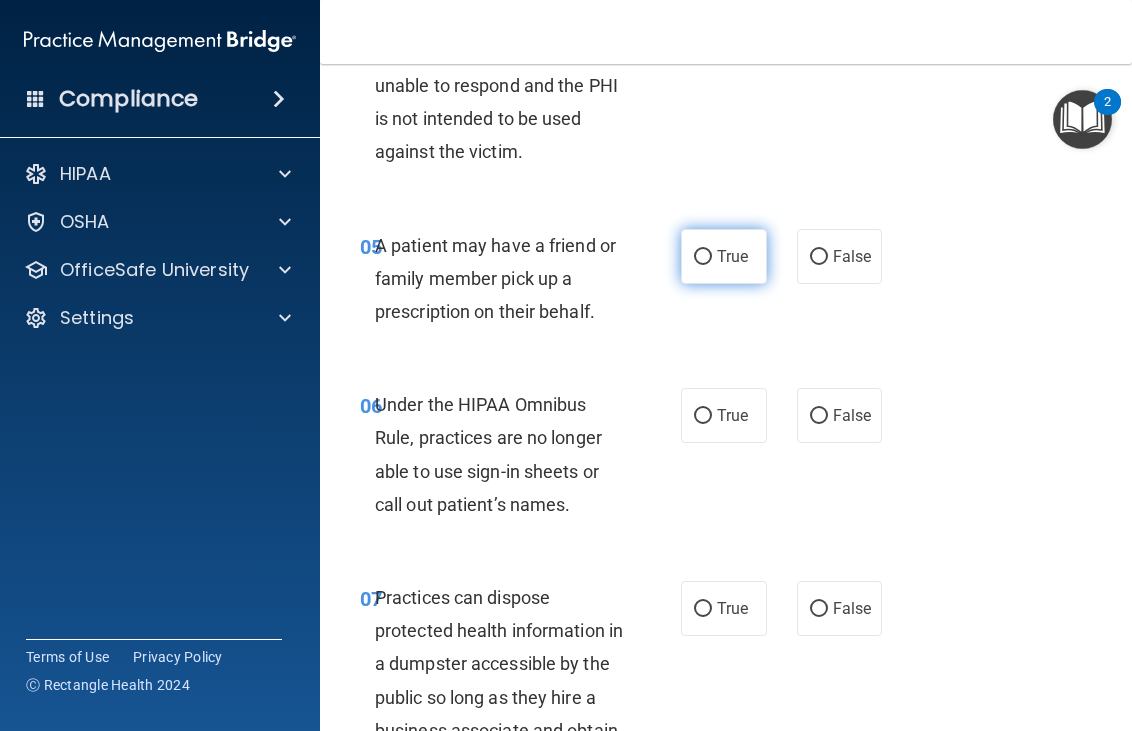 click on "True" at bounding box center [732, 256] 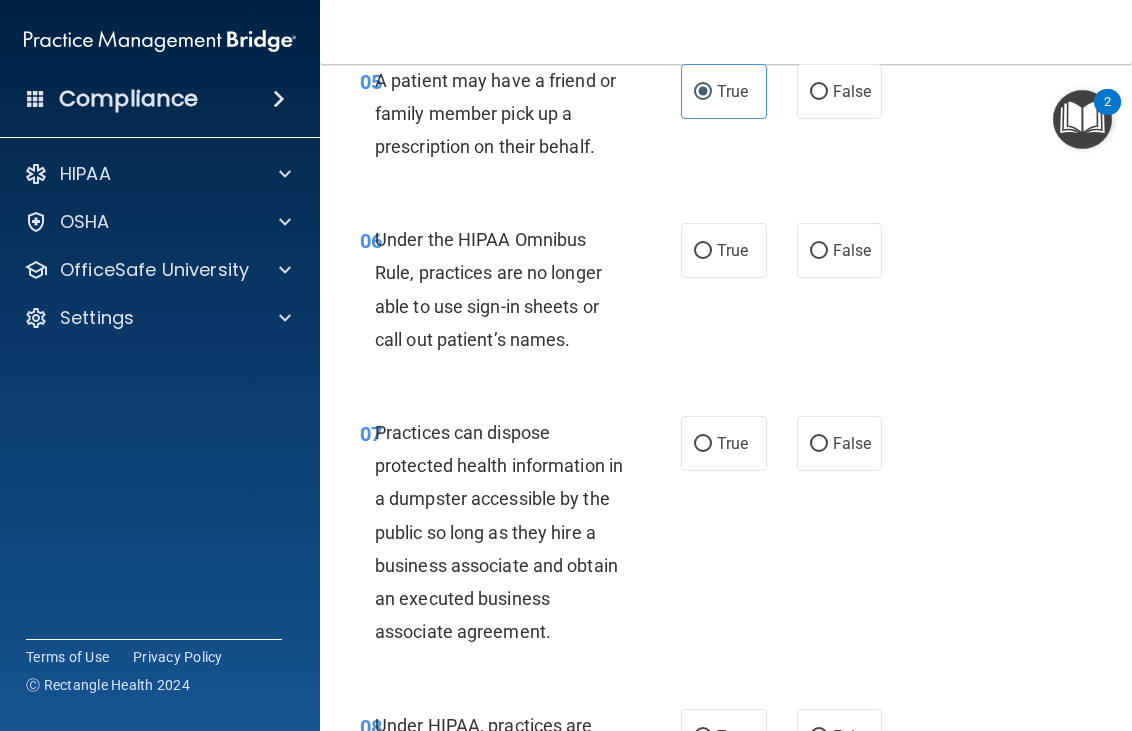 scroll, scrollTop: 1300, scrollLeft: 0, axis: vertical 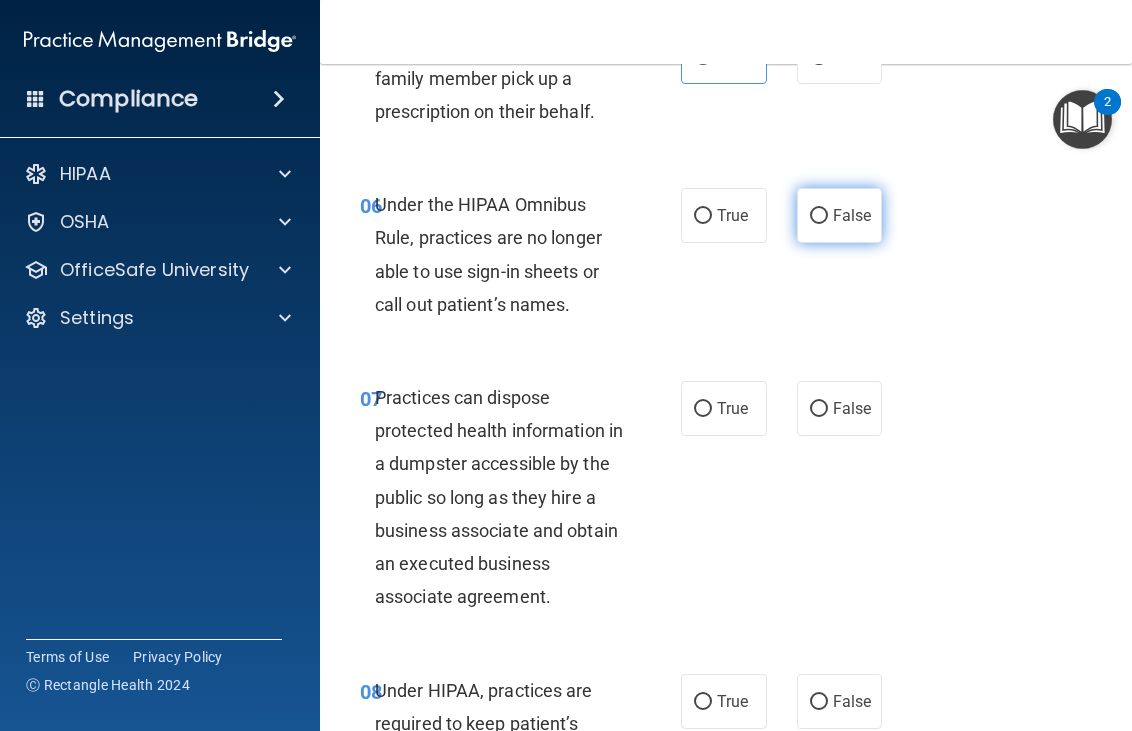 click on "False" at bounding box center [840, 215] 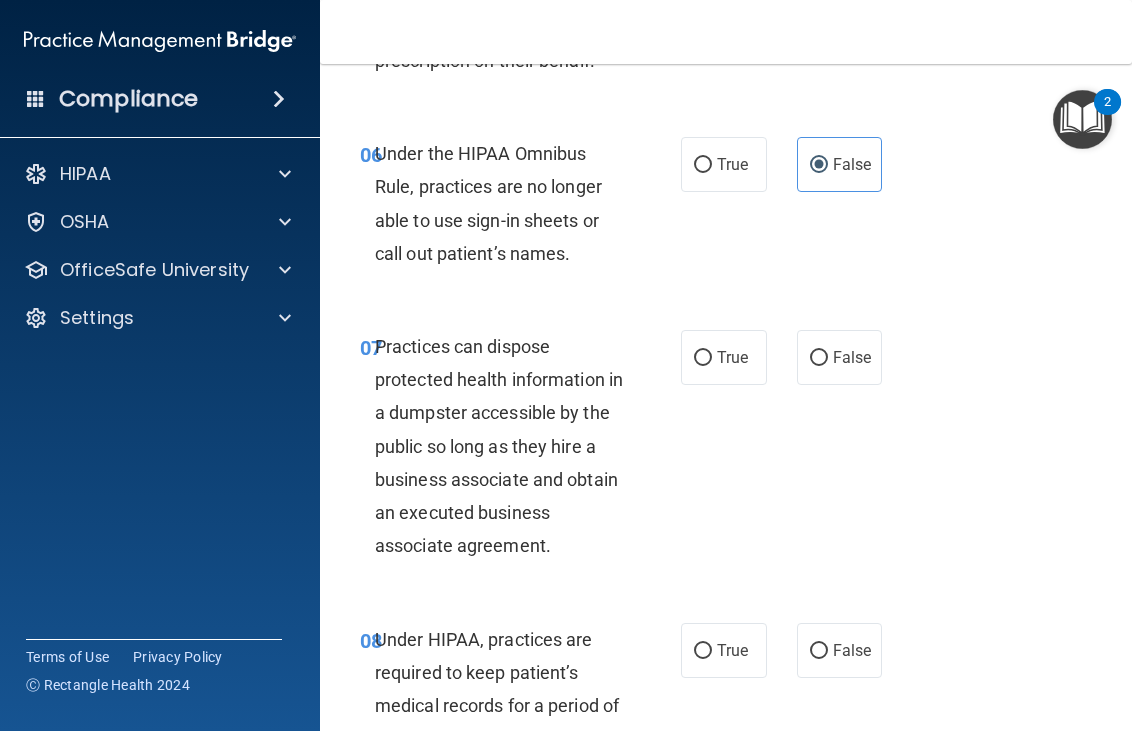 scroll, scrollTop: 1400, scrollLeft: 0, axis: vertical 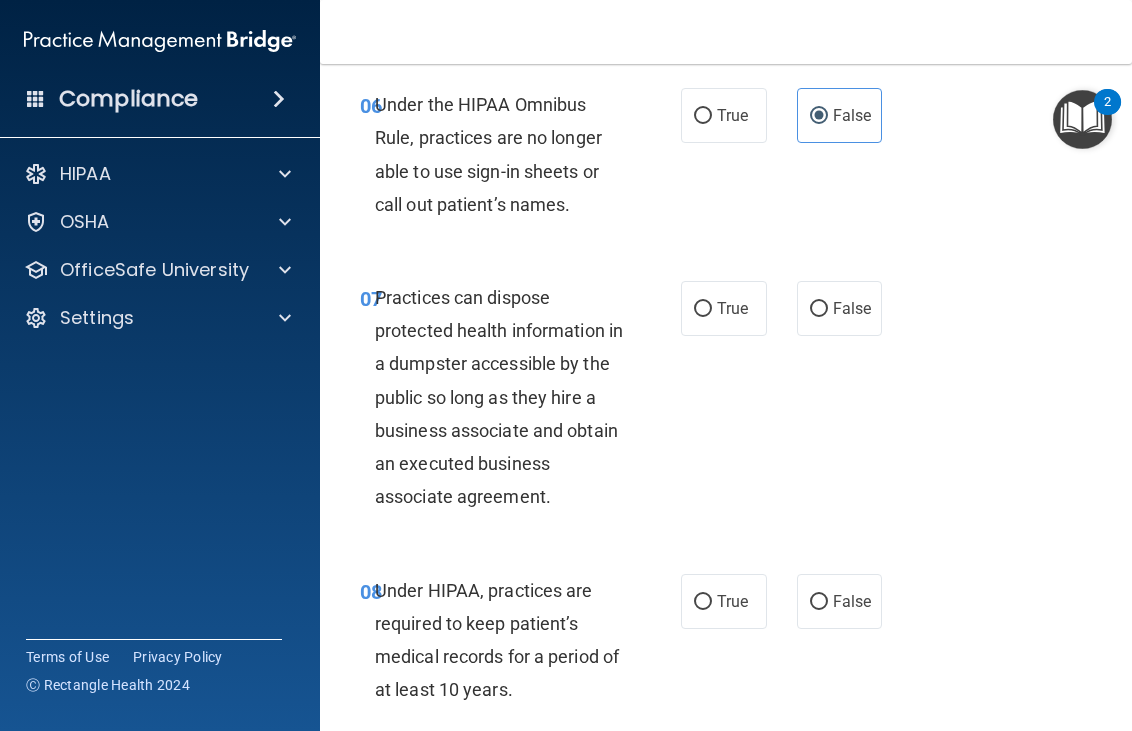 click on "True           False" at bounding box center [784, 308] 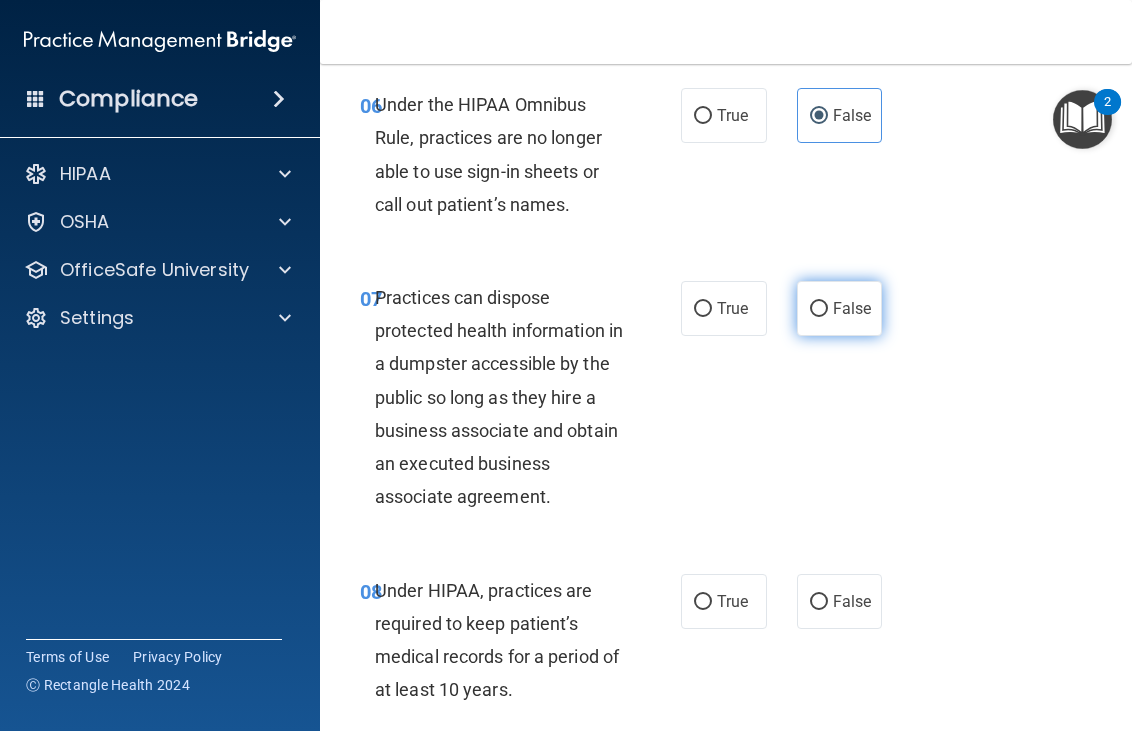 click on "False" at bounding box center (840, 308) 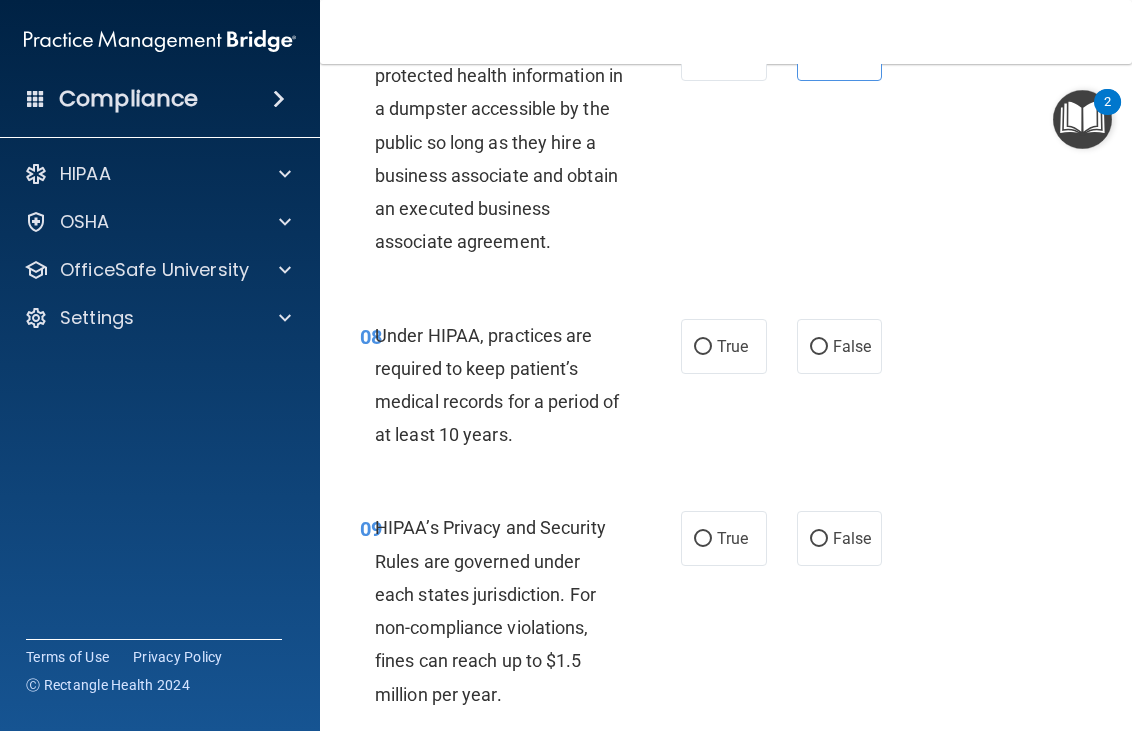 scroll, scrollTop: 1700, scrollLeft: 0, axis: vertical 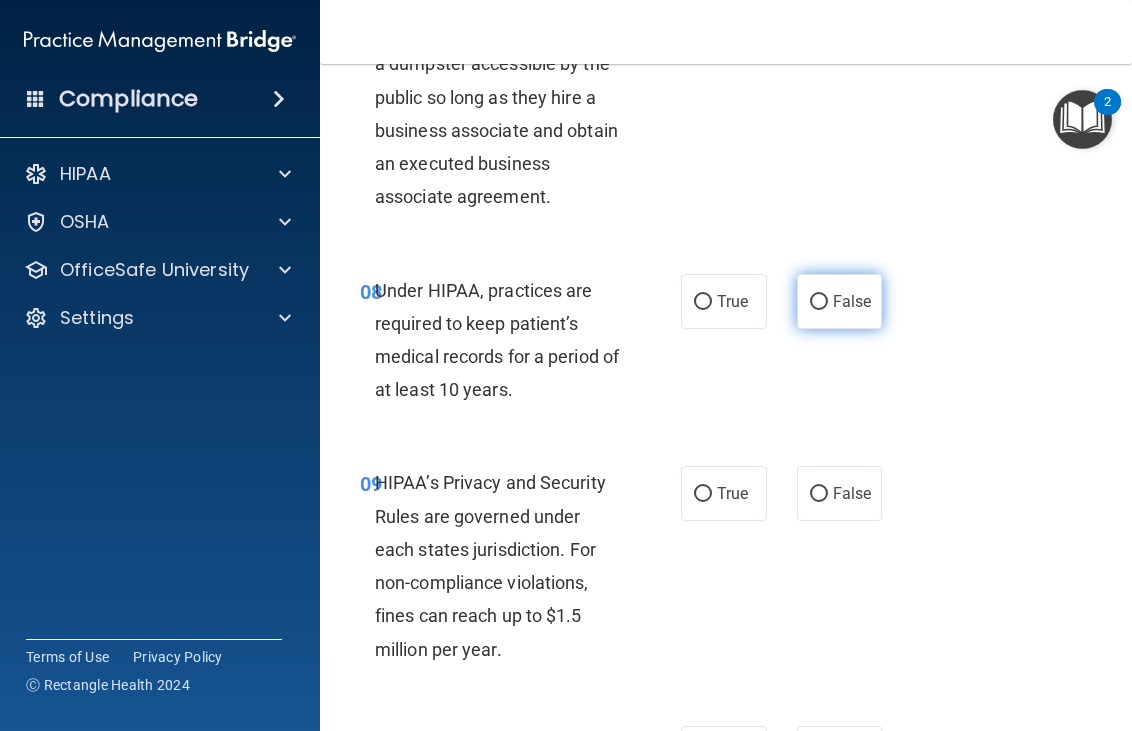 click on "False" at bounding box center [840, 301] 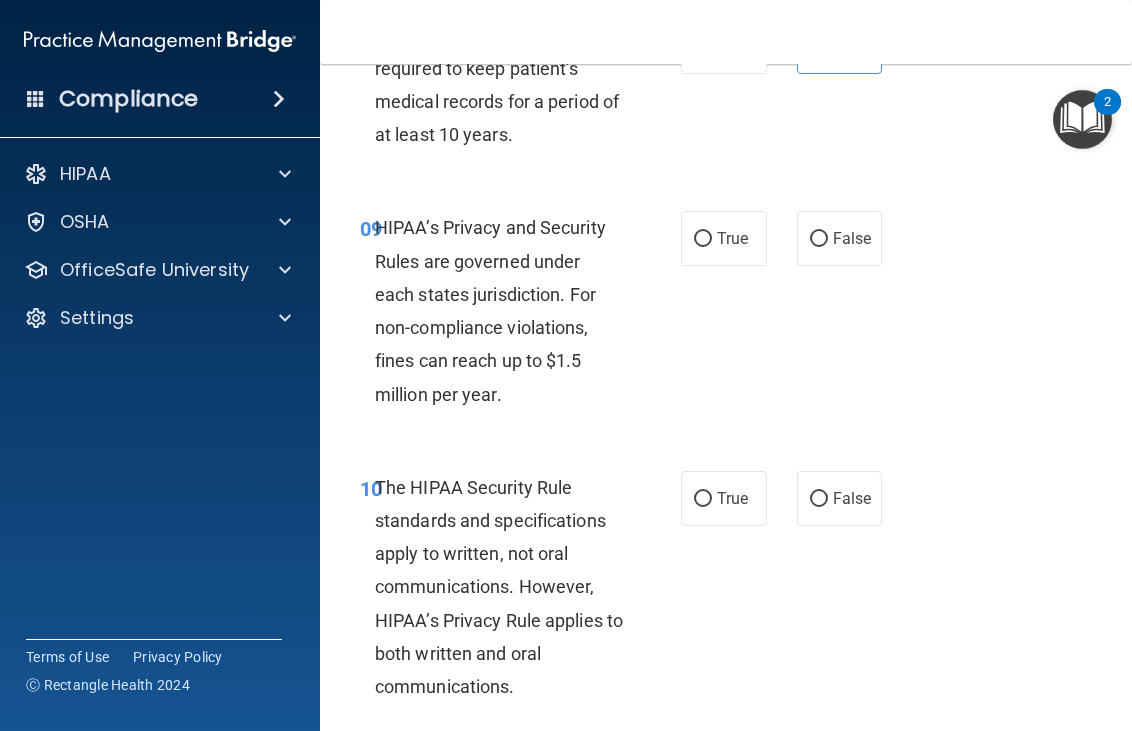 scroll, scrollTop: 2000, scrollLeft: 0, axis: vertical 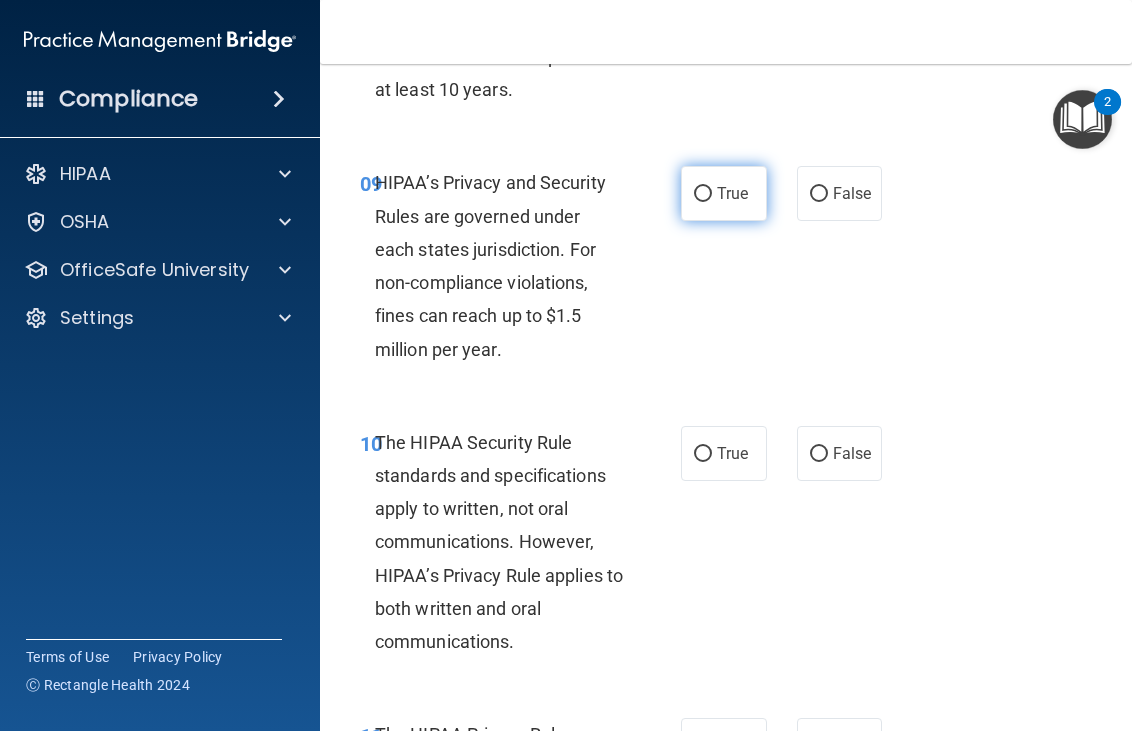 click on "True" at bounding box center [724, 193] 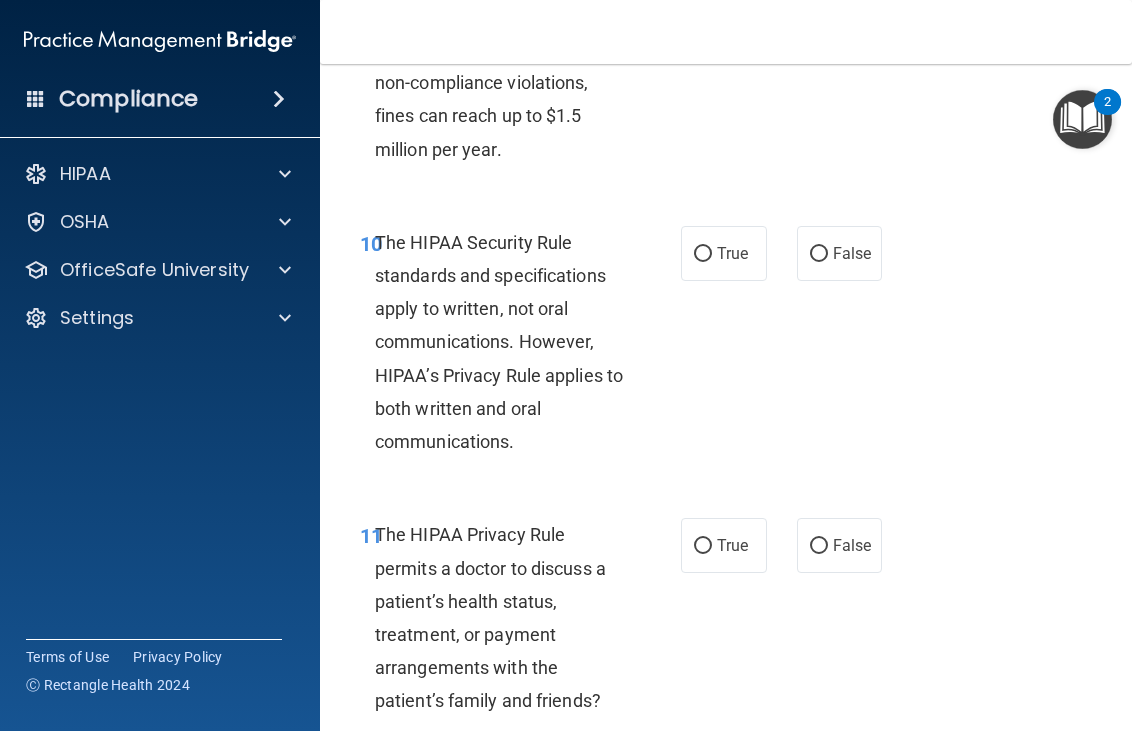 scroll, scrollTop: 2300, scrollLeft: 0, axis: vertical 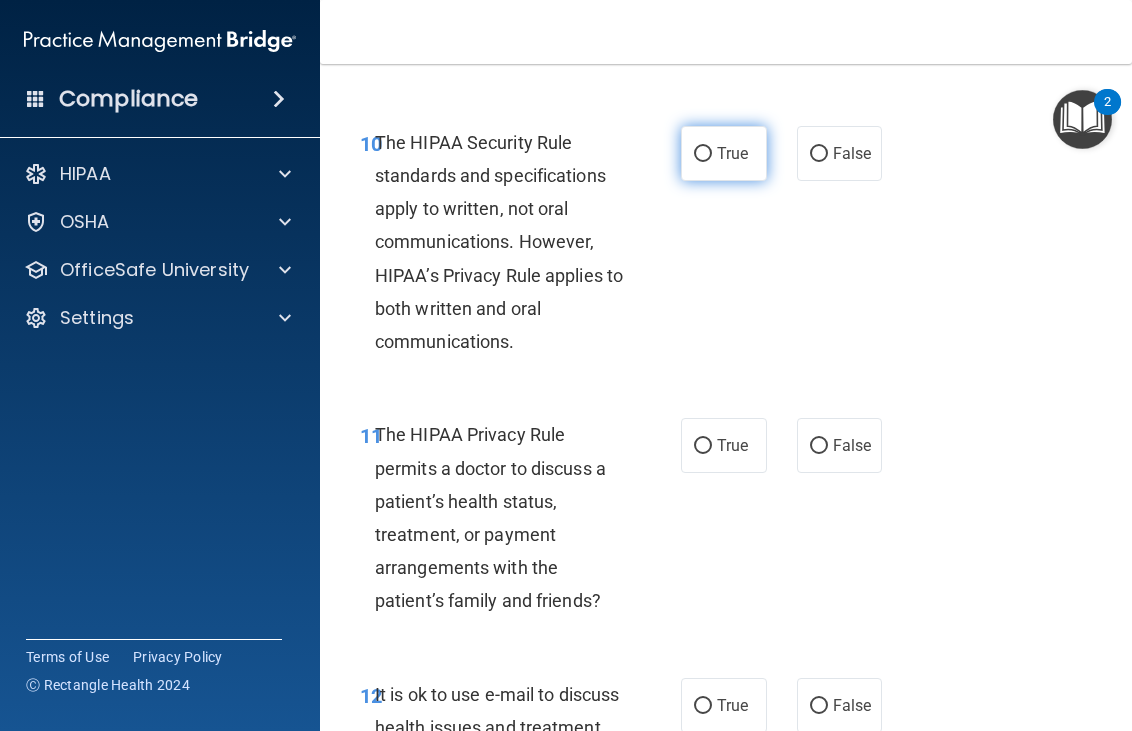 click on "True" at bounding box center [732, 153] 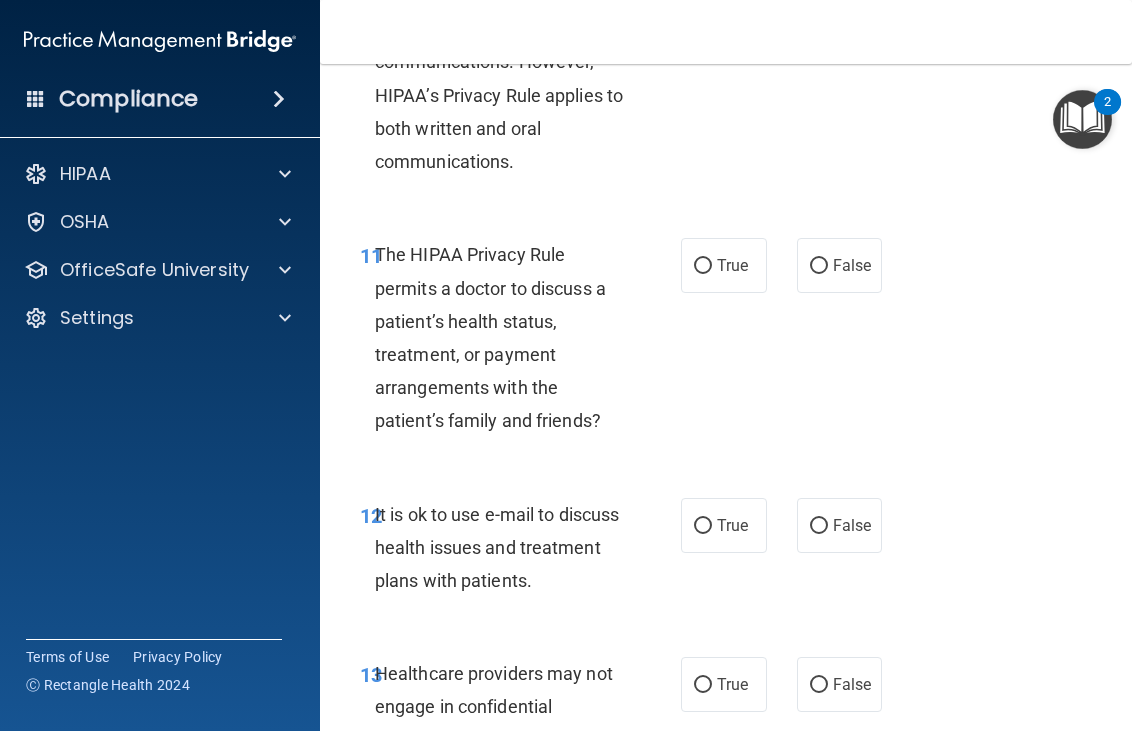 scroll, scrollTop: 2500, scrollLeft: 0, axis: vertical 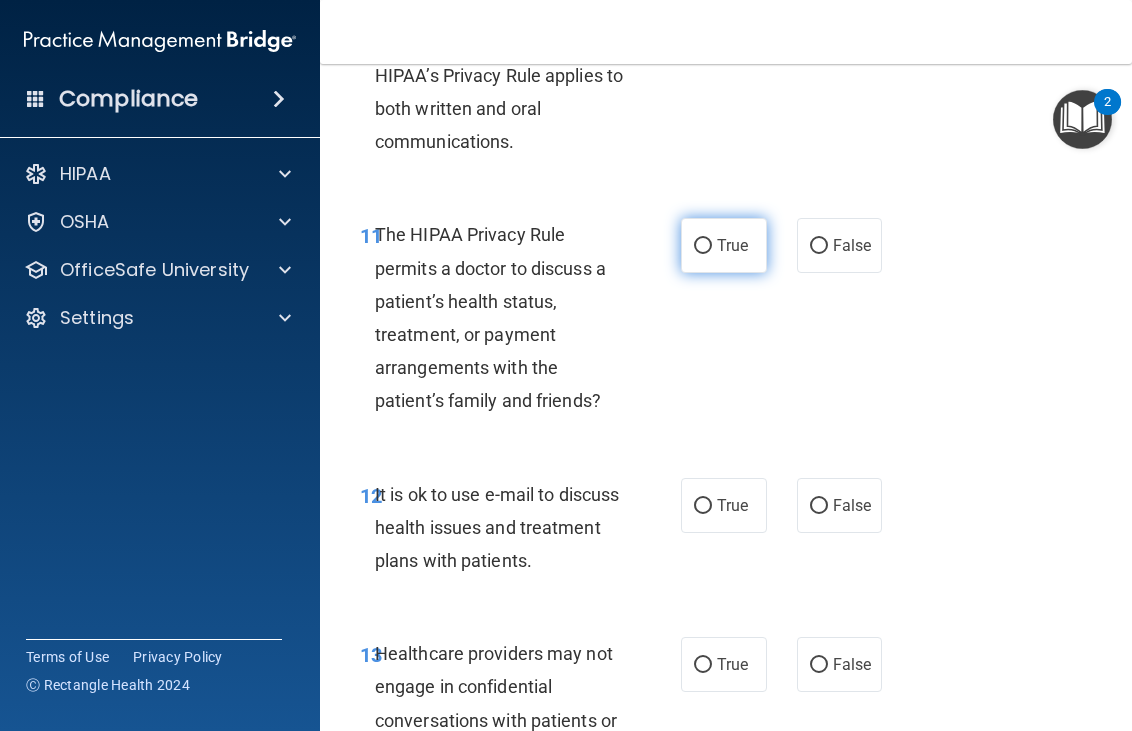 click on "True" at bounding box center [703, 246] 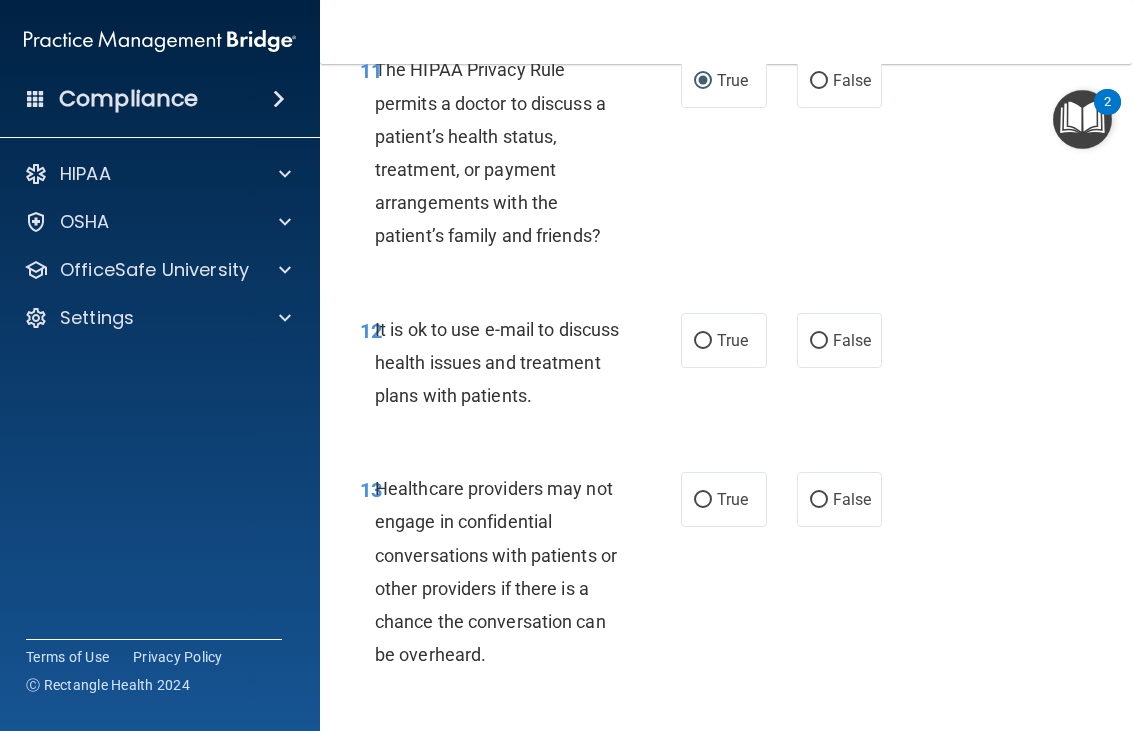 scroll, scrollTop: 2700, scrollLeft: 0, axis: vertical 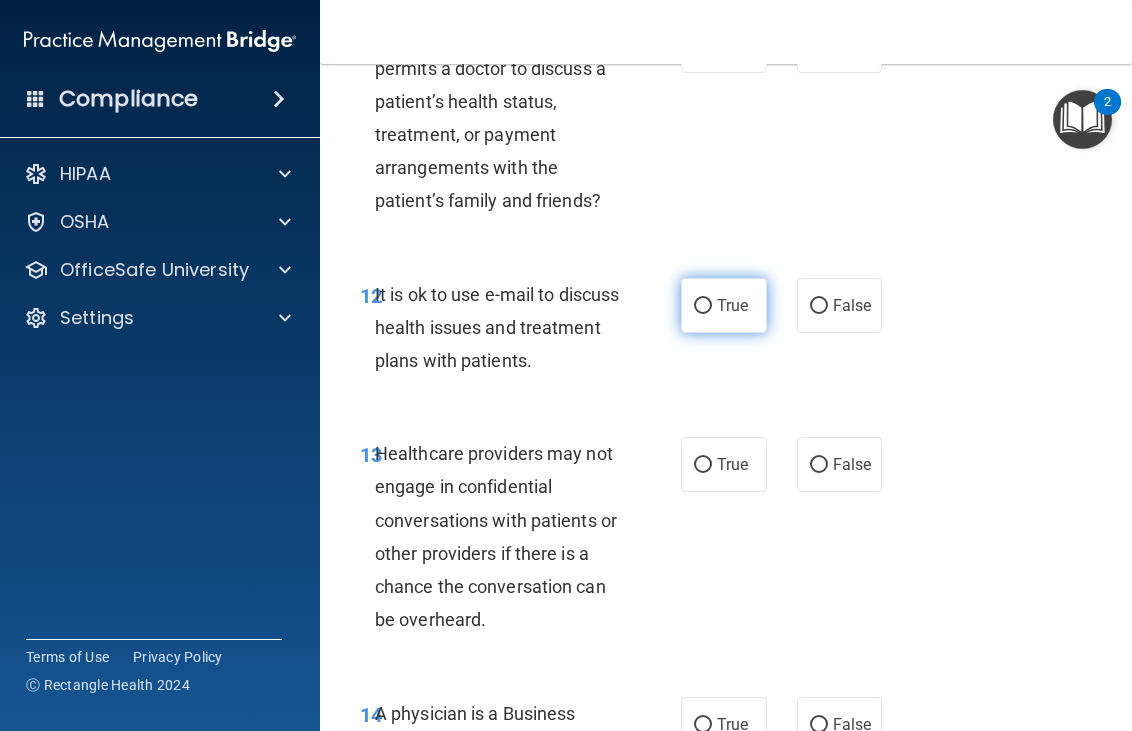click on "True" at bounding box center [732, 305] 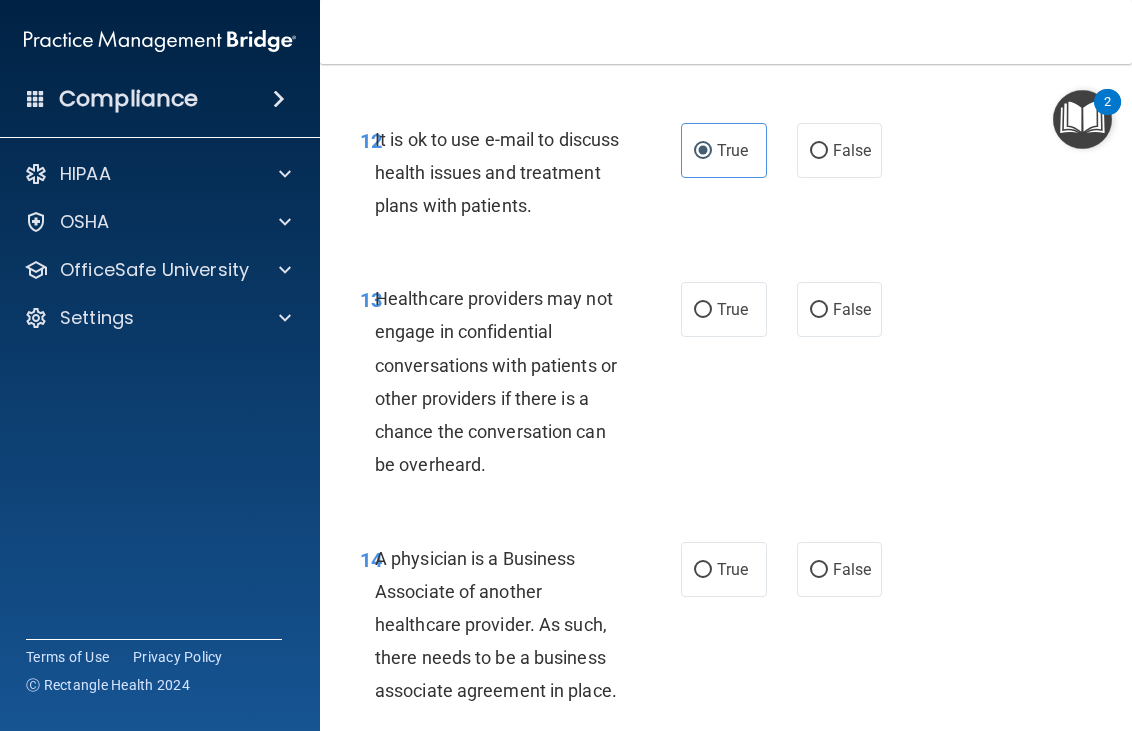 scroll, scrollTop: 2900, scrollLeft: 0, axis: vertical 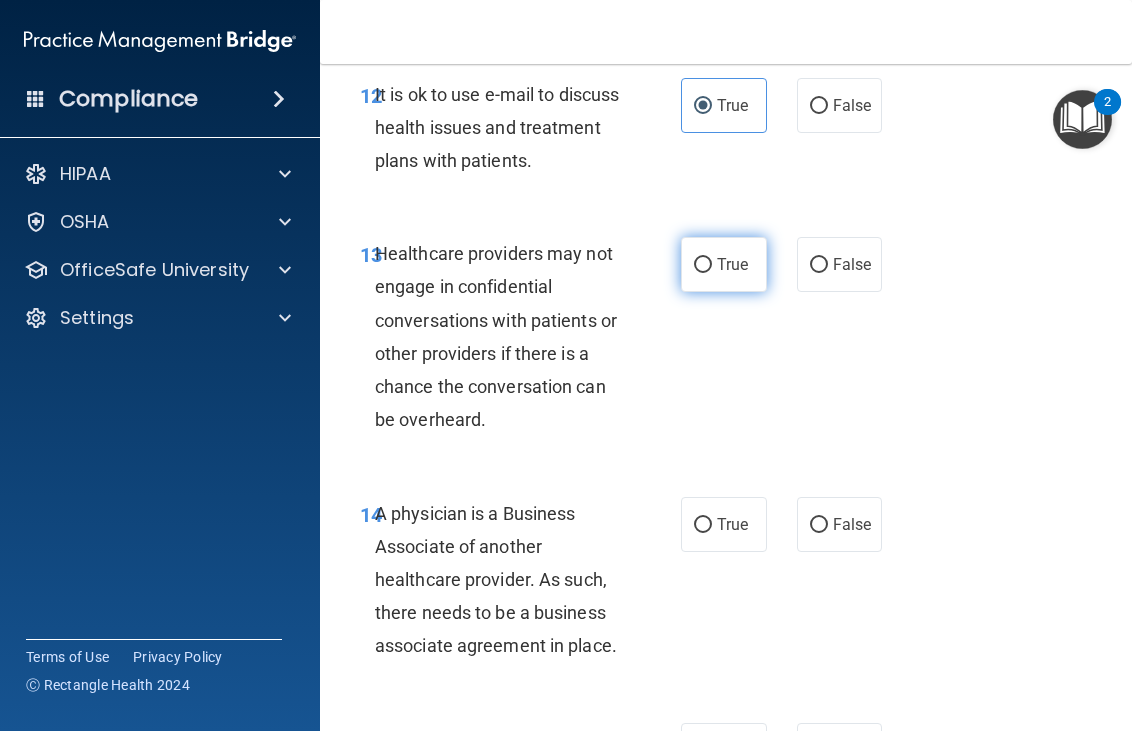 click on "True" at bounding box center [724, 264] 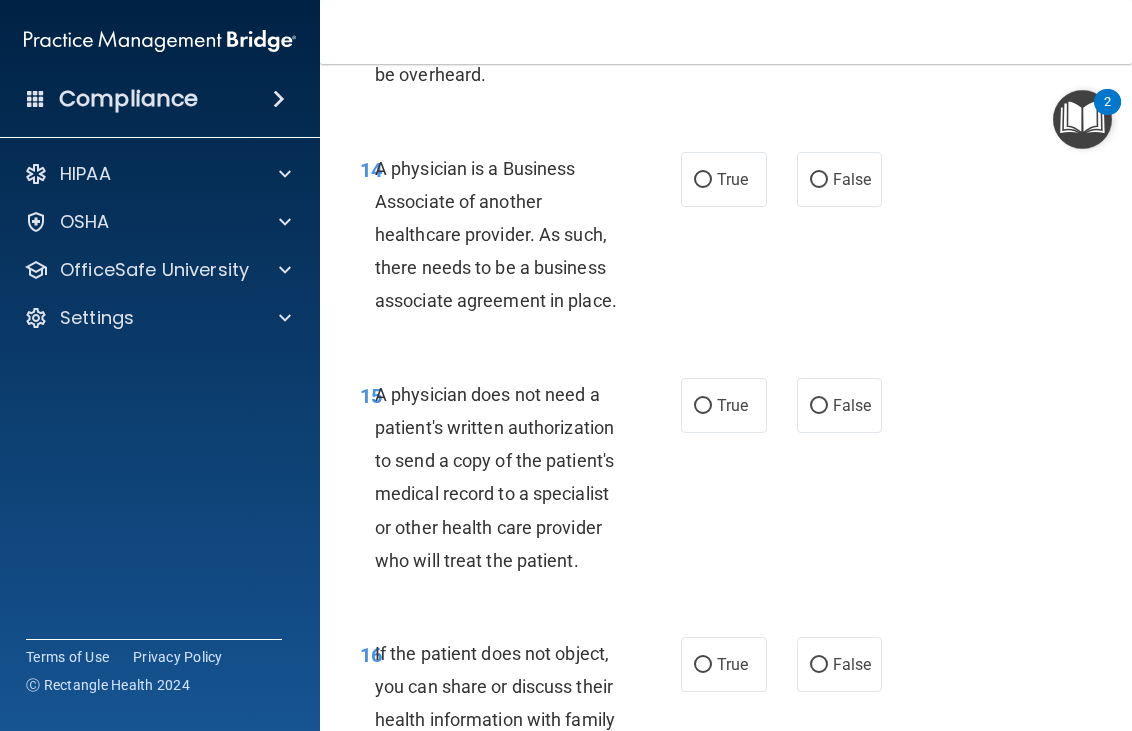 scroll, scrollTop: 3300, scrollLeft: 0, axis: vertical 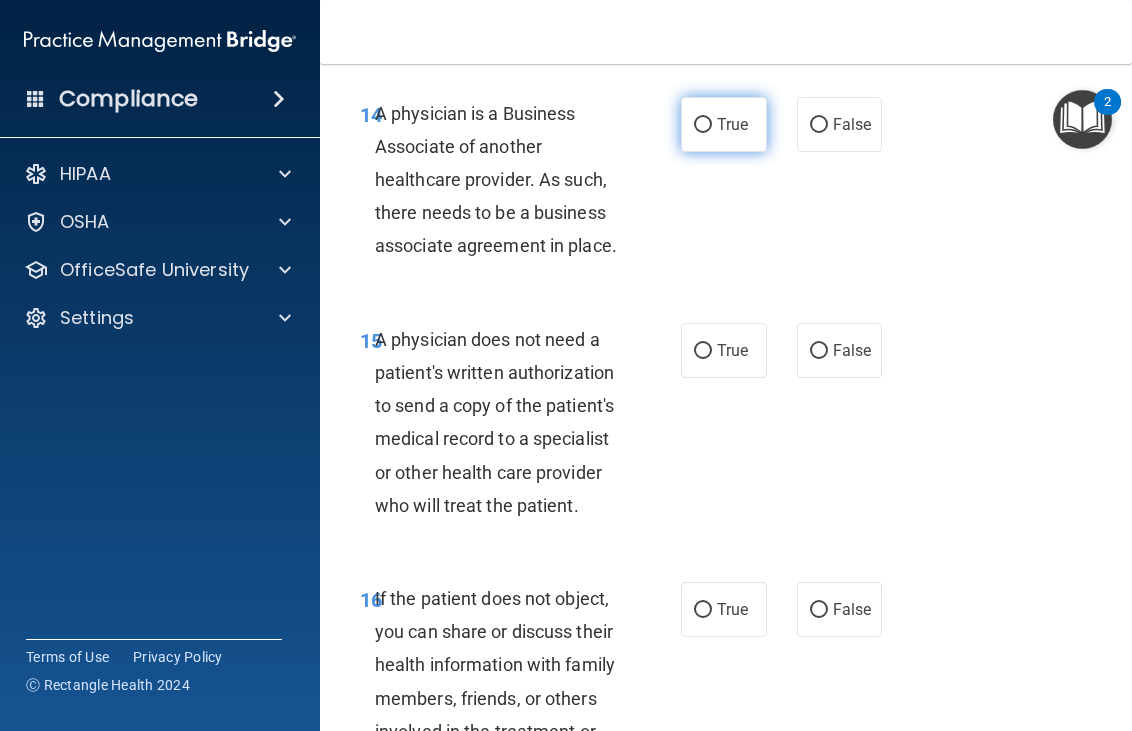 click on "True" at bounding box center (724, 124) 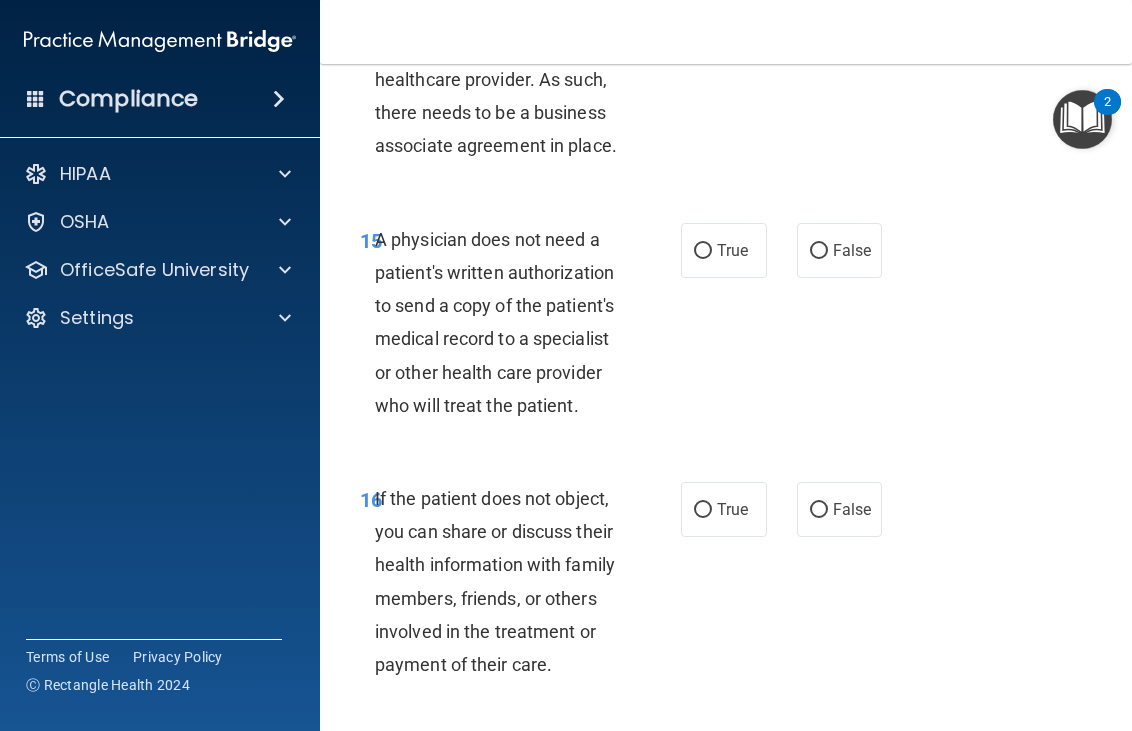 scroll, scrollTop: 3500, scrollLeft: 0, axis: vertical 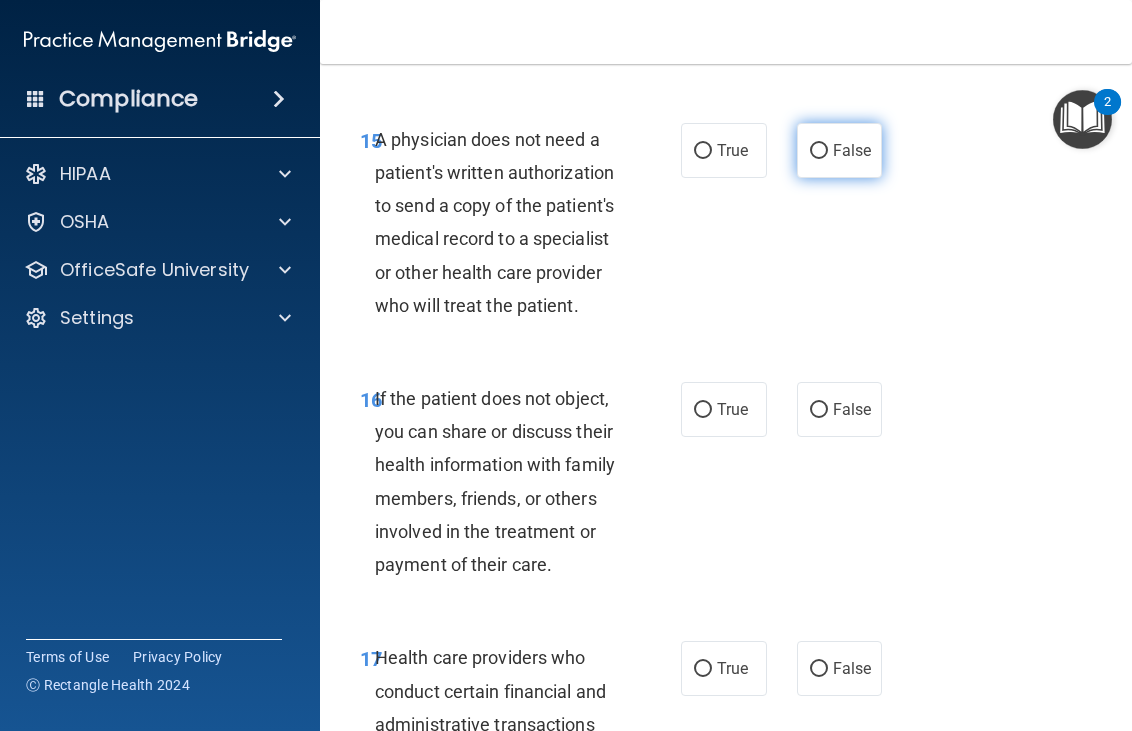 click on "False" at bounding box center (852, 150) 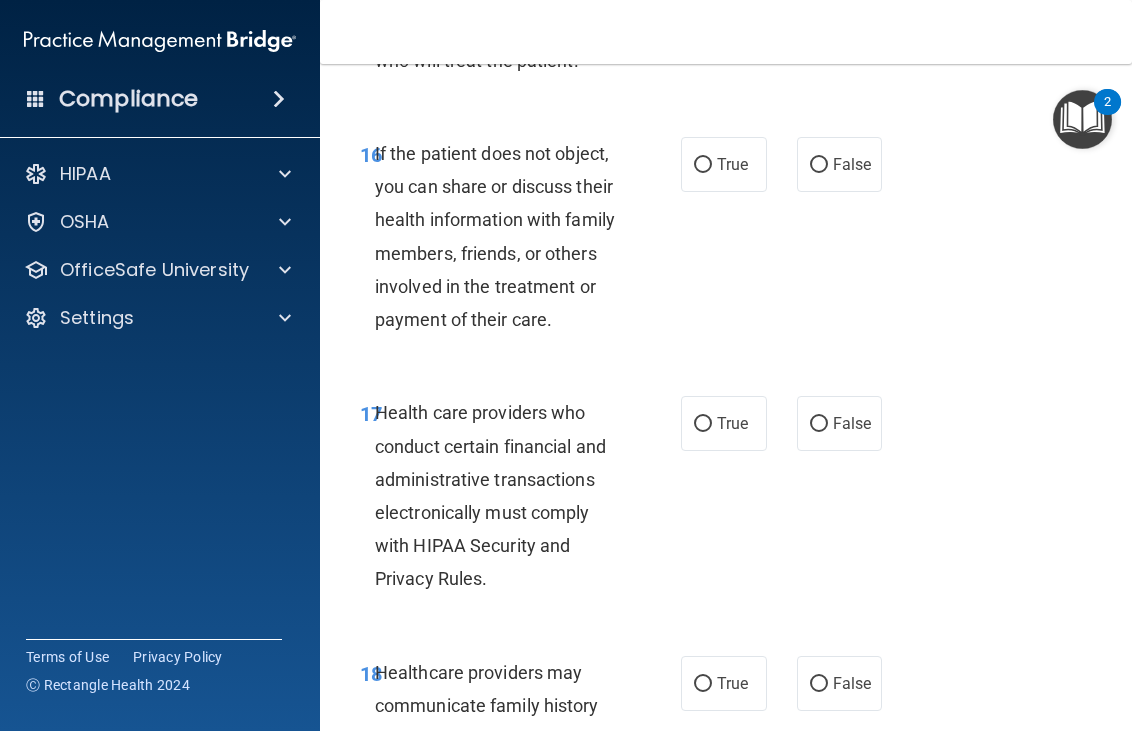 scroll, scrollTop: 3700, scrollLeft: 0, axis: vertical 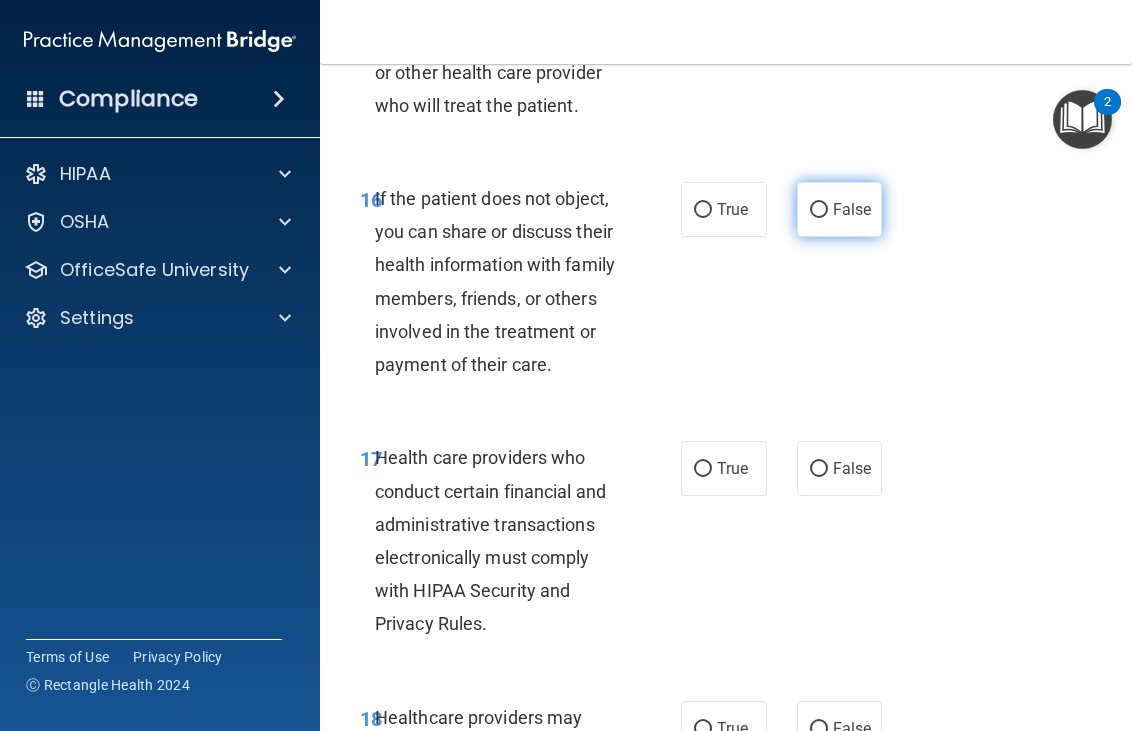 click on "False" at bounding box center [840, 209] 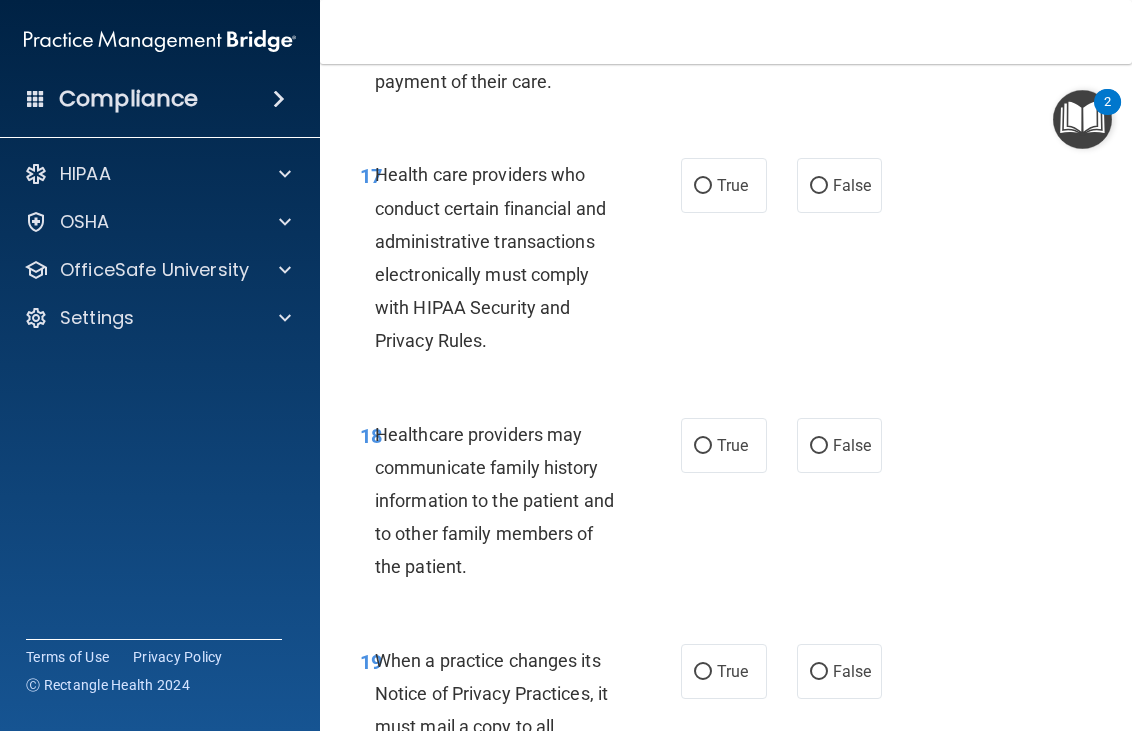 scroll, scrollTop: 4000, scrollLeft: 0, axis: vertical 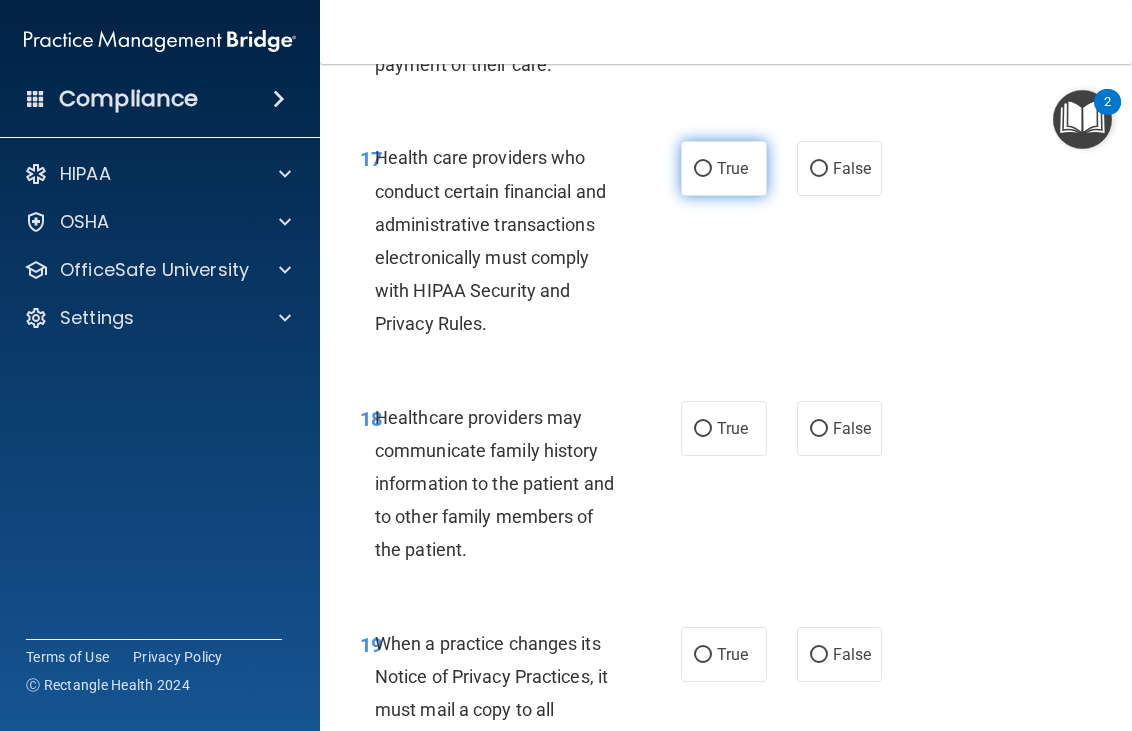 click on "True" at bounding box center [724, 168] 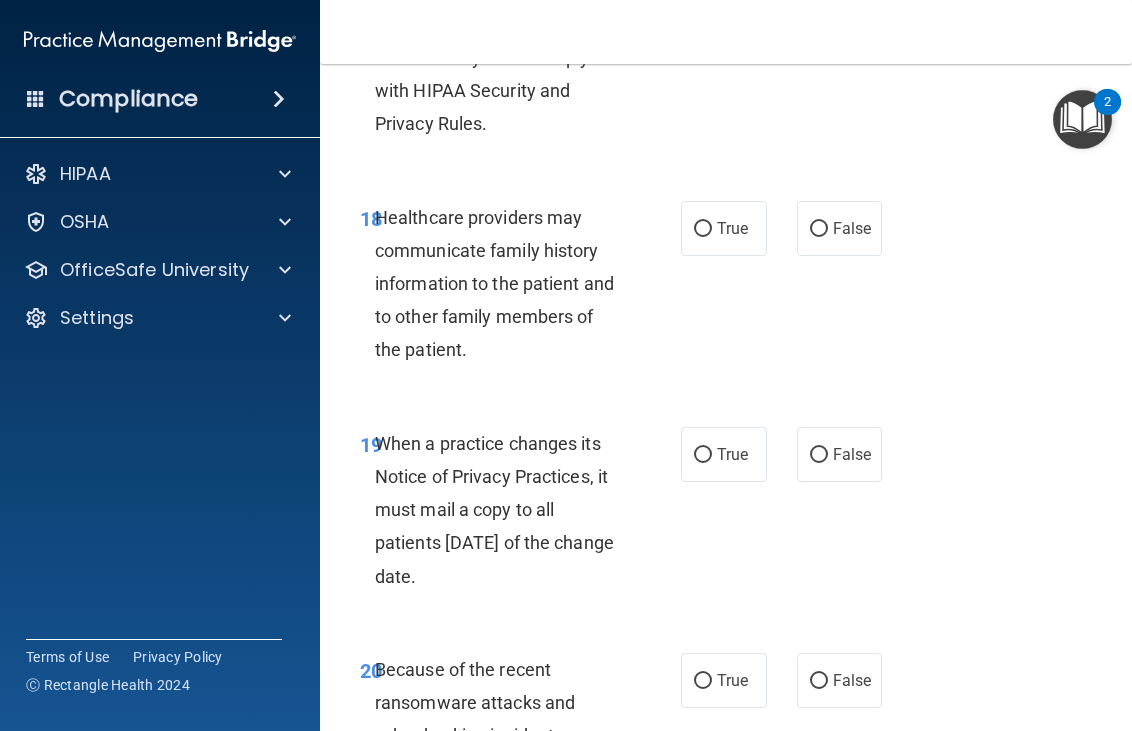 scroll, scrollTop: 4300, scrollLeft: 0, axis: vertical 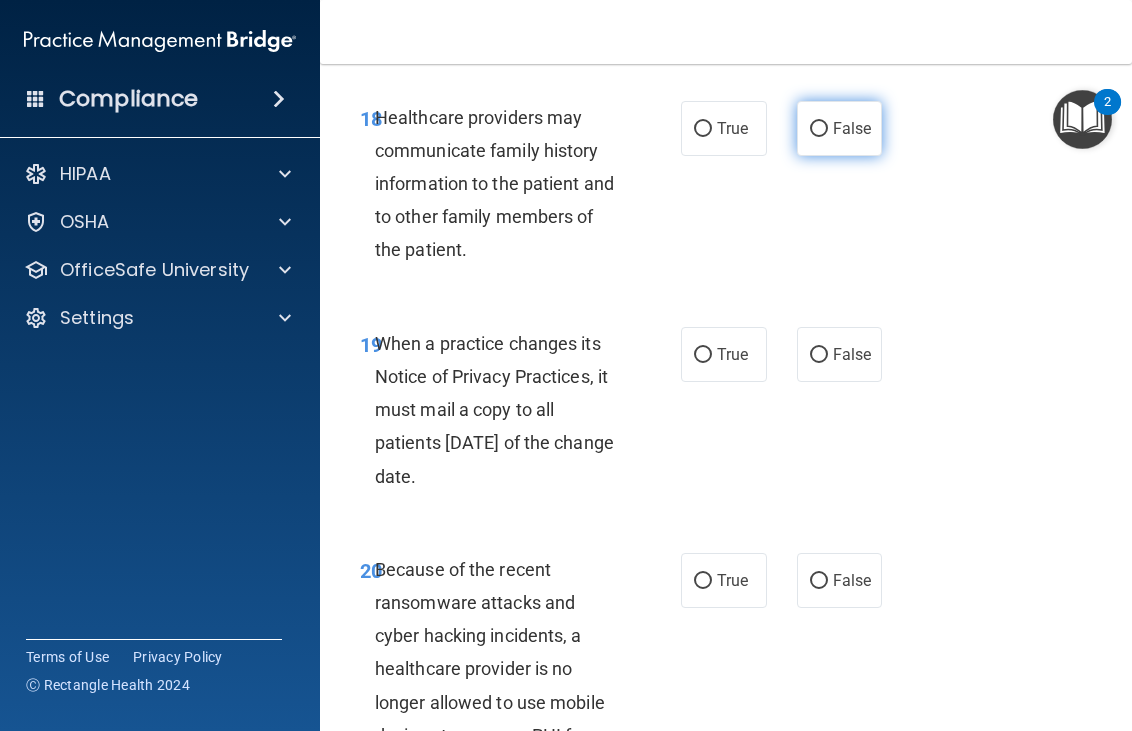click on "False" at bounding box center [840, 128] 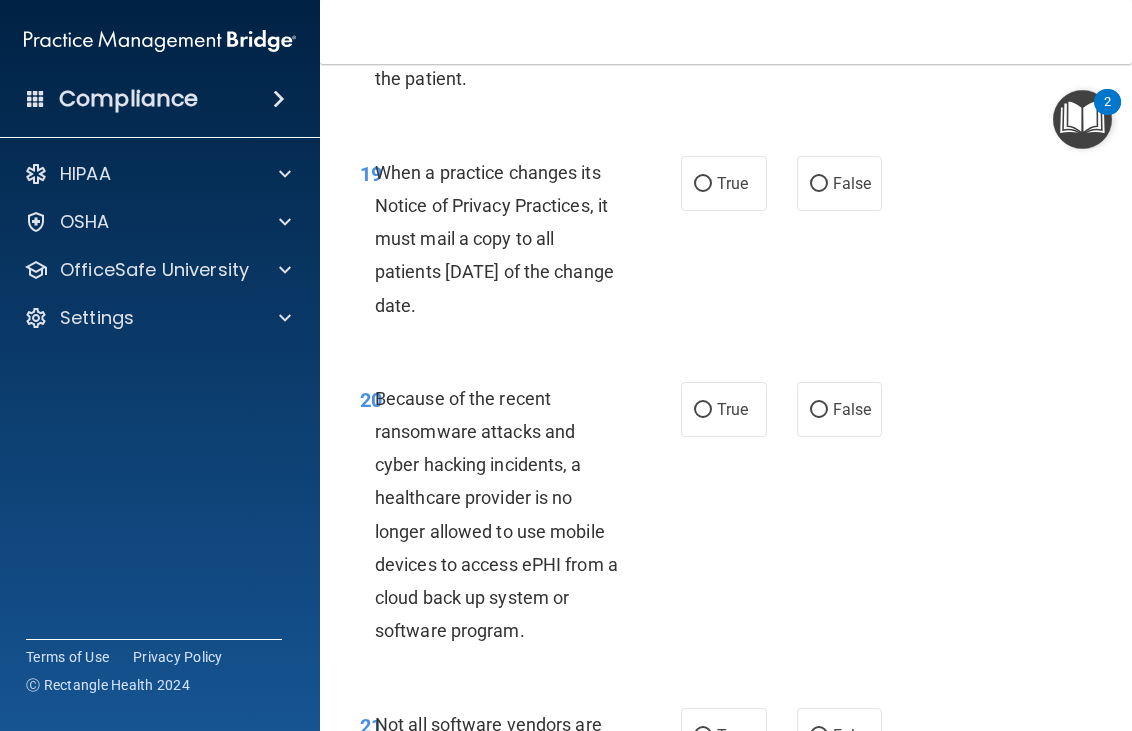 scroll, scrollTop: 4500, scrollLeft: 0, axis: vertical 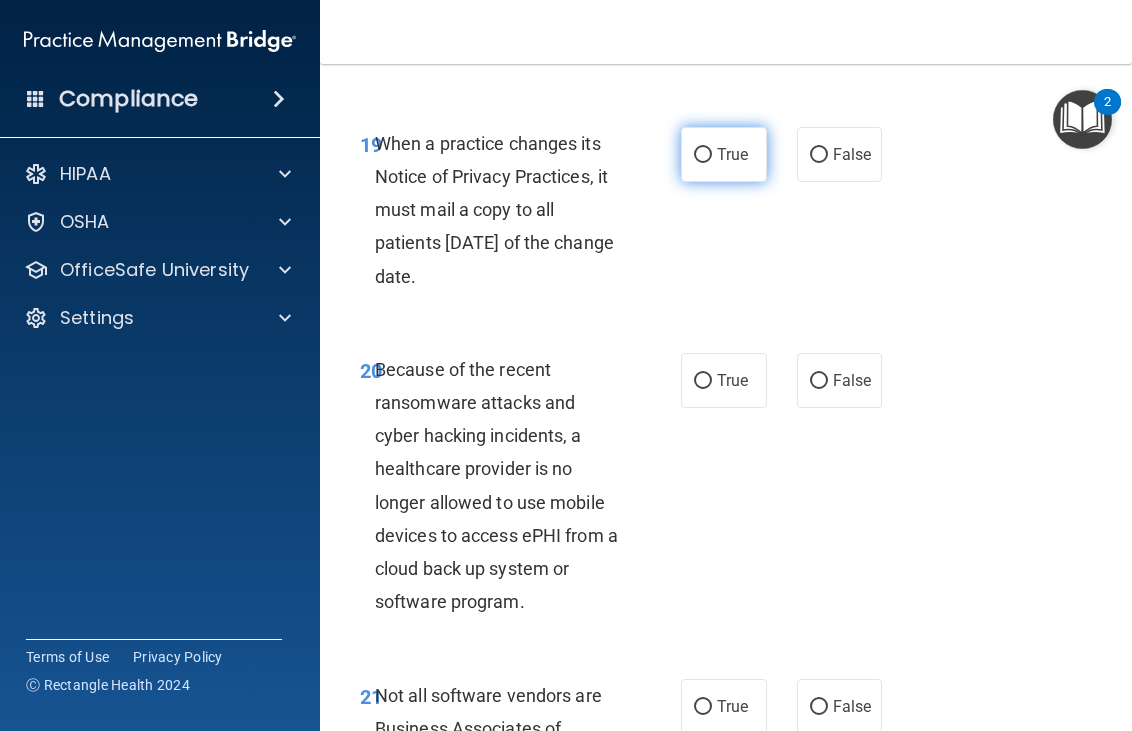 click on "True" at bounding box center [732, 154] 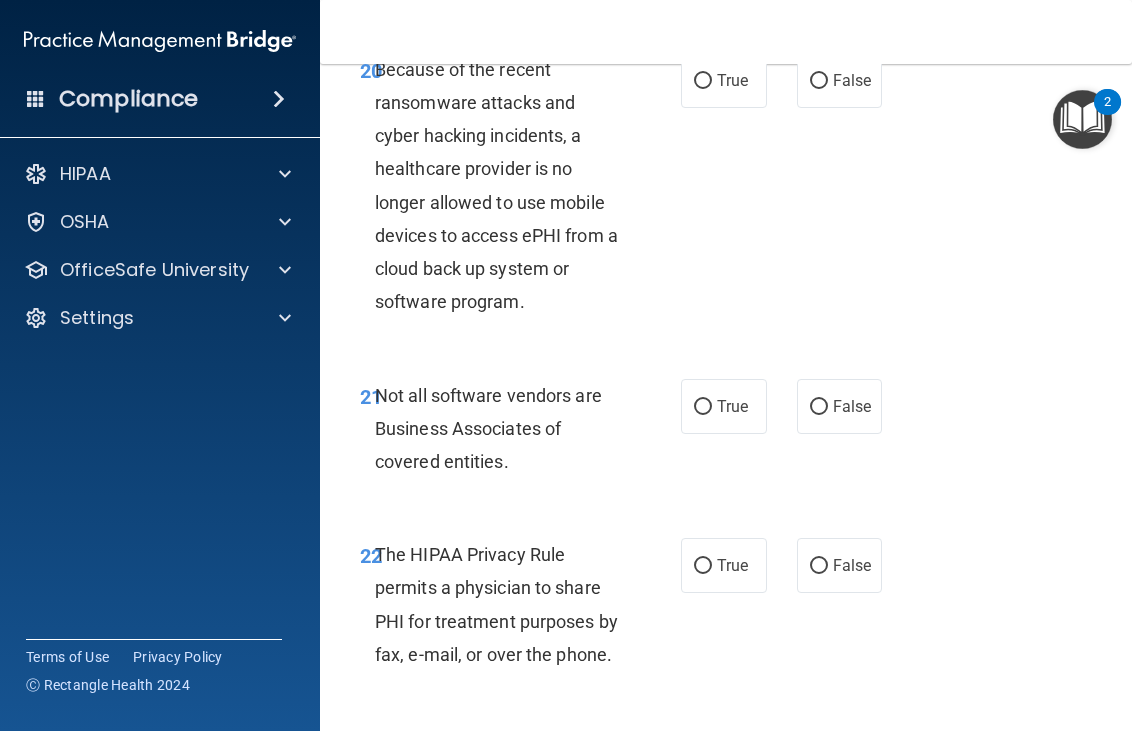 scroll, scrollTop: 4700, scrollLeft: 0, axis: vertical 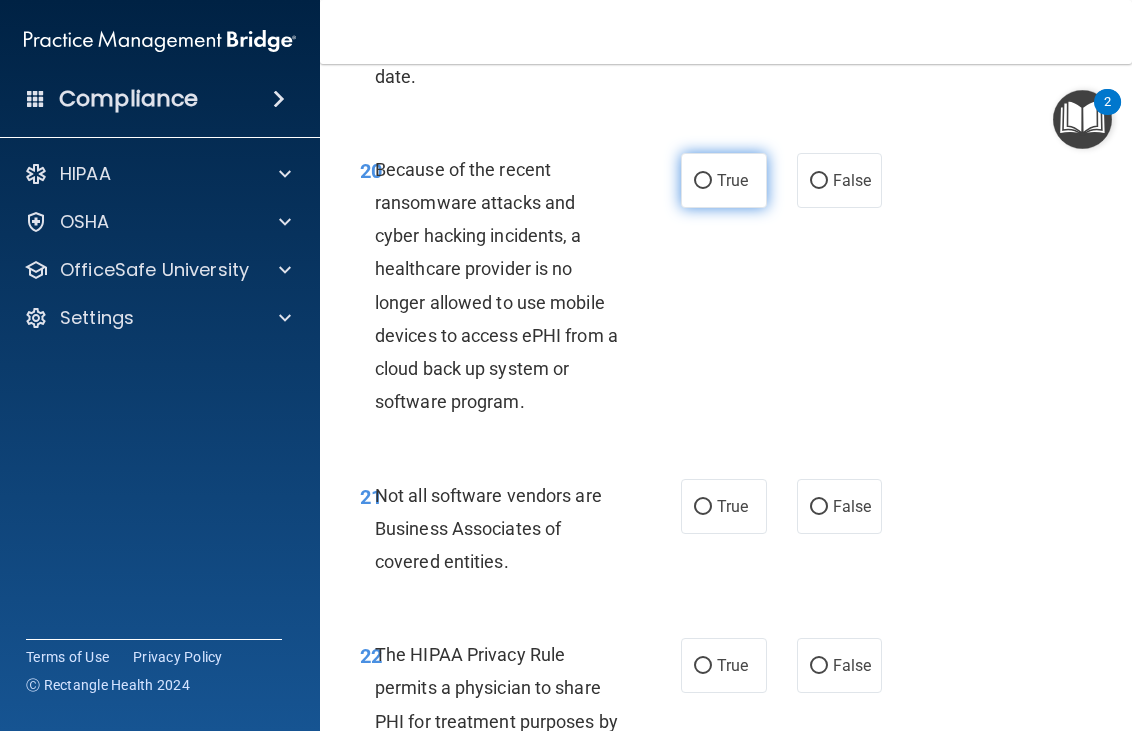 click on "True" at bounding box center [732, 180] 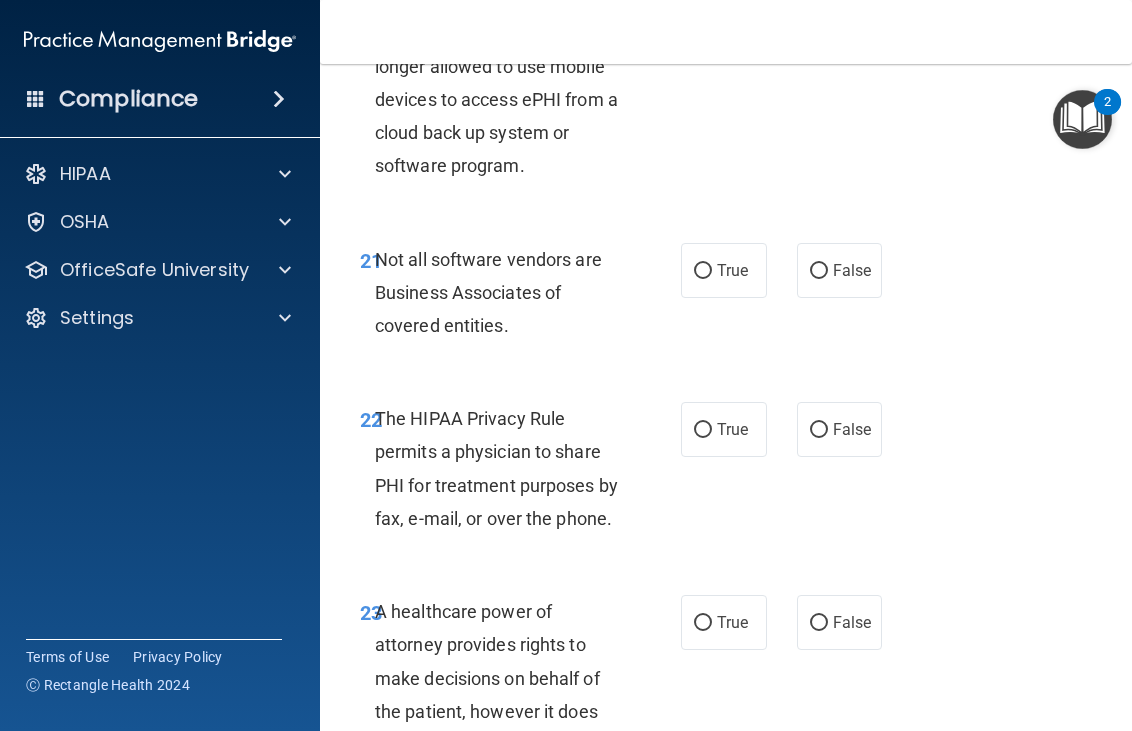 scroll, scrollTop: 5000, scrollLeft: 0, axis: vertical 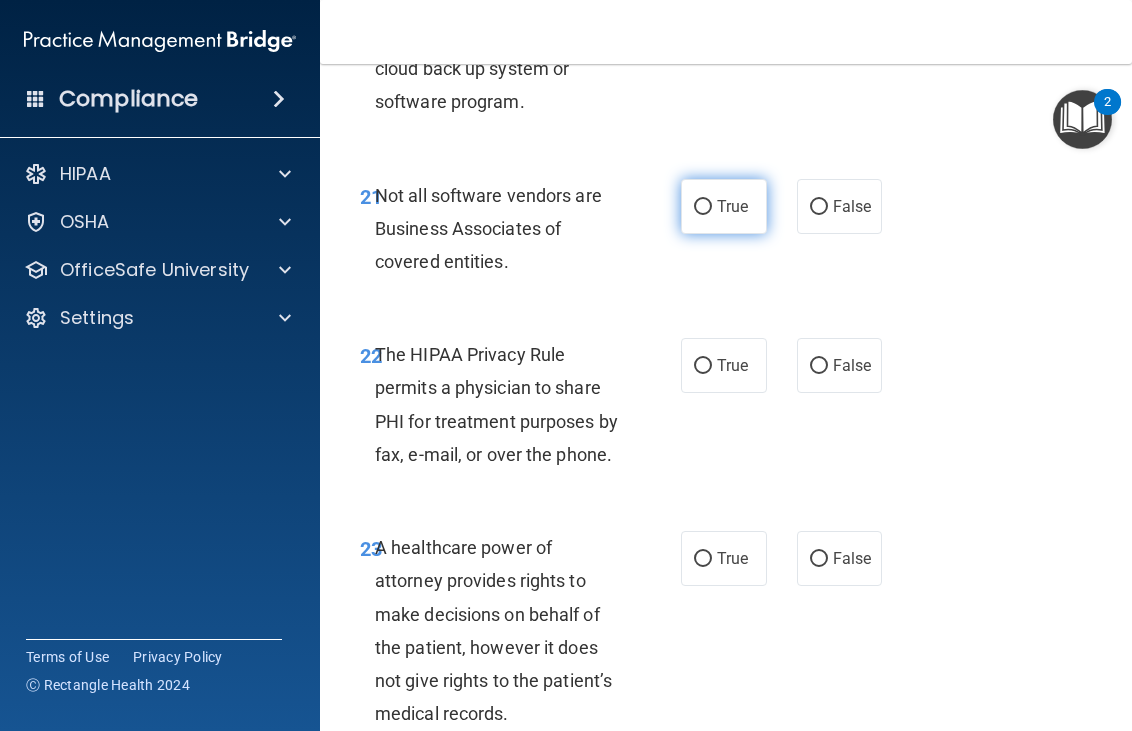 click on "True" at bounding box center [724, 206] 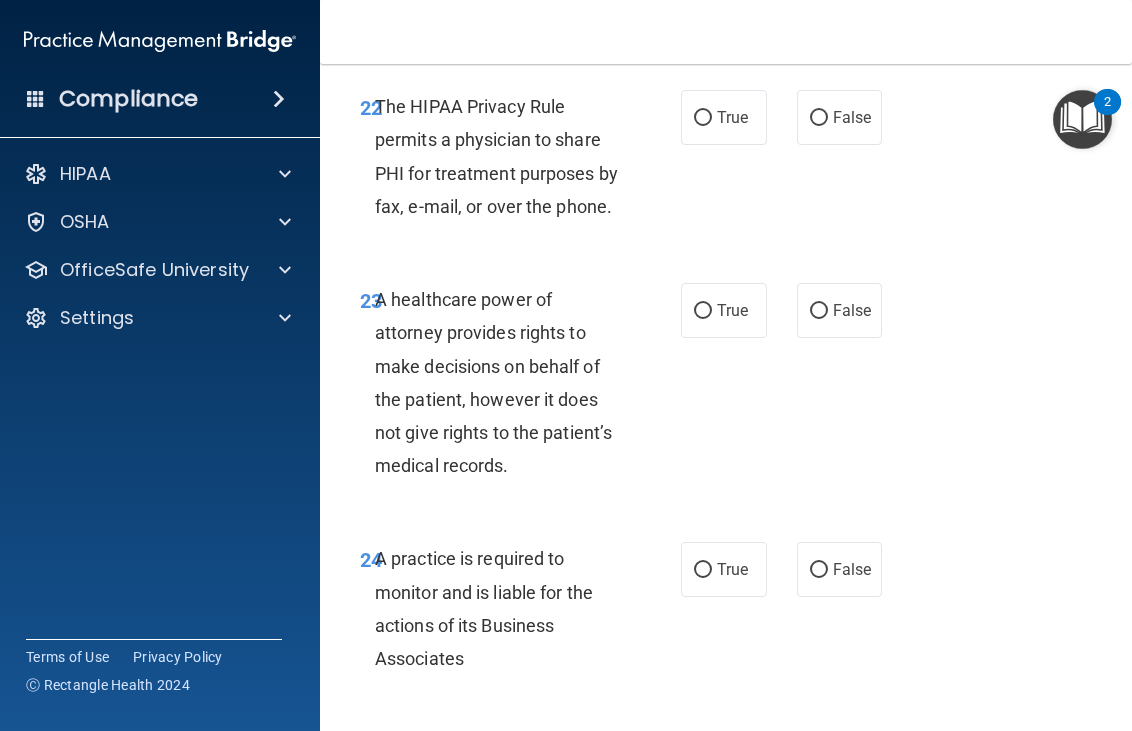 scroll, scrollTop: 5200, scrollLeft: 0, axis: vertical 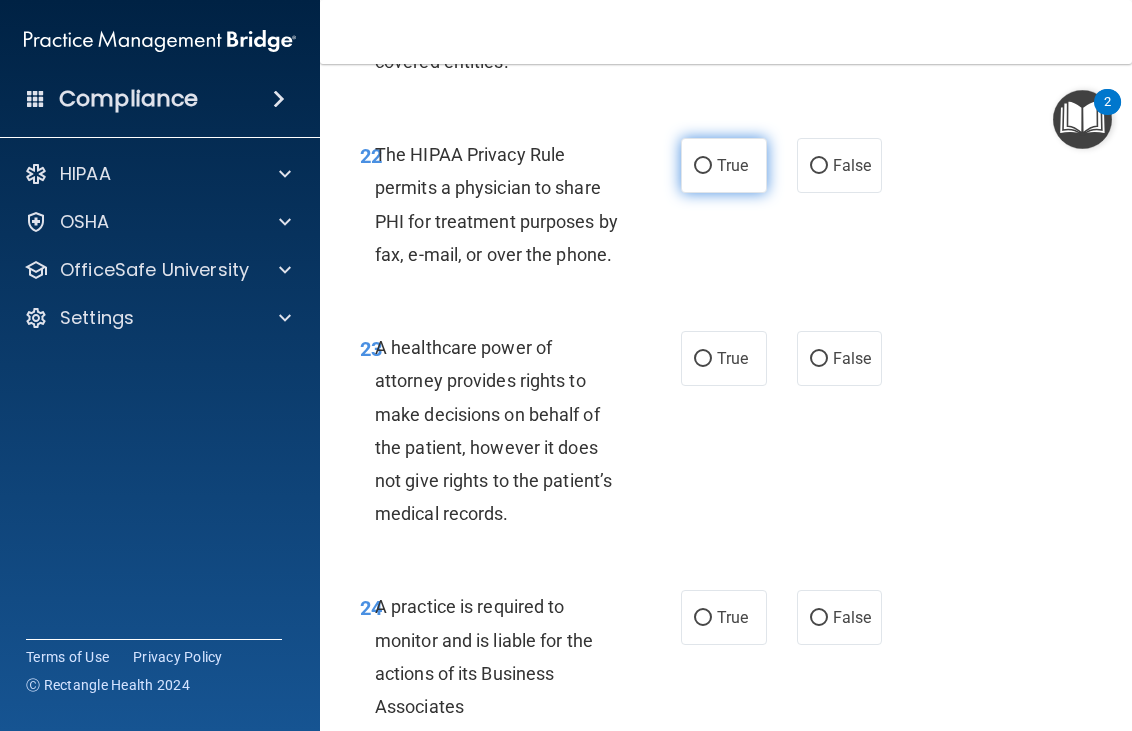 click on "True" at bounding box center [724, 165] 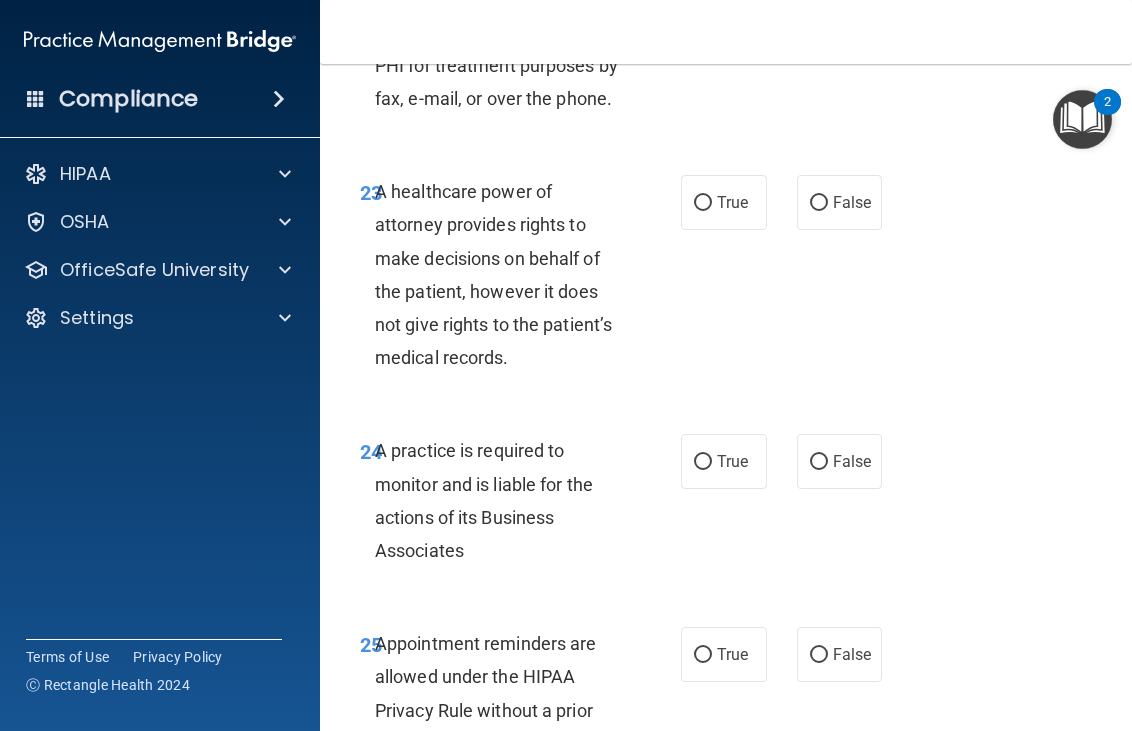 scroll, scrollTop: 5400, scrollLeft: 0, axis: vertical 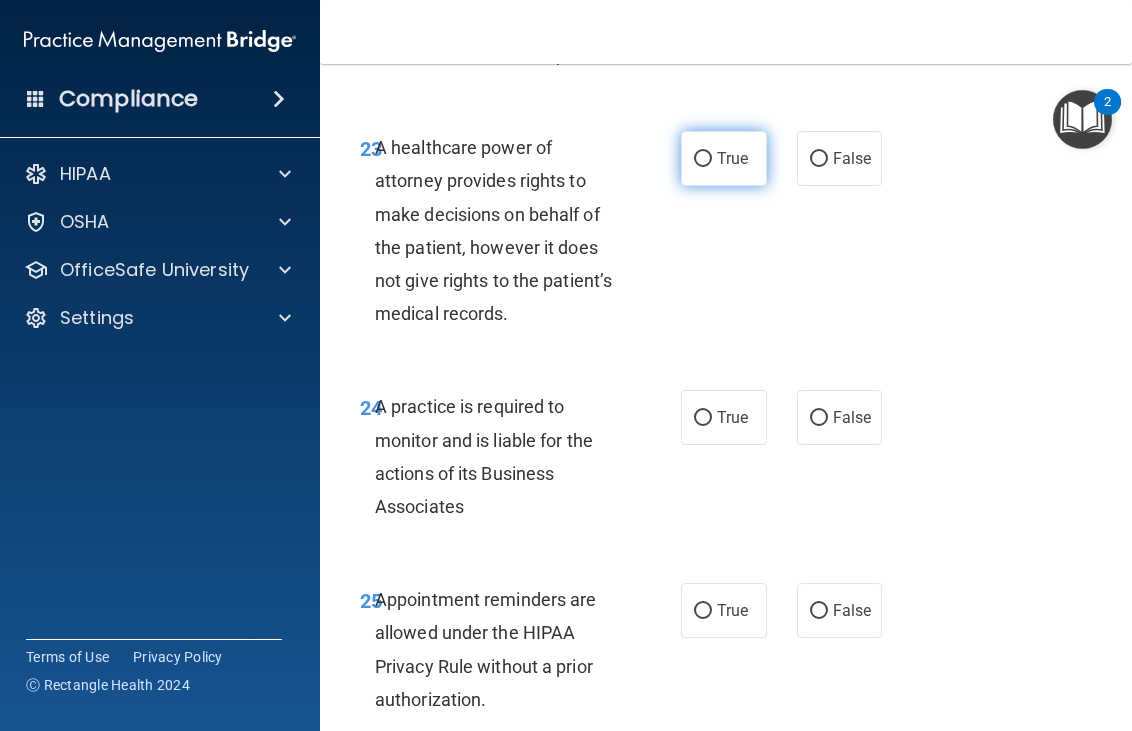 click on "True" at bounding box center (724, 158) 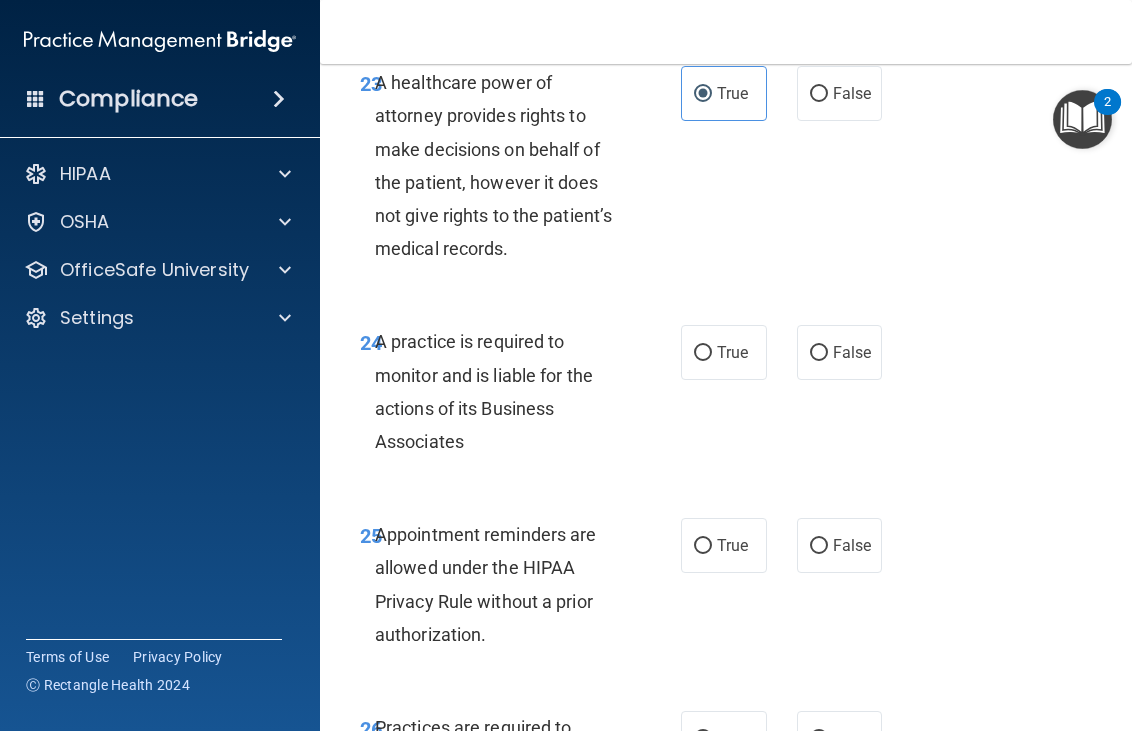scroll, scrollTop: 5500, scrollLeft: 0, axis: vertical 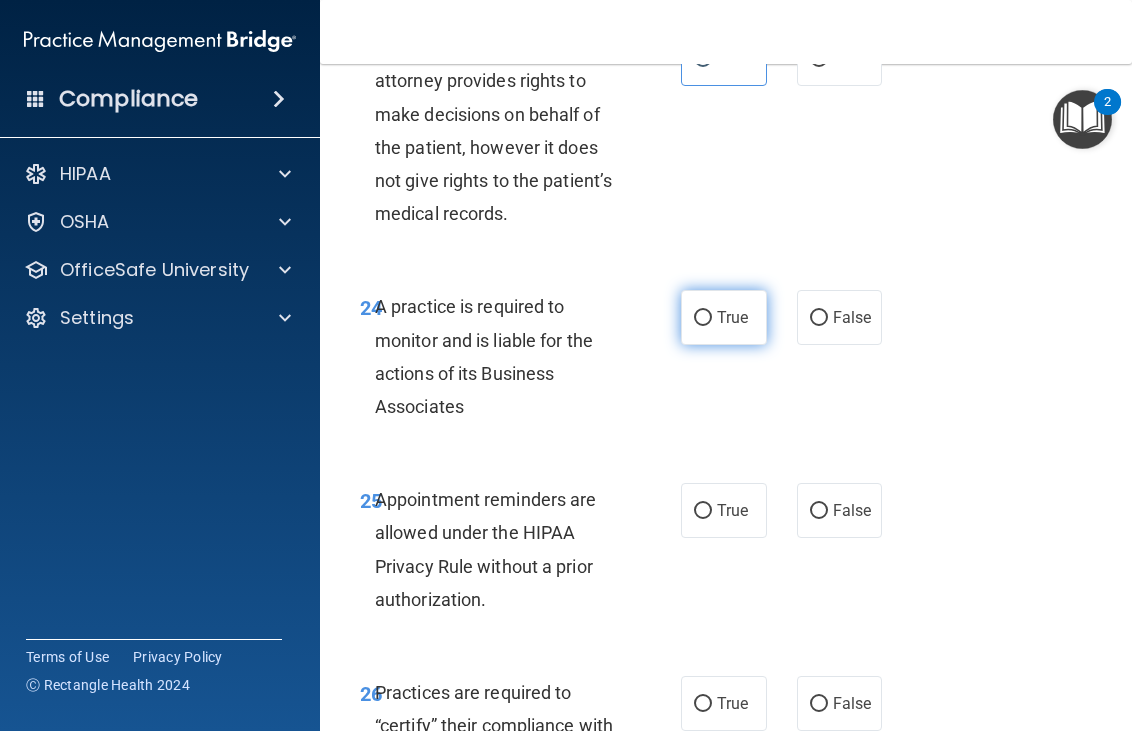 click on "True" at bounding box center [732, 317] 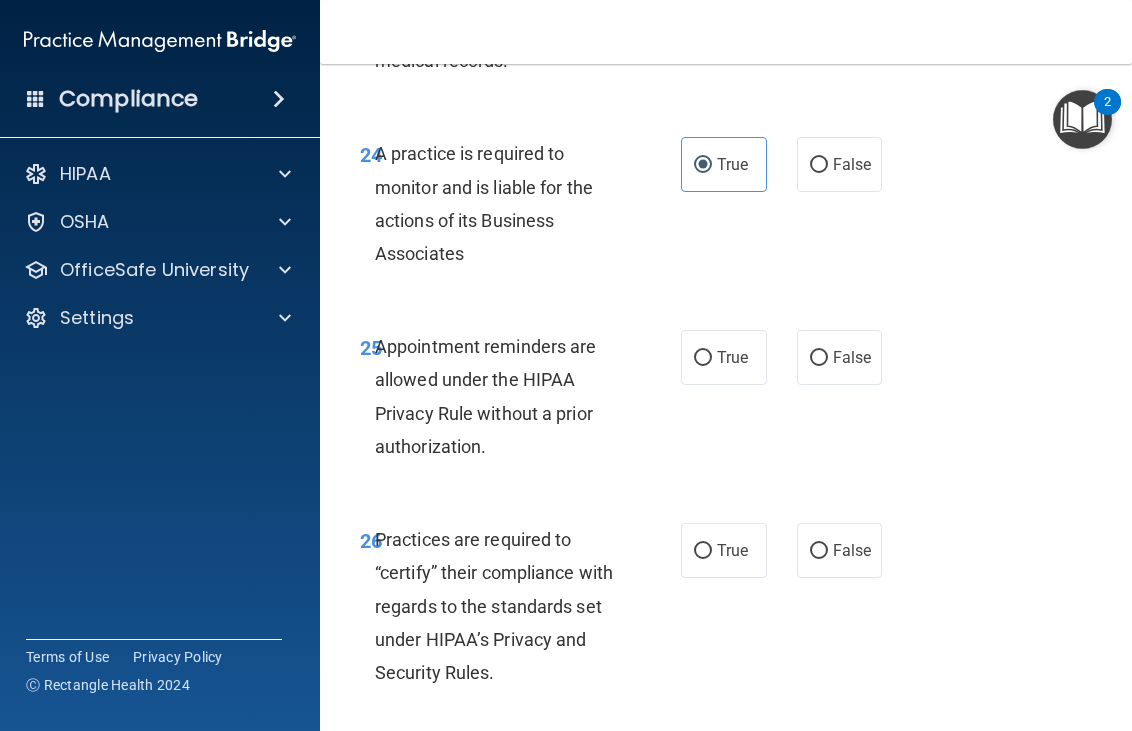 scroll, scrollTop: 5700, scrollLeft: 0, axis: vertical 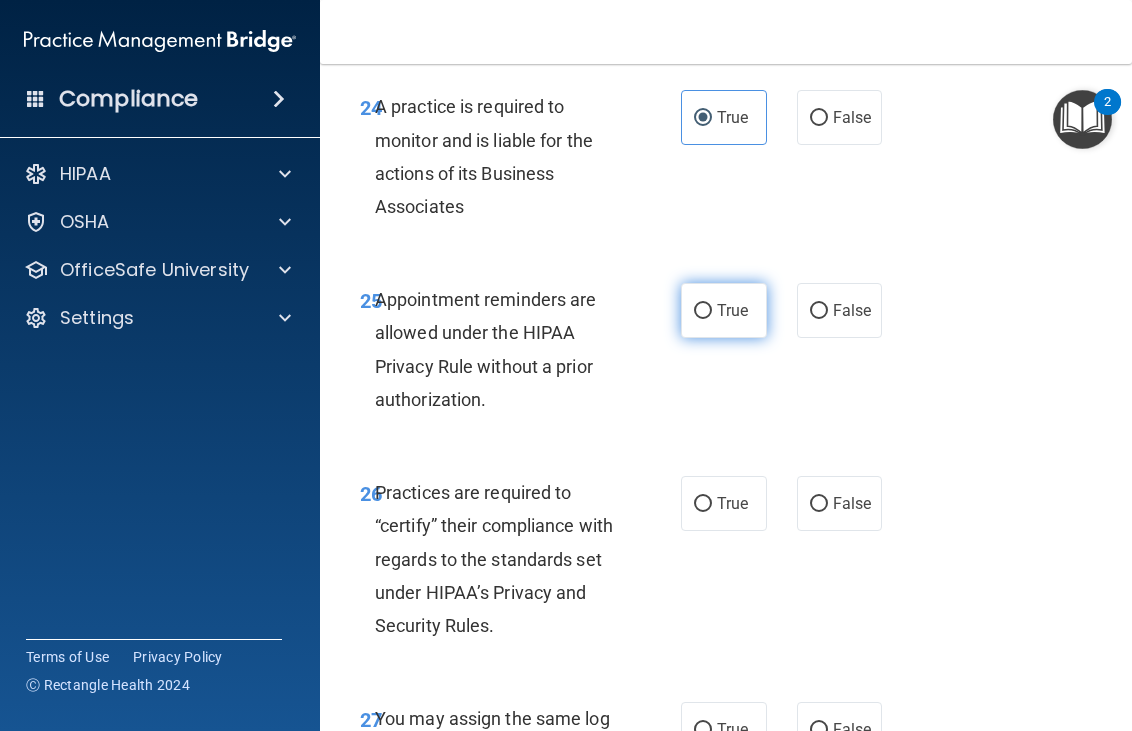 click on "True" at bounding box center [724, 310] 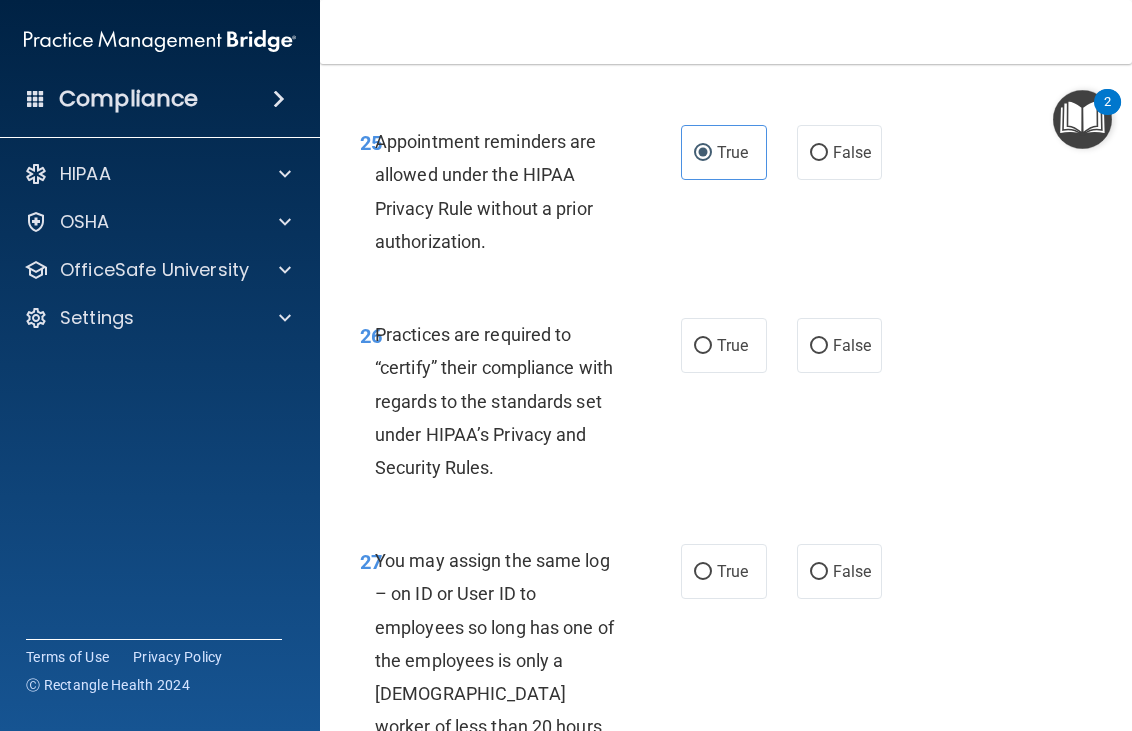 scroll, scrollTop: 5900, scrollLeft: 0, axis: vertical 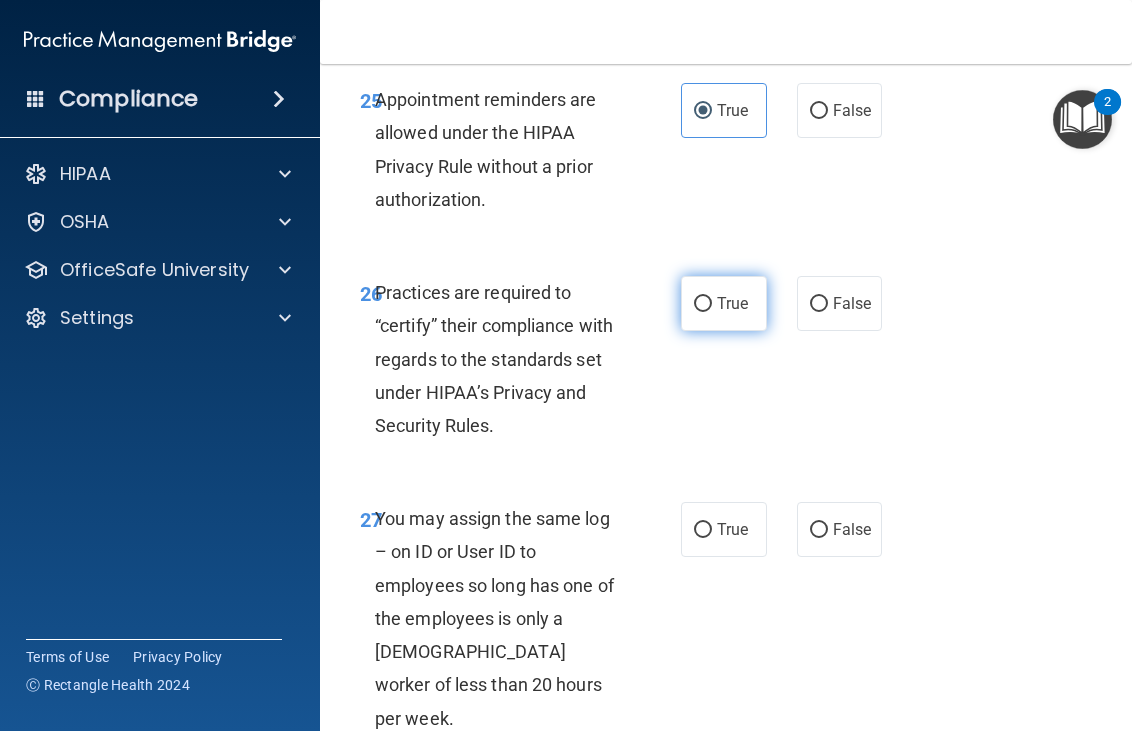 click on "True" at bounding box center (724, 303) 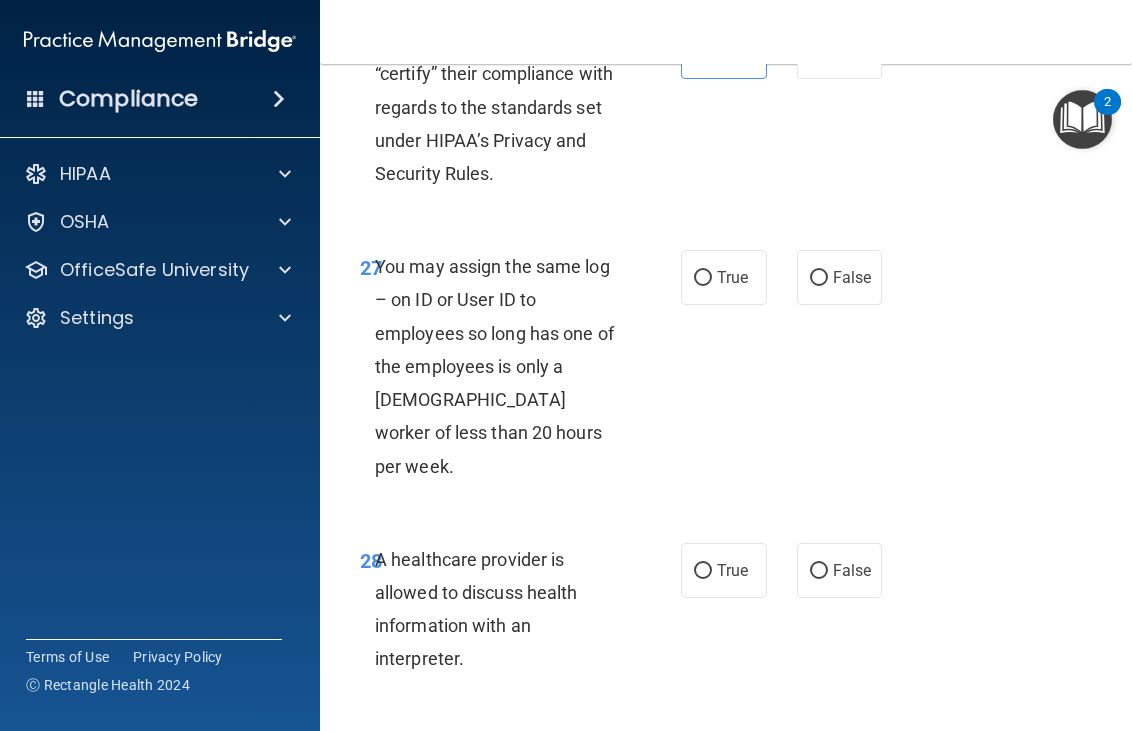 scroll, scrollTop: 6200, scrollLeft: 0, axis: vertical 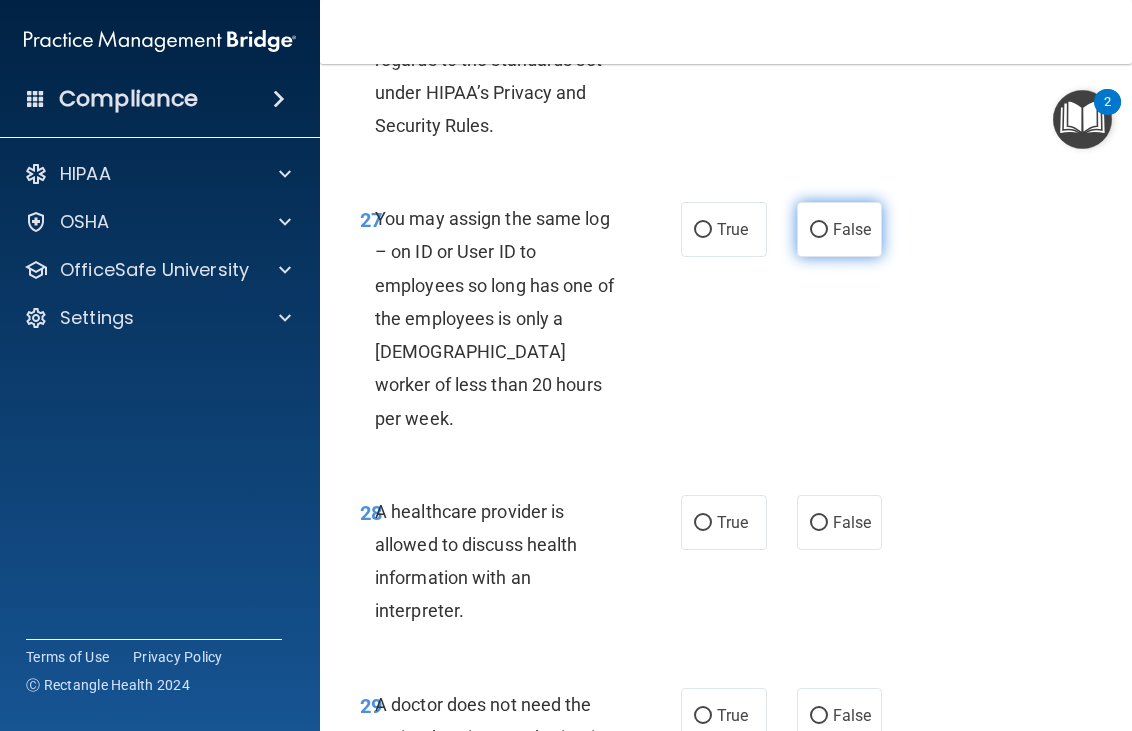 click on "False" at bounding box center (840, 229) 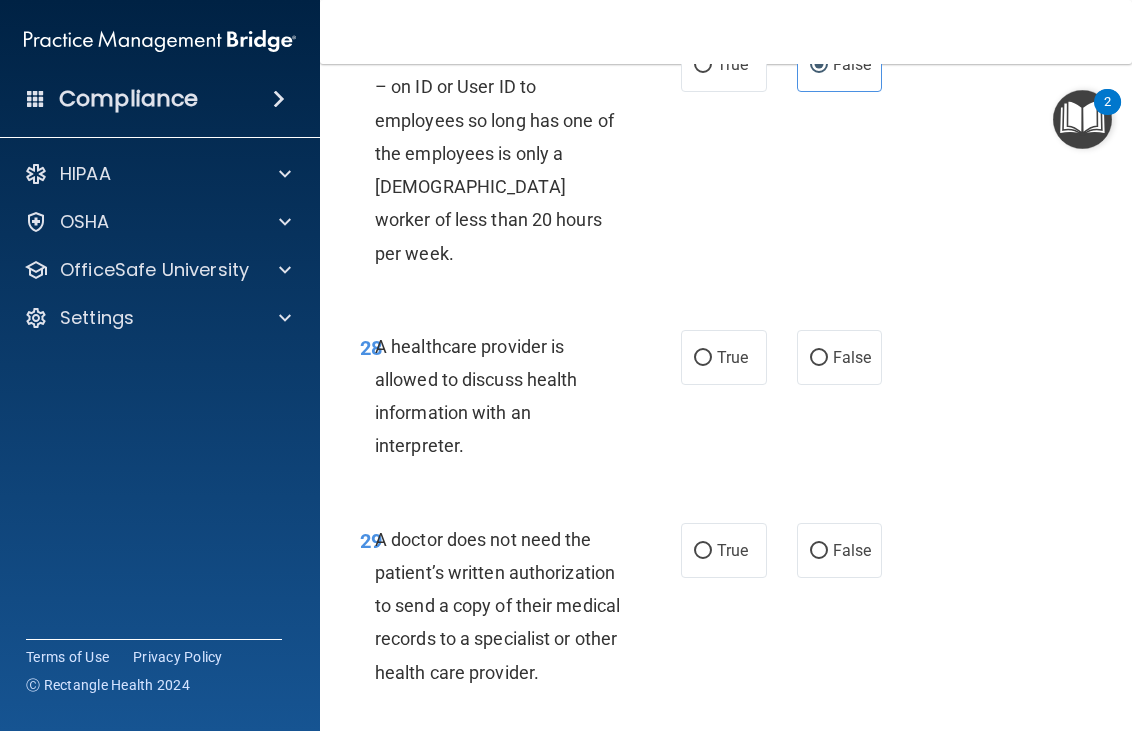 scroll, scrollTop: 6400, scrollLeft: 0, axis: vertical 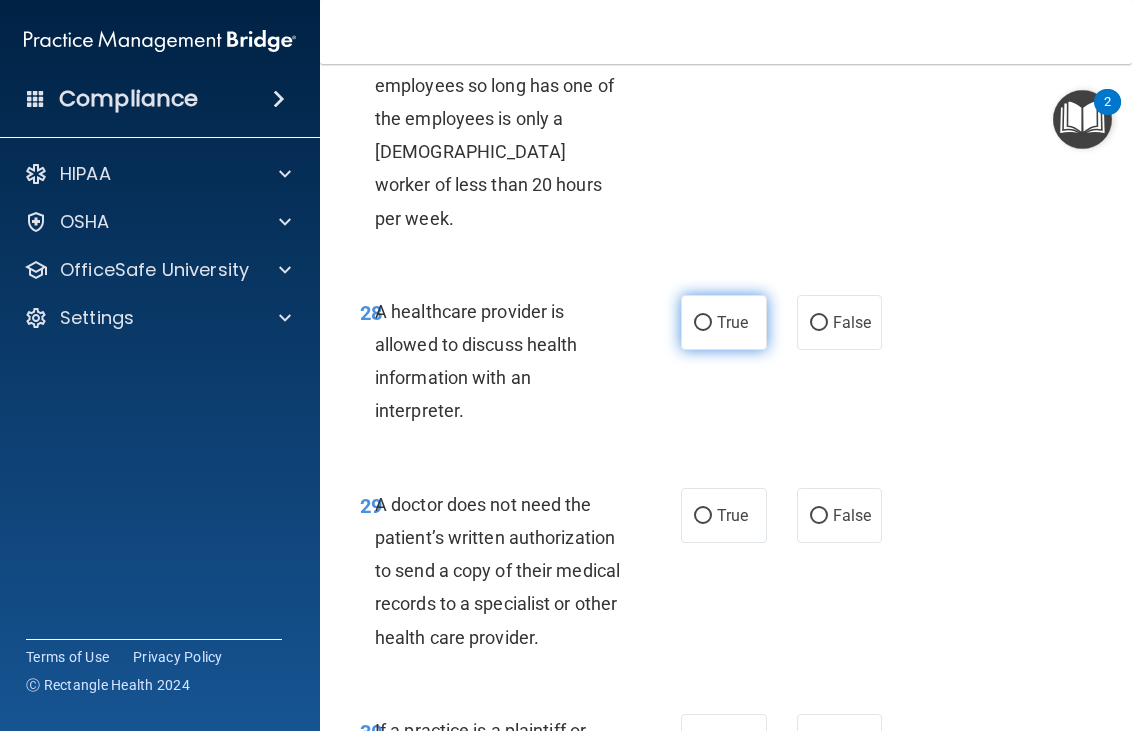 click on "True" at bounding box center (732, 322) 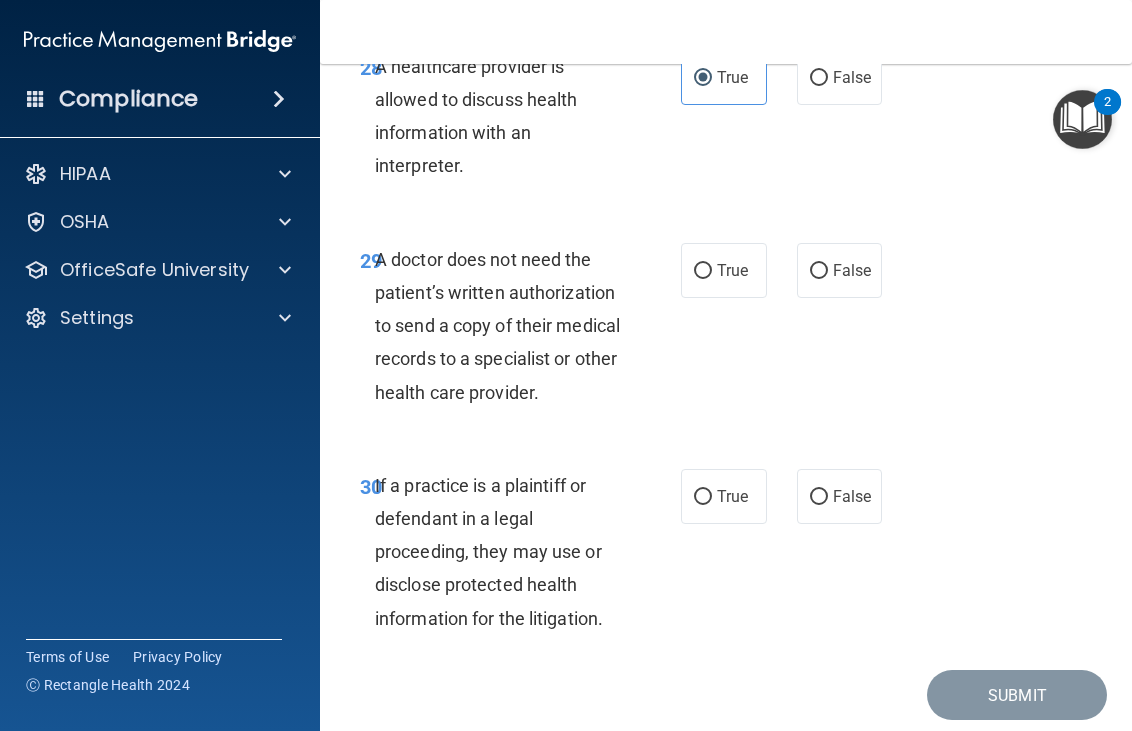 scroll, scrollTop: 6681, scrollLeft: 0, axis: vertical 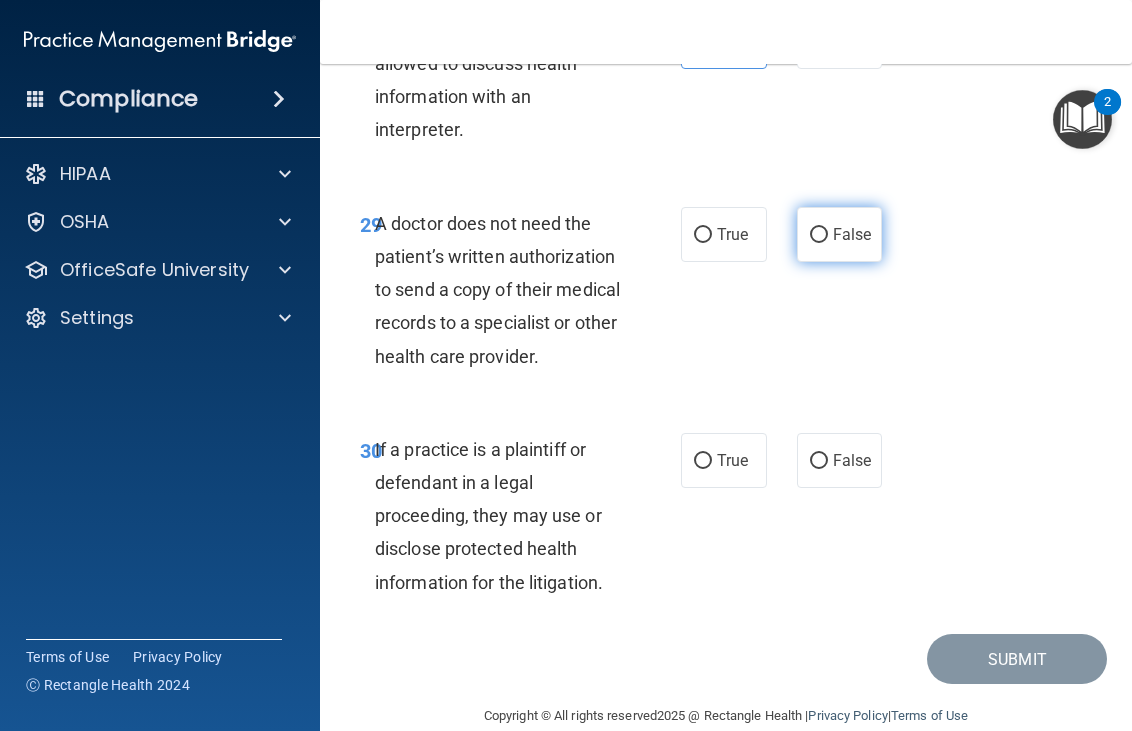 click on "False" at bounding box center (840, 234) 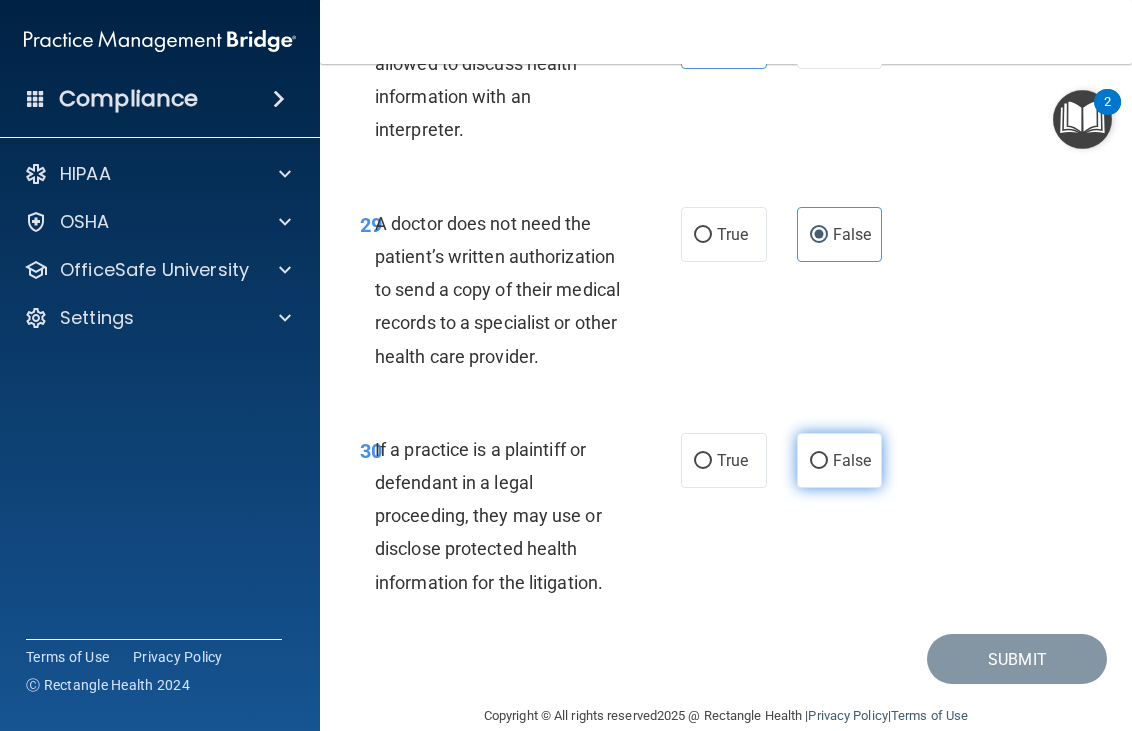 click on "False" at bounding box center [852, 460] 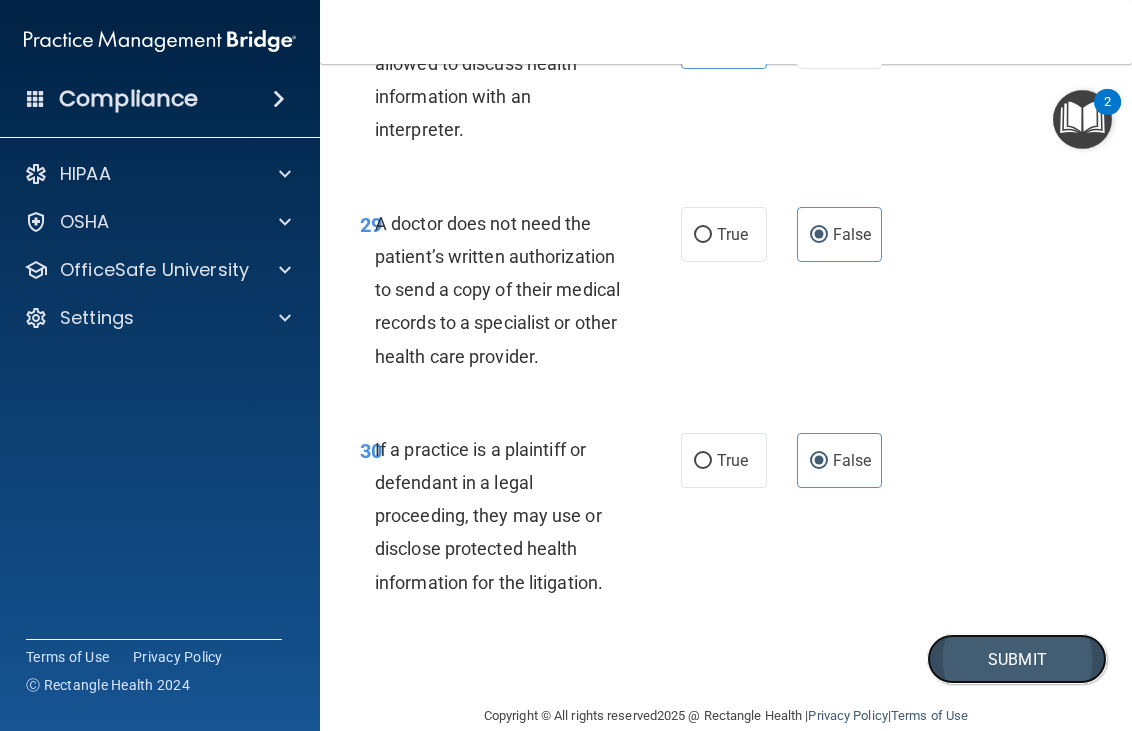 click on "Submit" at bounding box center [1017, 659] 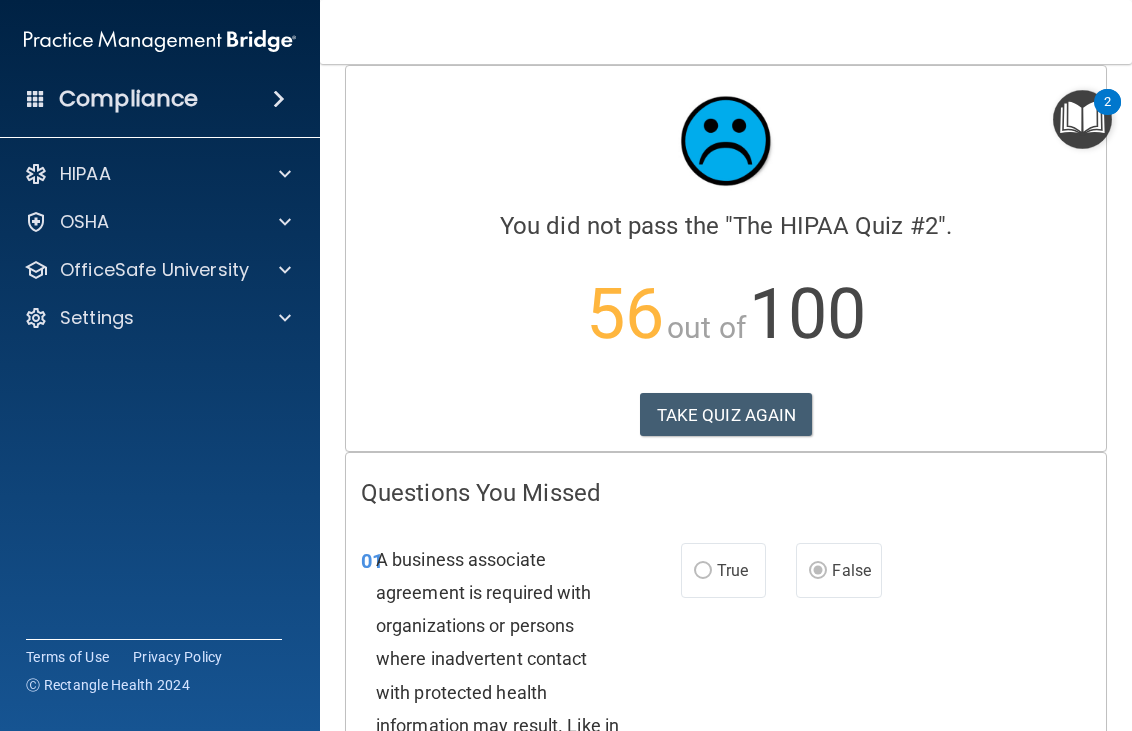 scroll, scrollTop: 0, scrollLeft: 0, axis: both 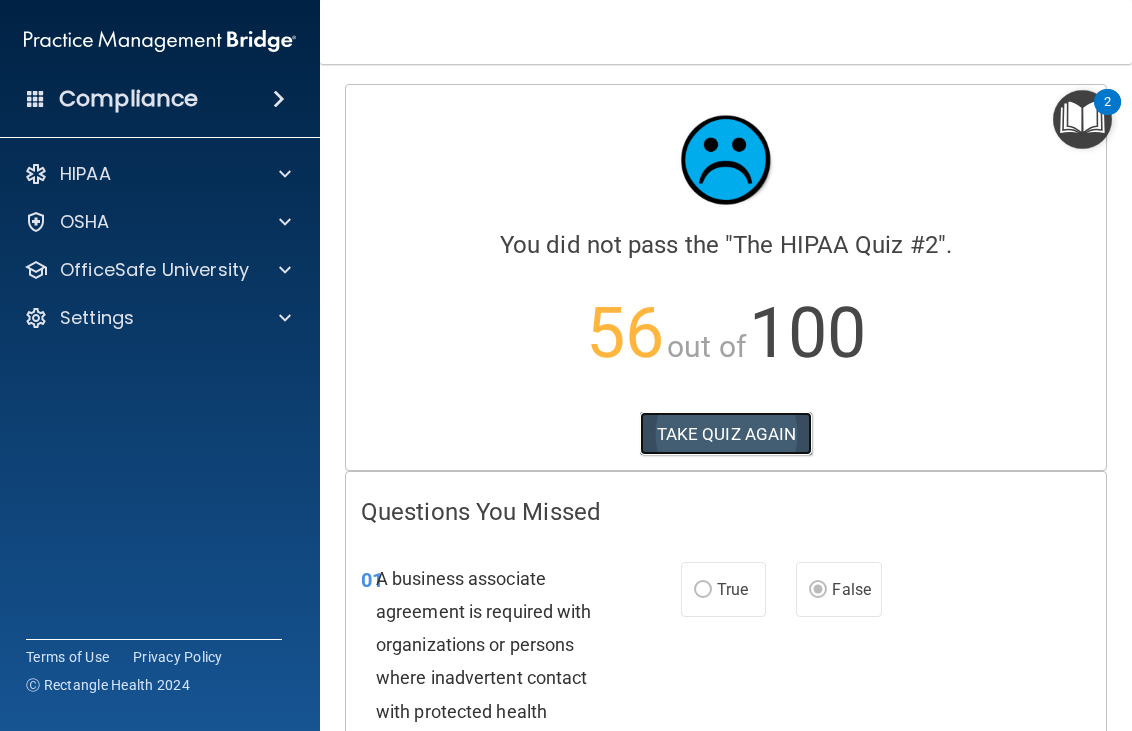 click on "TAKE QUIZ AGAIN" at bounding box center (726, 434) 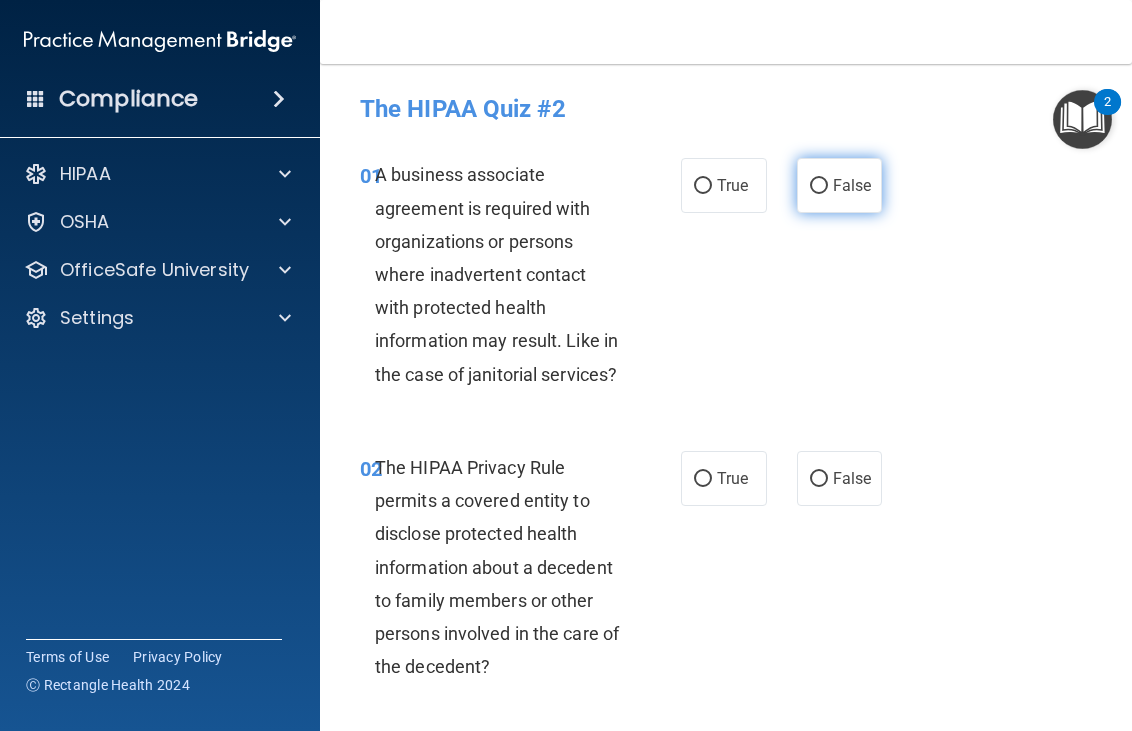 click on "False" at bounding box center [852, 185] 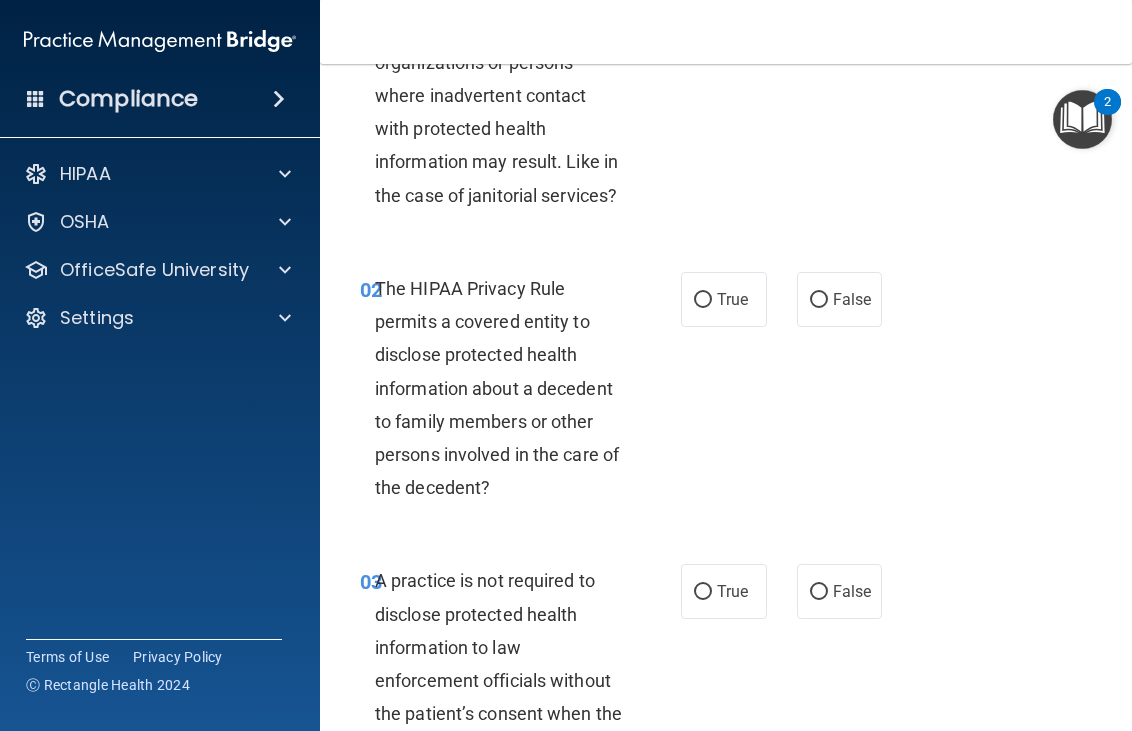 scroll, scrollTop: 200, scrollLeft: 0, axis: vertical 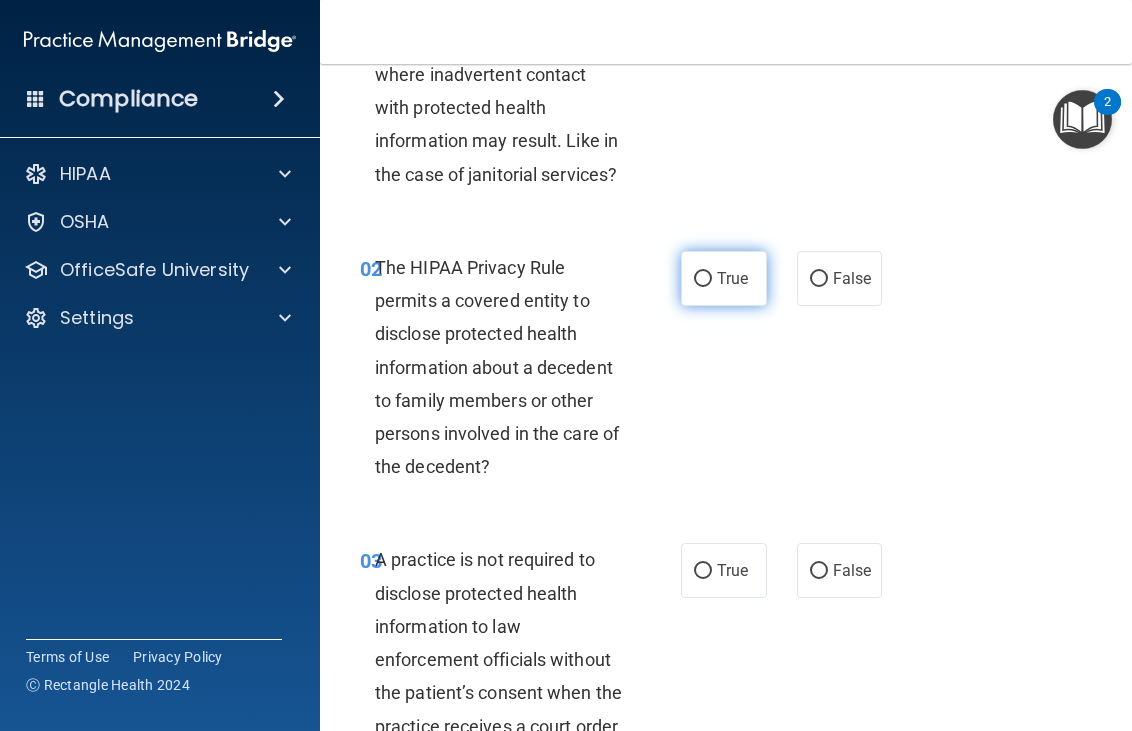 click on "True" at bounding box center (732, 278) 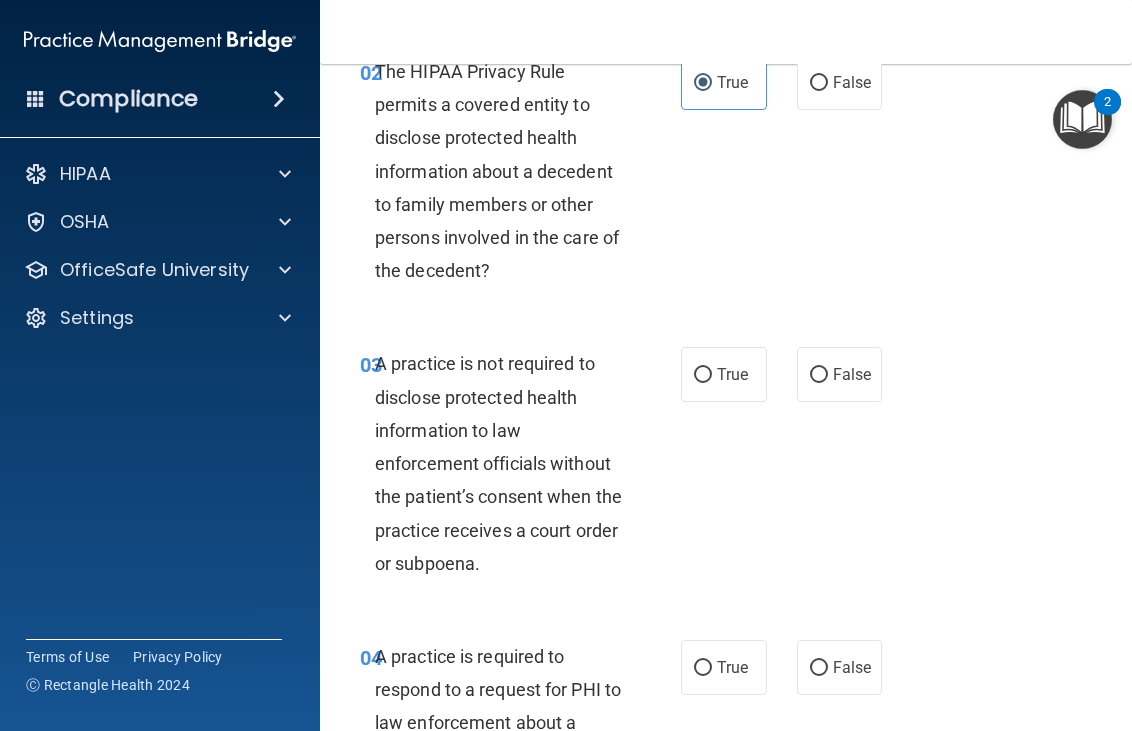 scroll, scrollTop: 400, scrollLeft: 0, axis: vertical 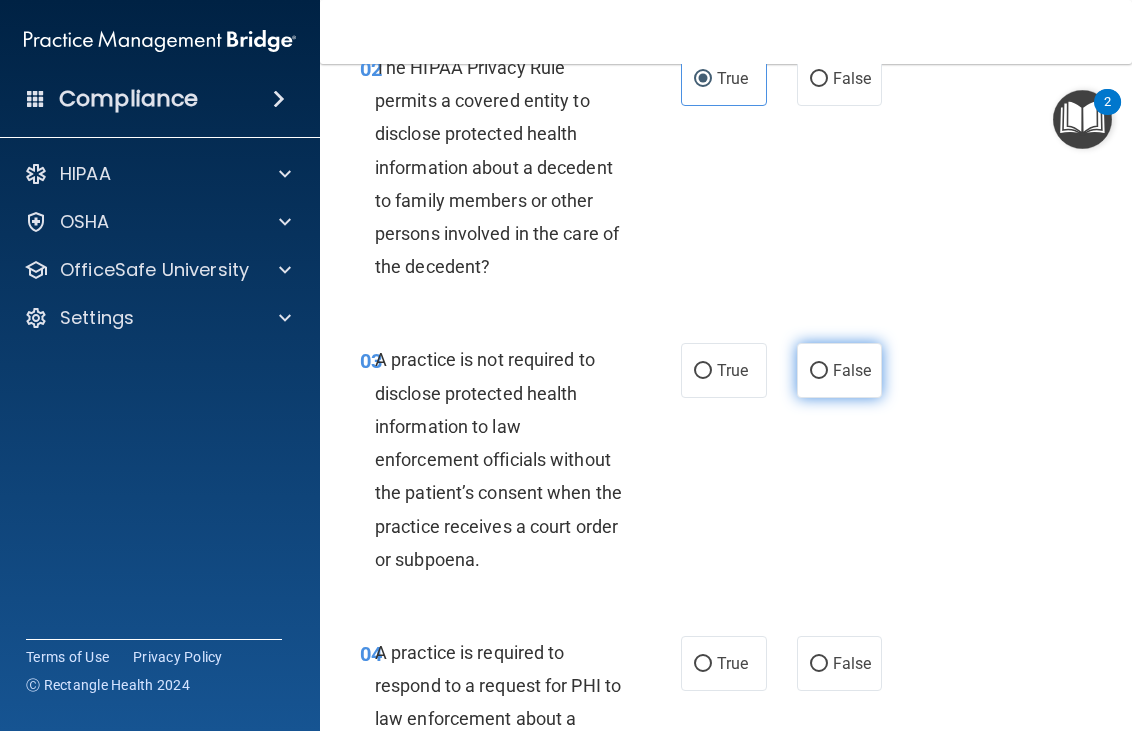 click on "False" at bounding box center [840, 370] 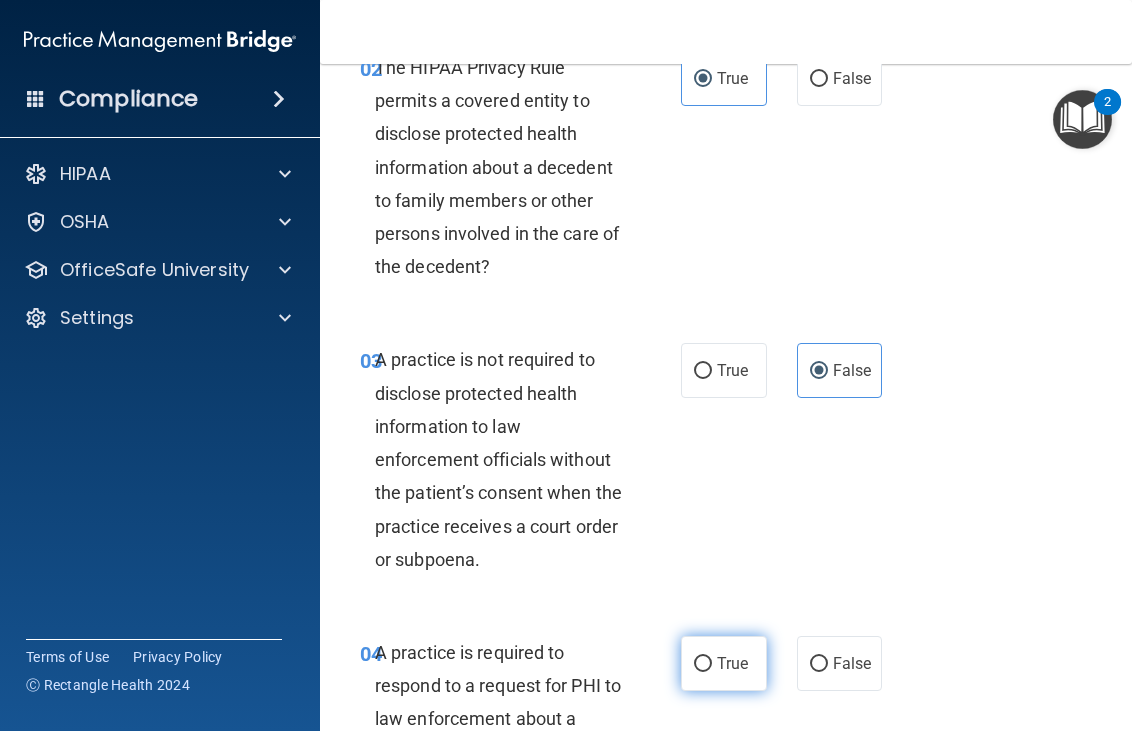click on "True" at bounding box center (732, 663) 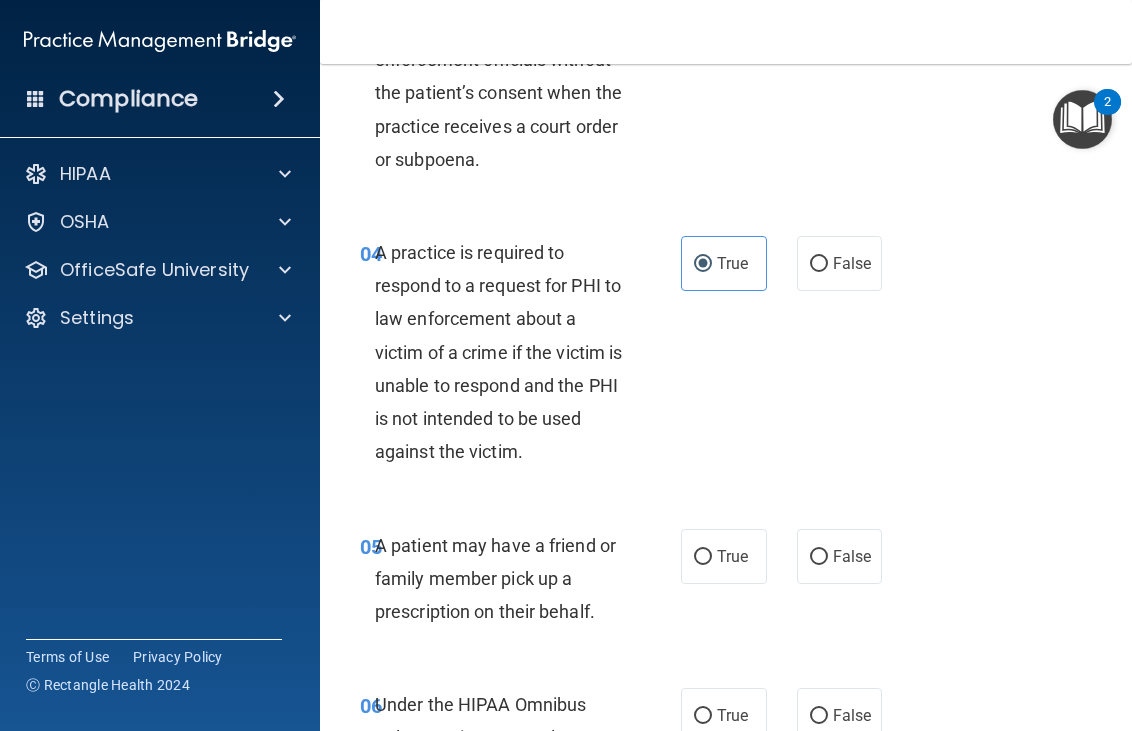 scroll, scrollTop: 1000, scrollLeft: 0, axis: vertical 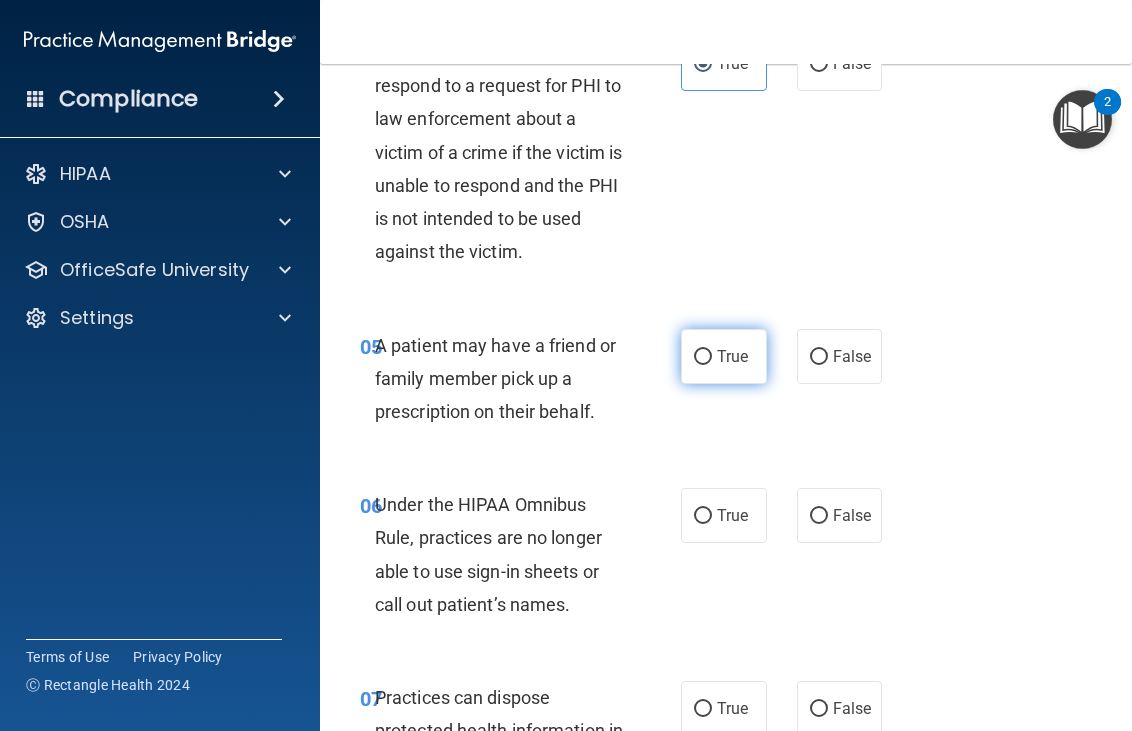 click on "True" at bounding box center [724, 356] 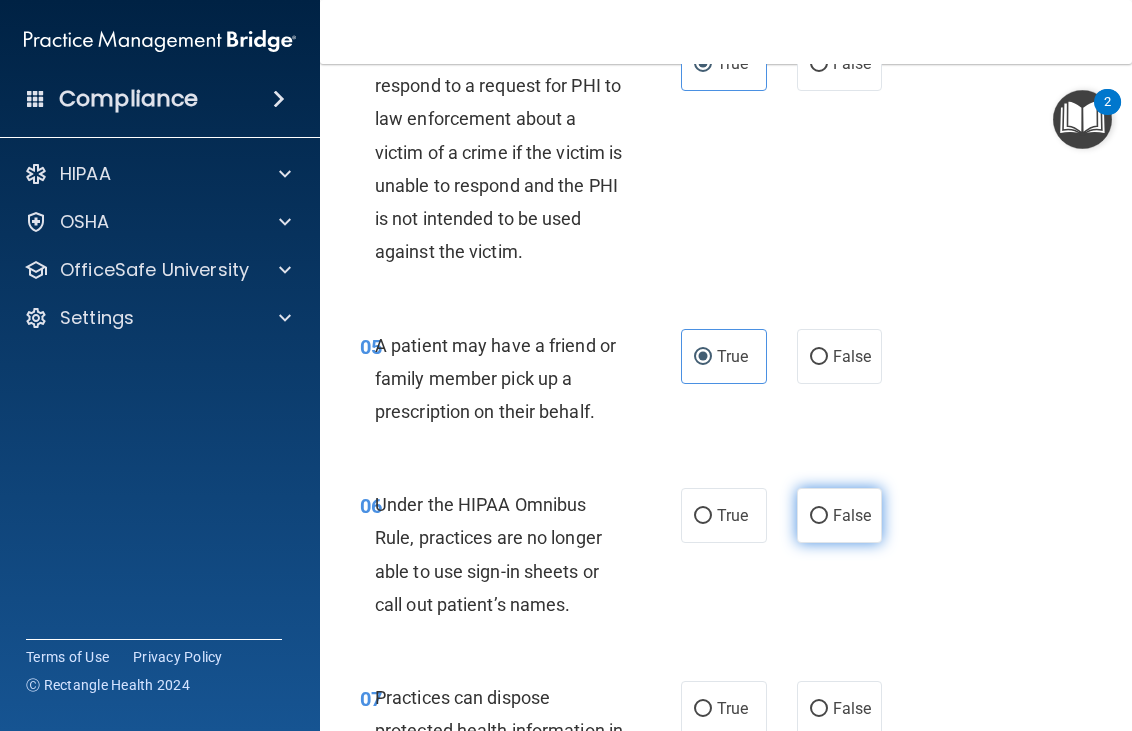 click on "False" at bounding box center (852, 515) 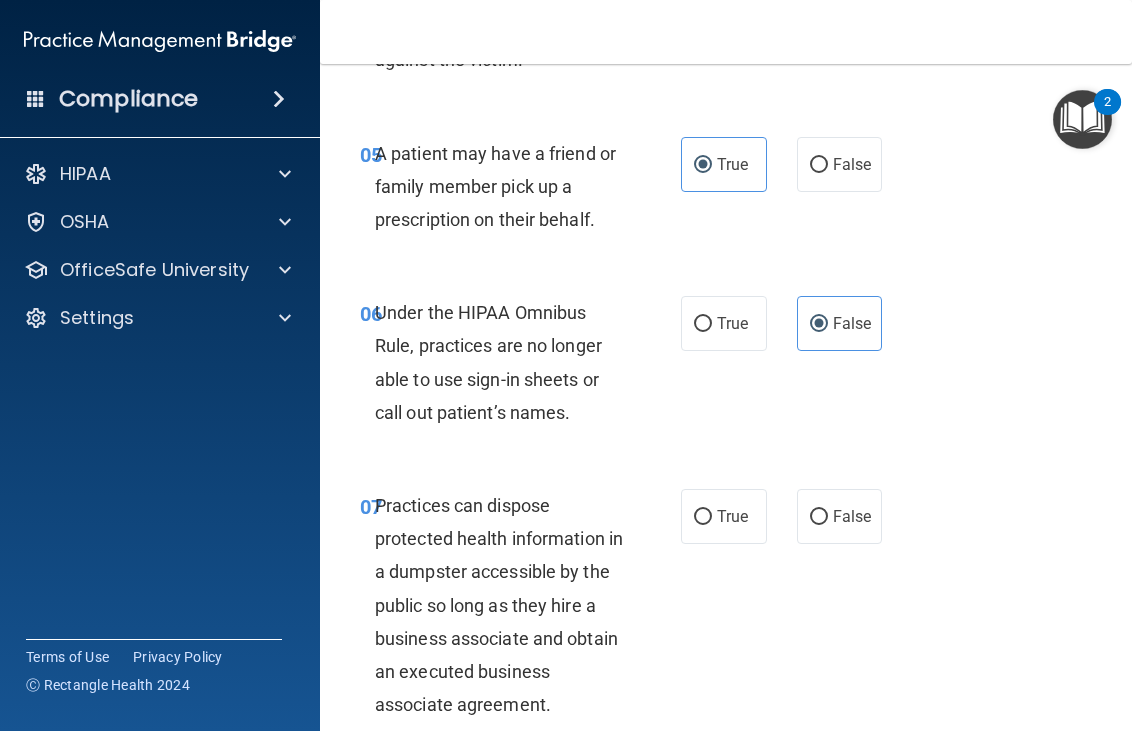 scroll, scrollTop: 1300, scrollLeft: 0, axis: vertical 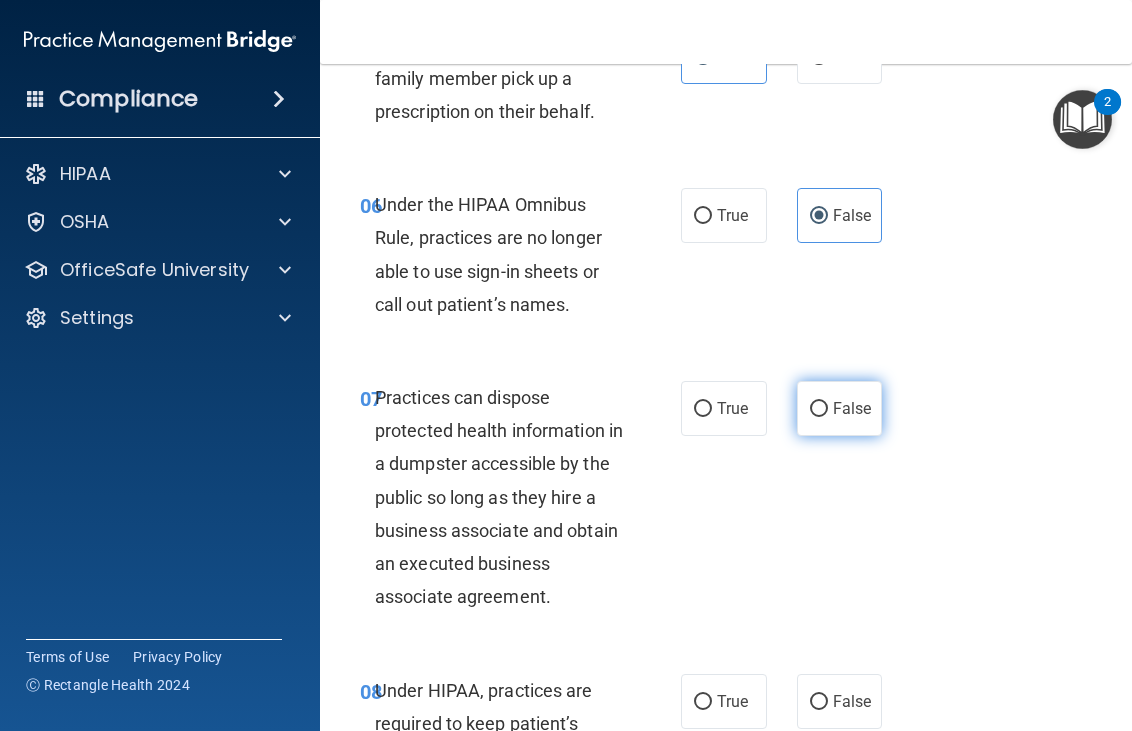 click on "False" at bounding box center [840, 408] 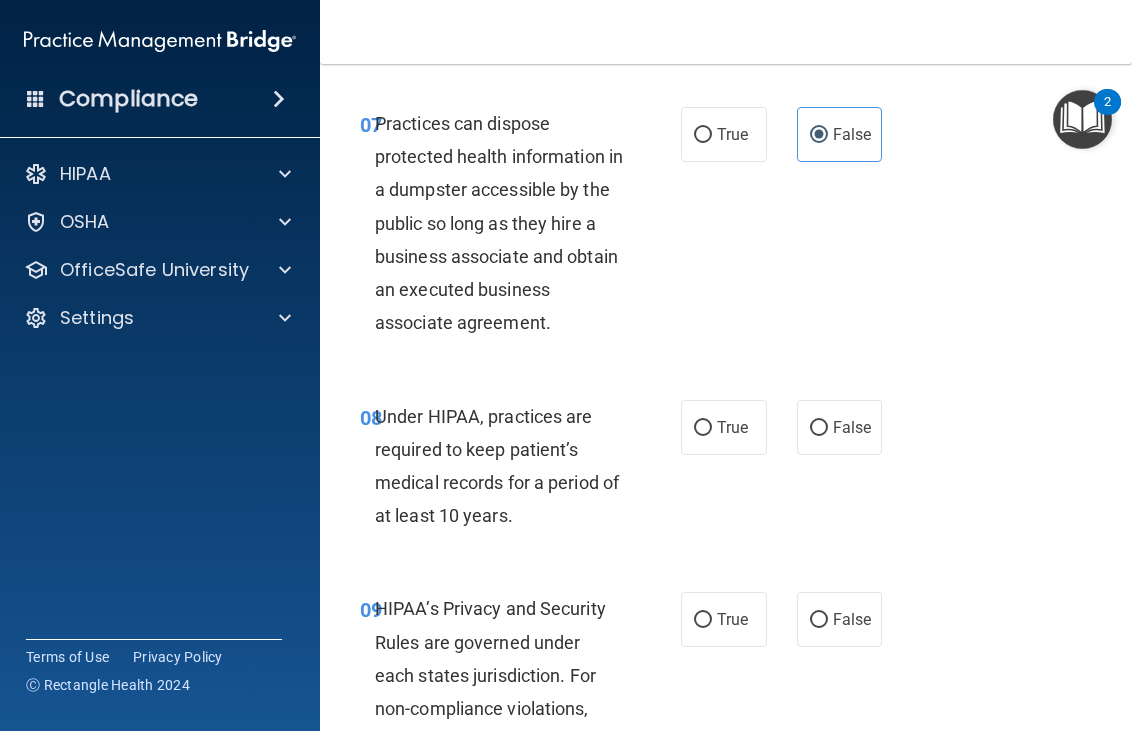 scroll, scrollTop: 1600, scrollLeft: 0, axis: vertical 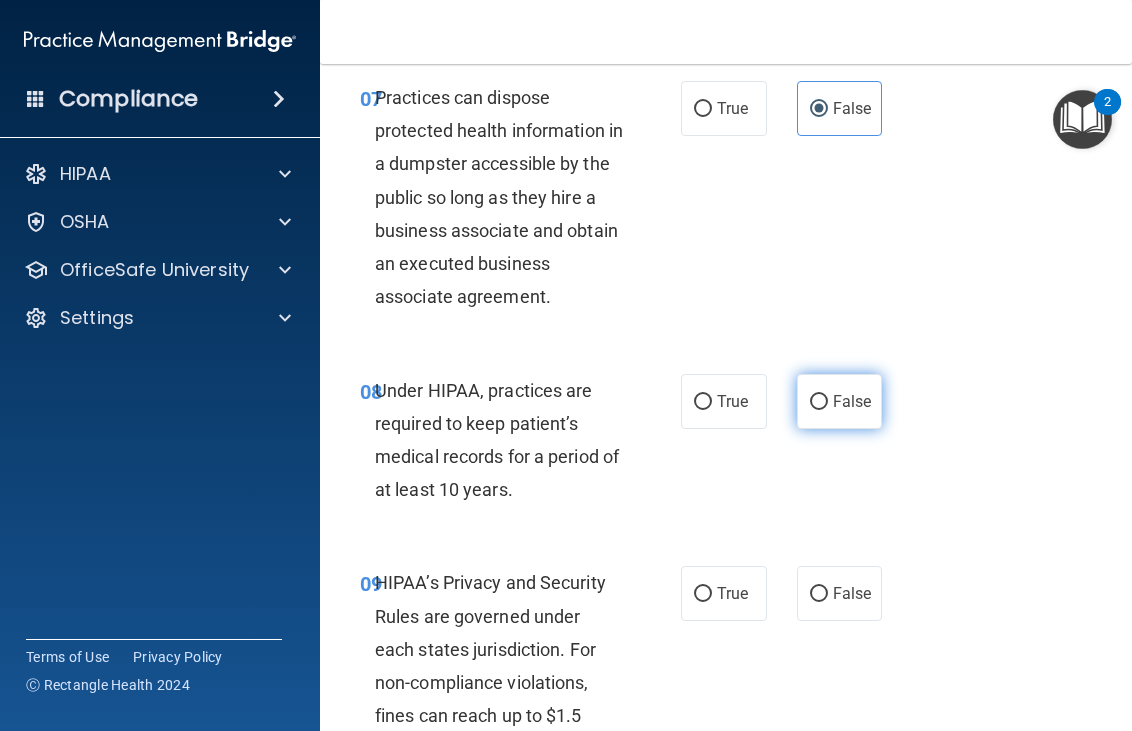 click on "False" at bounding box center [852, 401] 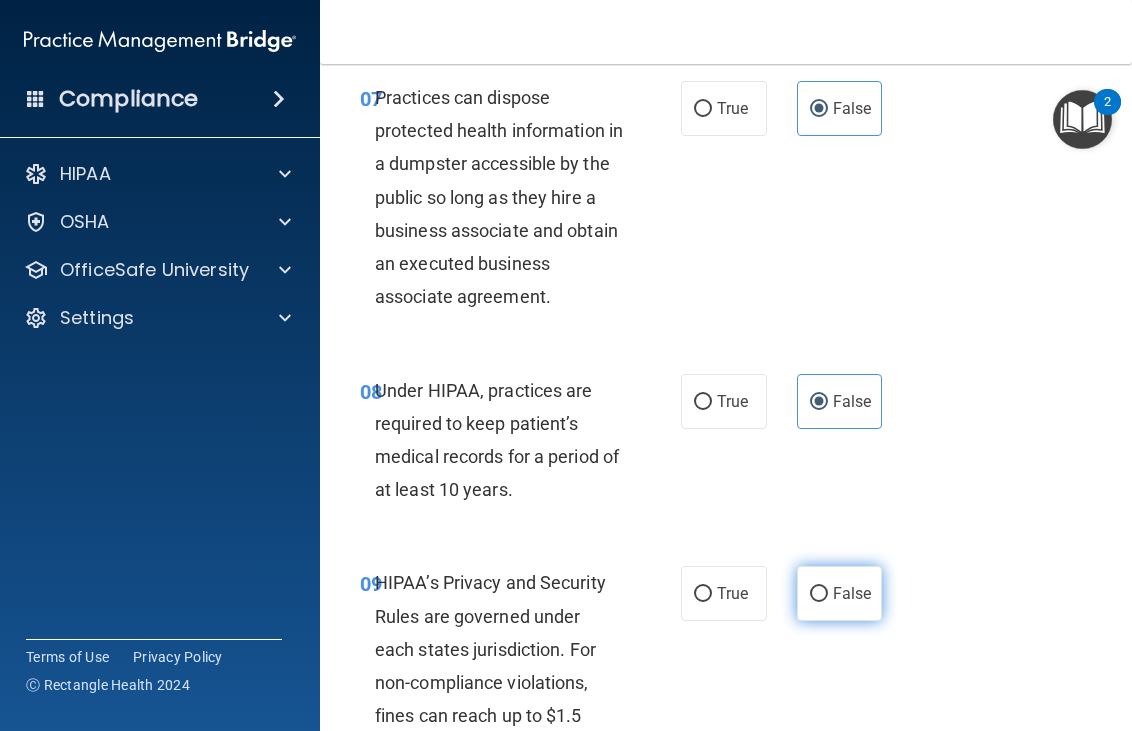 click on "False" at bounding box center [840, 593] 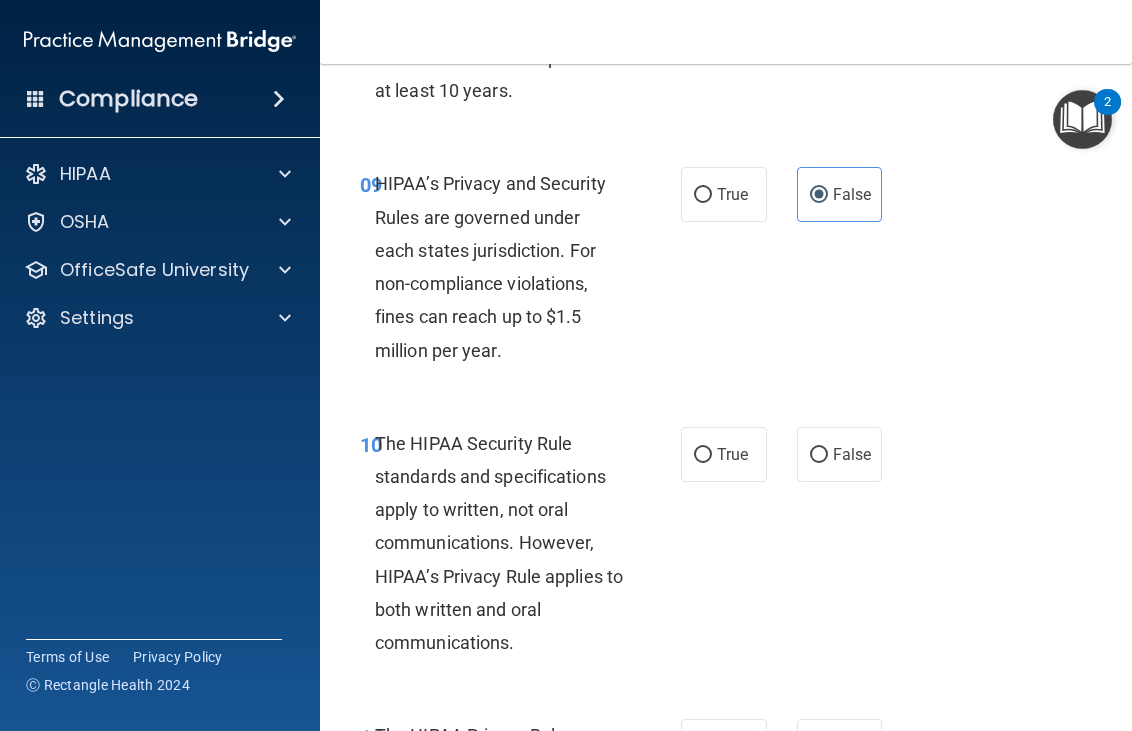 scroll, scrollTop: 2000, scrollLeft: 0, axis: vertical 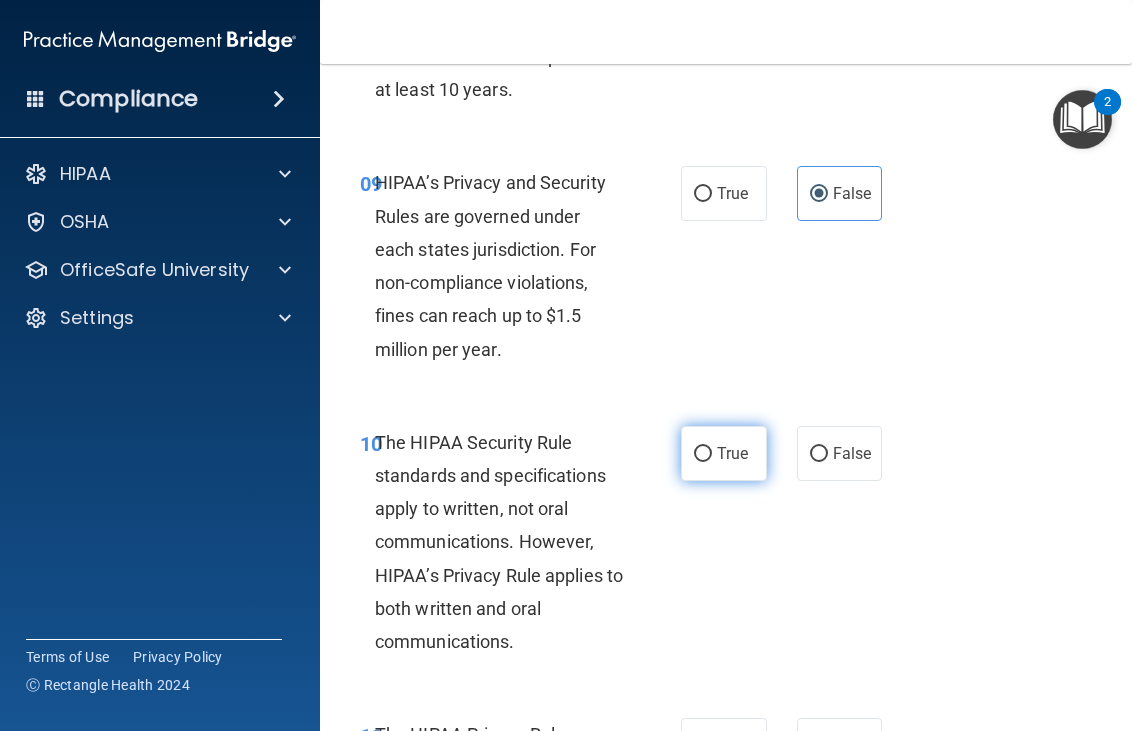 click on "True" at bounding box center [724, 453] 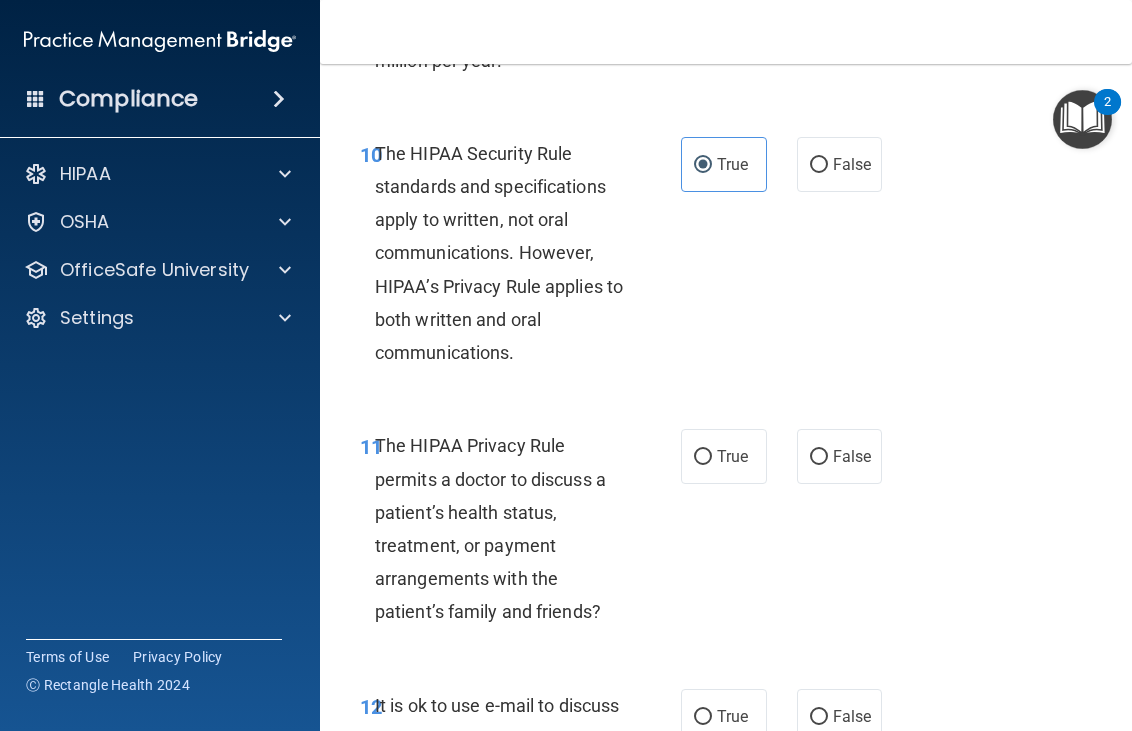 scroll, scrollTop: 2300, scrollLeft: 0, axis: vertical 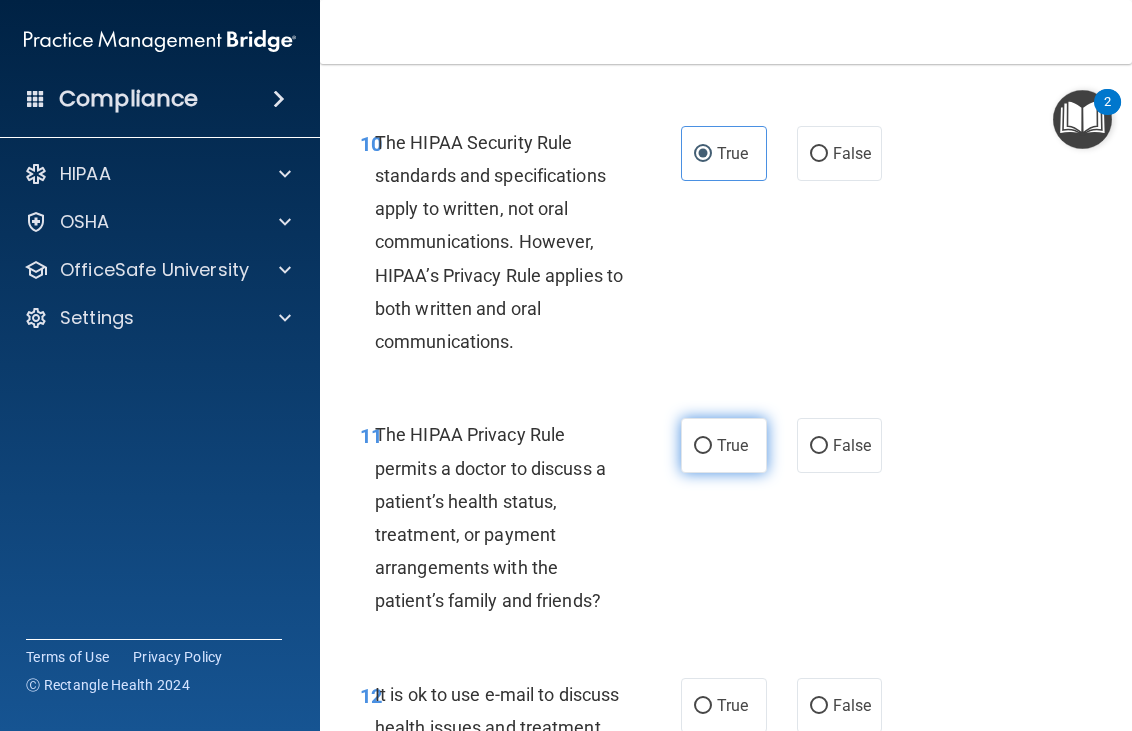 click on "True" at bounding box center (724, 445) 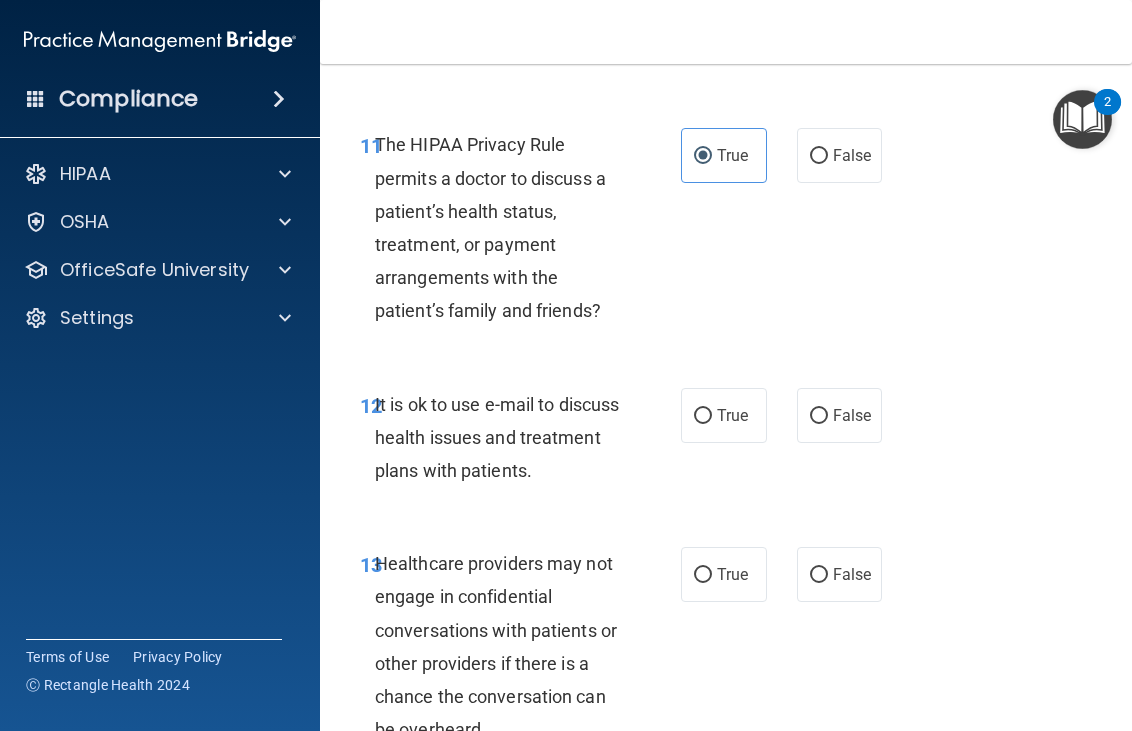 scroll, scrollTop: 2600, scrollLeft: 0, axis: vertical 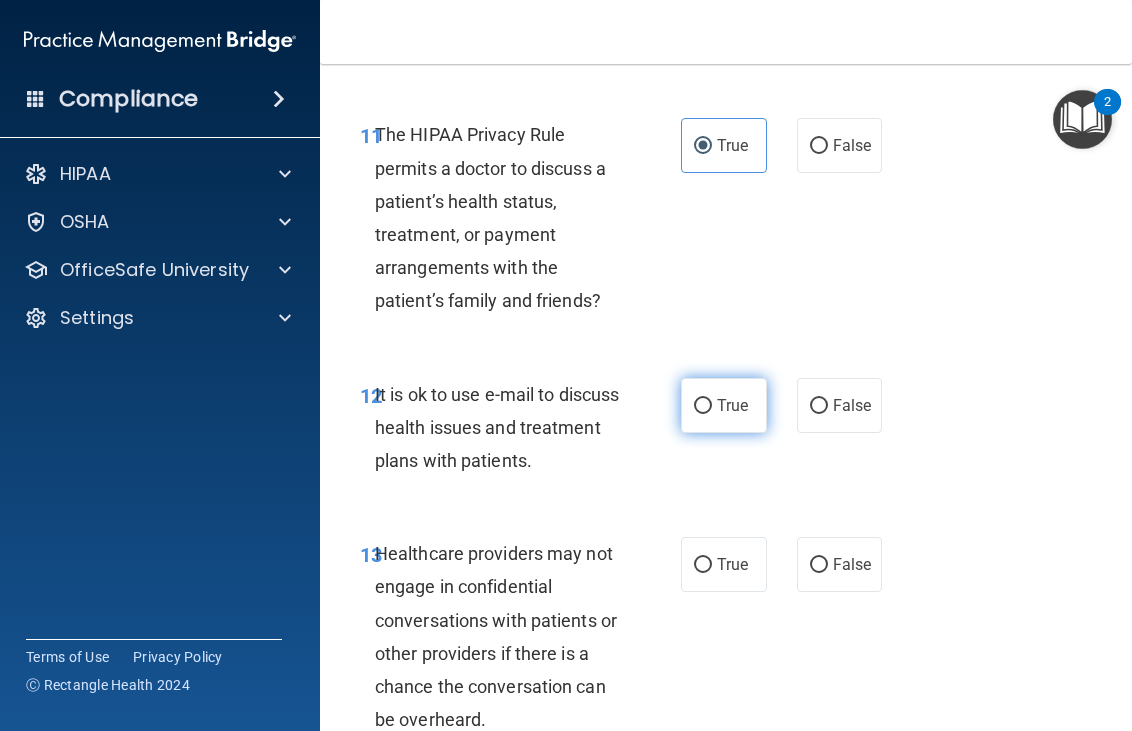 click on "True" at bounding box center (724, 405) 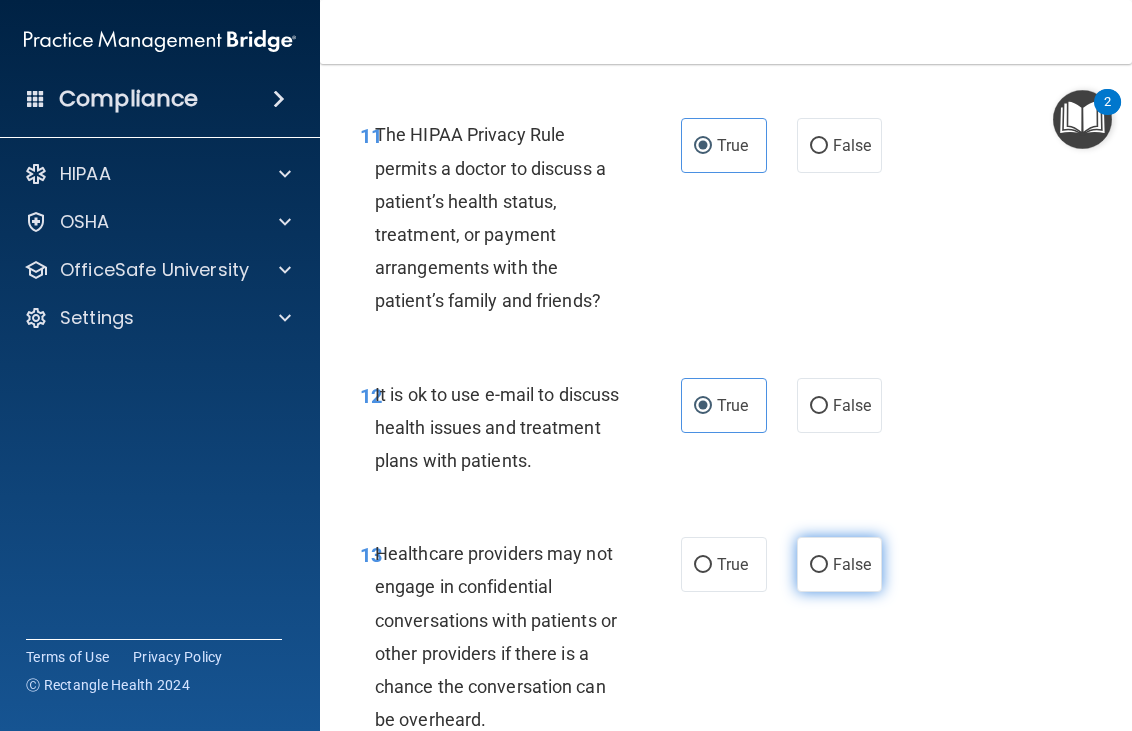 drag, startPoint x: 864, startPoint y: 556, endPoint x: 831, endPoint y: 567, distance: 34.785053 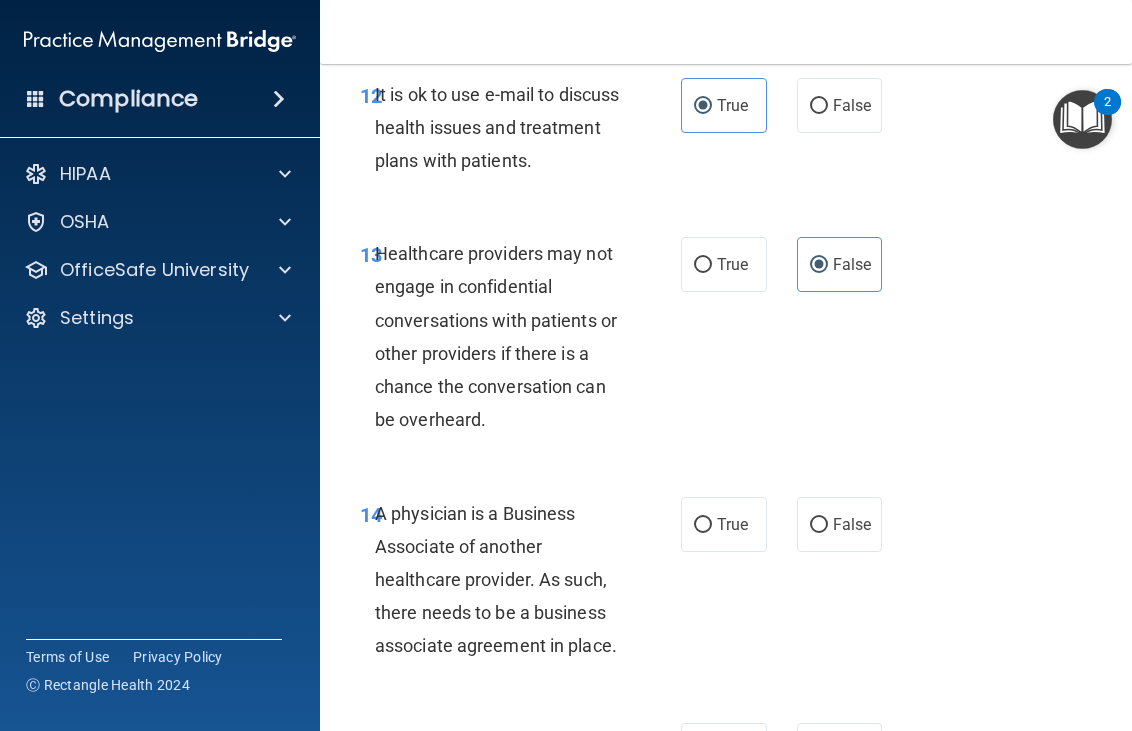scroll, scrollTop: 3000, scrollLeft: 0, axis: vertical 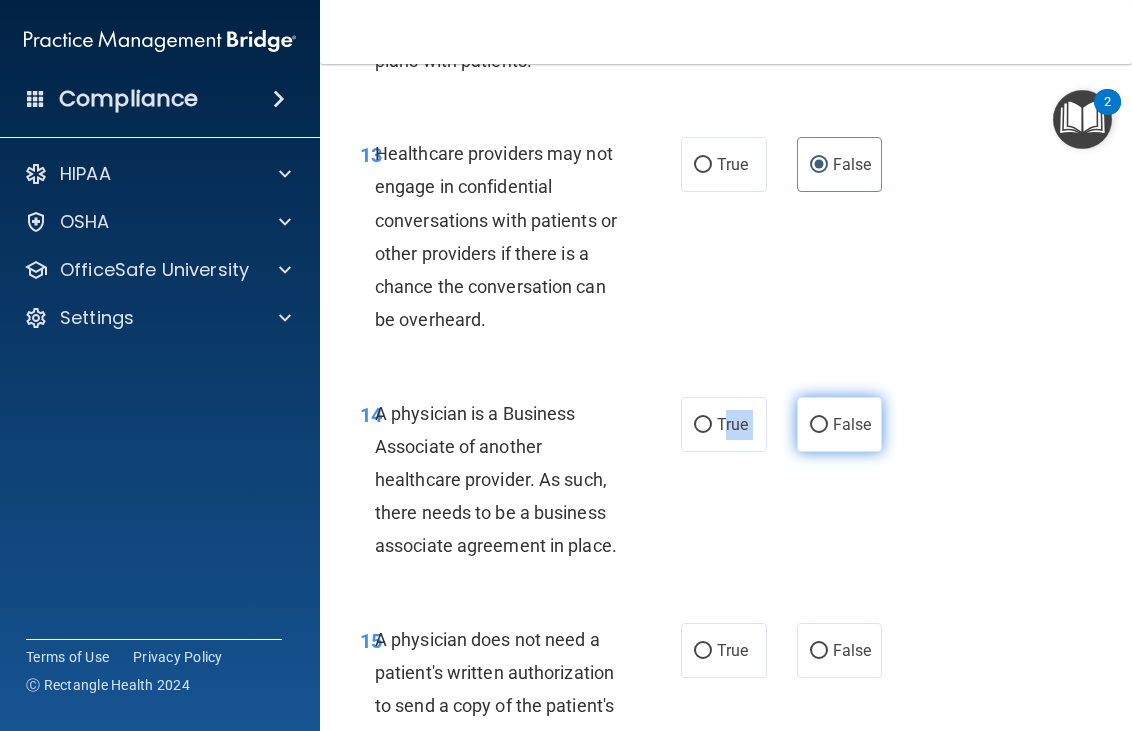 drag, startPoint x: 716, startPoint y: 445, endPoint x: 801, endPoint y: 447, distance: 85.02353 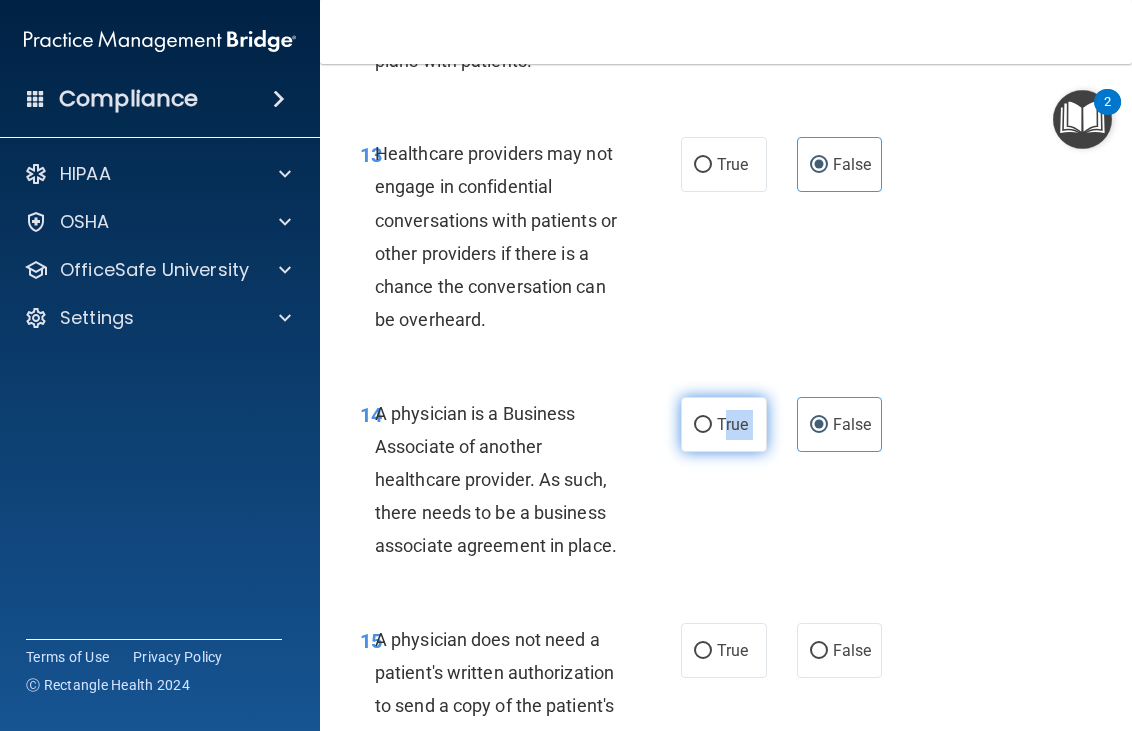 click on "True" at bounding box center (724, 424) 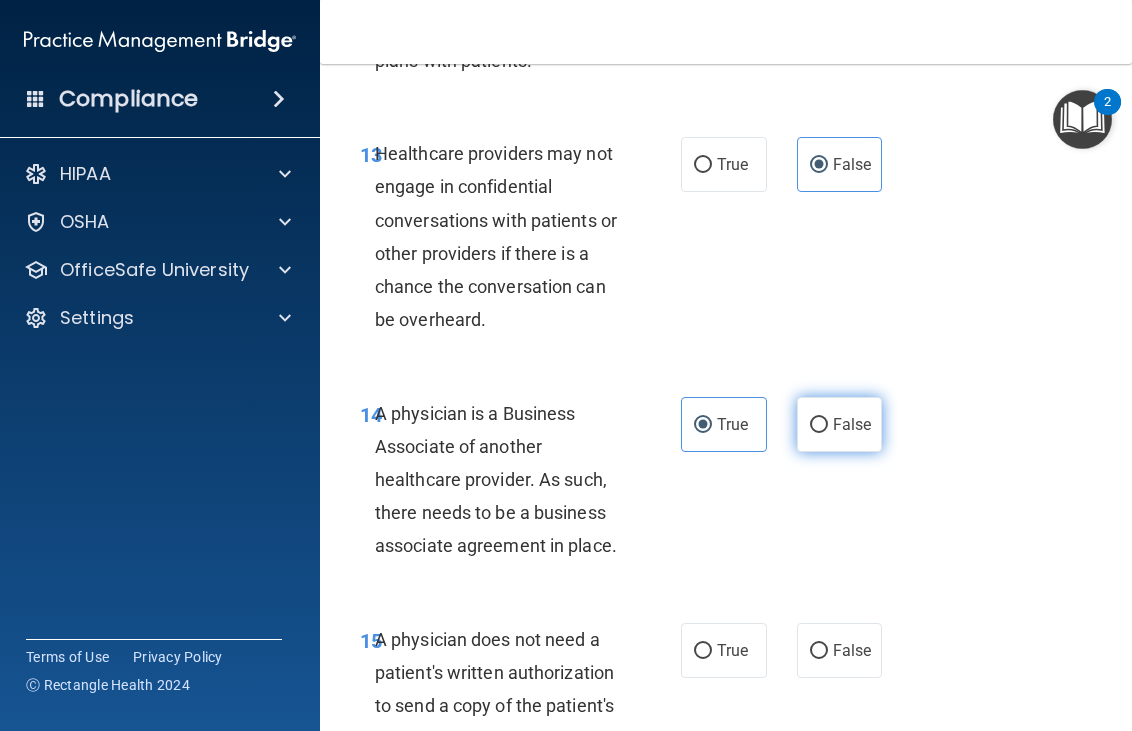 click on "False" at bounding box center (840, 424) 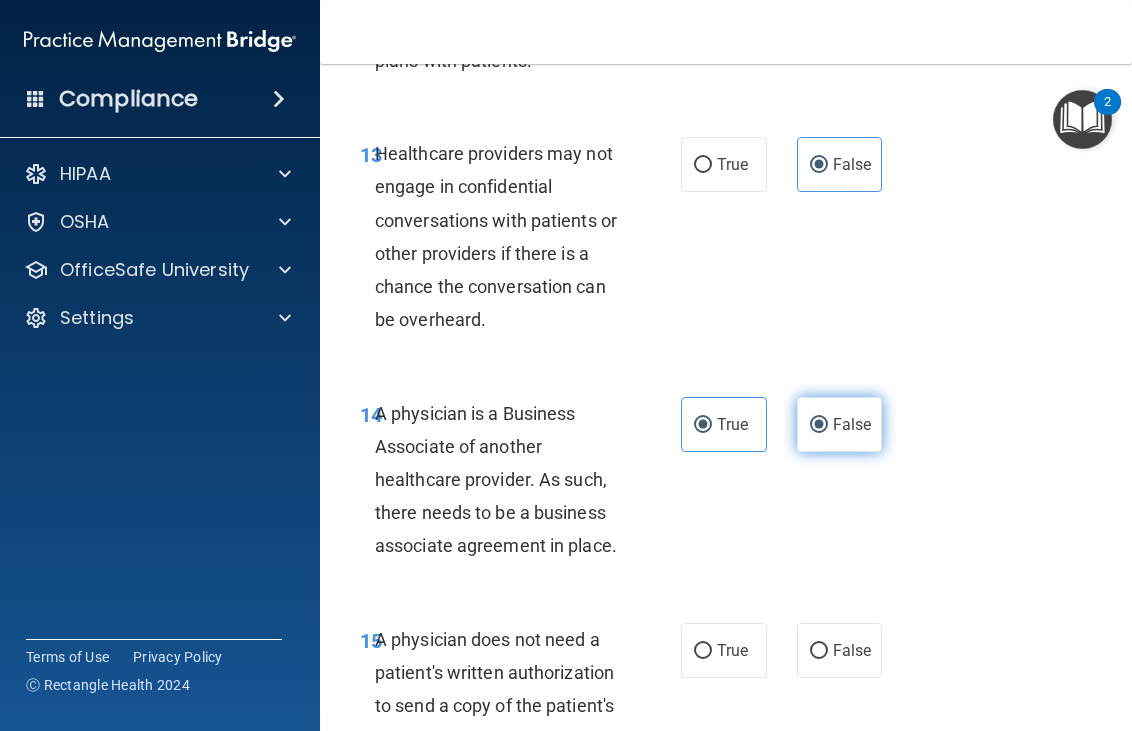 radio on "false" 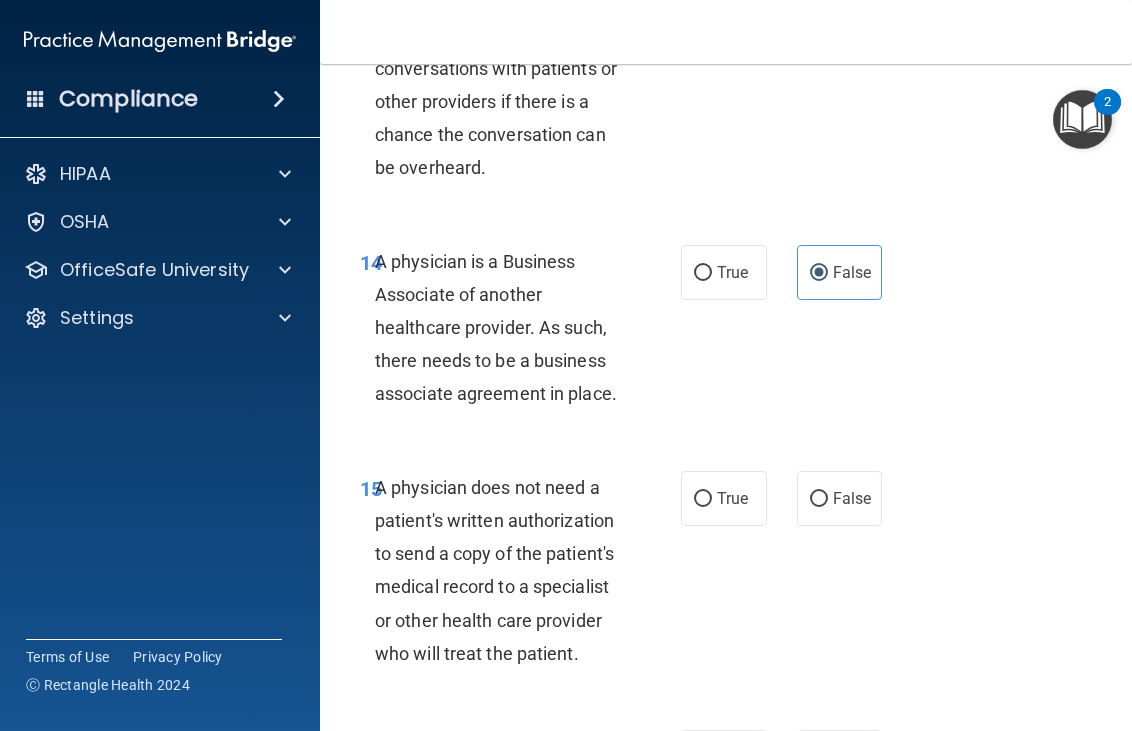scroll, scrollTop: 3200, scrollLeft: 0, axis: vertical 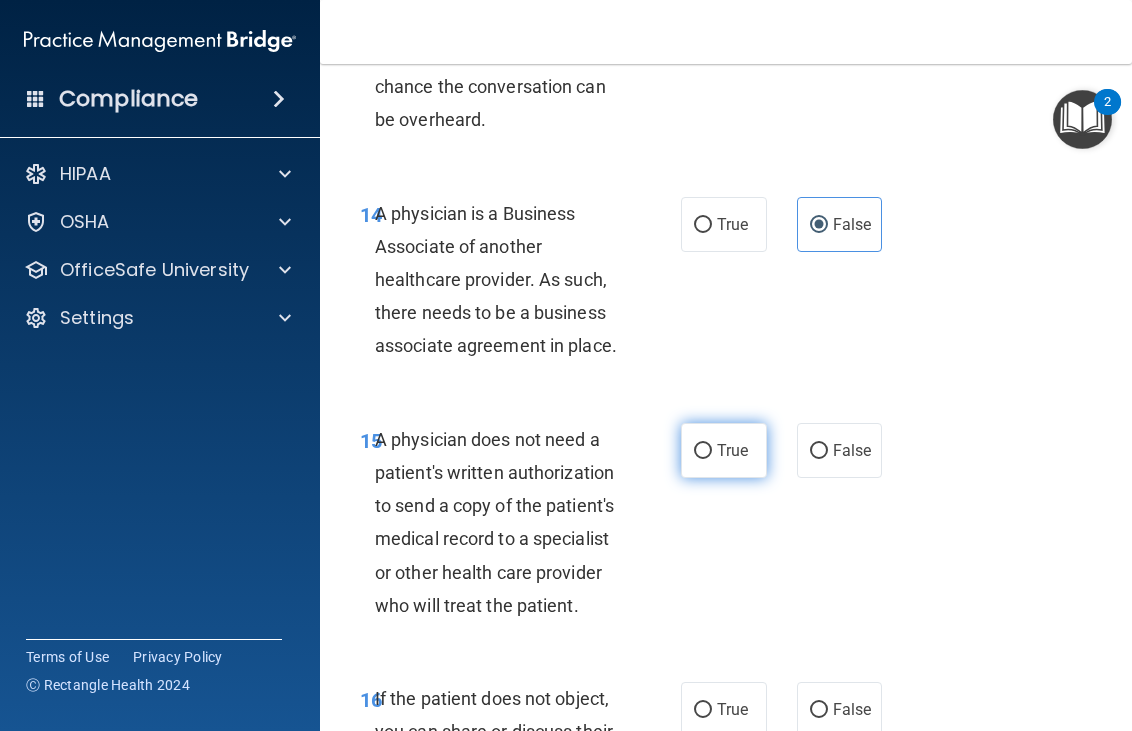 click on "True" at bounding box center [724, 450] 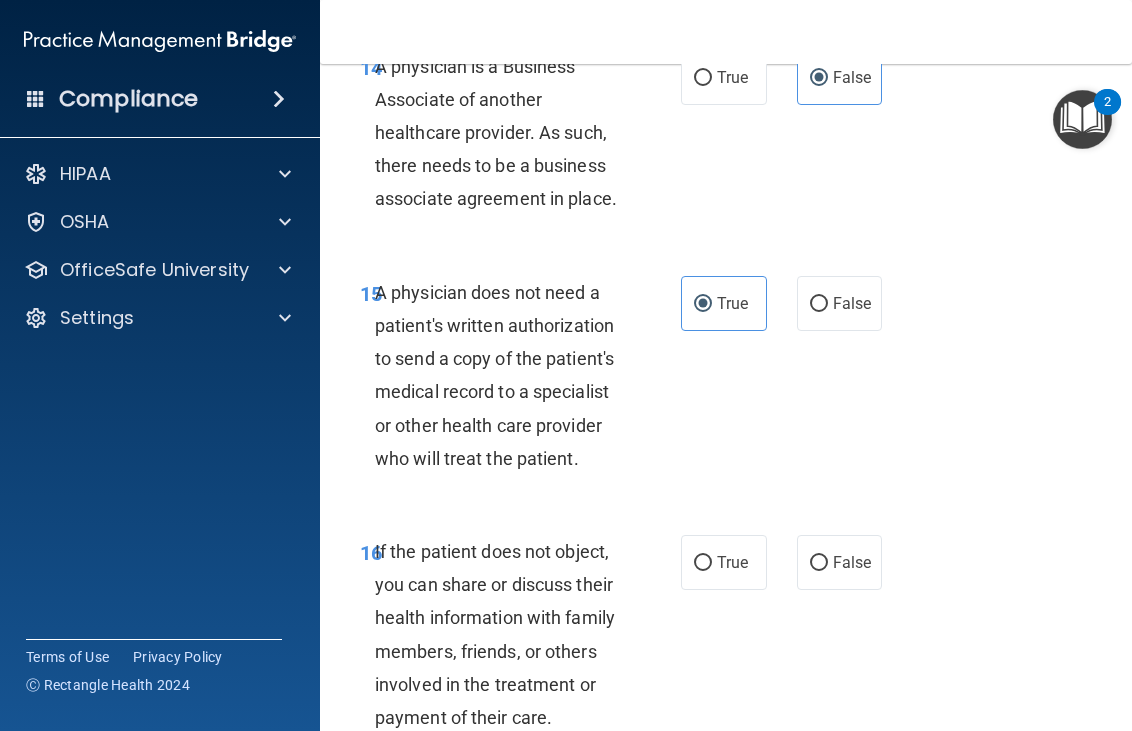 scroll, scrollTop: 3400, scrollLeft: 0, axis: vertical 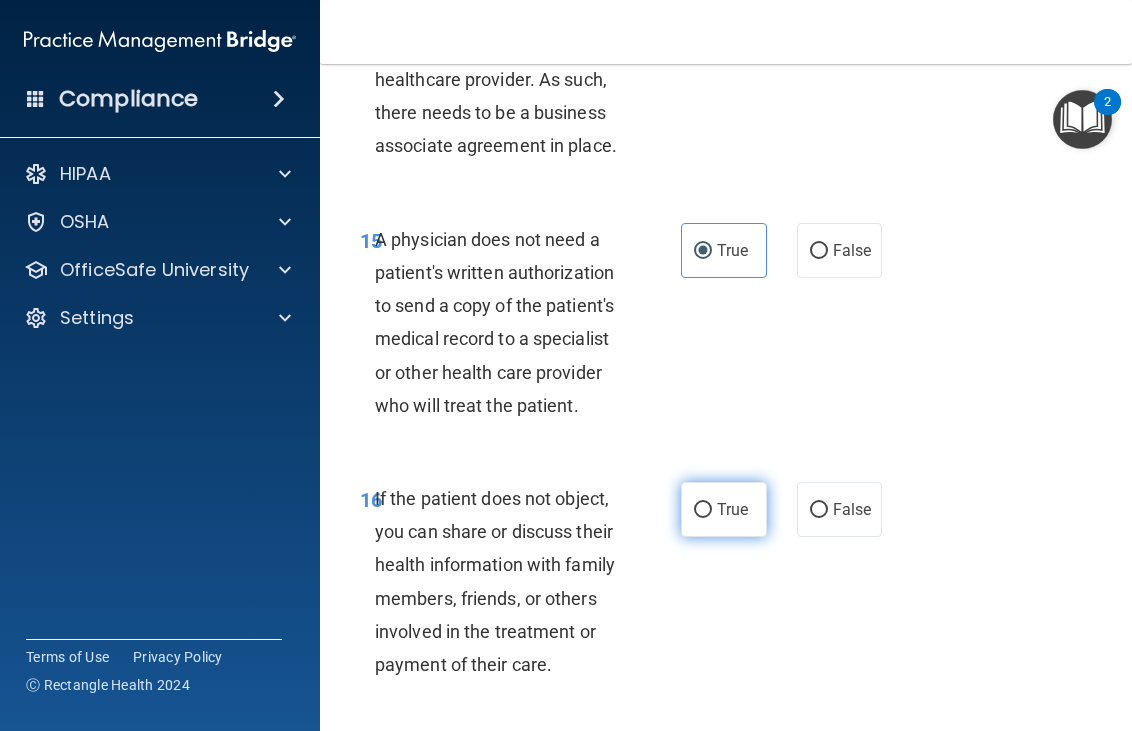 click on "True" at bounding box center (724, 509) 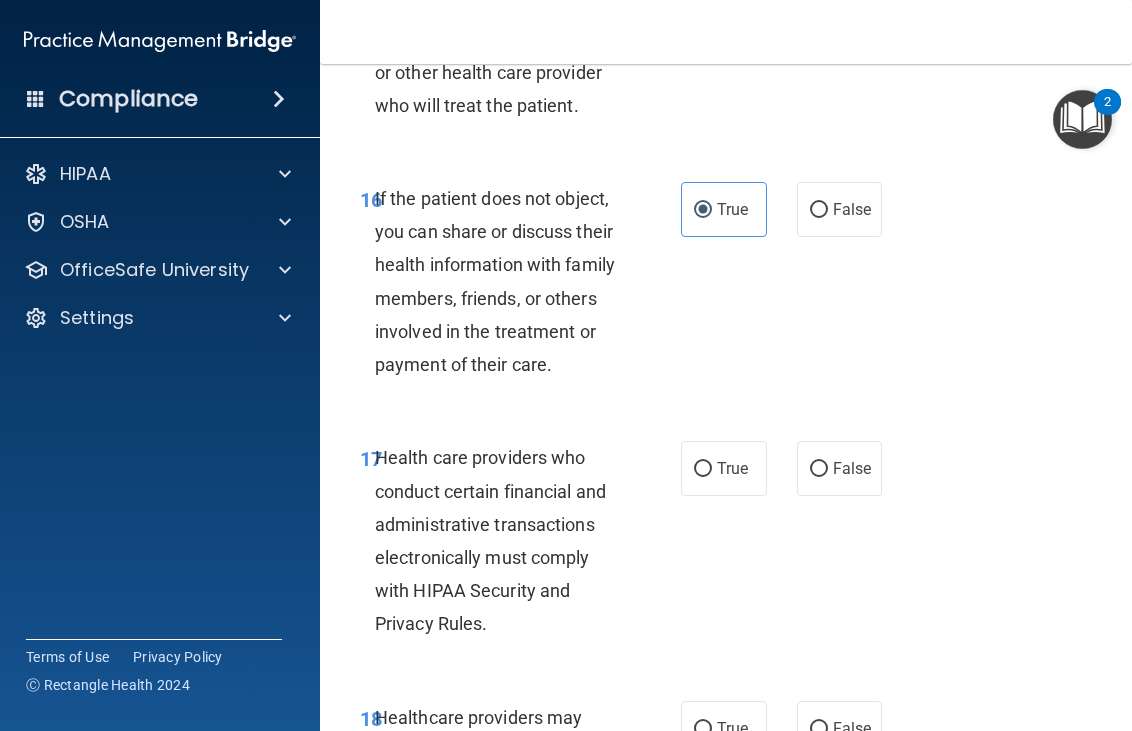scroll, scrollTop: 3800, scrollLeft: 0, axis: vertical 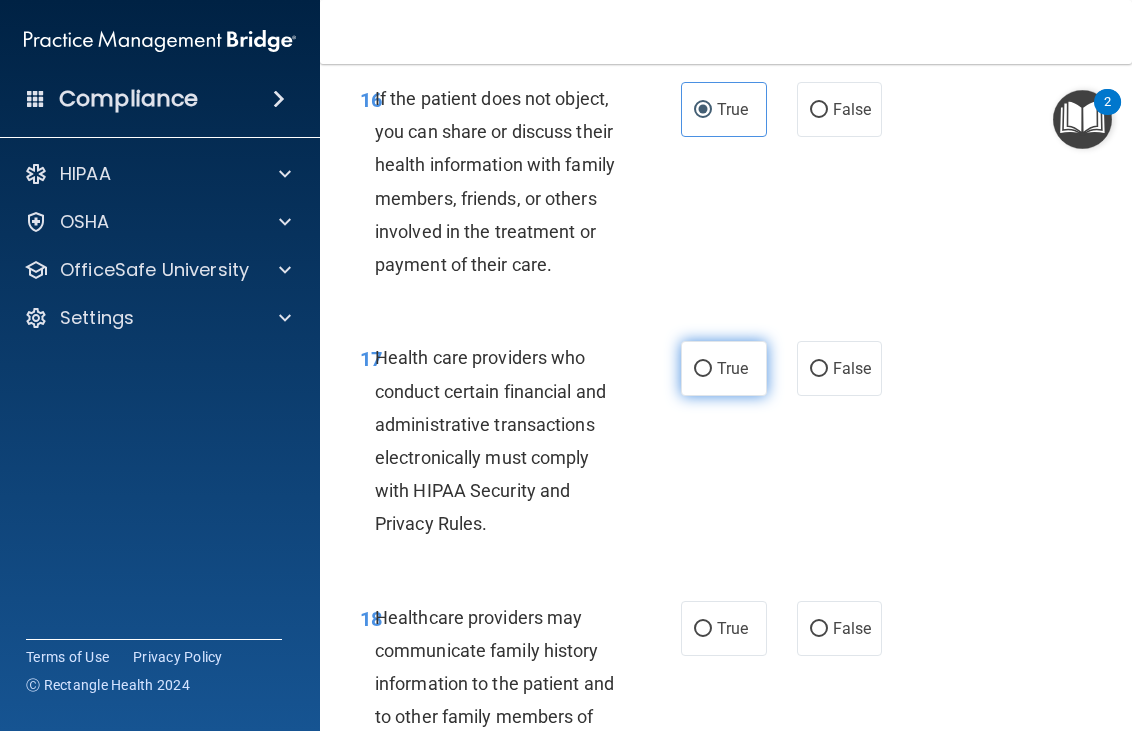 click on "True" at bounding box center (724, 368) 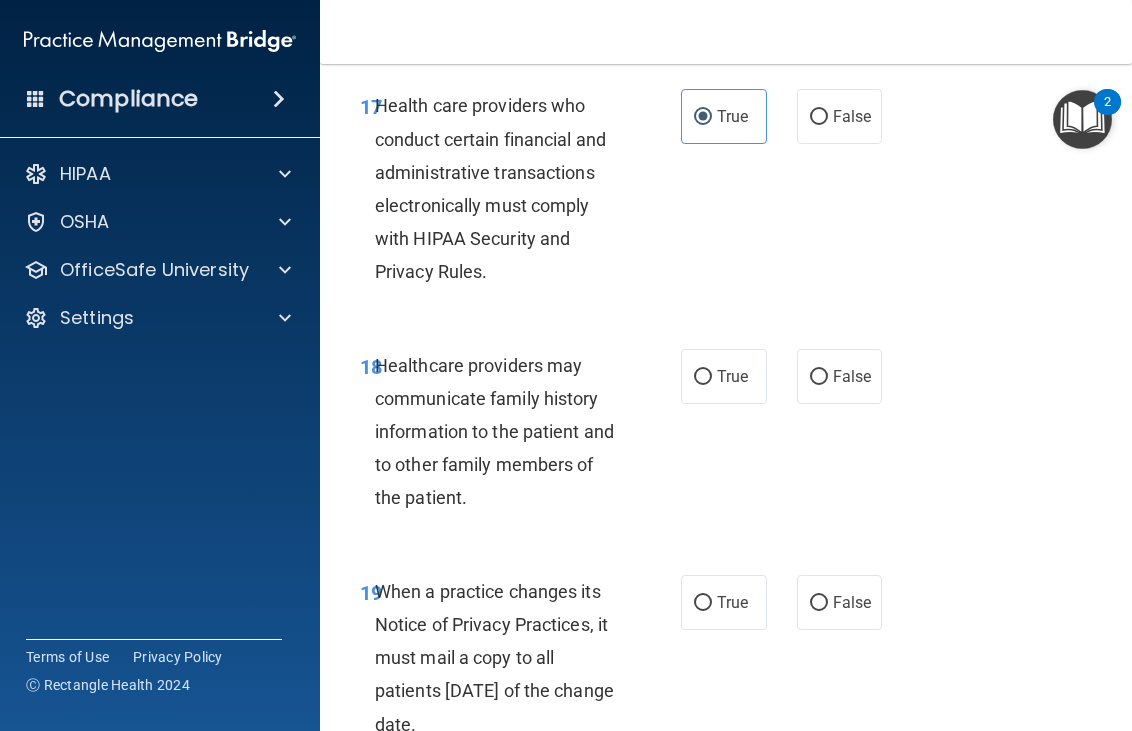 scroll, scrollTop: 4100, scrollLeft: 0, axis: vertical 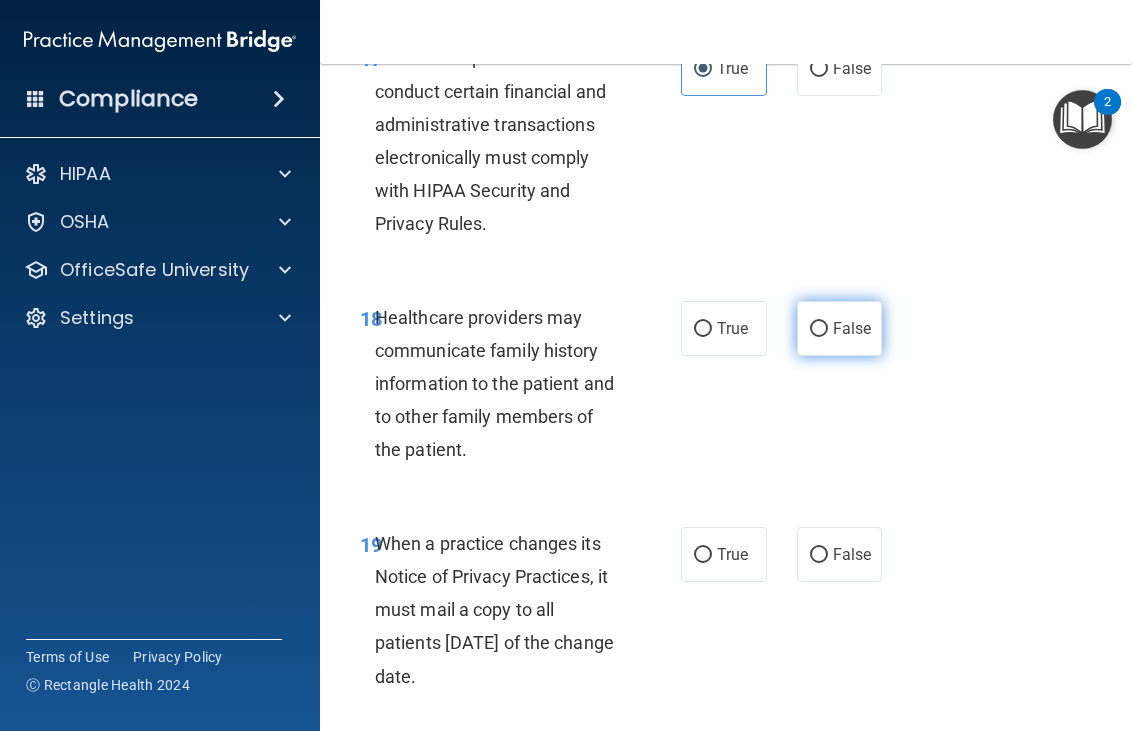 click on "False" at bounding box center (840, 328) 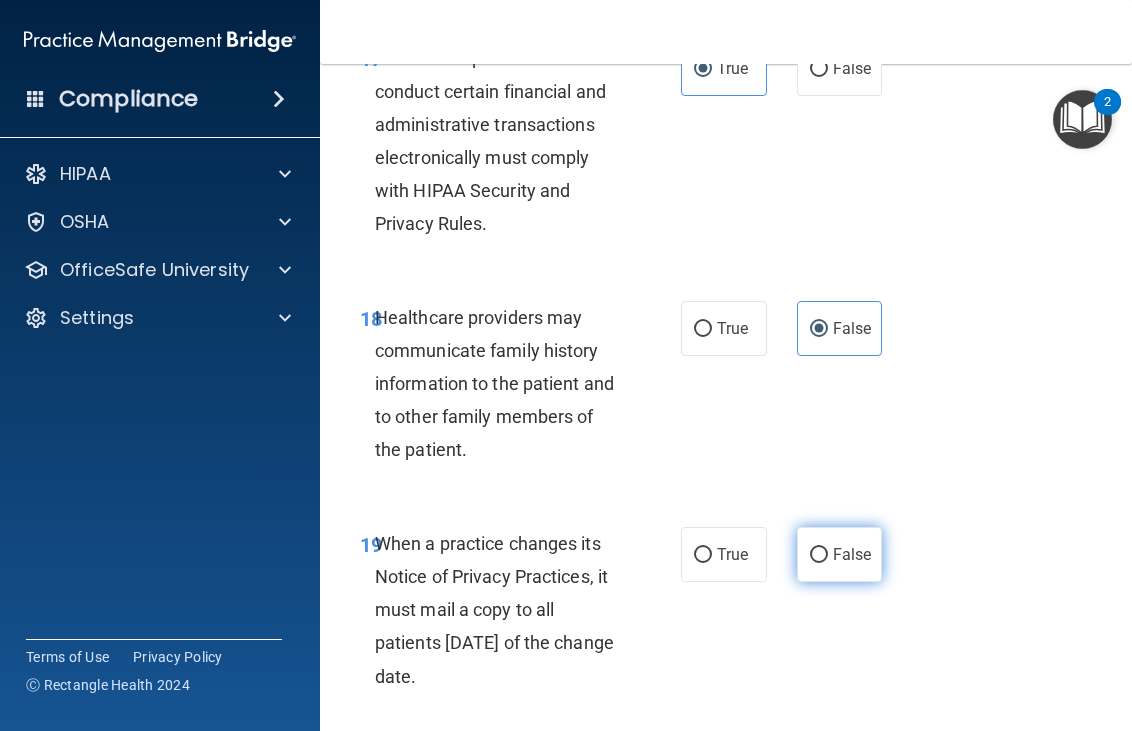 click on "False" at bounding box center [852, 554] 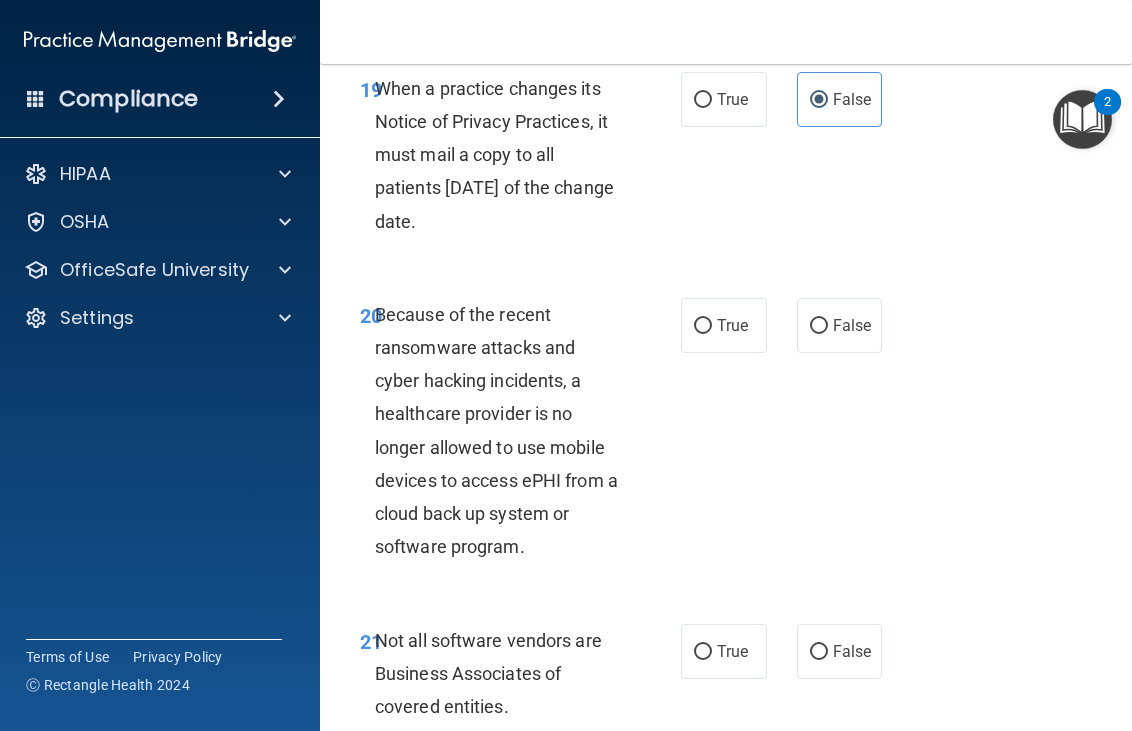 scroll, scrollTop: 4600, scrollLeft: 0, axis: vertical 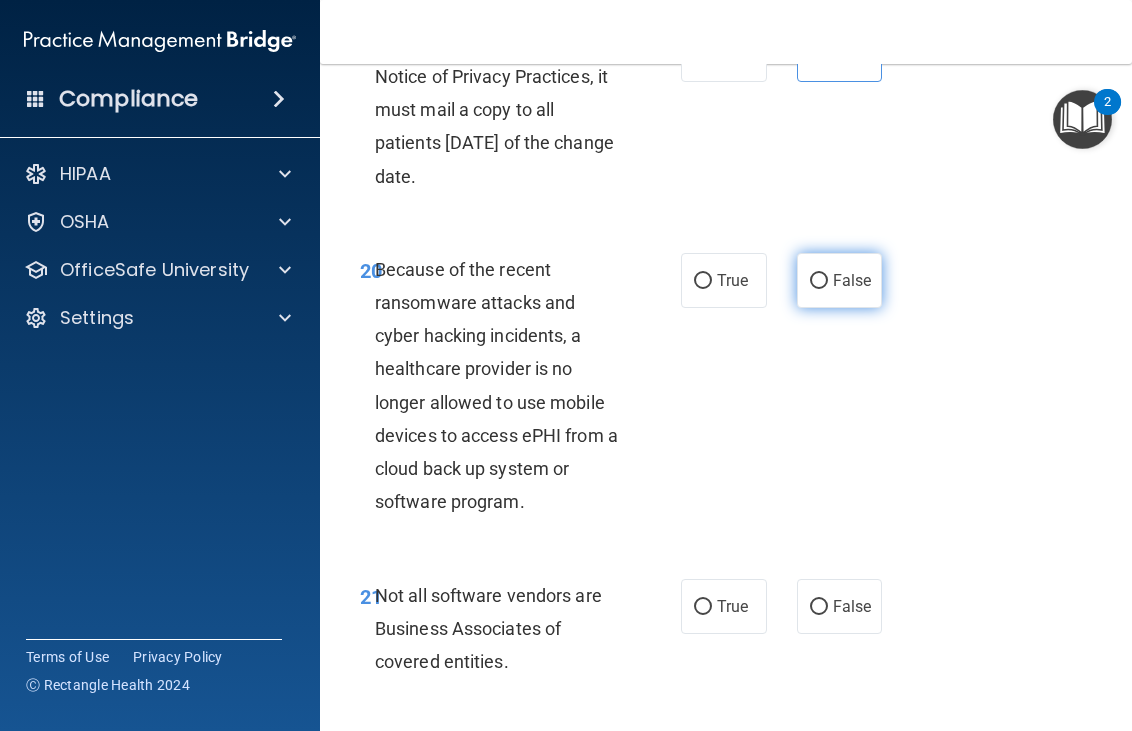 click on "False" at bounding box center [840, 280] 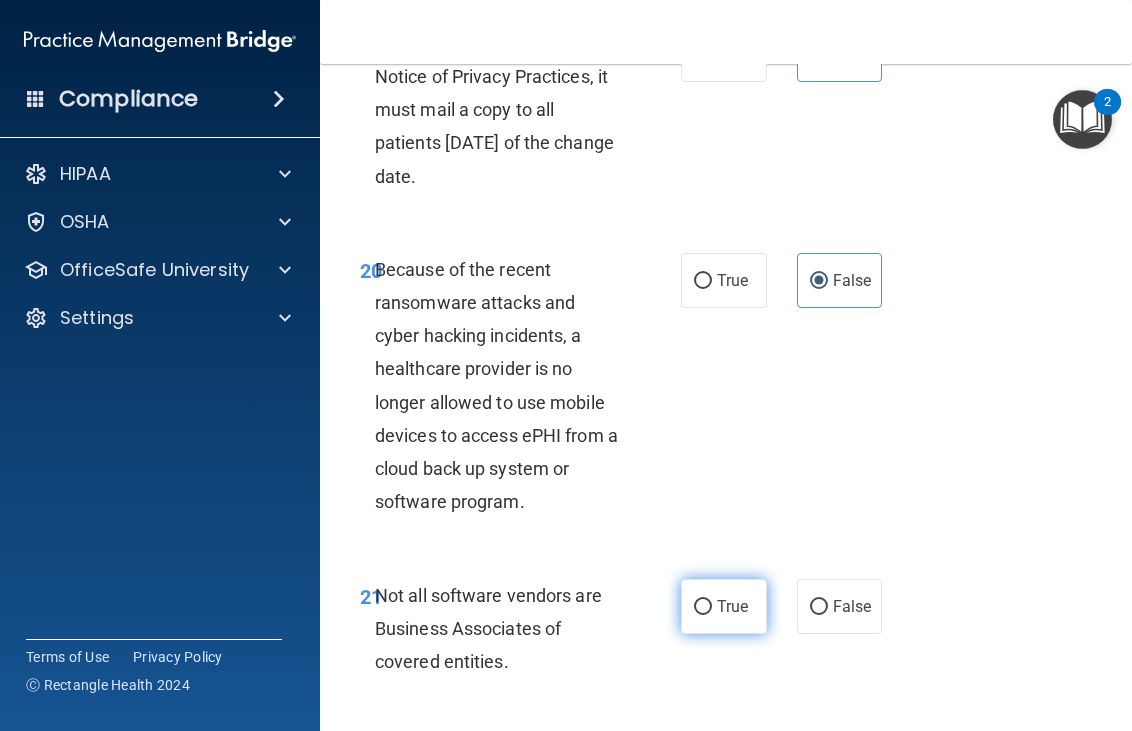 click on "True" at bounding box center (732, 606) 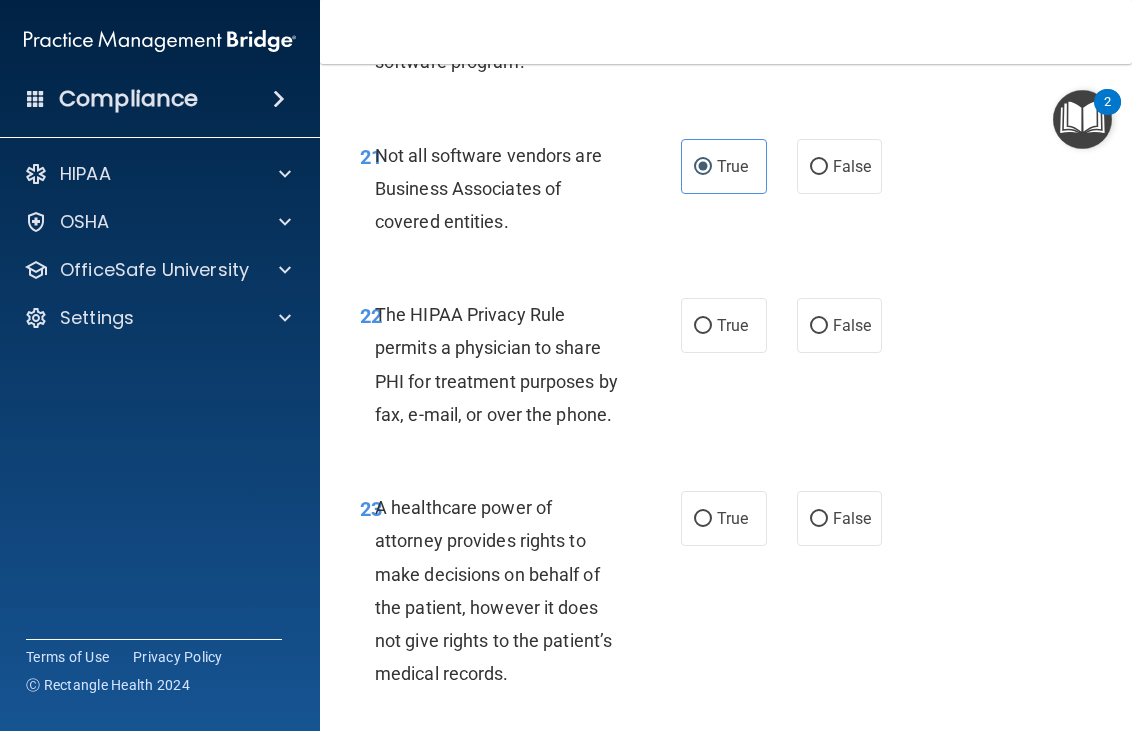 scroll, scrollTop: 5100, scrollLeft: 0, axis: vertical 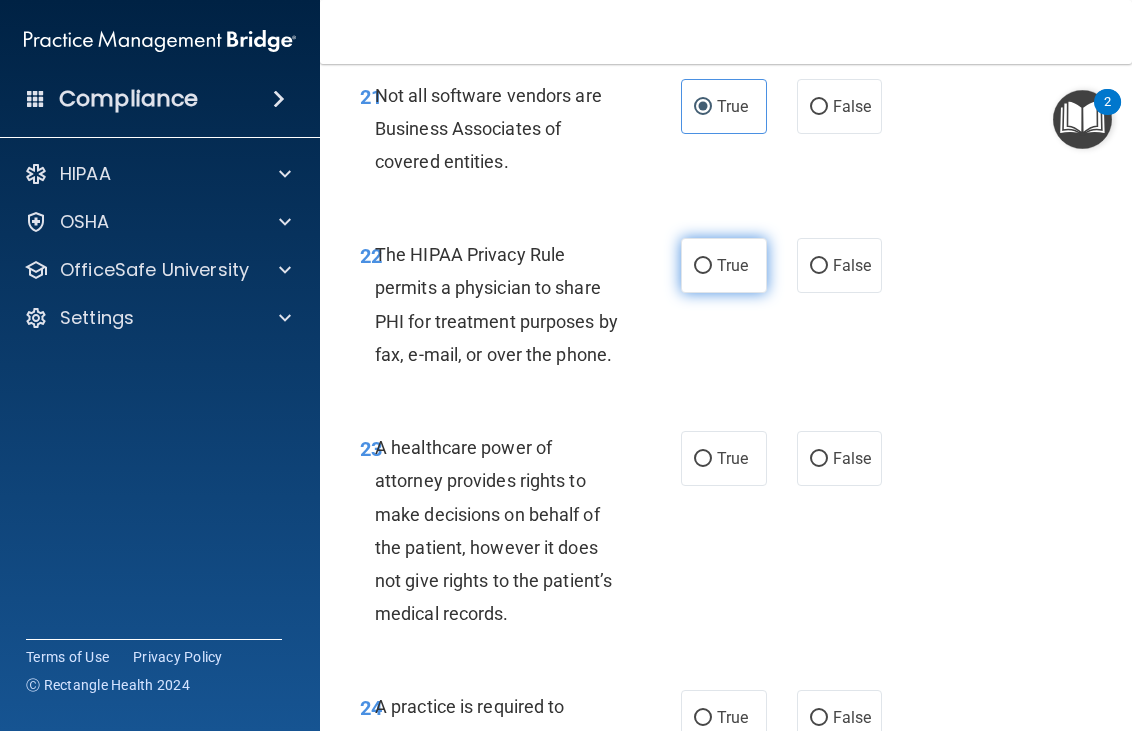 click on "True" at bounding box center [732, 265] 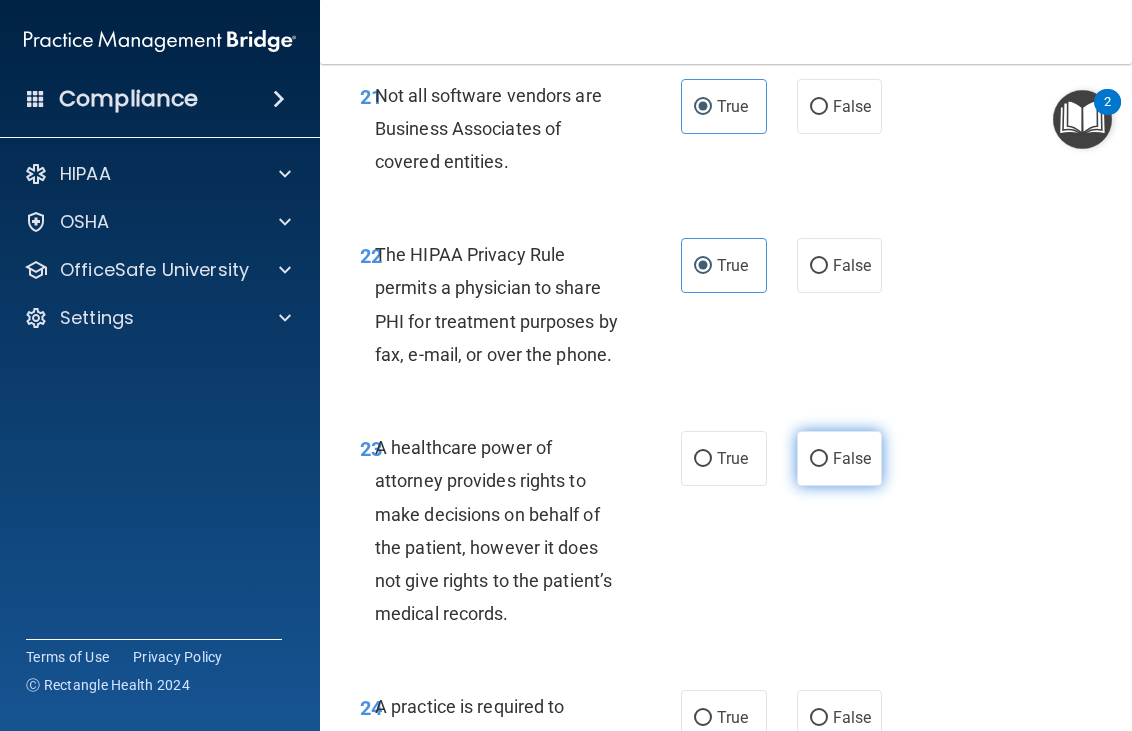 click on "False" at bounding box center [840, 458] 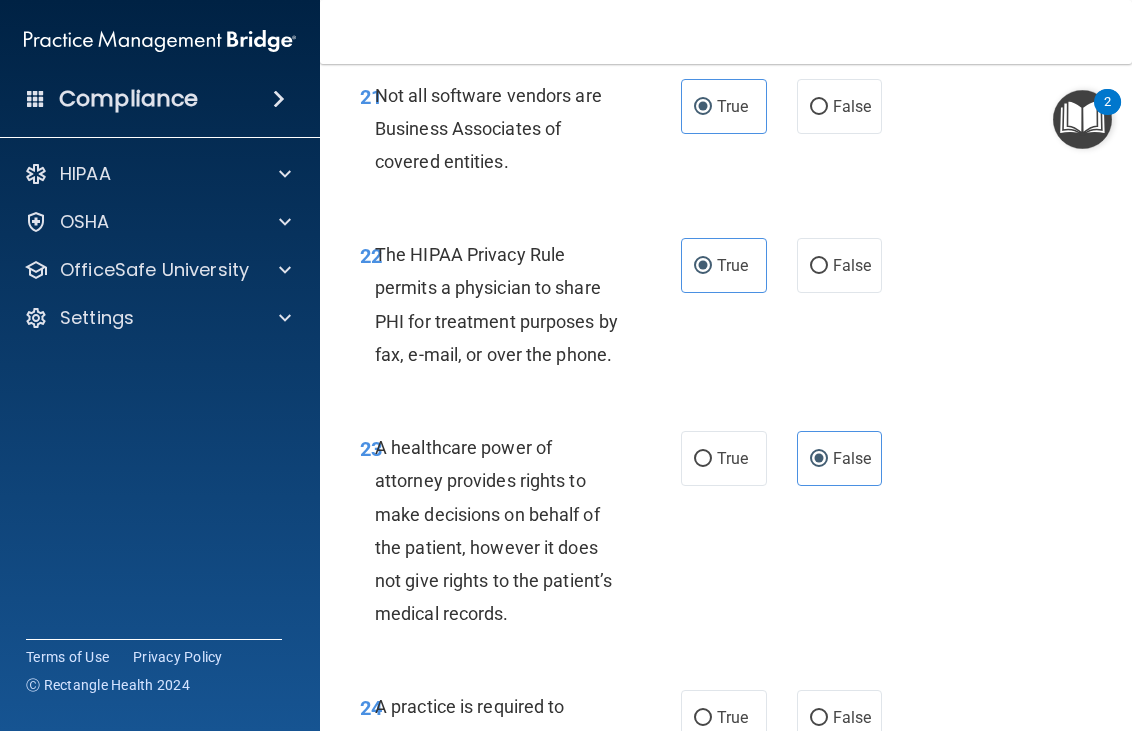 scroll, scrollTop: 5300, scrollLeft: 0, axis: vertical 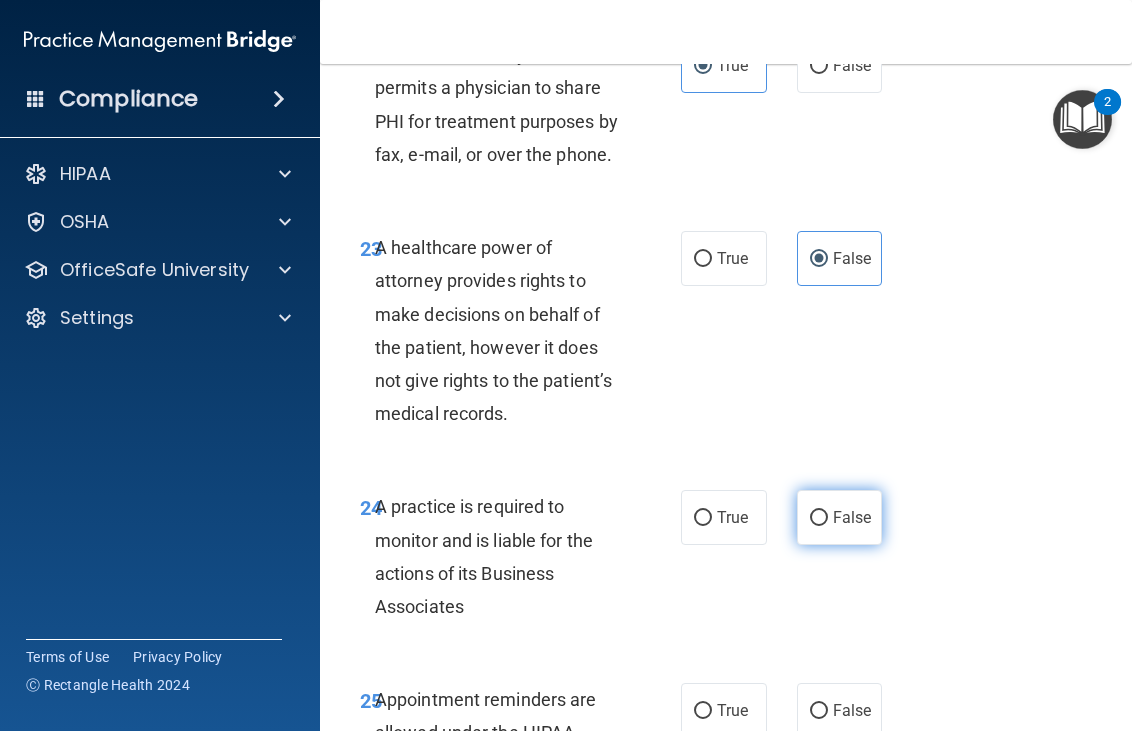 click on "False" at bounding box center (852, 517) 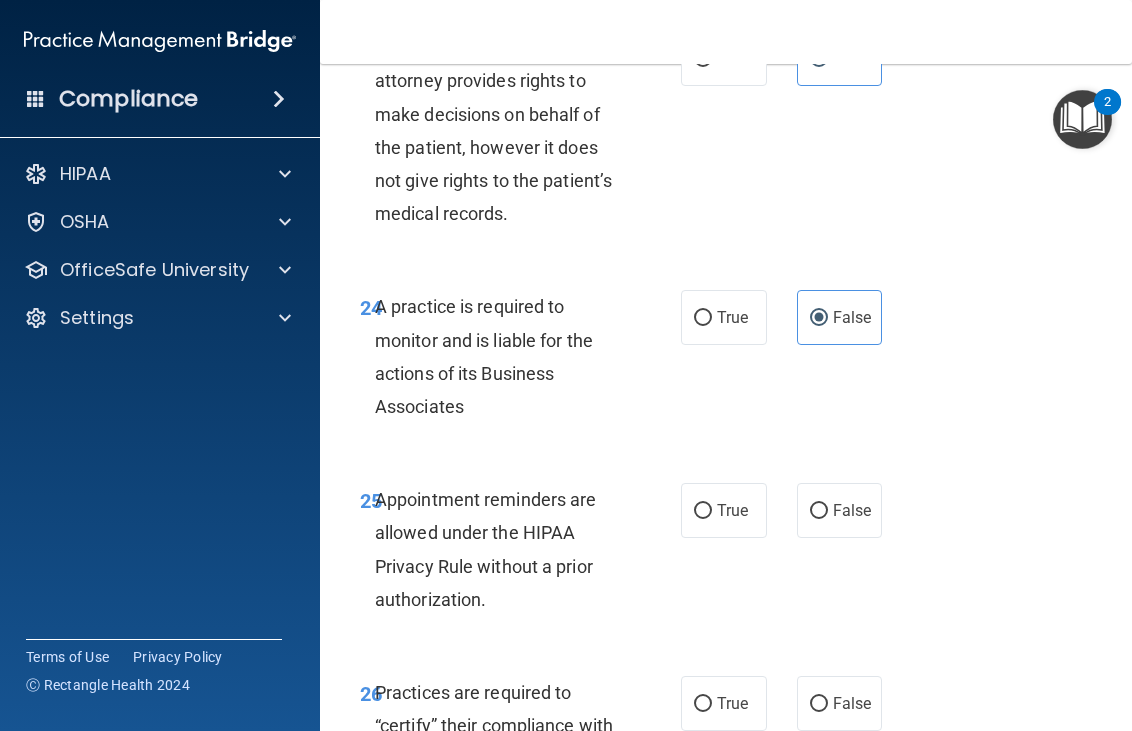scroll, scrollTop: 5600, scrollLeft: 0, axis: vertical 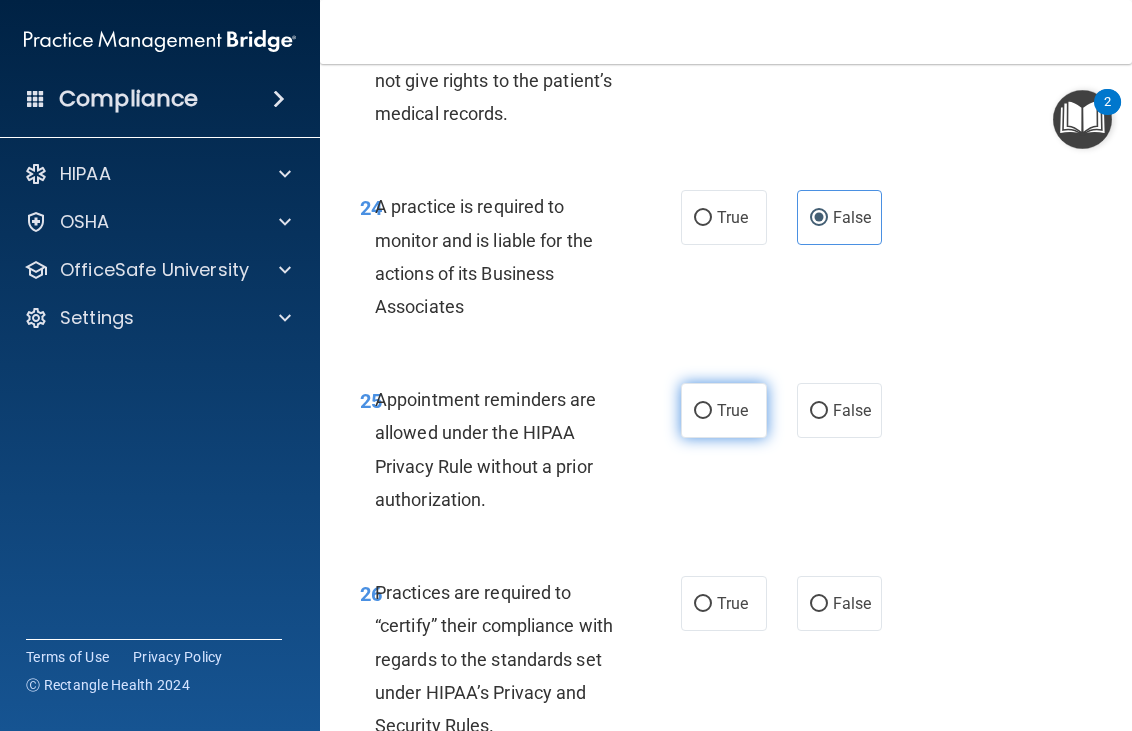 click on "True" at bounding box center [732, 410] 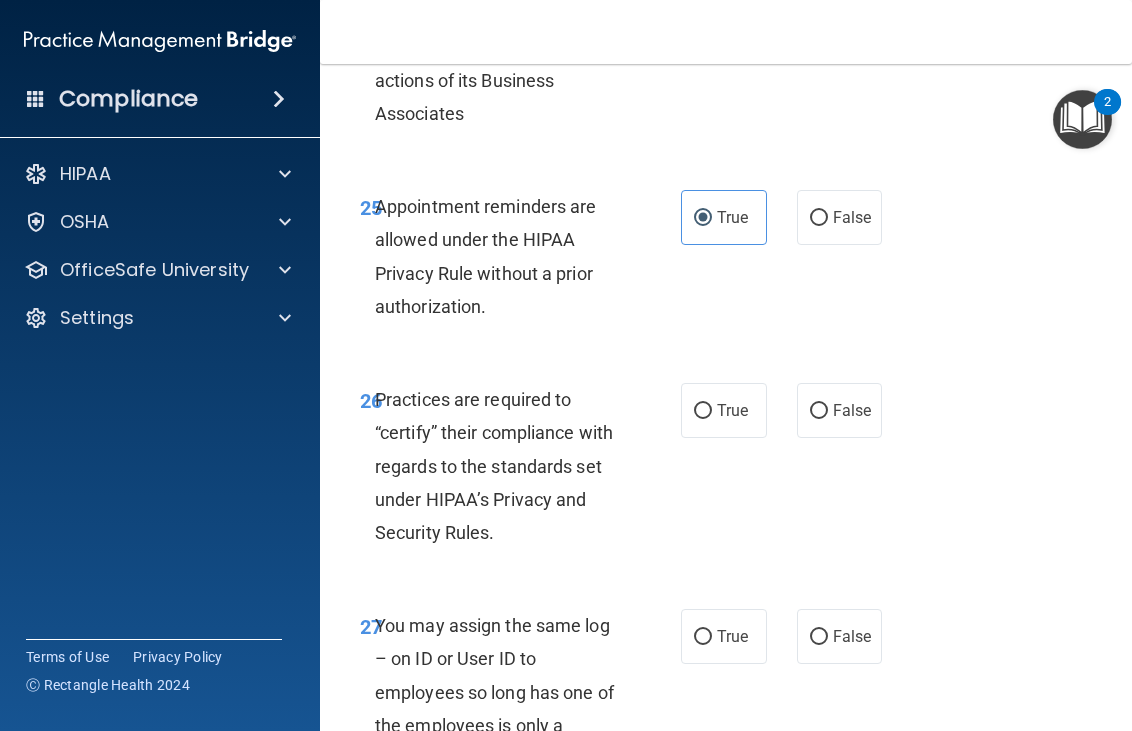 scroll, scrollTop: 5800, scrollLeft: 0, axis: vertical 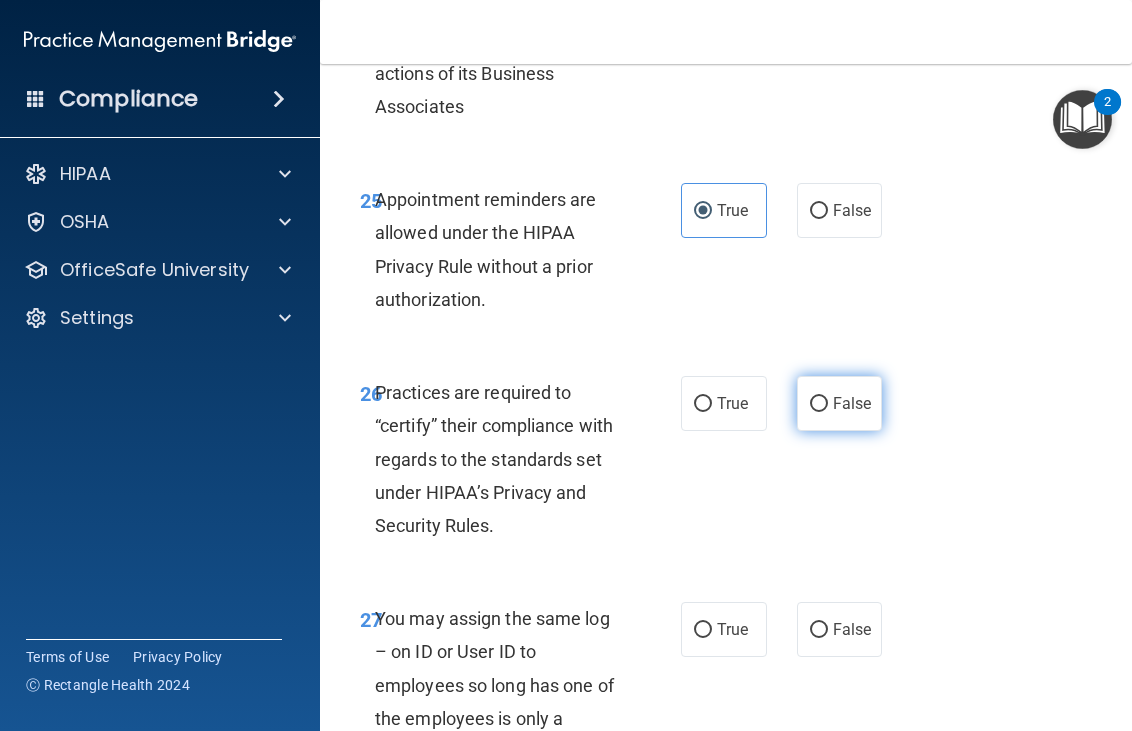 click on "False" at bounding box center [840, 403] 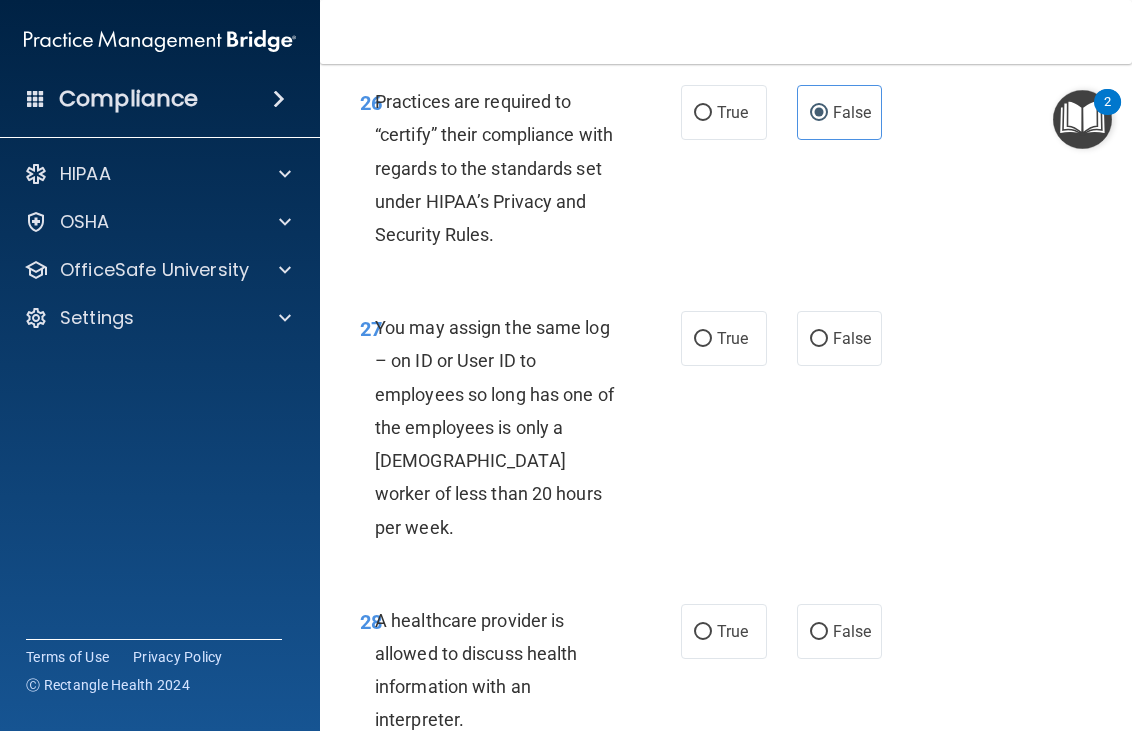 scroll, scrollTop: 6100, scrollLeft: 0, axis: vertical 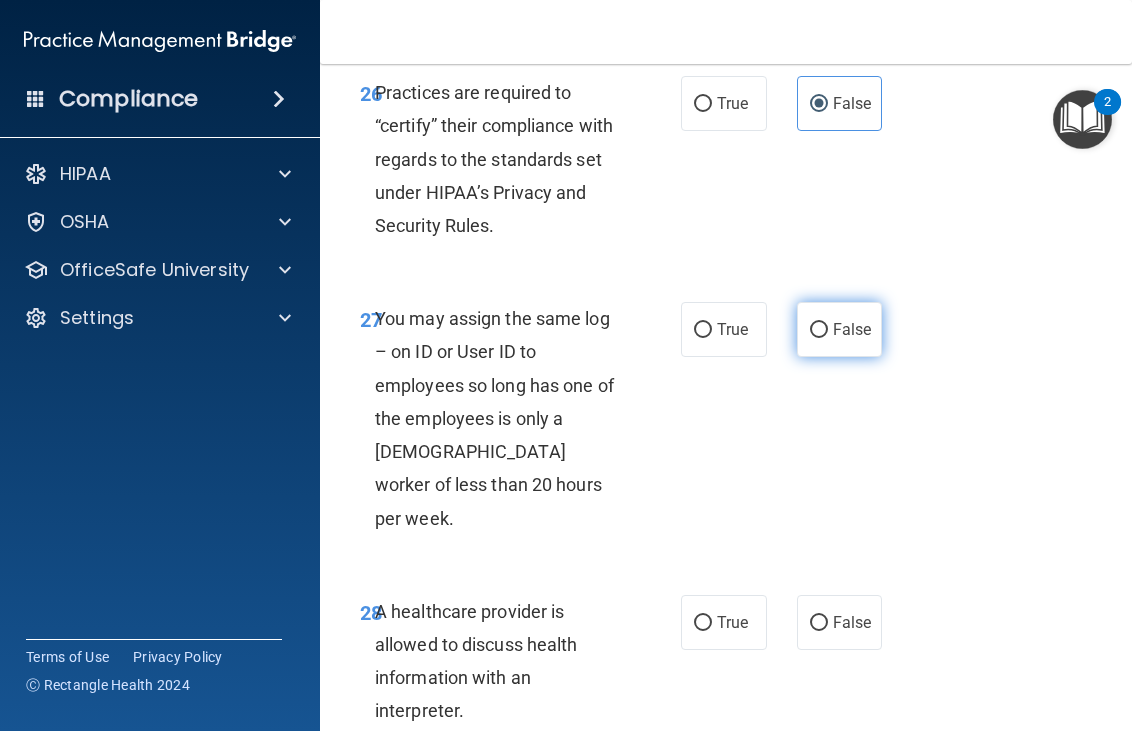 click on "False" at bounding box center (840, 329) 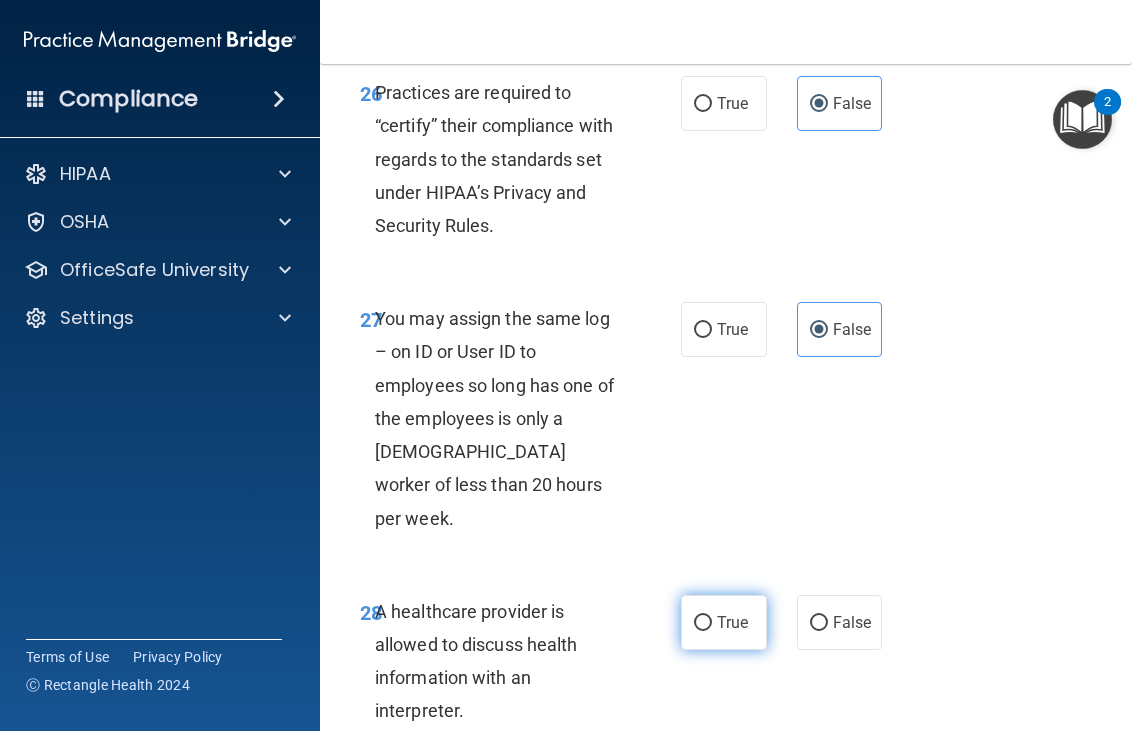 click on "True" at bounding box center (732, 622) 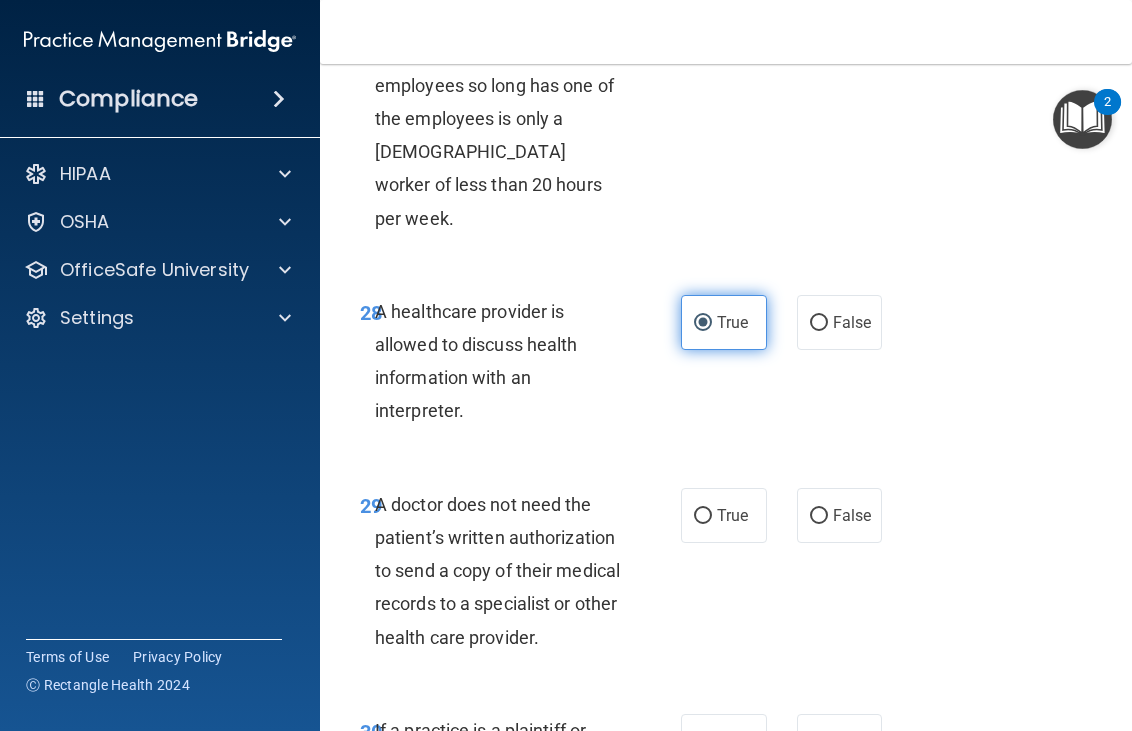 scroll, scrollTop: 6500, scrollLeft: 0, axis: vertical 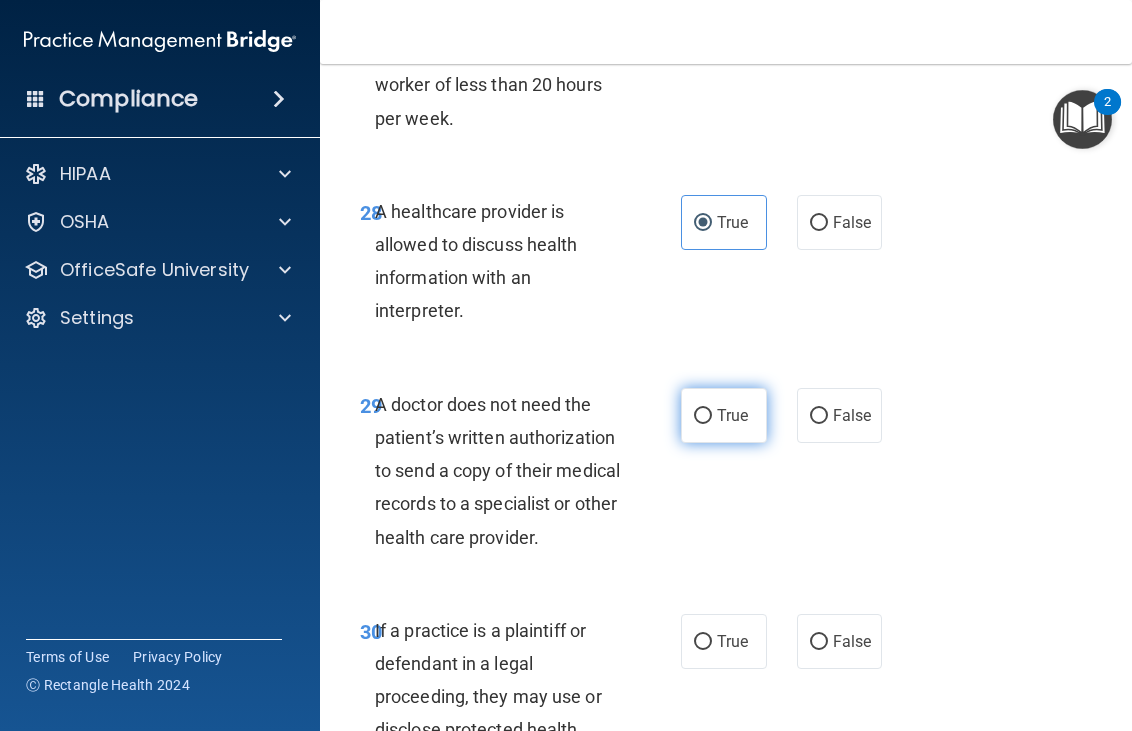 click on "True" at bounding box center (732, 415) 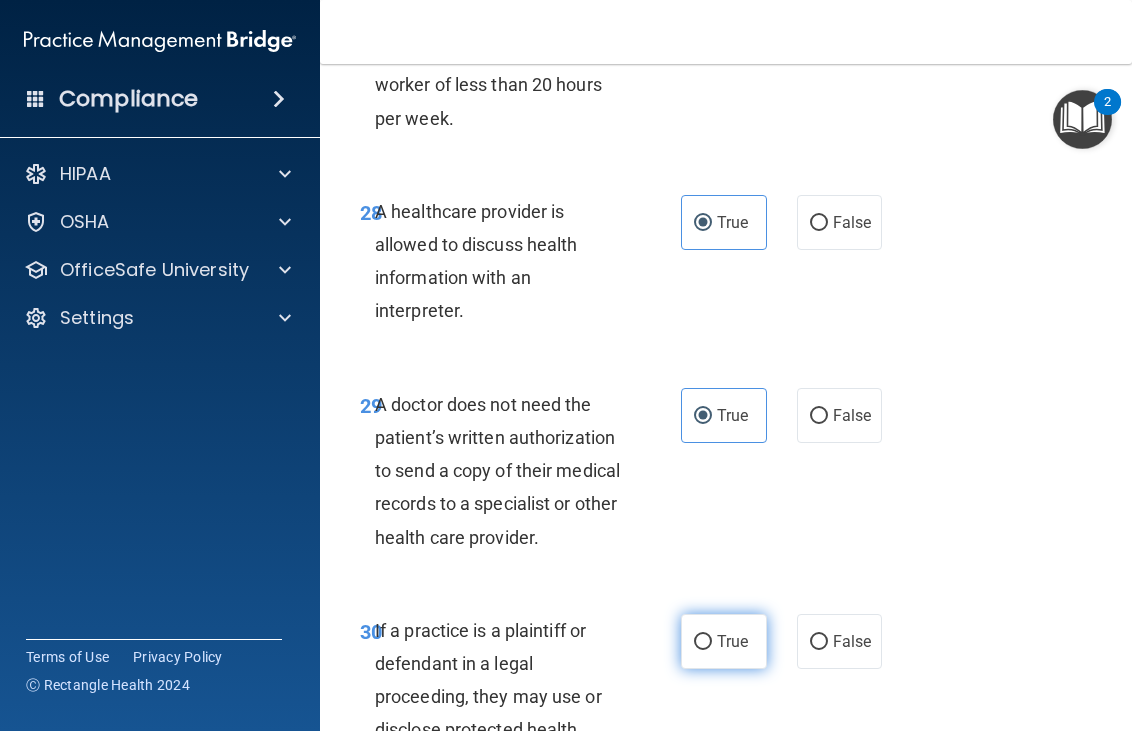 click on "True" at bounding box center [732, 641] 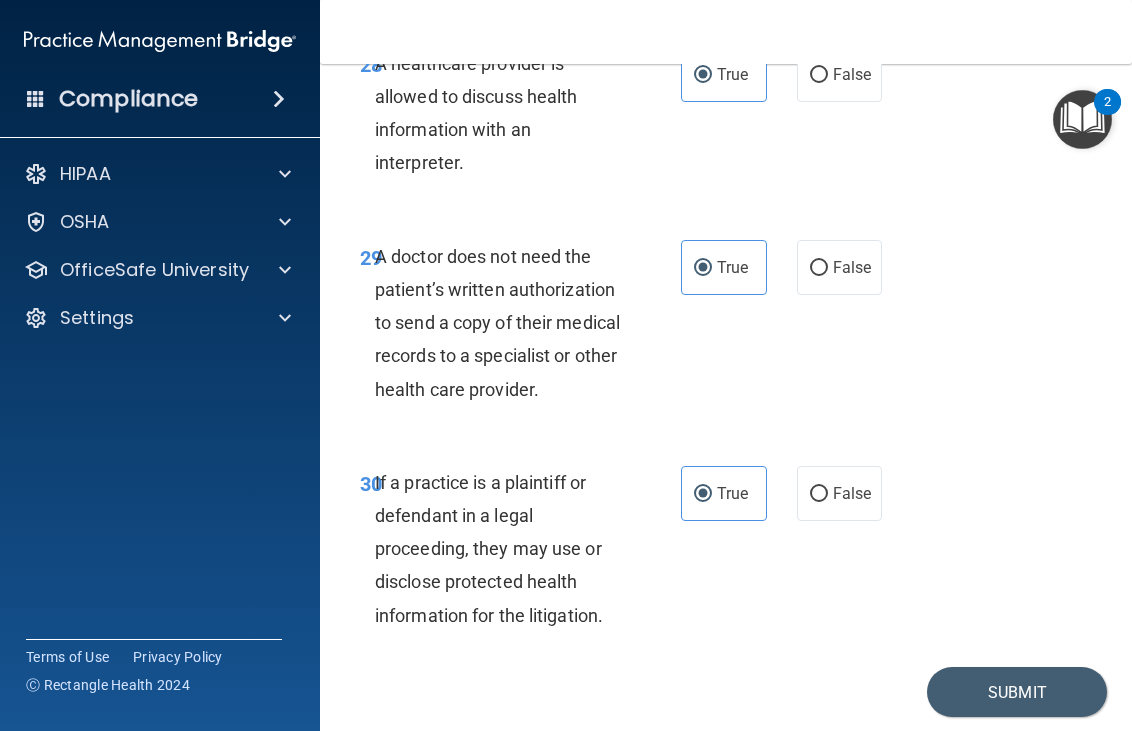 scroll, scrollTop: 6681, scrollLeft: 0, axis: vertical 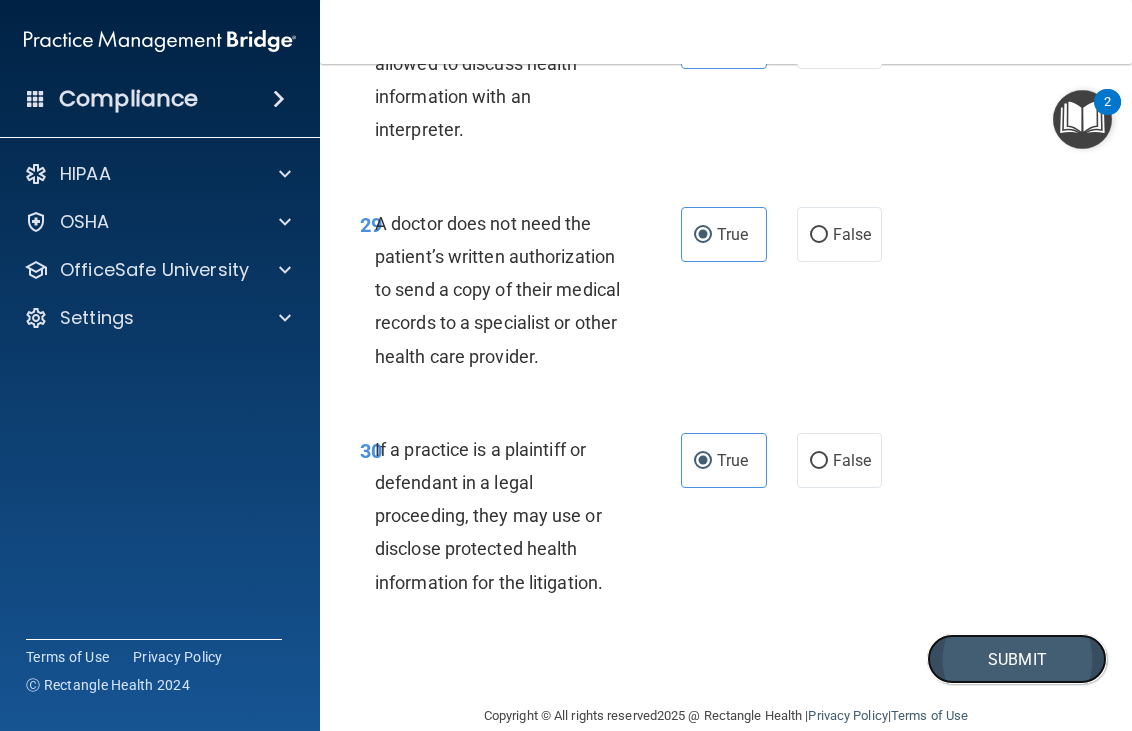click on "Submit" at bounding box center (1017, 659) 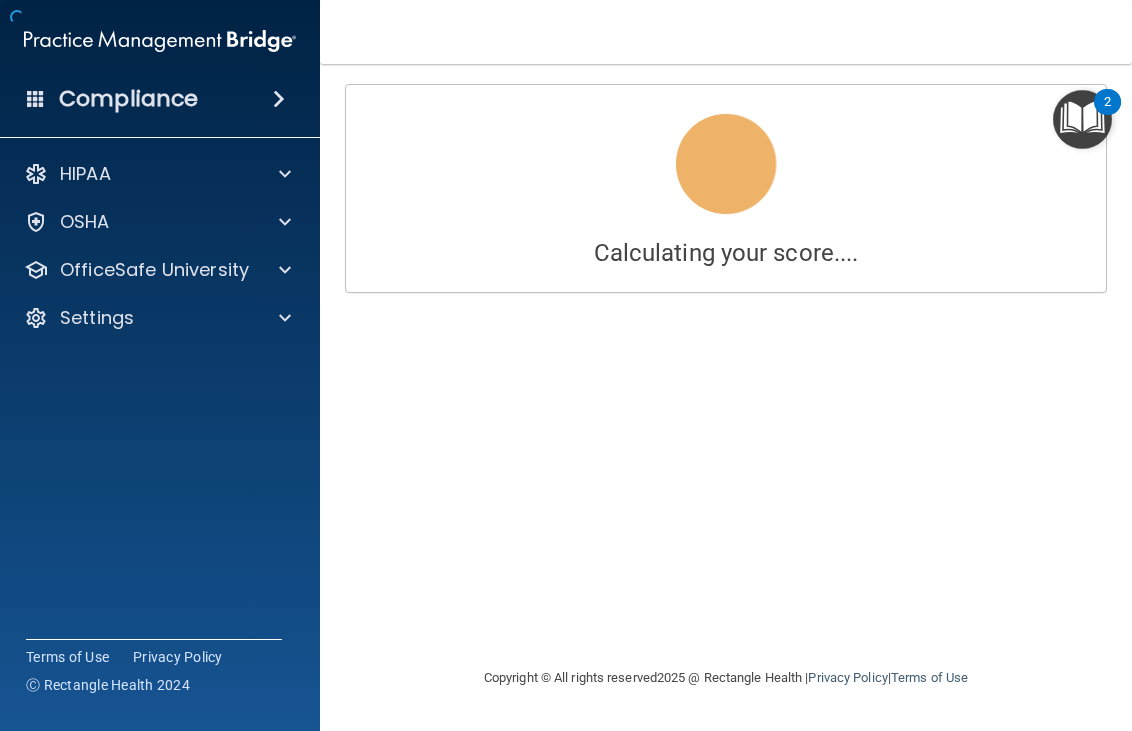 scroll, scrollTop: 0, scrollLeft: 0, axis: both 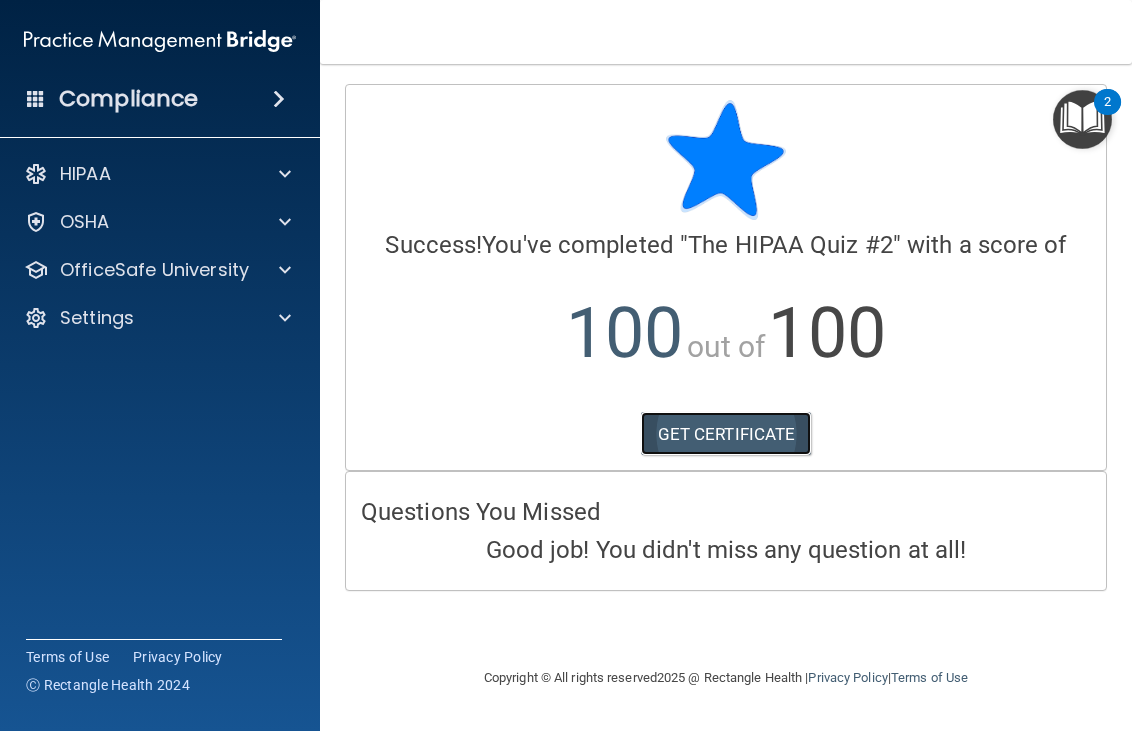 click on "GET CERTIFICATE" at bounding box center (726, 434) 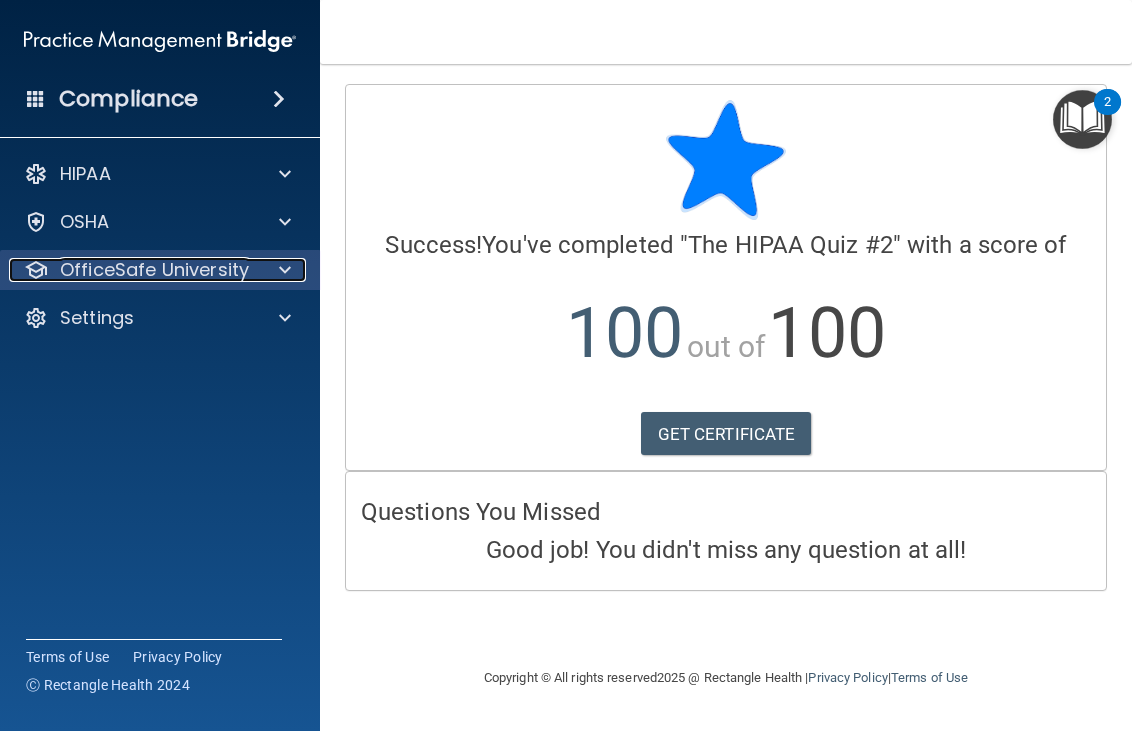 click on "OfficeSafe University" at bounding box center (154, 270) 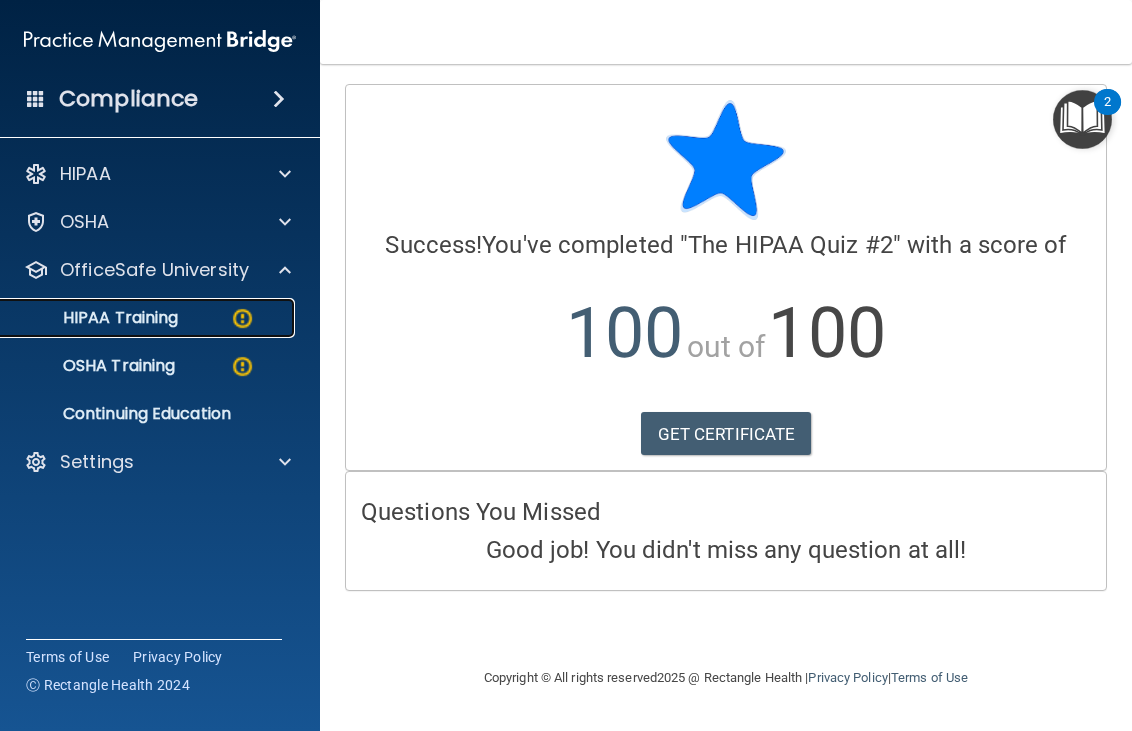 click on "HIPAA Training" at bounding box center [149, 318] 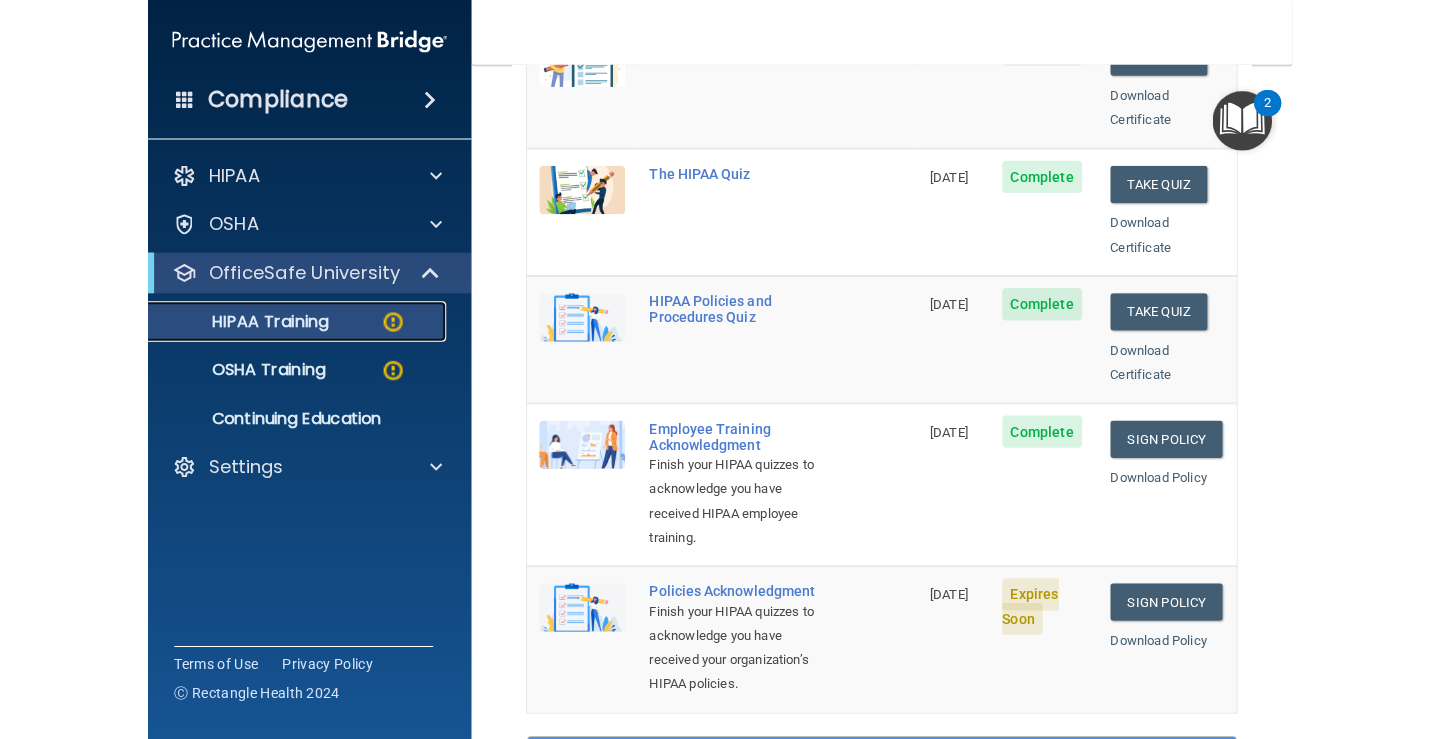 scroll, scrollTop: 400, scrollLeft: 0, axis: vertical 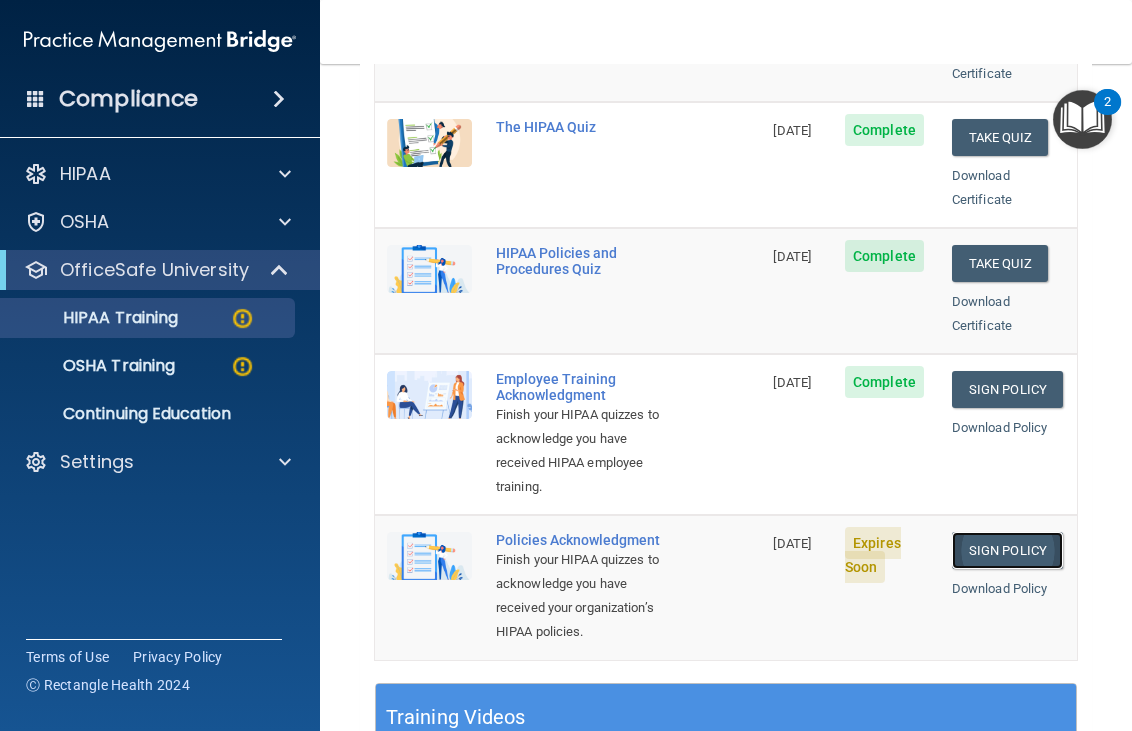click on "Sign Policy" at bounding box center (1007, 550) 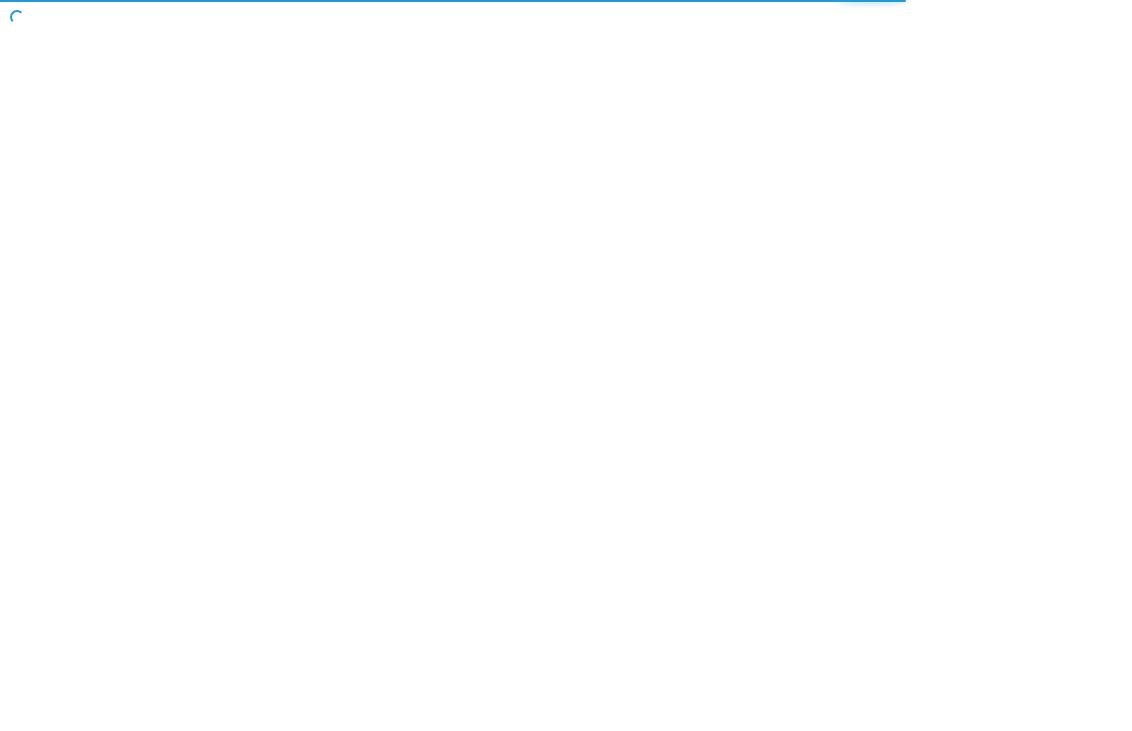 scroll, scrollTop: 0, scrollLeft: 0, axis: both 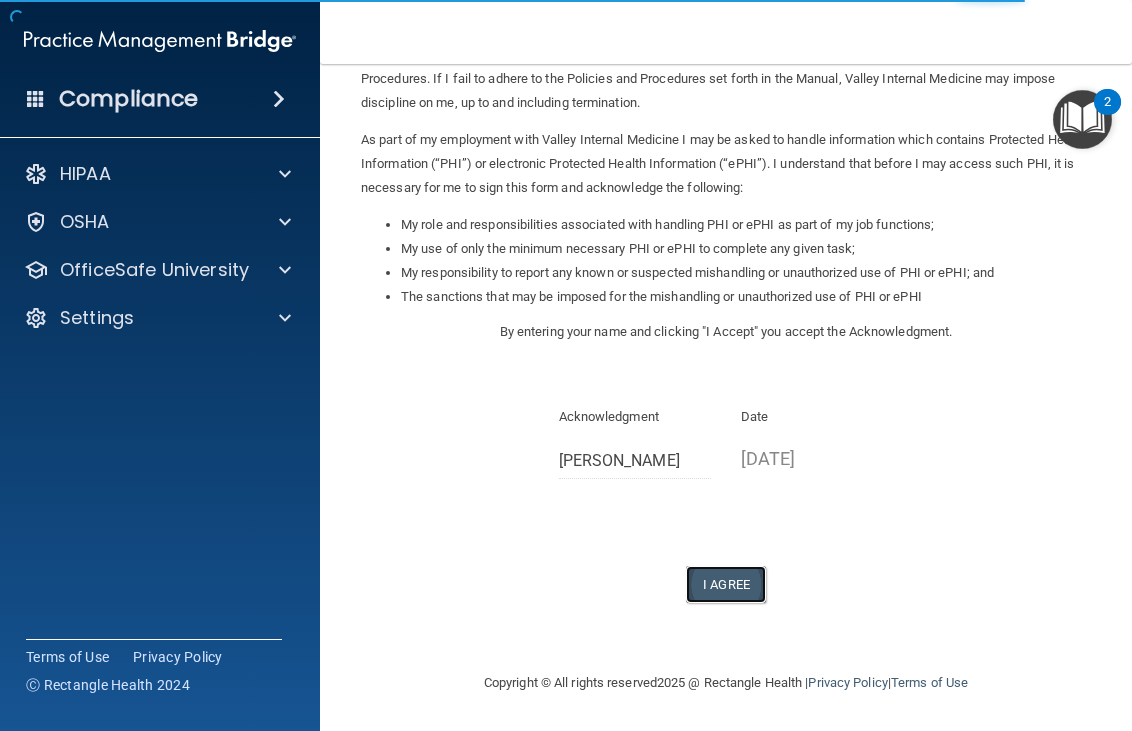 click on "I Agree" at bounding box center [726, 584] 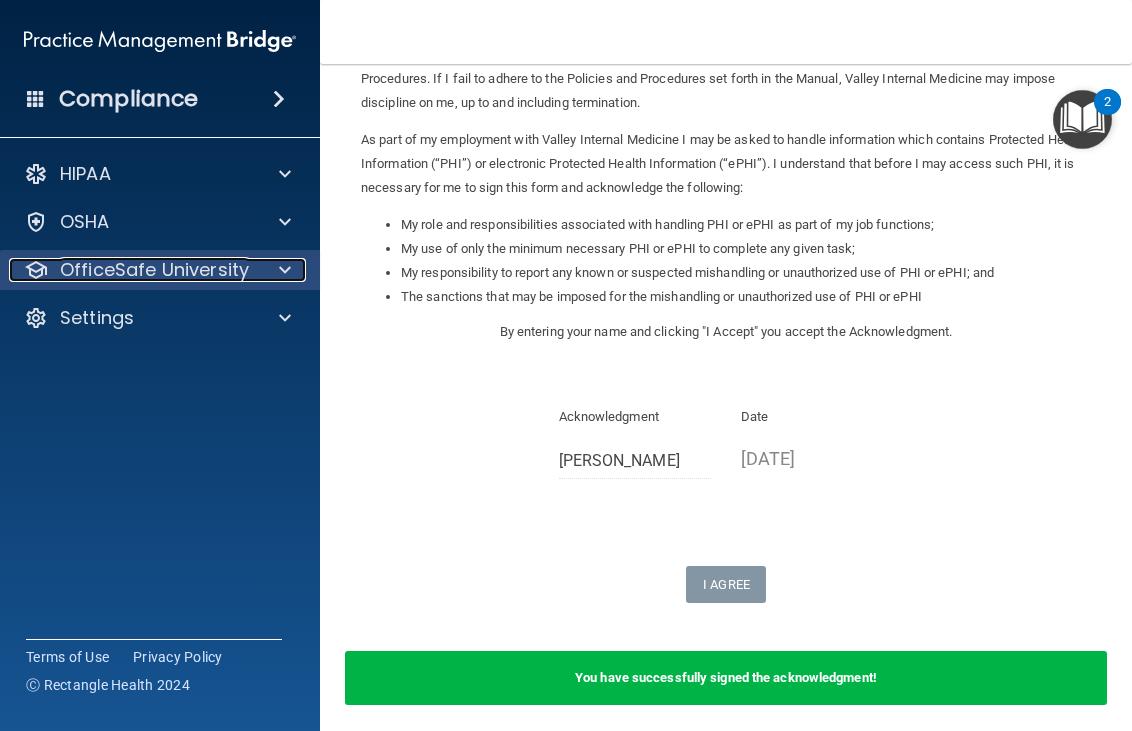 click on "OfficeSafe University" at bounding box center [154, 270] 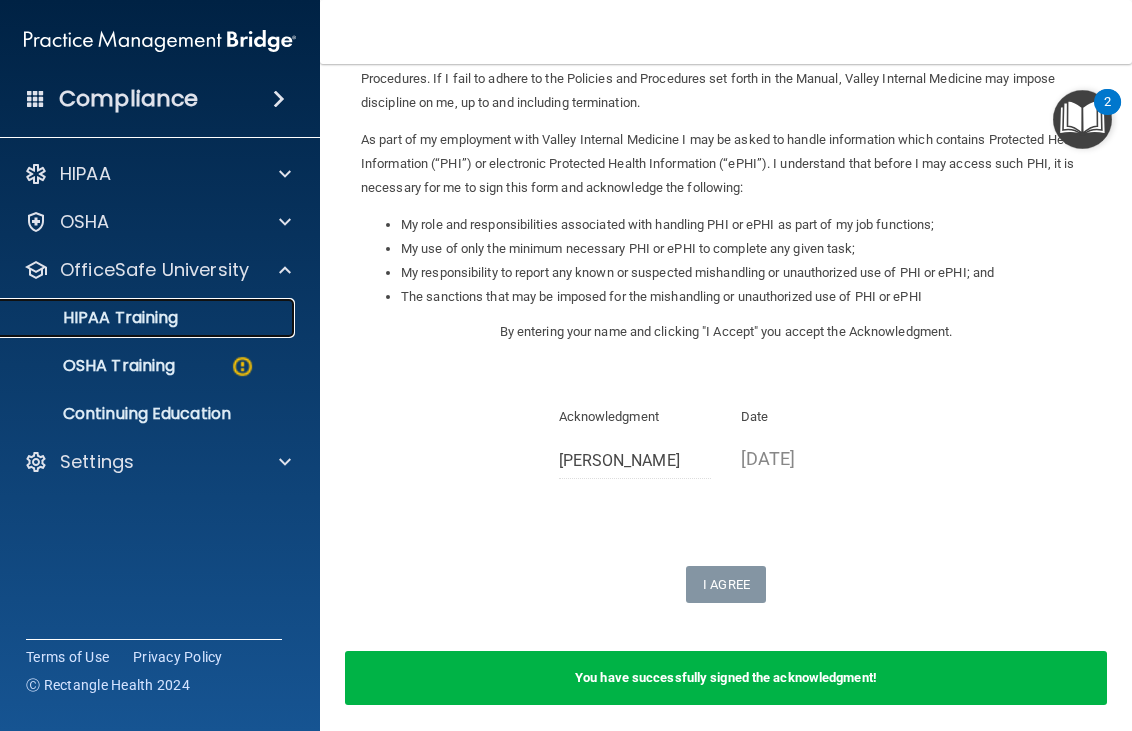 click on "HIPAA Training" at bounding box center (95, 318) 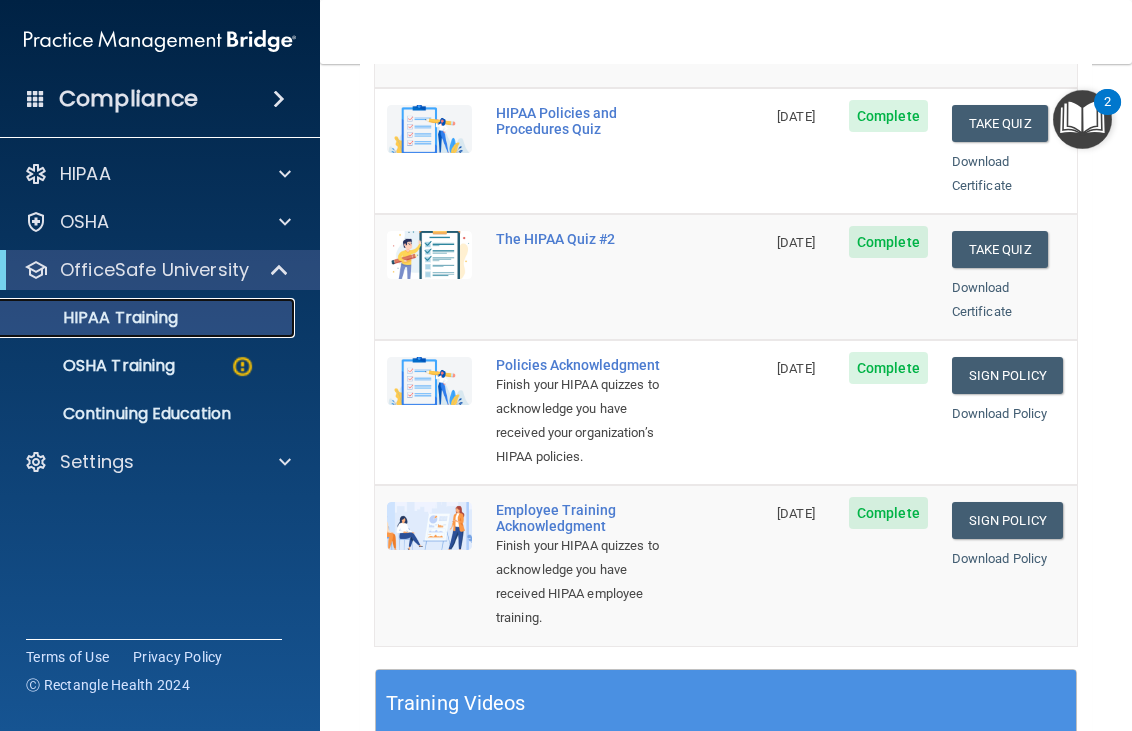 scroll, scrollTop: 415, scrollLeft: 0, axis: vertical 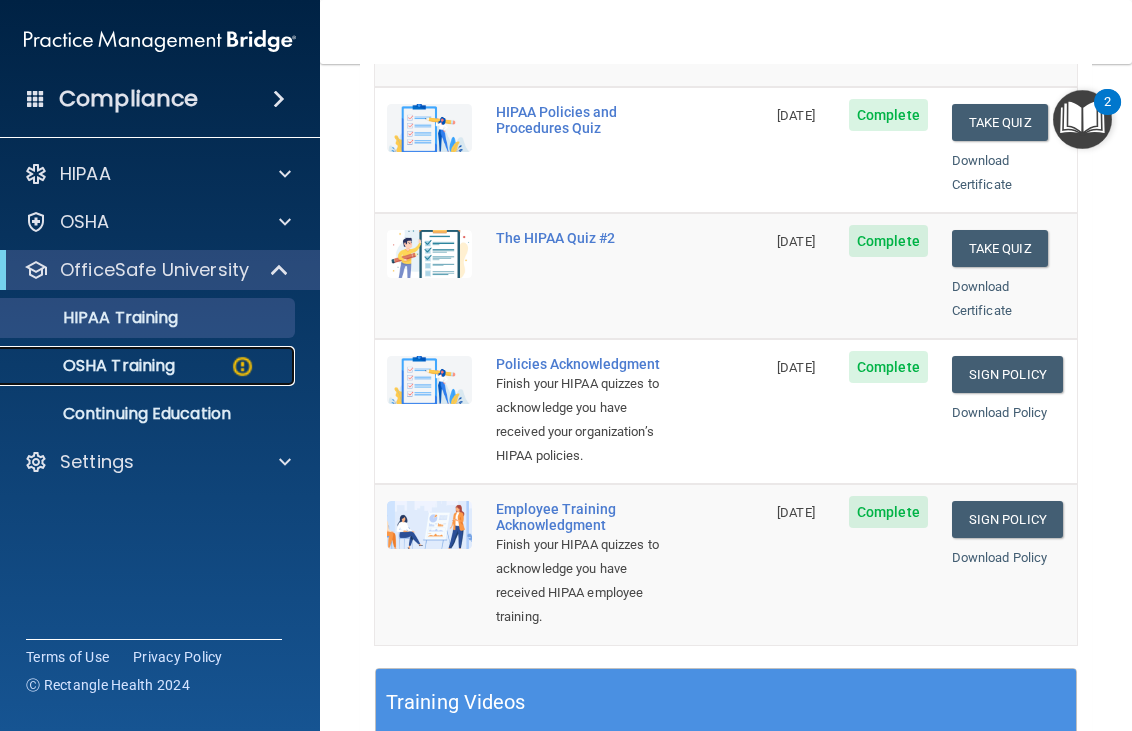 click on "OSHA Training" at bounding box center [94, 366] 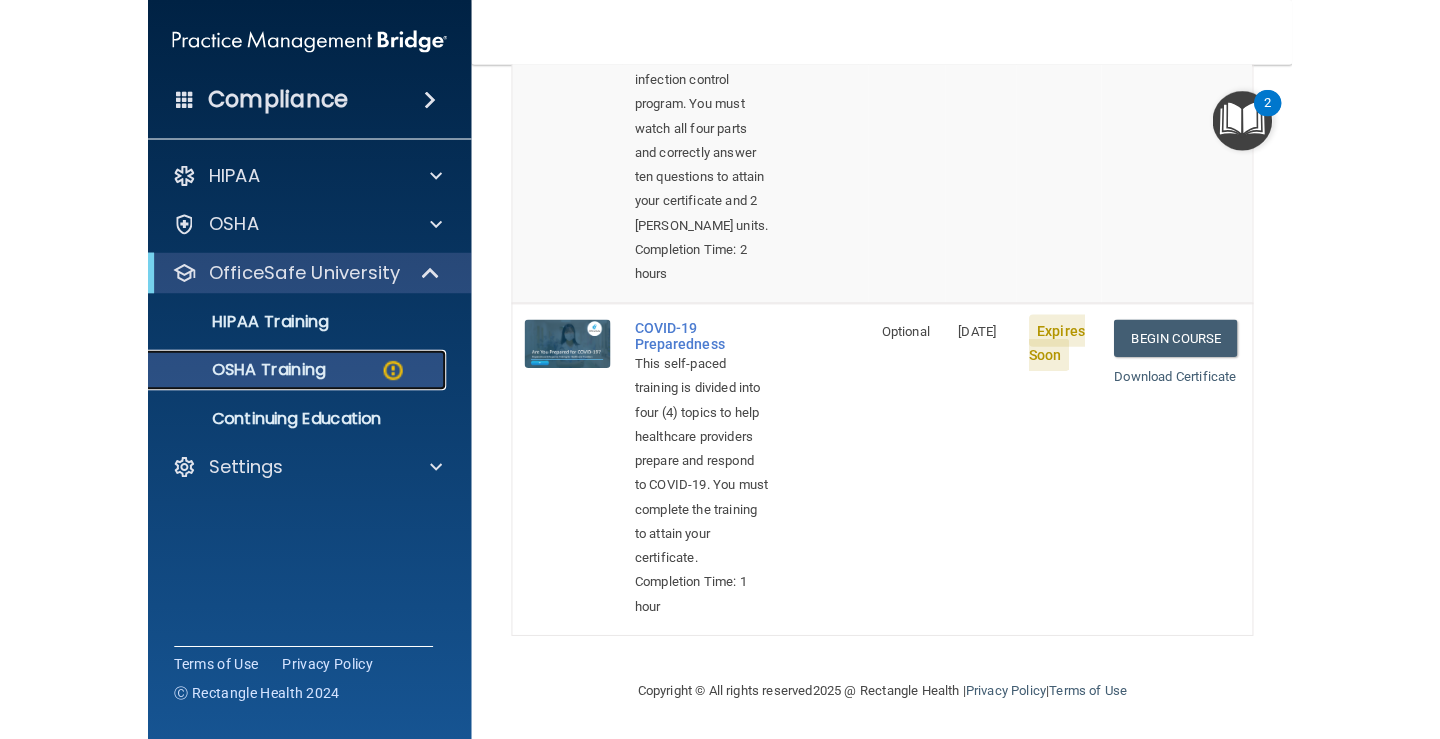 scroll, scrollTop: 1415, scrollLeft: 0, axis: vertical 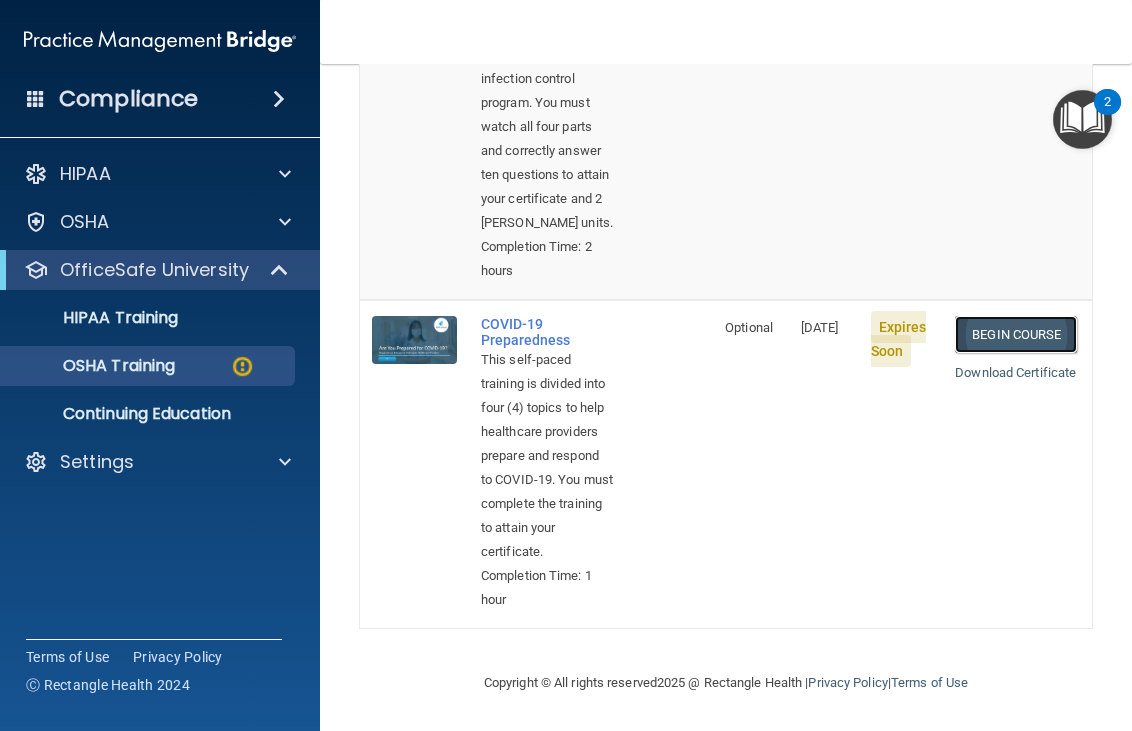 click on "Begin Course" at bounding box center (1016, 334) 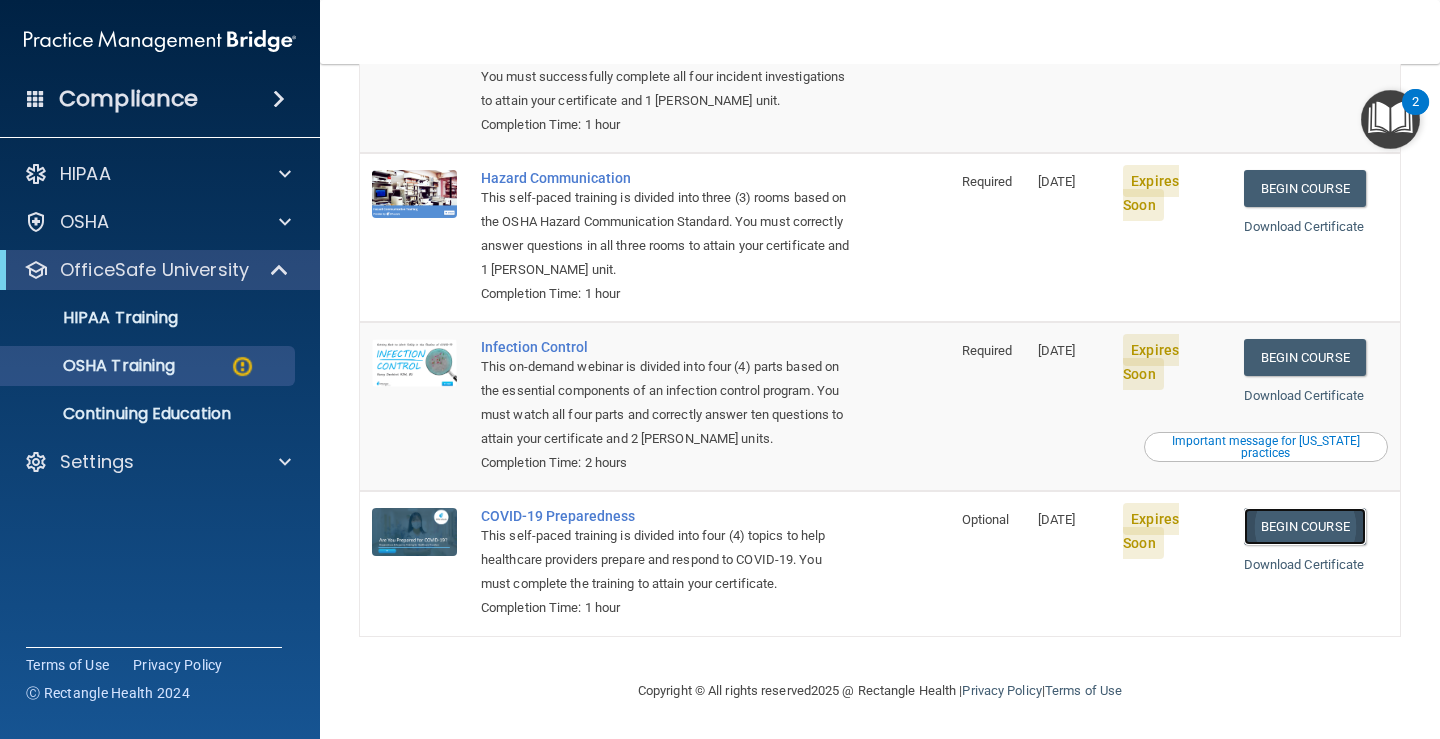 scroll, scrollTop: 301, scrollLeft: 0, axis: vertical 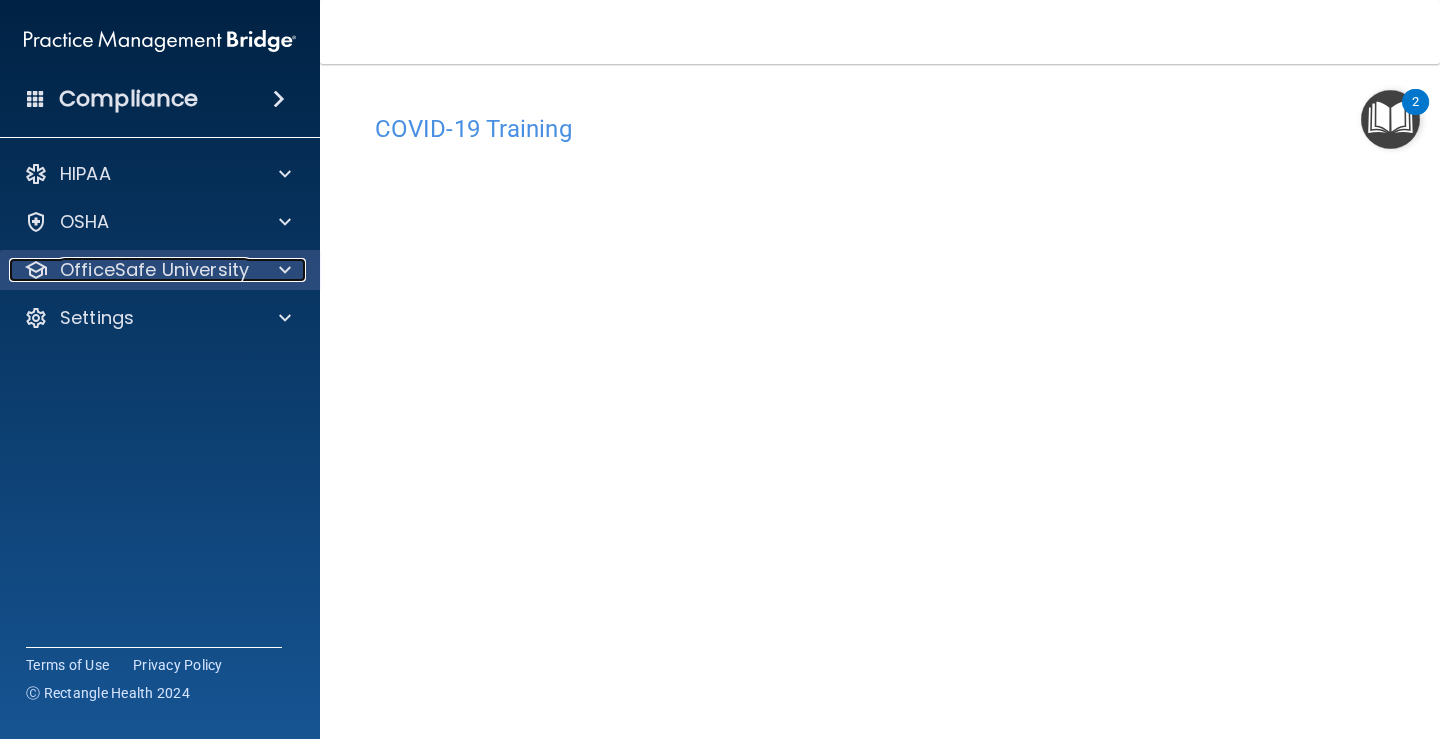 click on "OfficeSafe University" at bounding box center (154, 270) 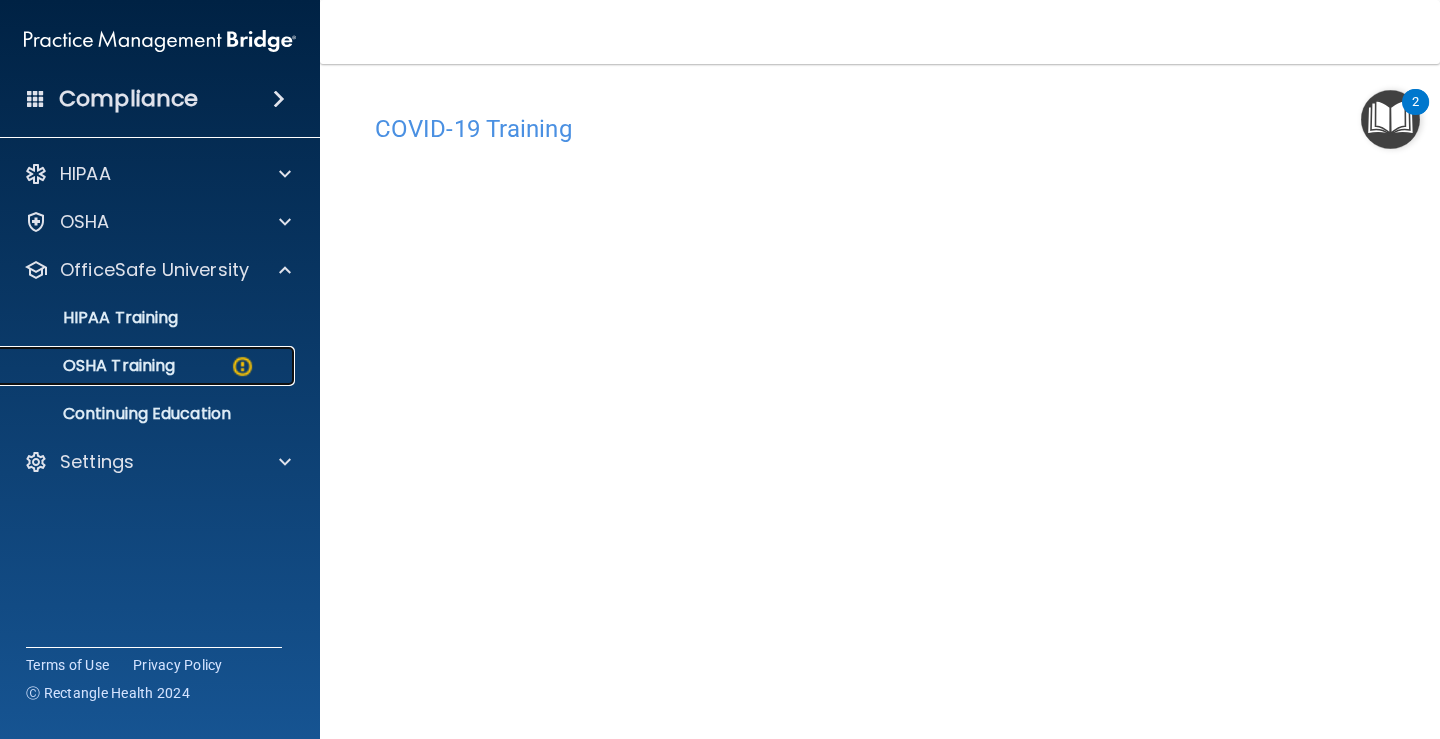 click on "OSHA Training" at bounding box center [137, 366] 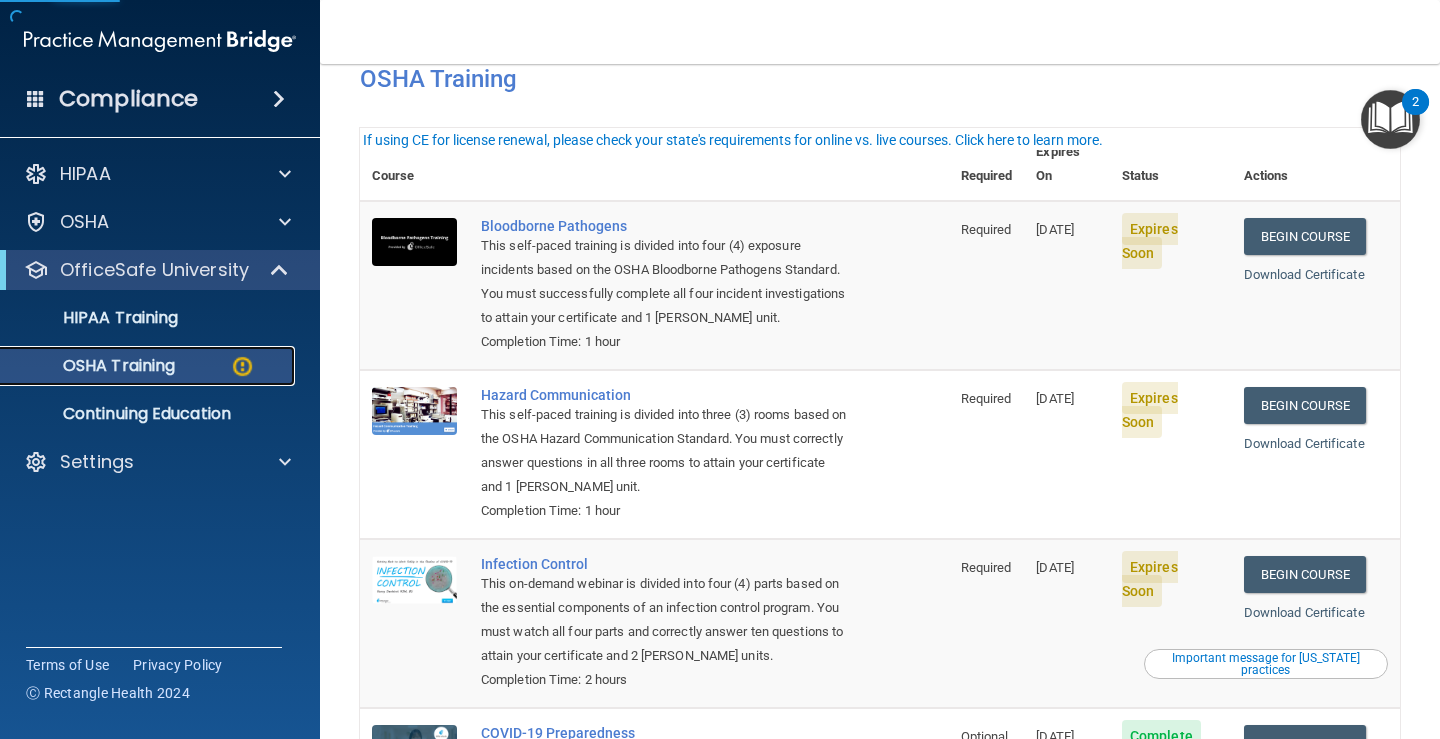 scroll, scrollTop: 301, scrollLeft: 0, axis: vertical 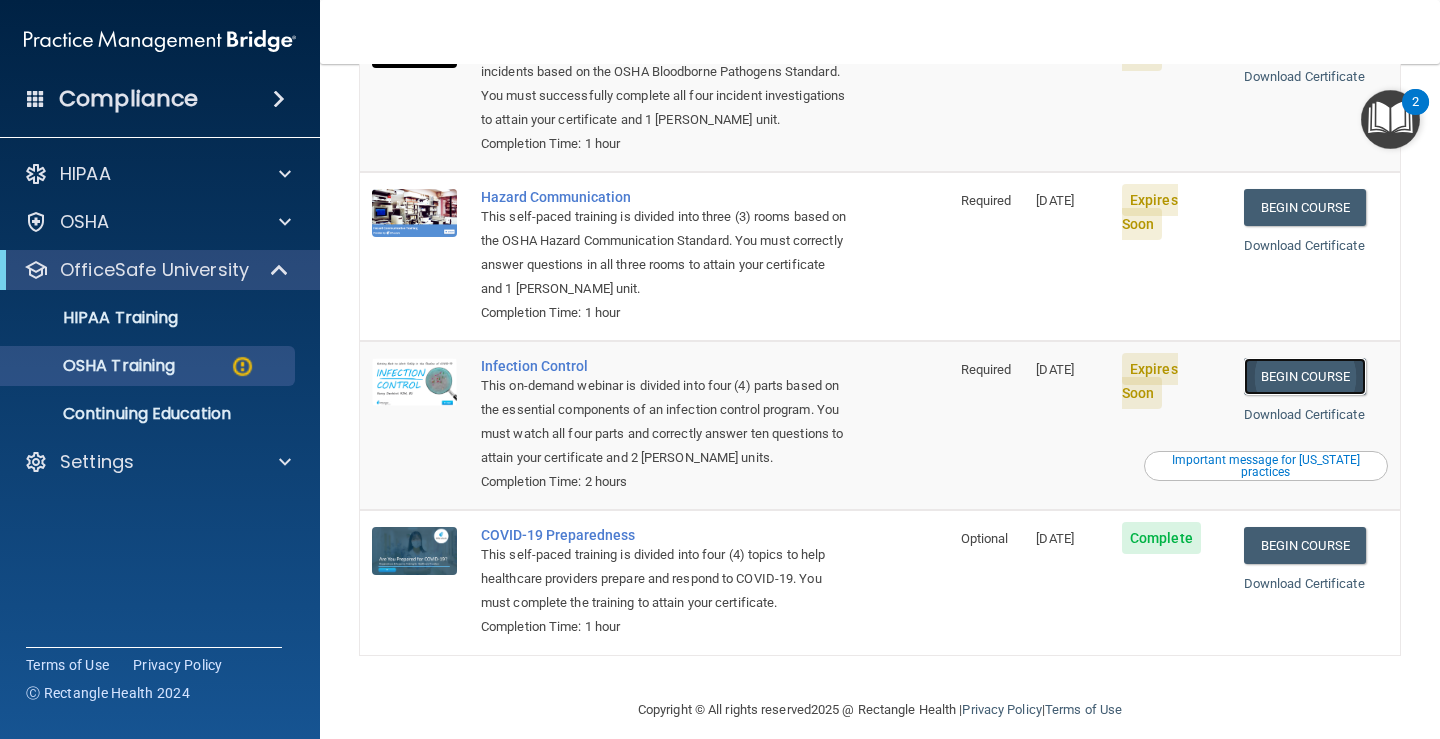 click on "Begin Course" at bounding box center [1305, 376] 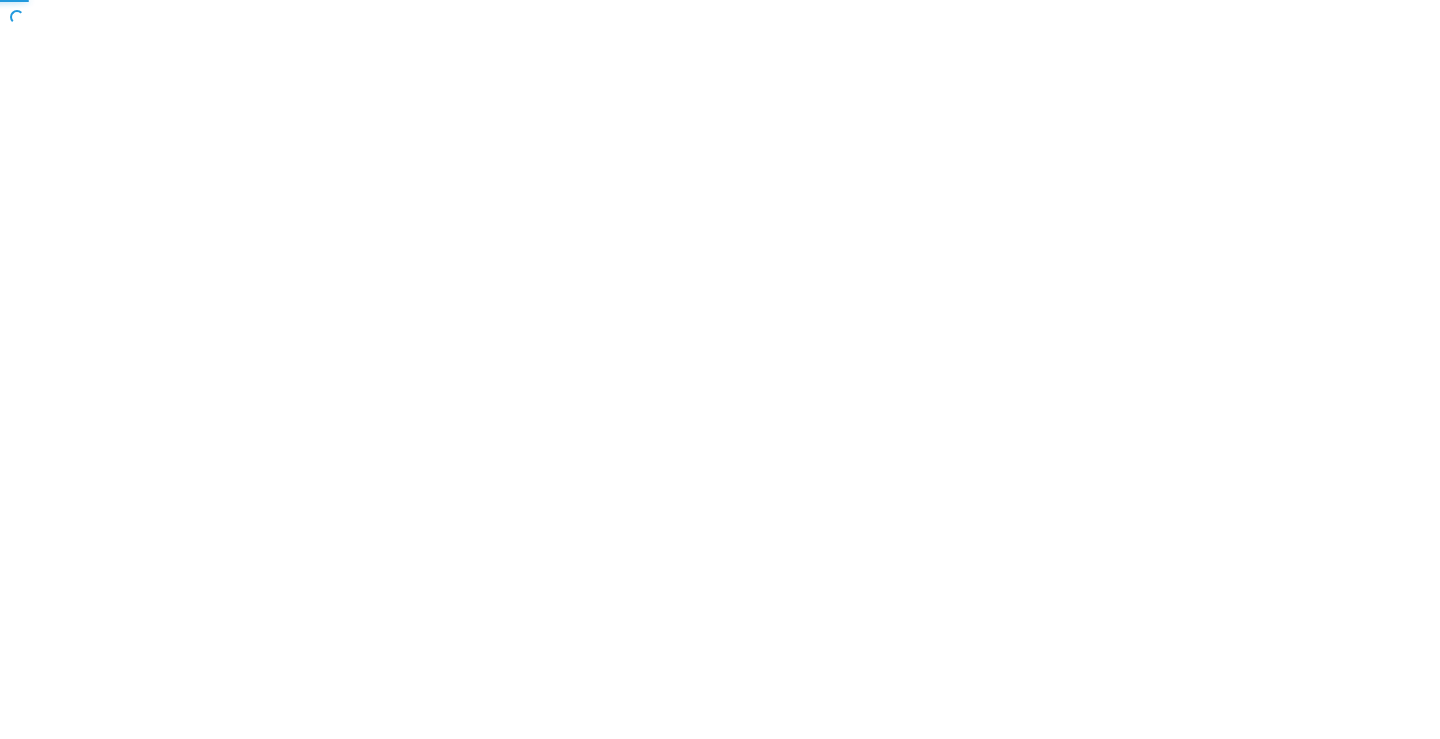 scroll, scrollTop: 0, scrollLeft: 0, axis: both 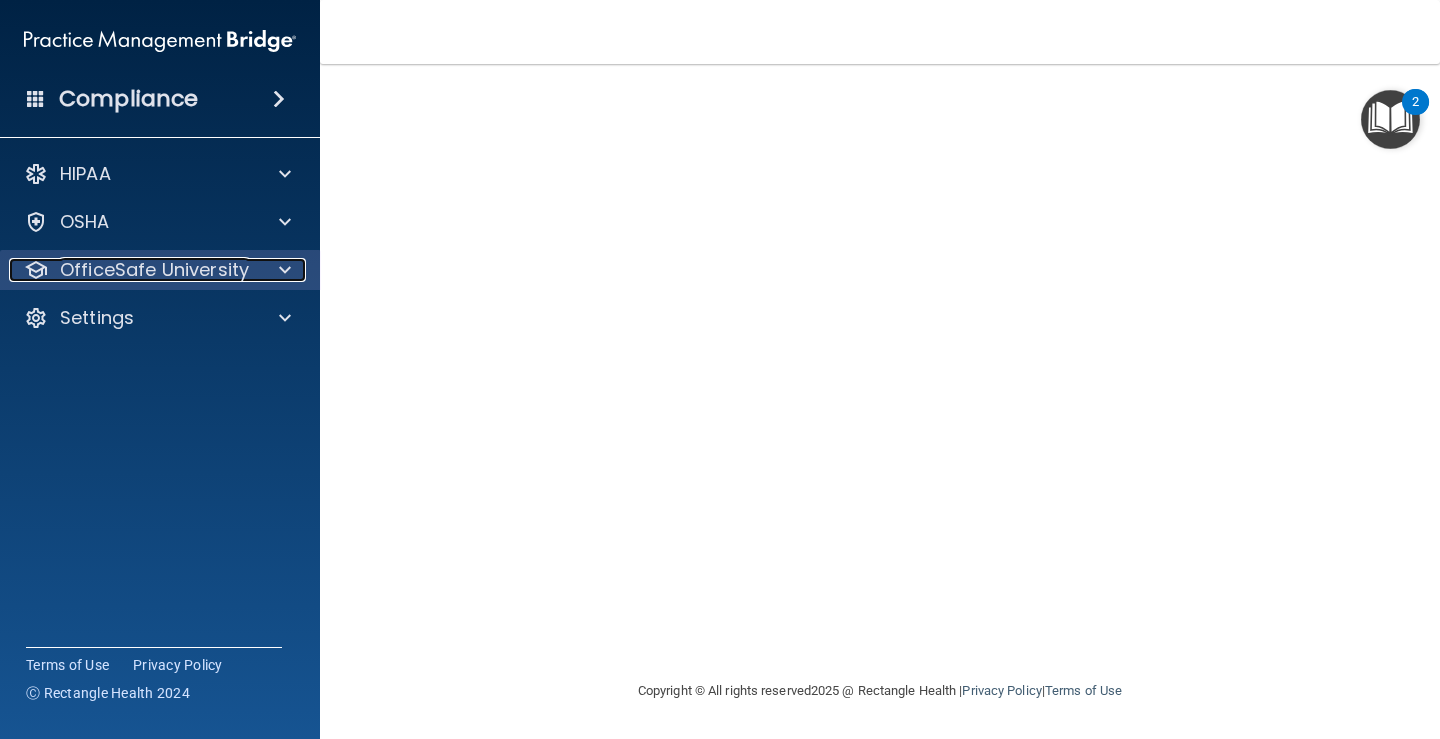 click on "OfficeSafe University" at bounding box center (154, 270) 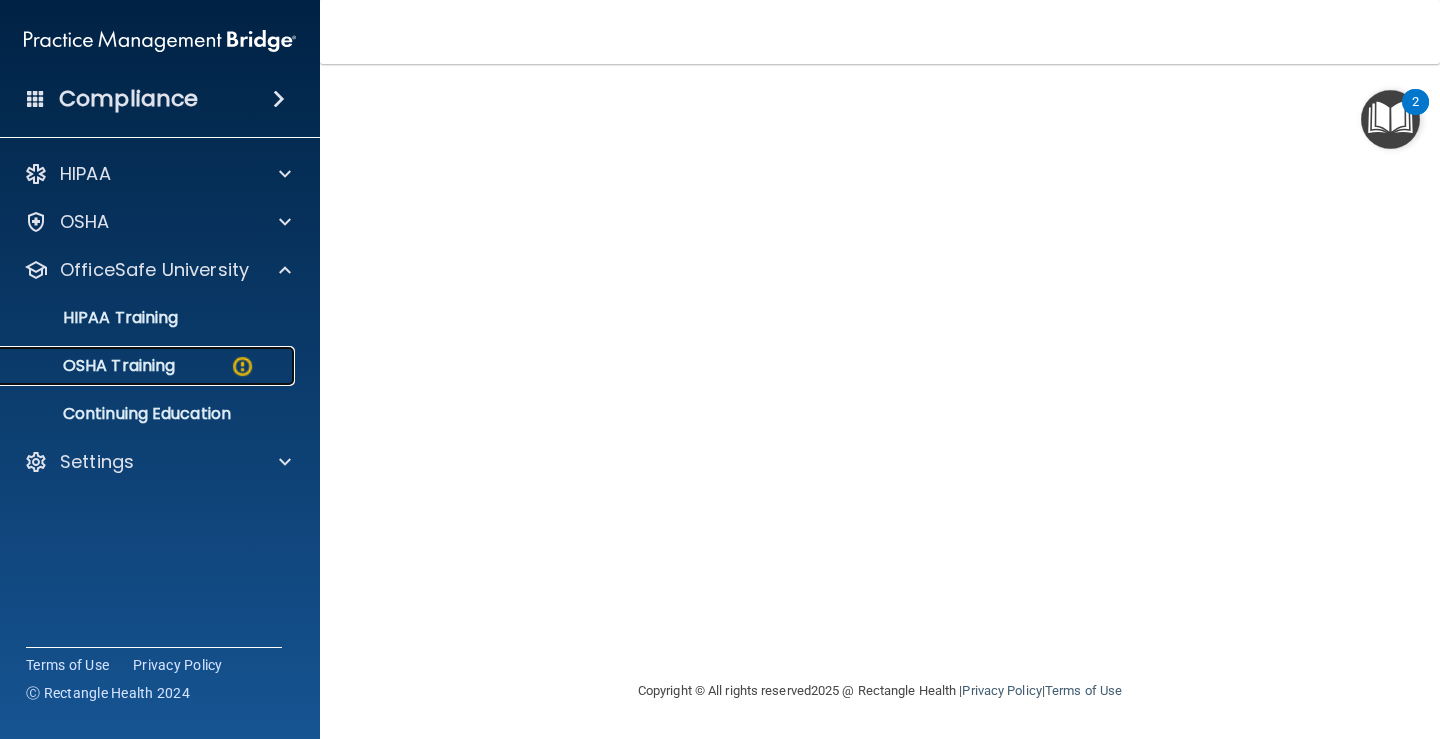 click on "OSHA Training" at bounding box center (149, 366) 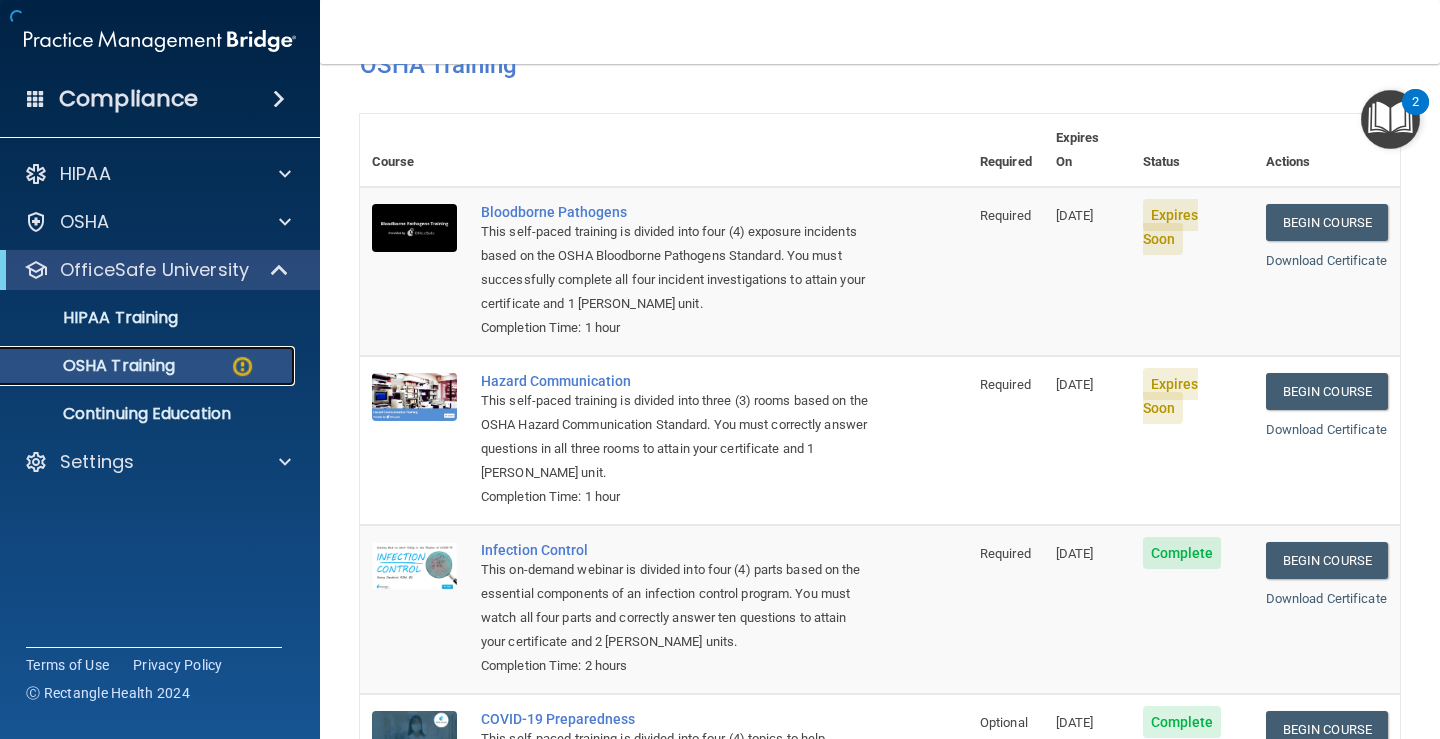 scroll, scrollTop: 301, scrollLeft: 0, axis: vertical 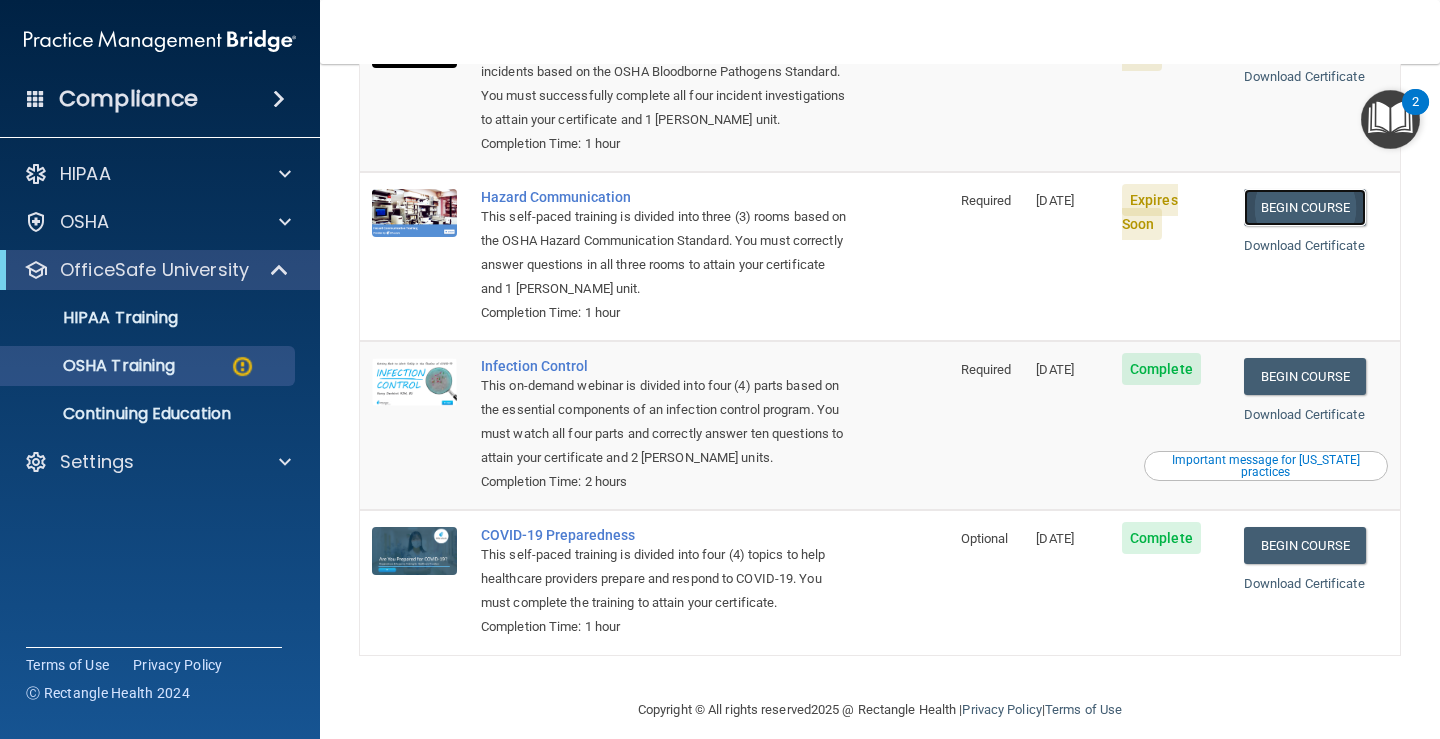 click on "Begin Course" at bounding box center (1305, 207) 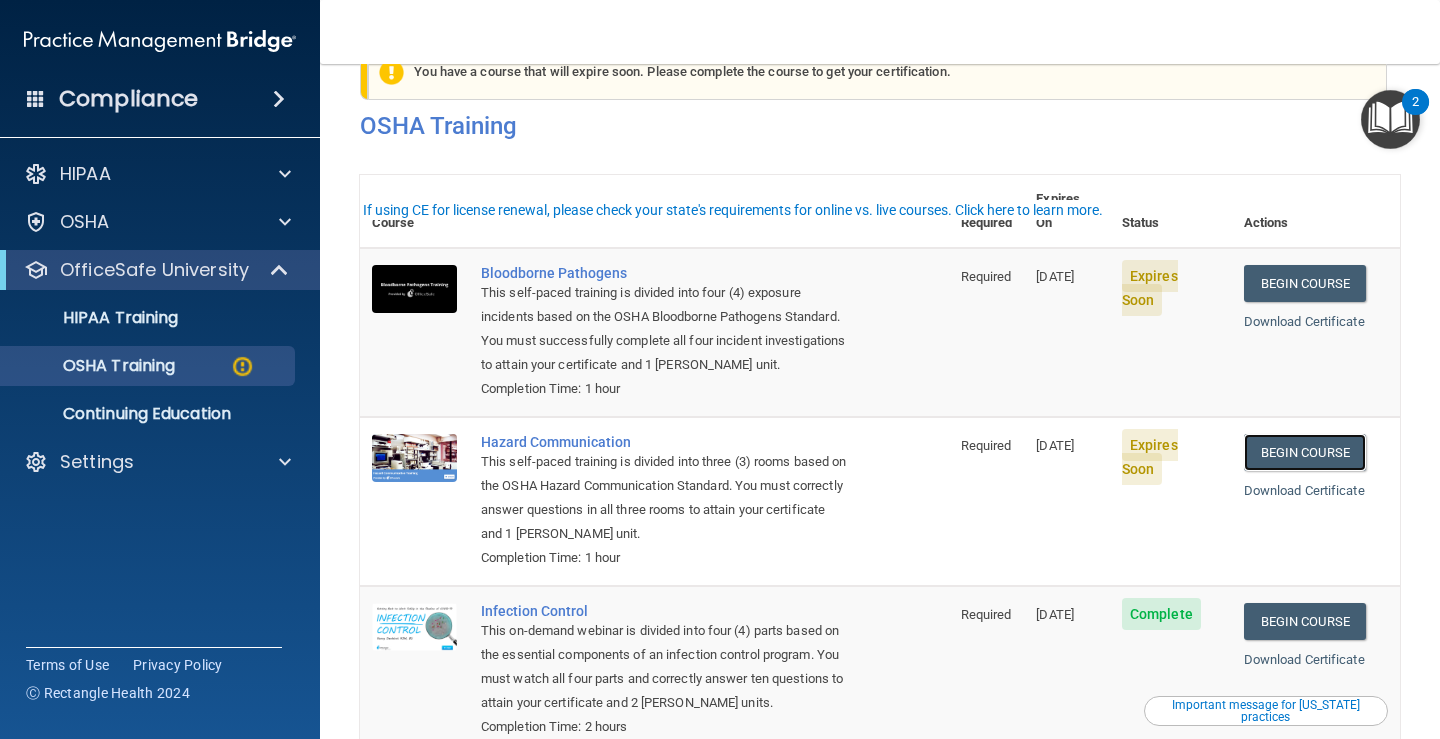 scroll, scrollTop: 1, scrollLeft: 0, axis: vertical 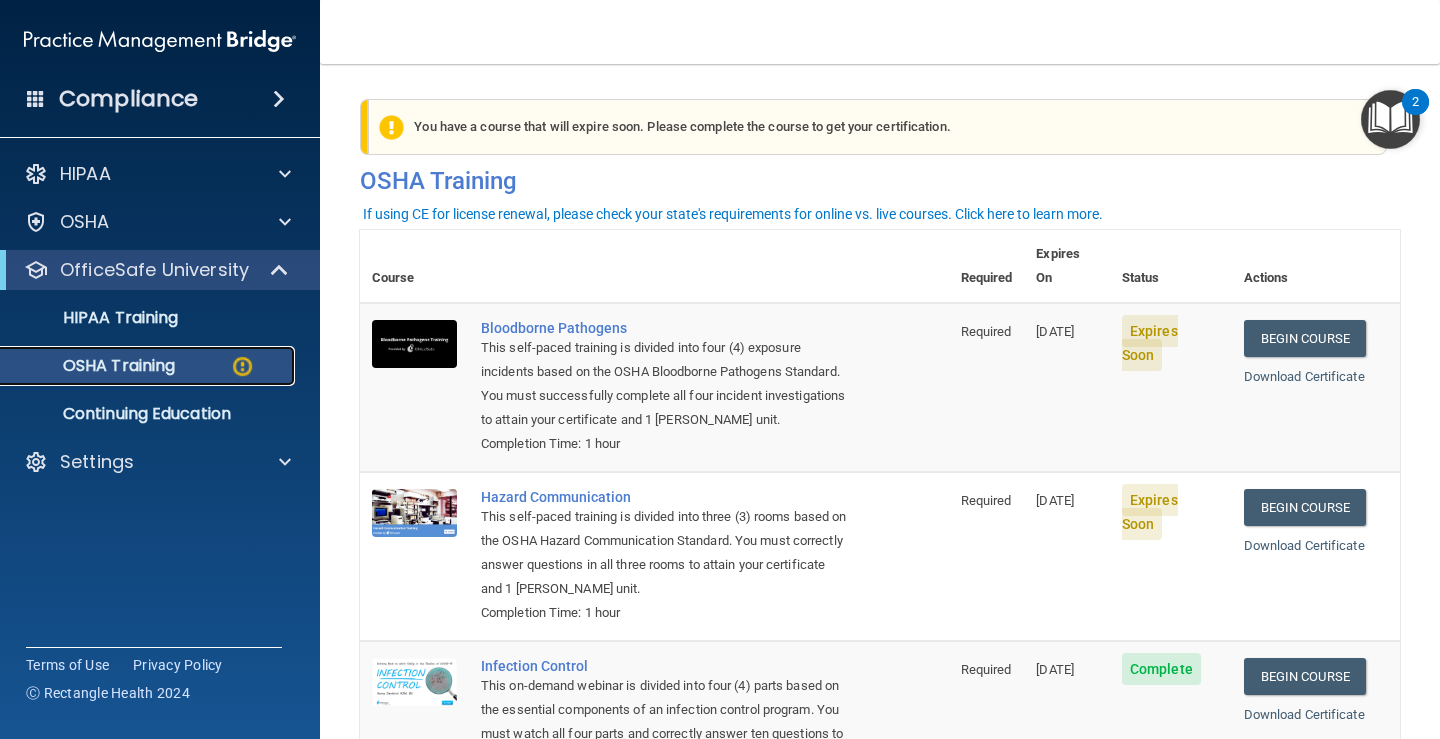 click on "OSHA Training" at bounding box center [149, 366] 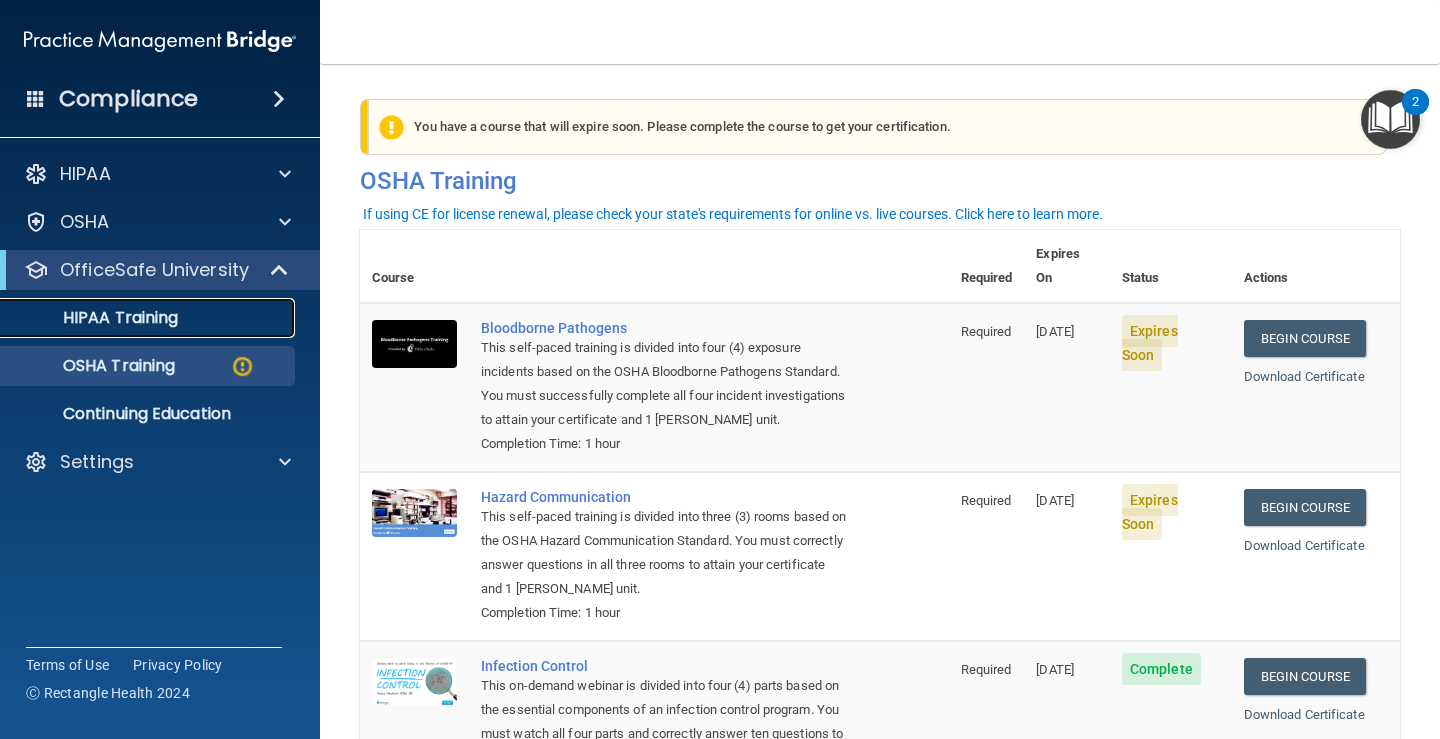 click on "HIPAA Training" at bounding box center (95, 318) 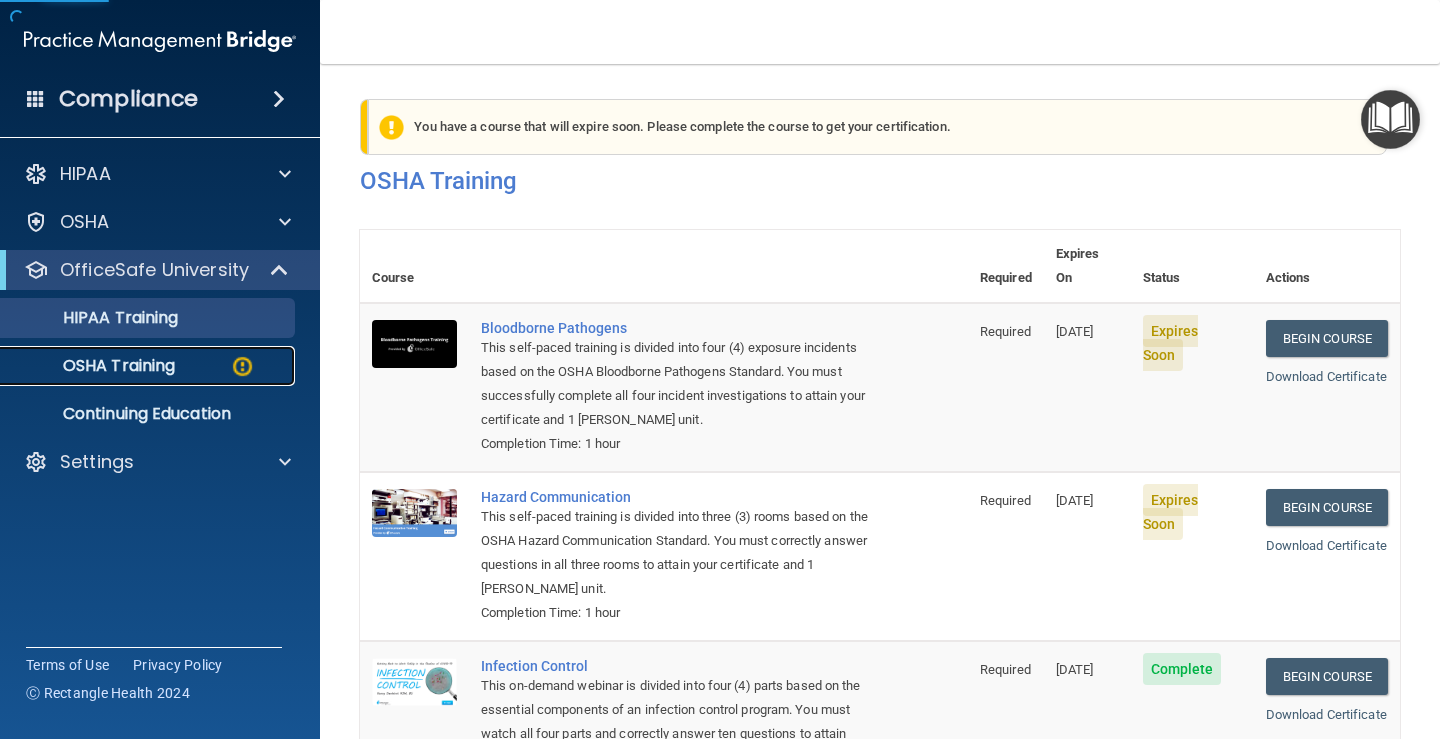 click on "OSHA Training" at bounding box center [94, 366] 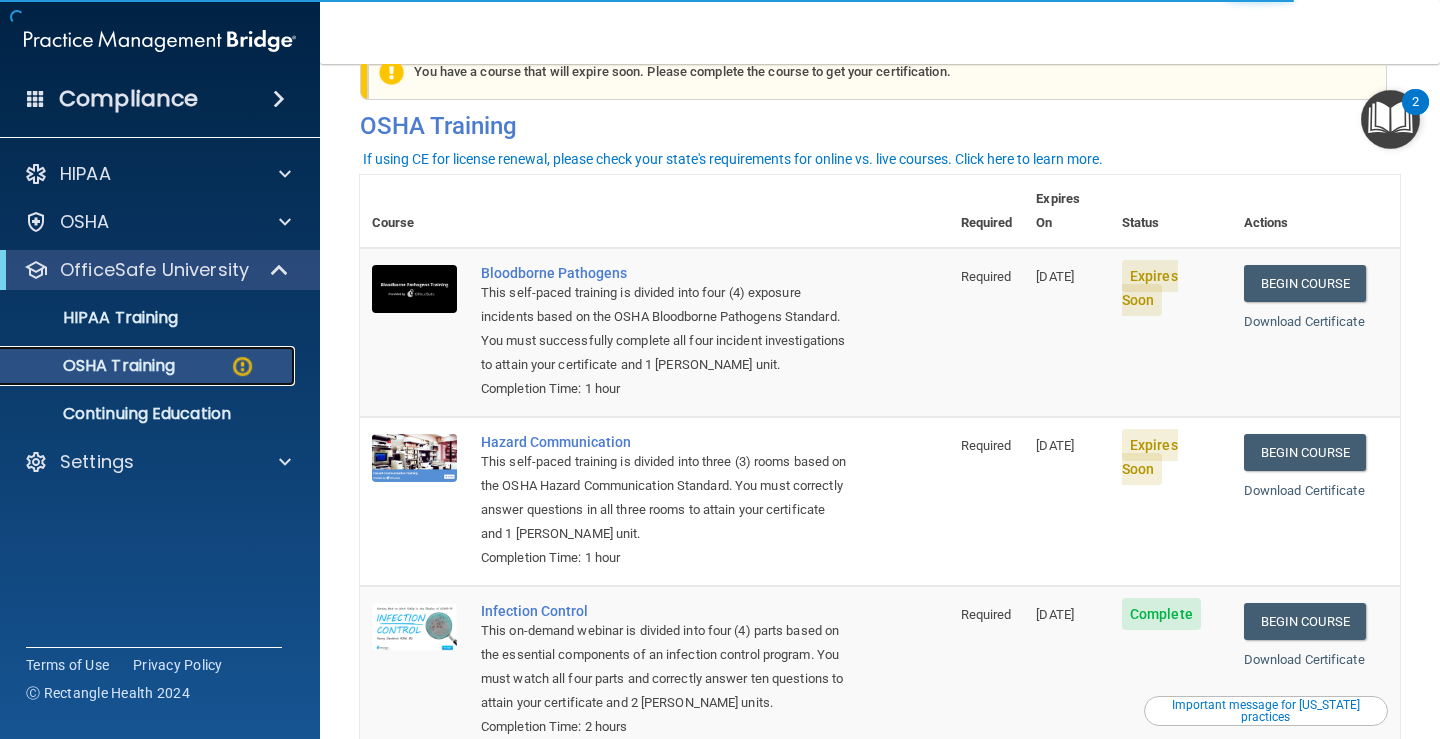 scroll, scrollTop: 101, scrollLeft: 0, axis: vertical 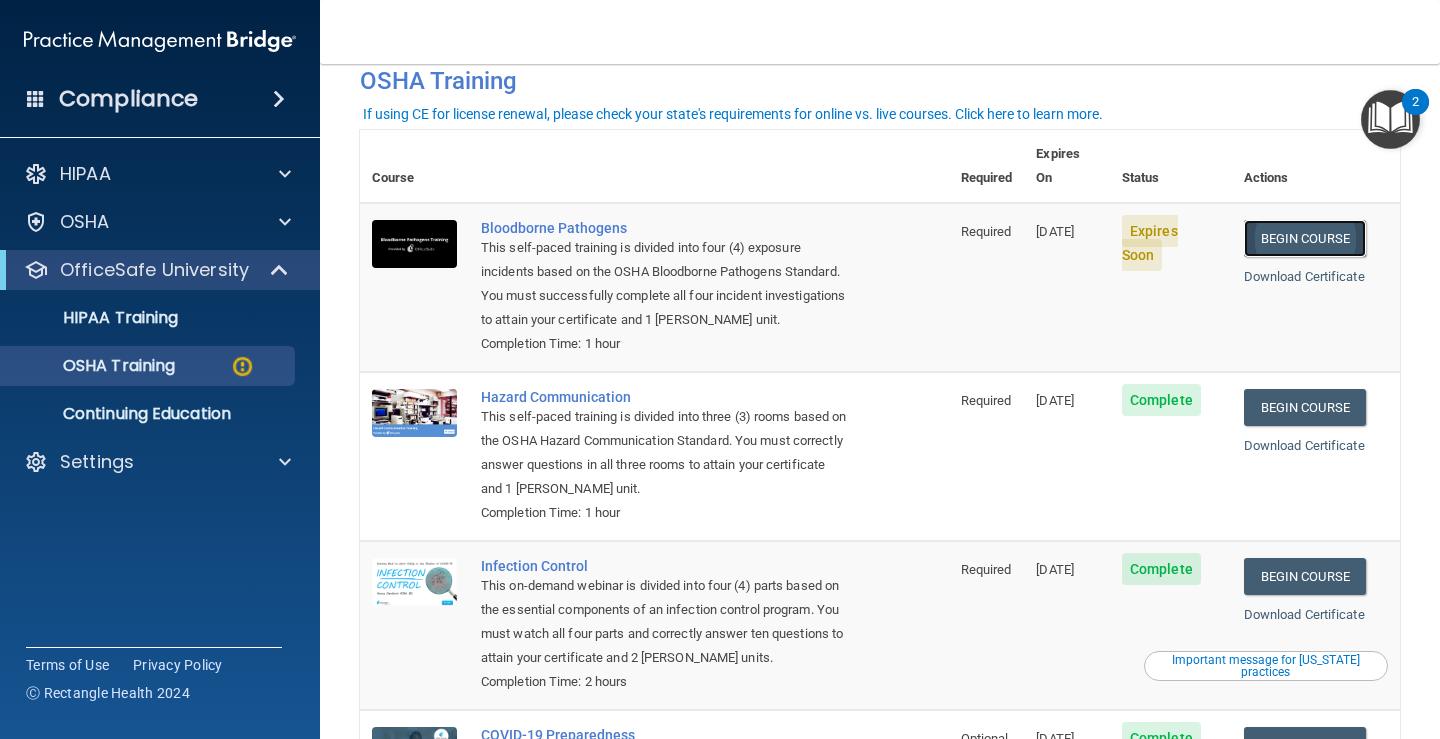 click on "Begin Course" at bounding box center (1305, 238) 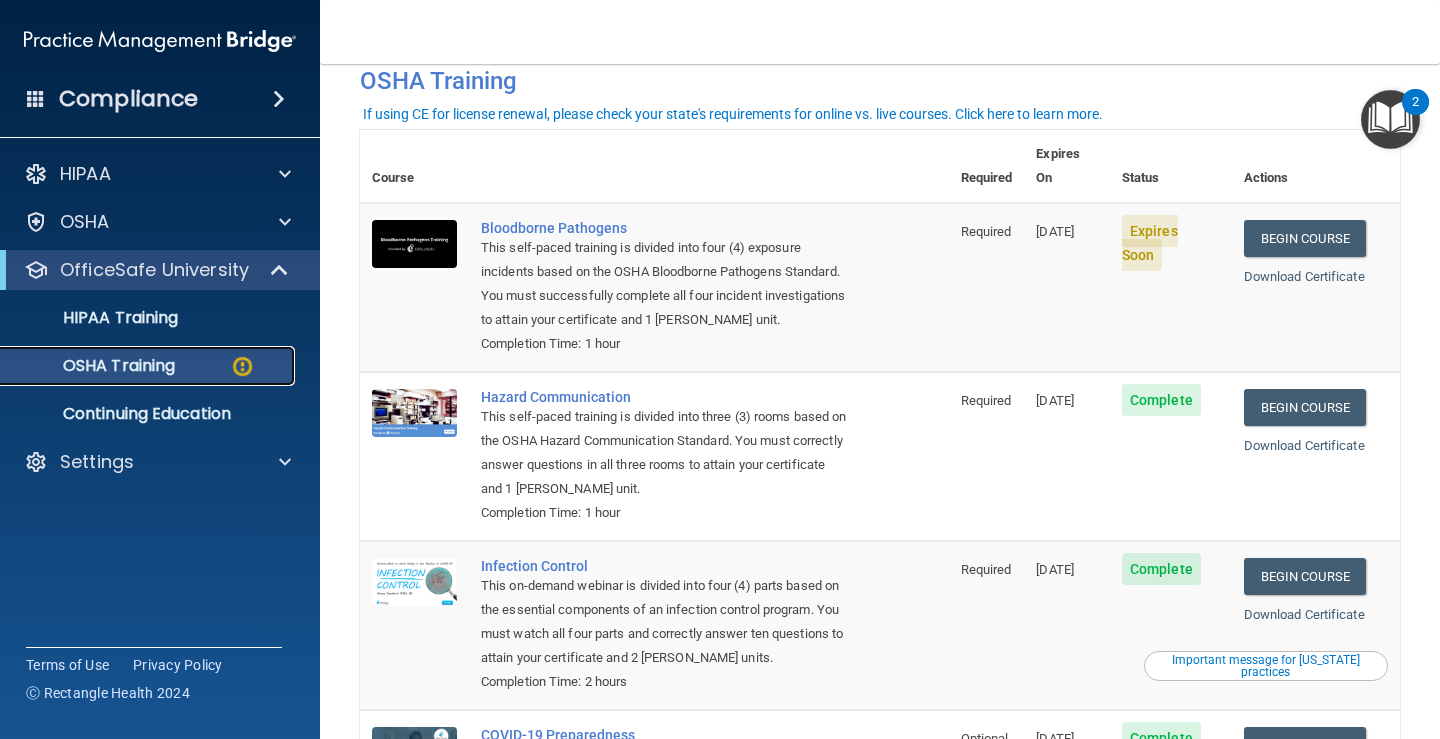 click on "OSHA Training" at bounding box center (149, 366) 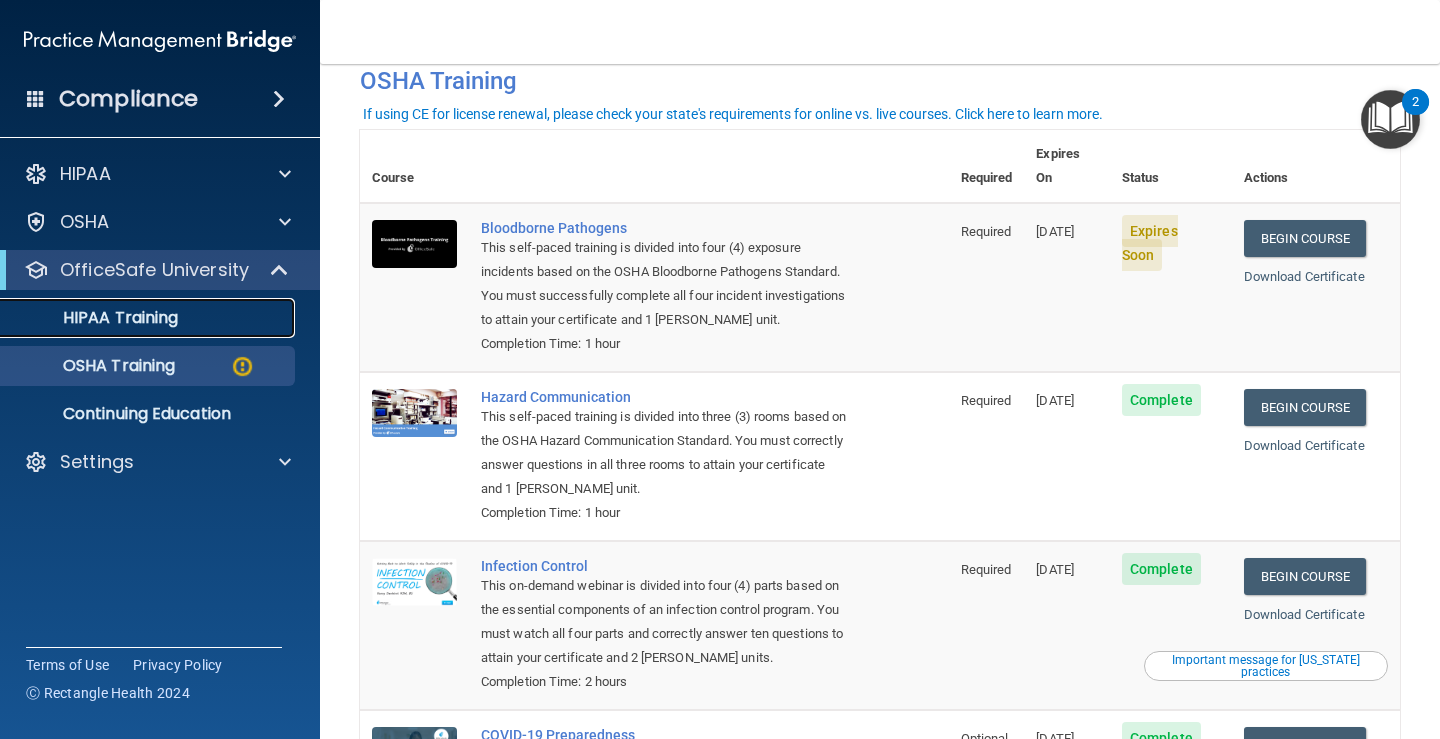click on "HIPAA Training" at bounding box center [149, 318] 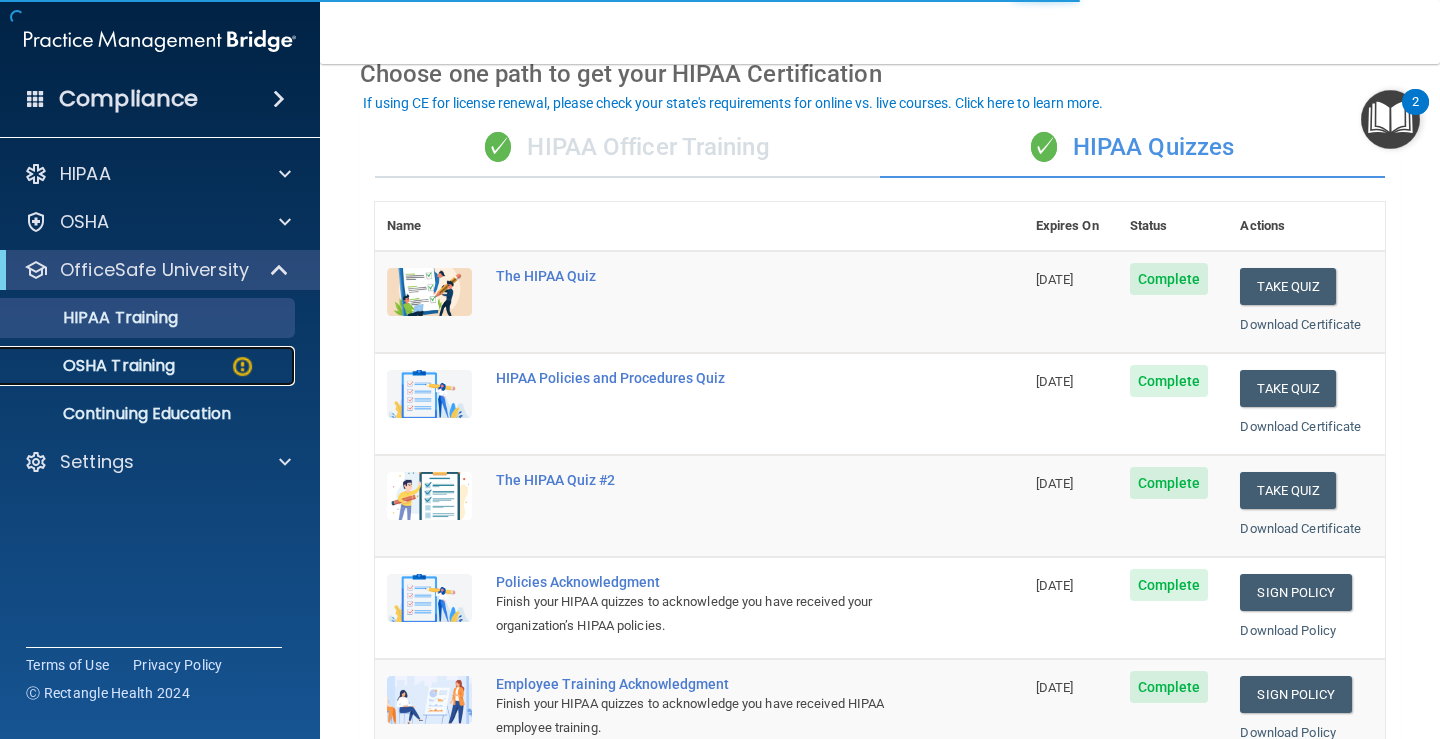 click on "OSHA Training" at bounding box center (149, 366) 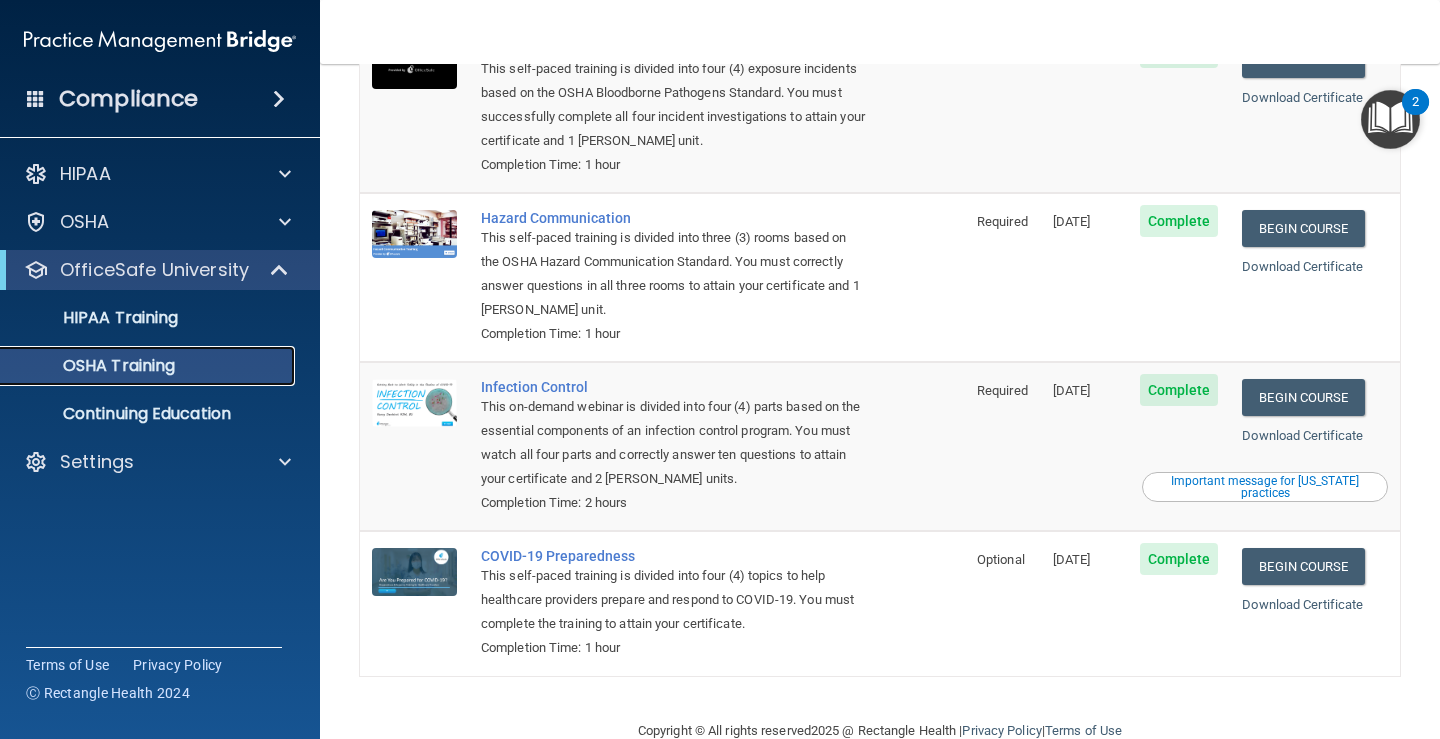 scroll, scrollTop: 245, scrollLeft: 0, axis: vertical 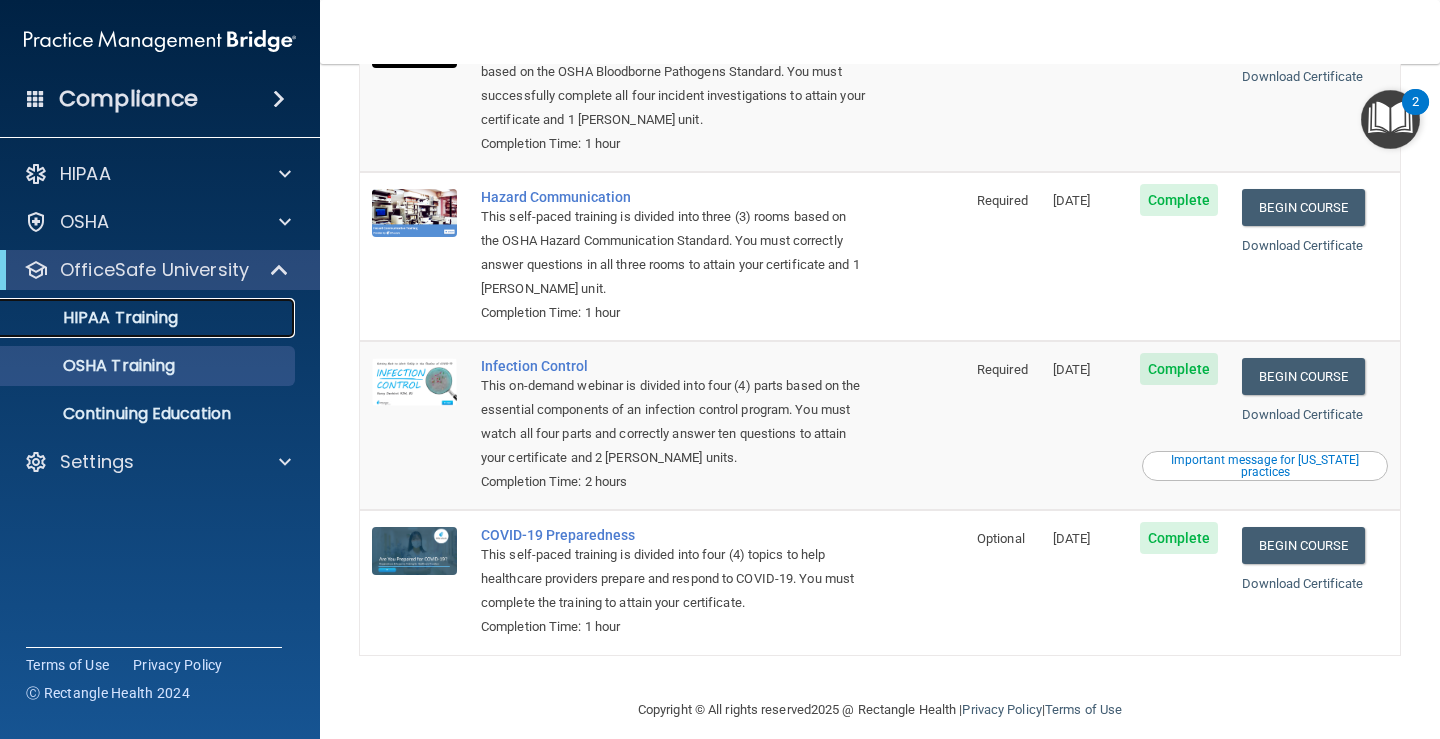 click on "HIPAA Training" at bounding box center [95, 318] 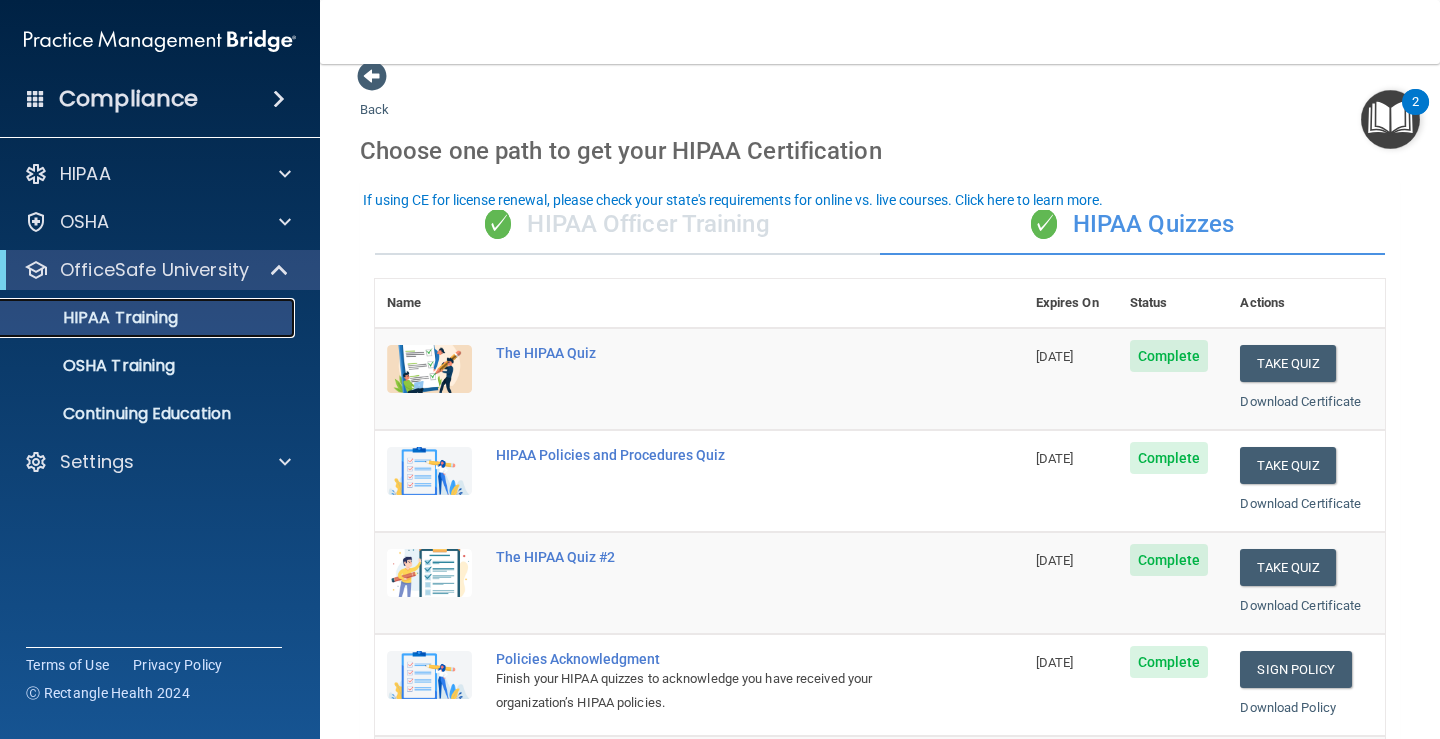 scroll, scrollTop: 0, scrollLeft: 0, axis: both 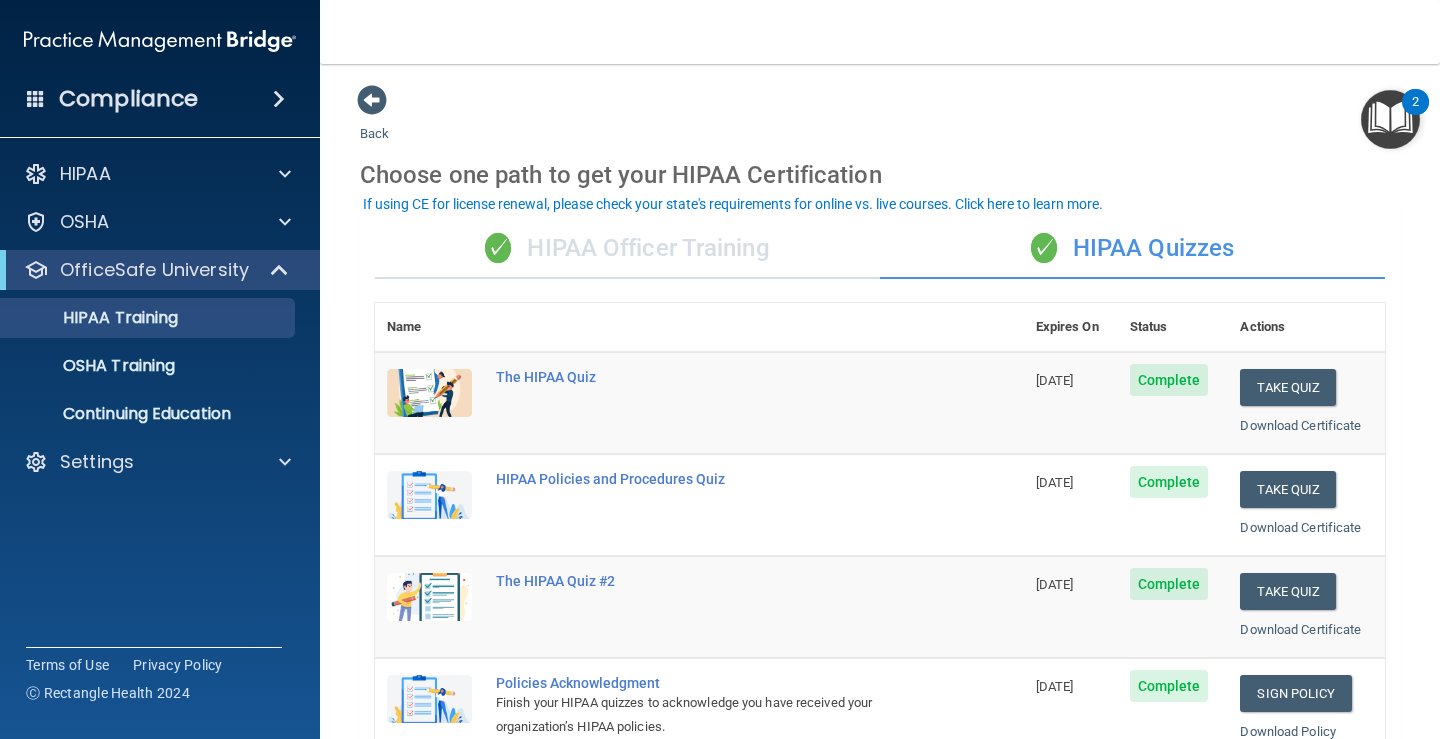 click on "✓   HIPAA Officer Training" at bounding box center (627, 249) 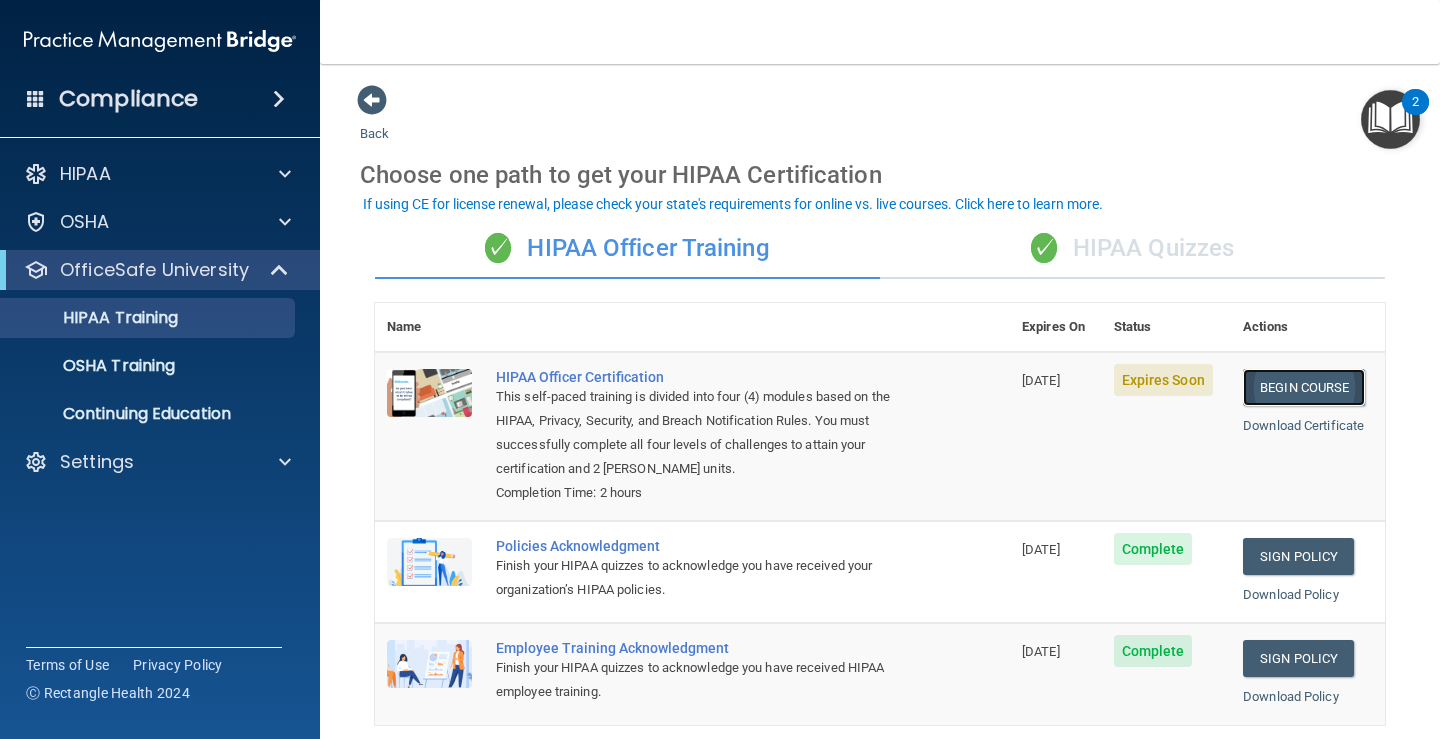 click on "Begin Course" at bounding box center [1304, 387] 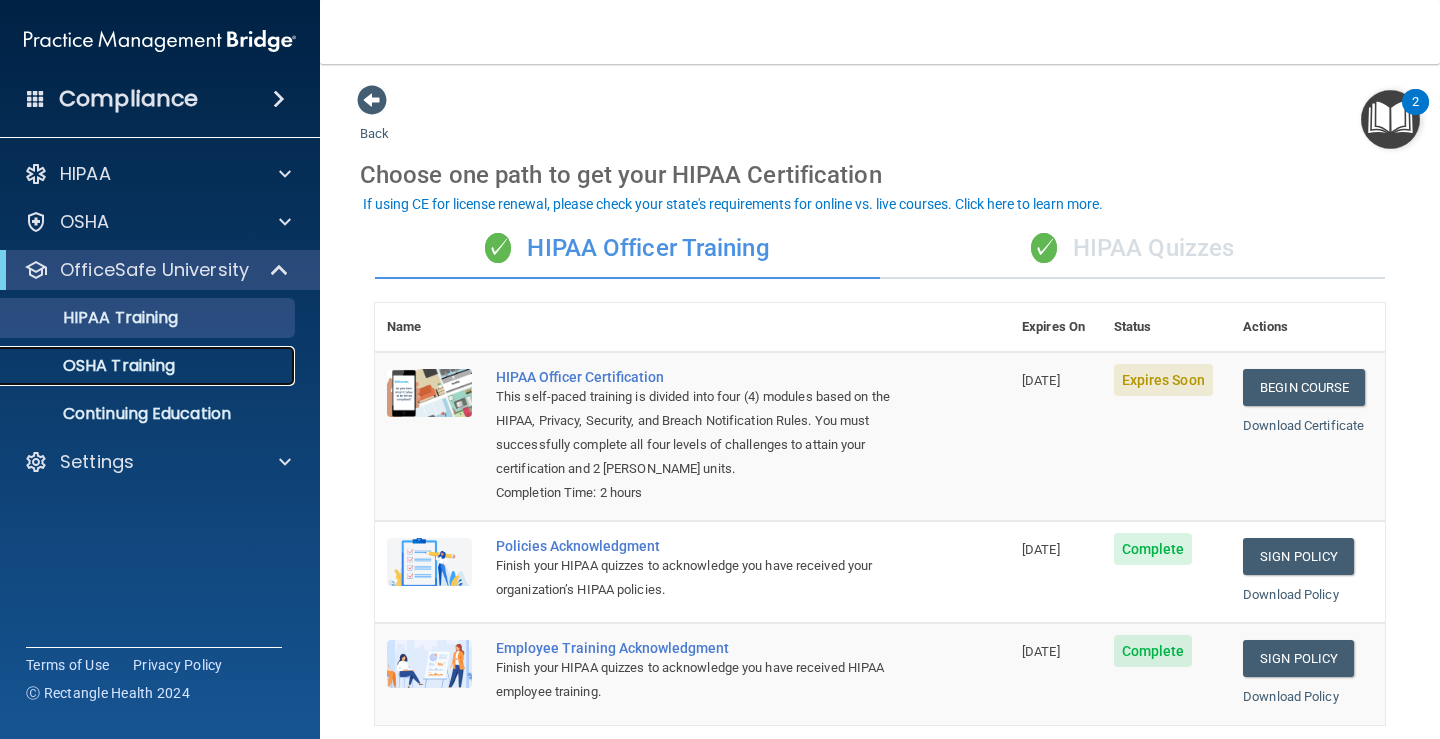 click on "OSHA Training" at bounding box center [137, 366] 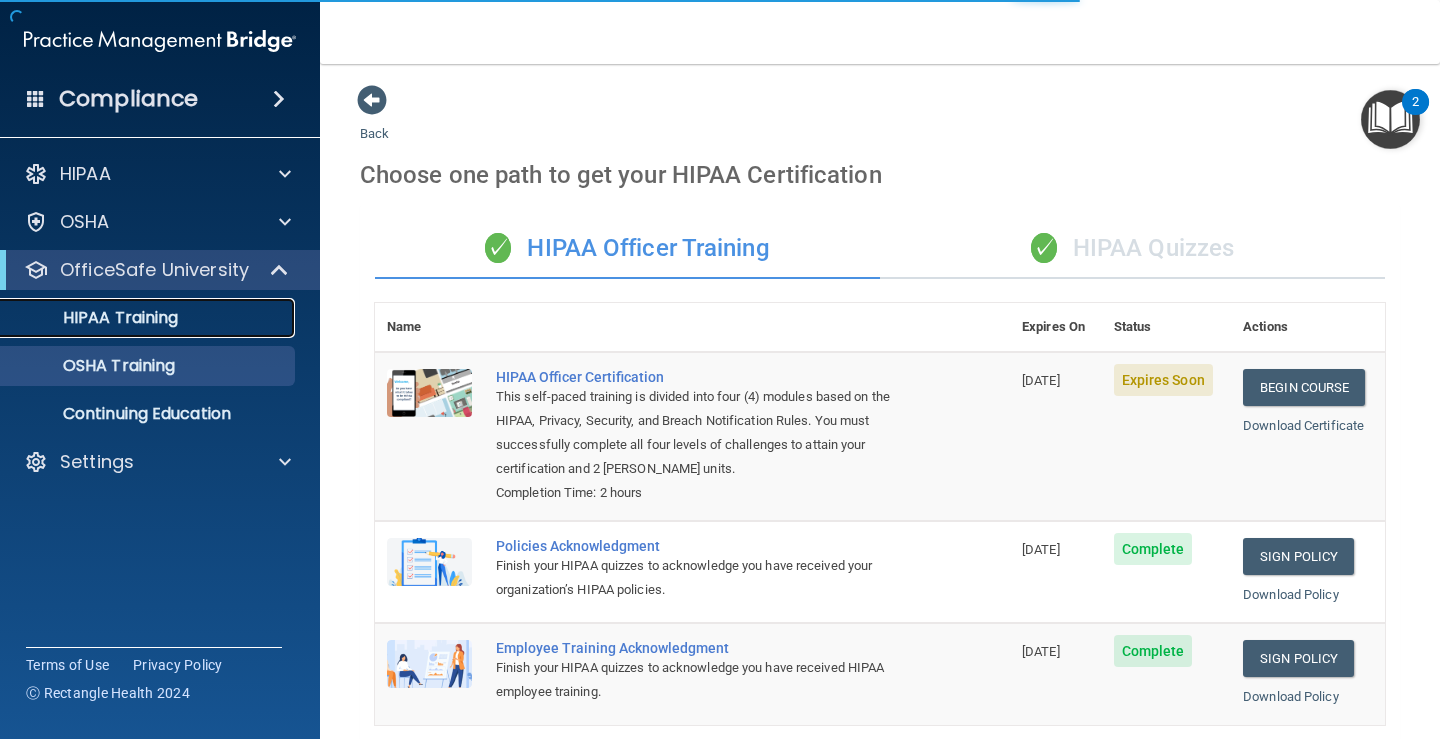 click on "HIPAA Training" at bounding box center (95, 318) 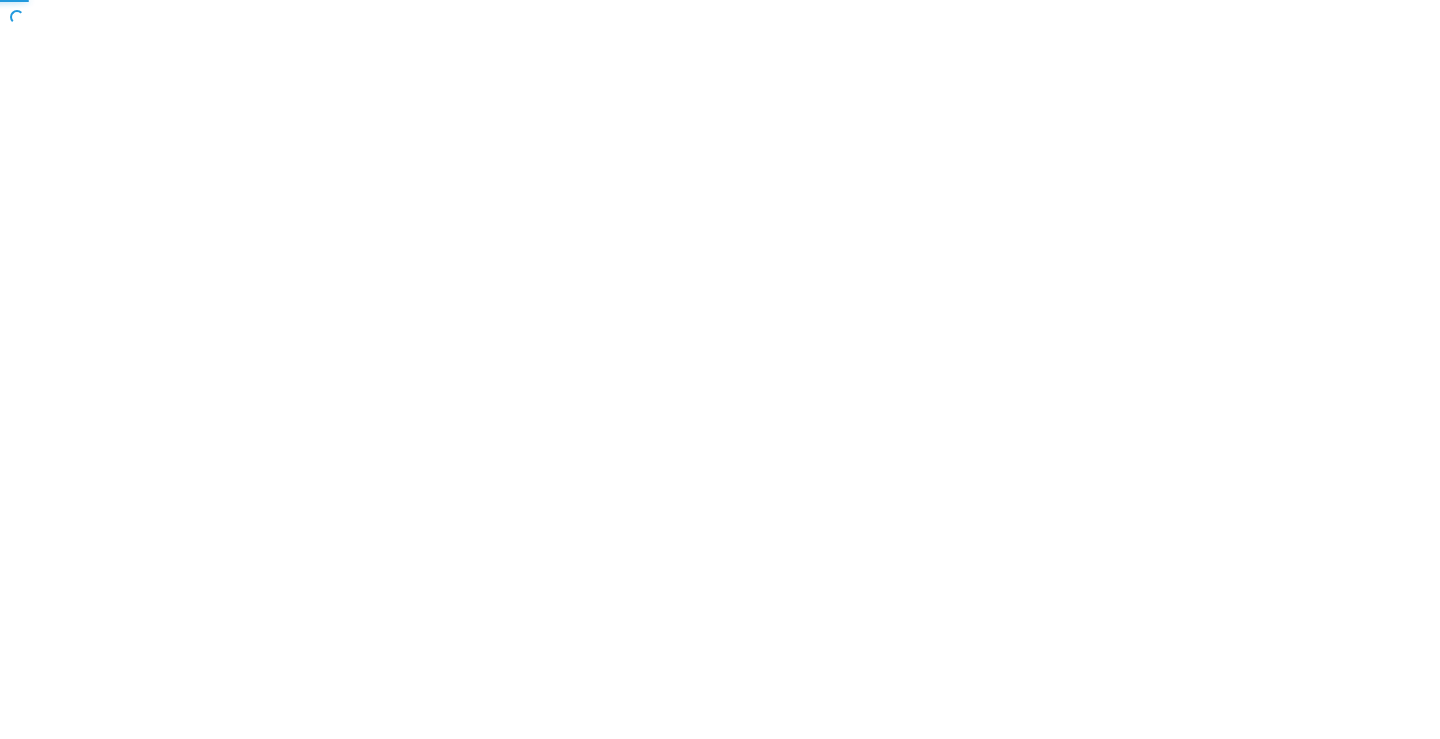 scroll, scrollTop: 0, scrollLeft: 0, axis: both 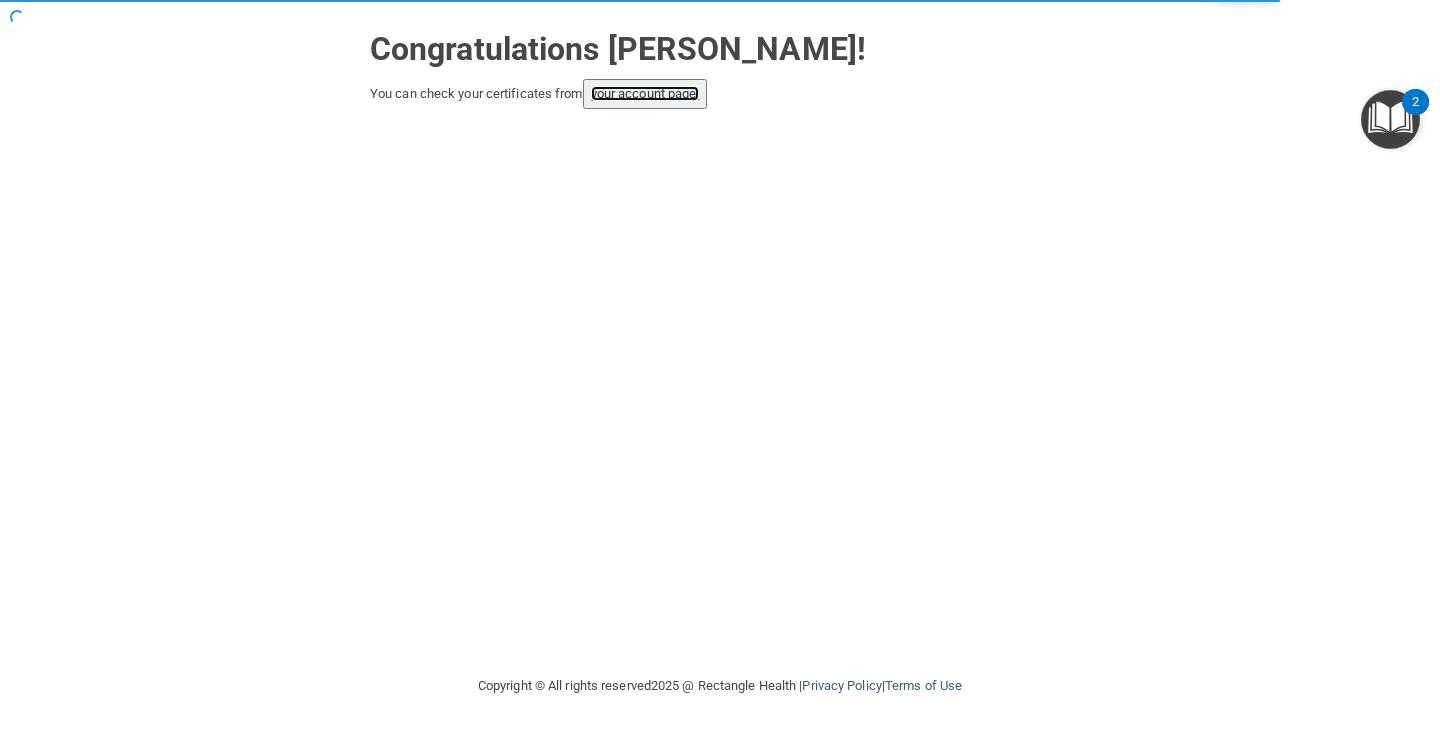click on "your account page!" at bounding box center [645, 93] 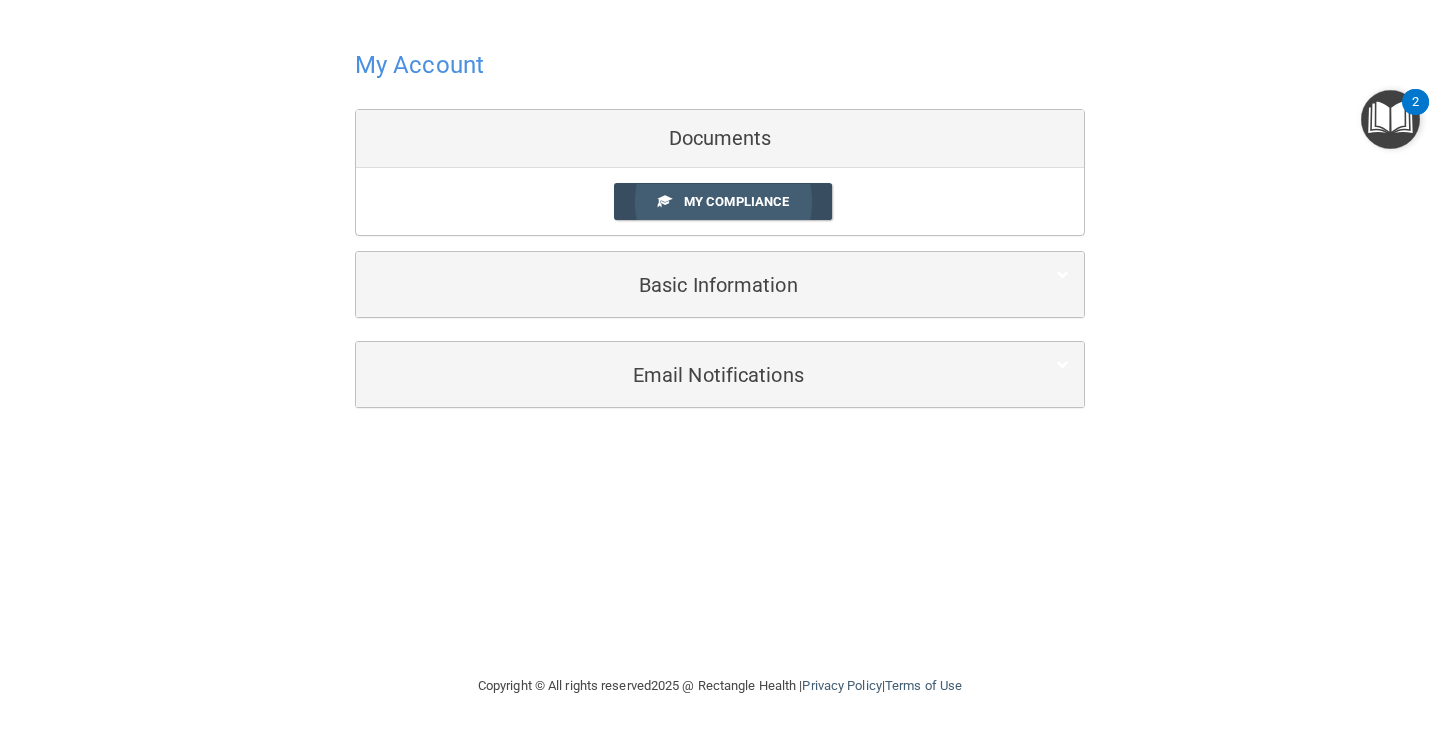click on "My Compliance" at bounding box center [736, 201] 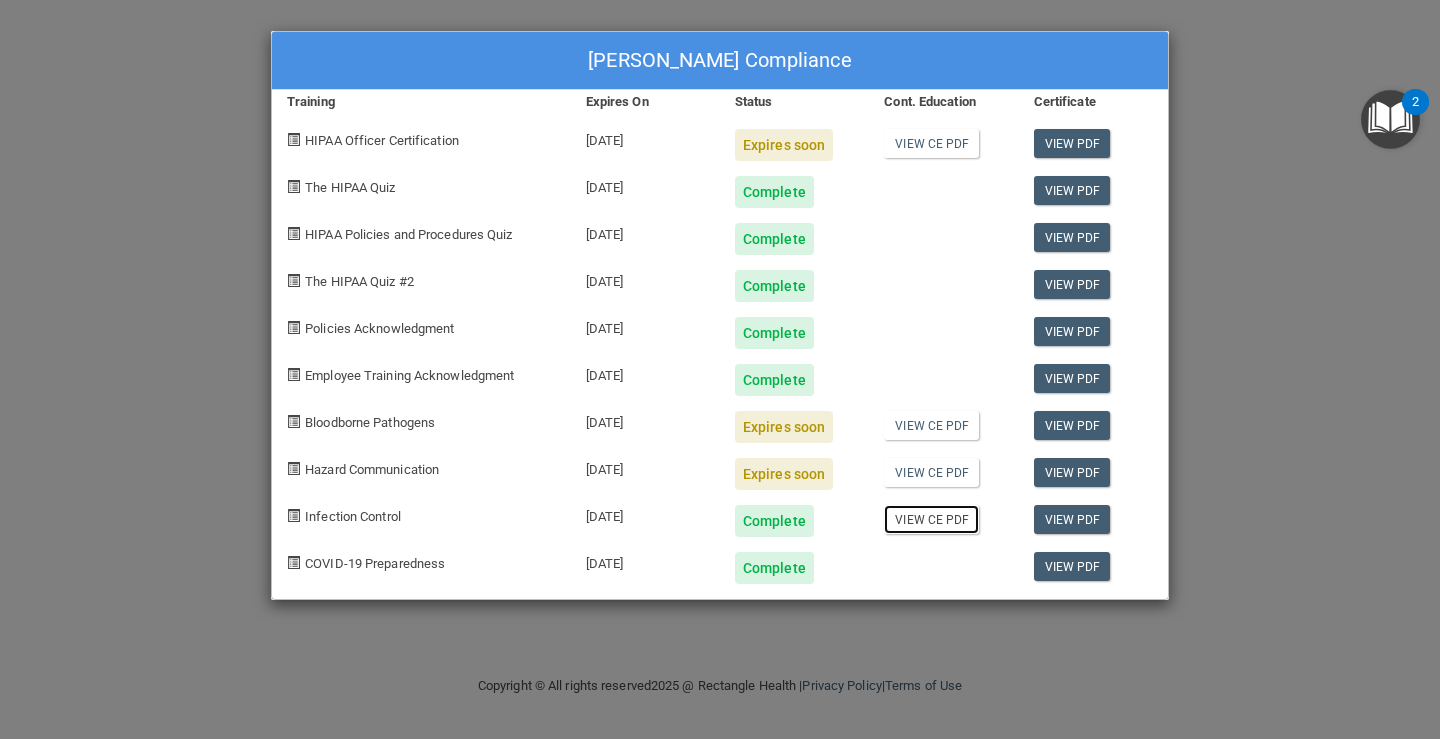 click on "View CE PDF" at bounding box center (931, 519) 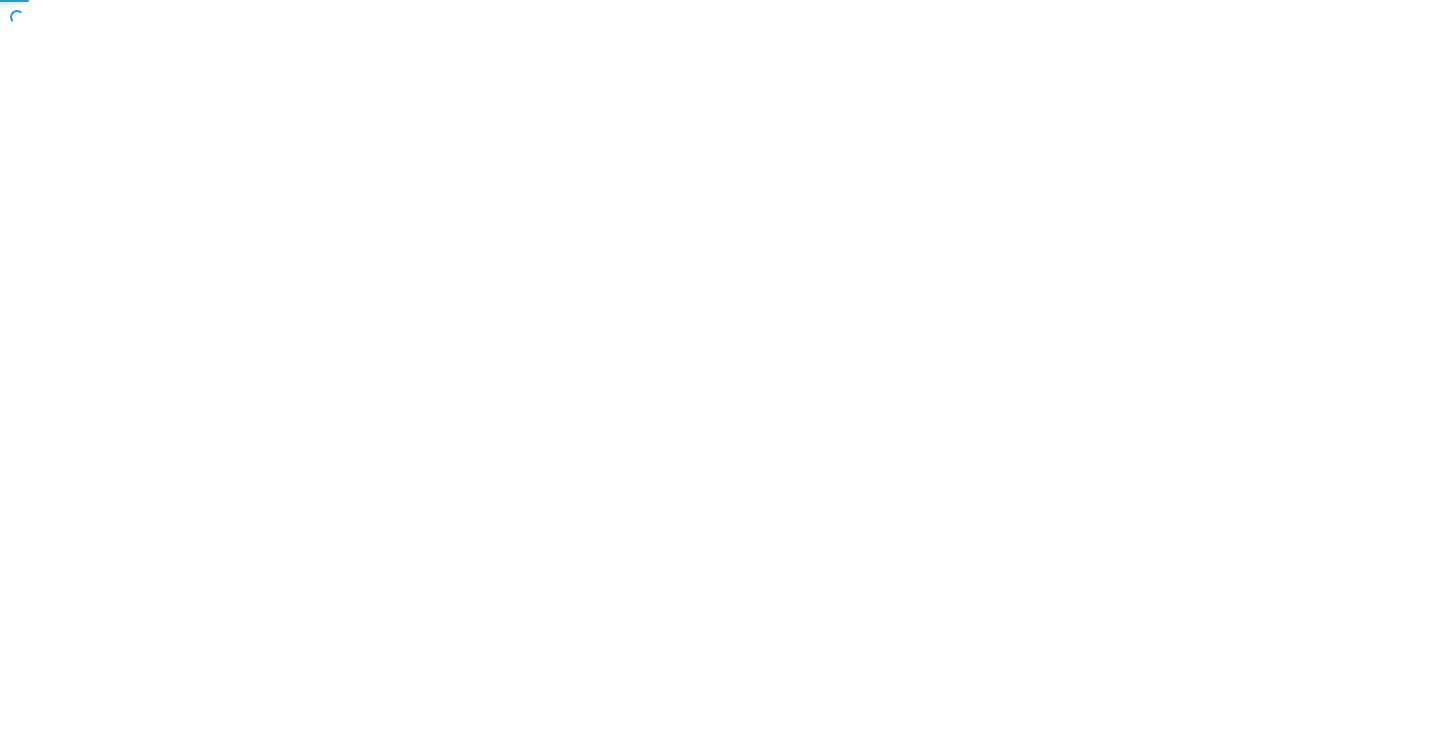 scroll, scrollTop: 0, scrollLeft: 0, axis: both 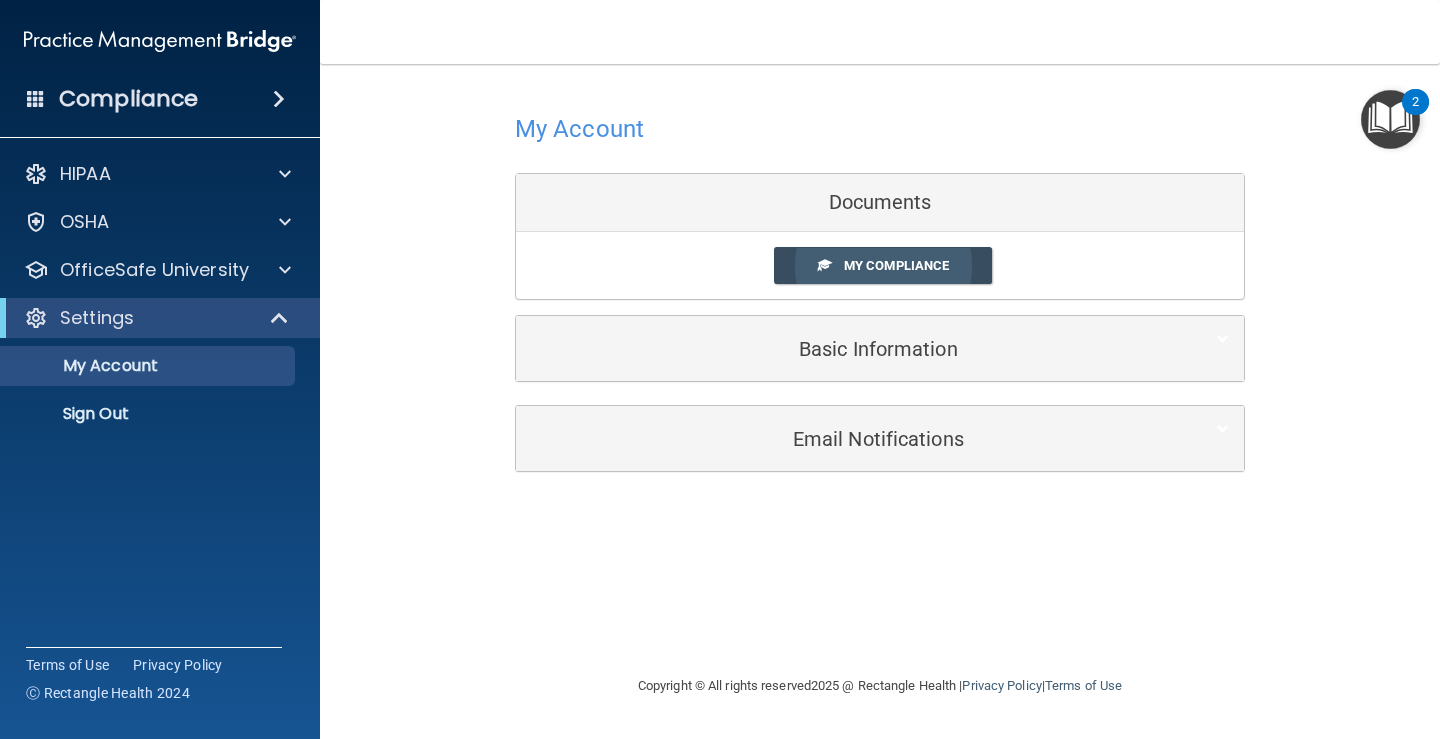 click on "My Compliance" at bounding box center (896, 265) 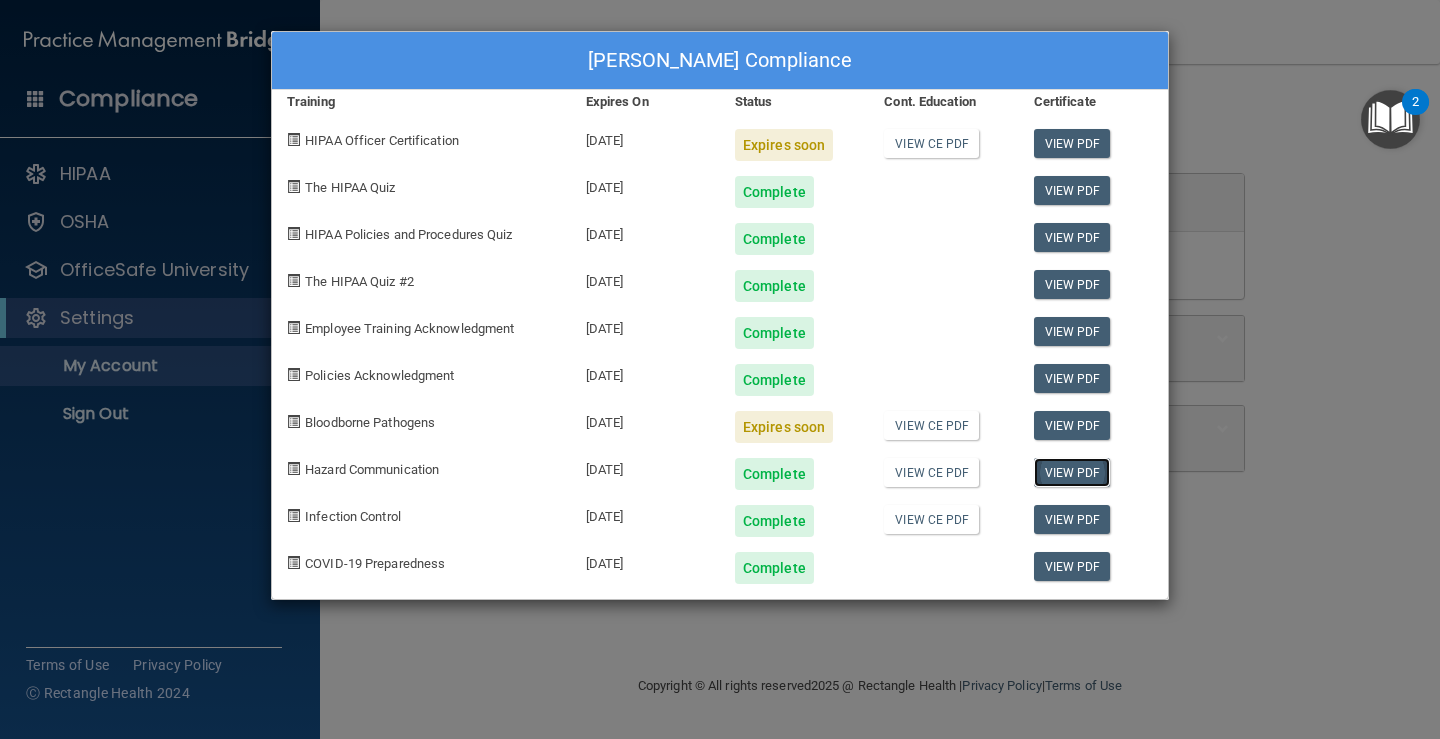 click on "View PDF" at bounding box center [1072, 472] 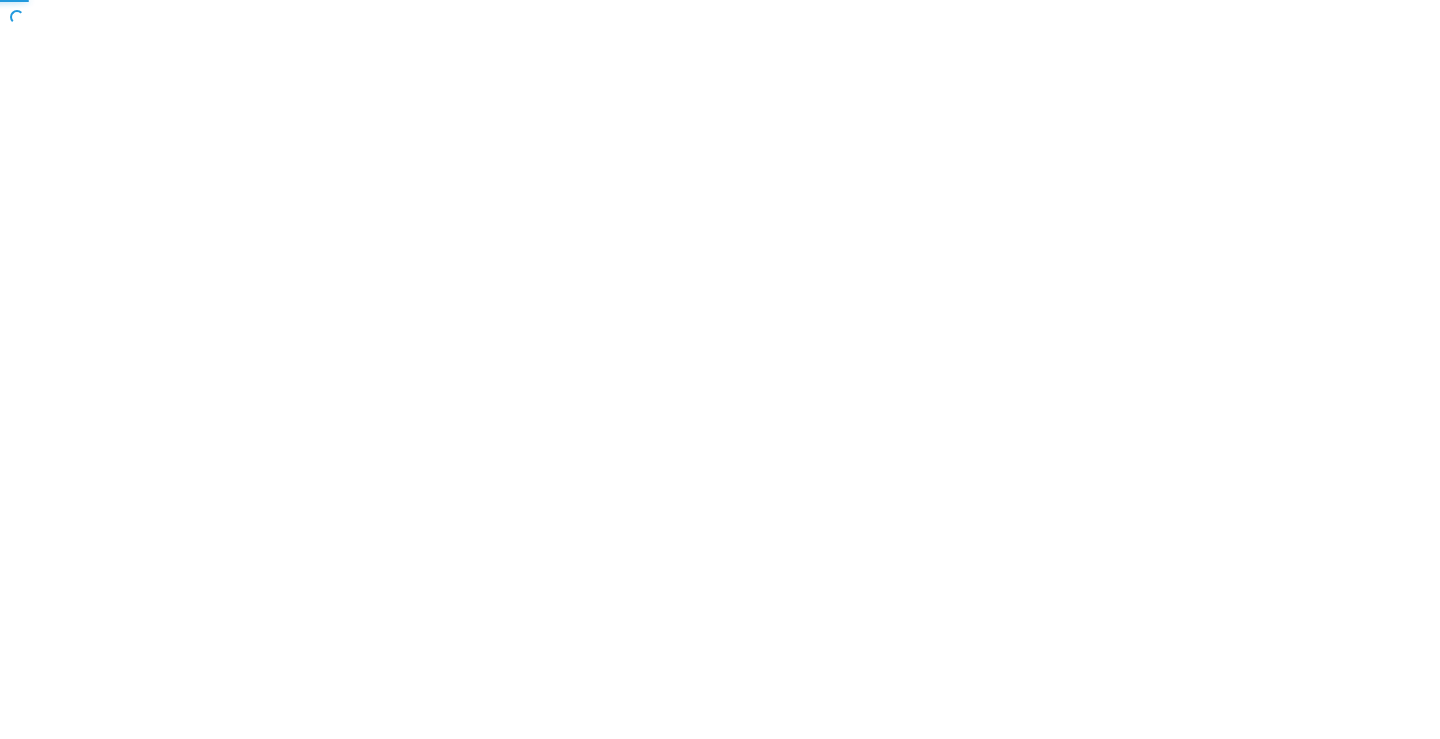 scroll, scrollTop: 0, scrollLeft: 0, axis: both 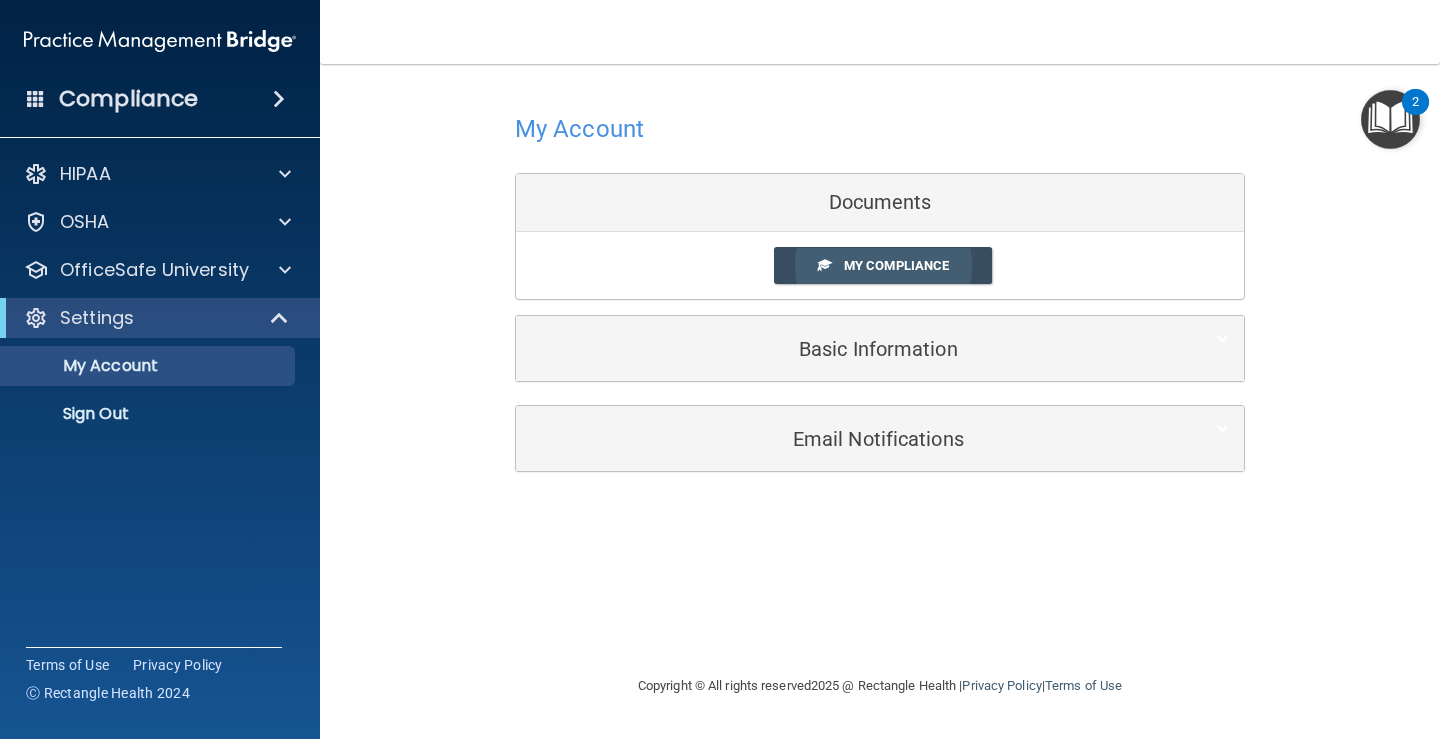 click on "My Compliance" at bounding box center (896, 265) 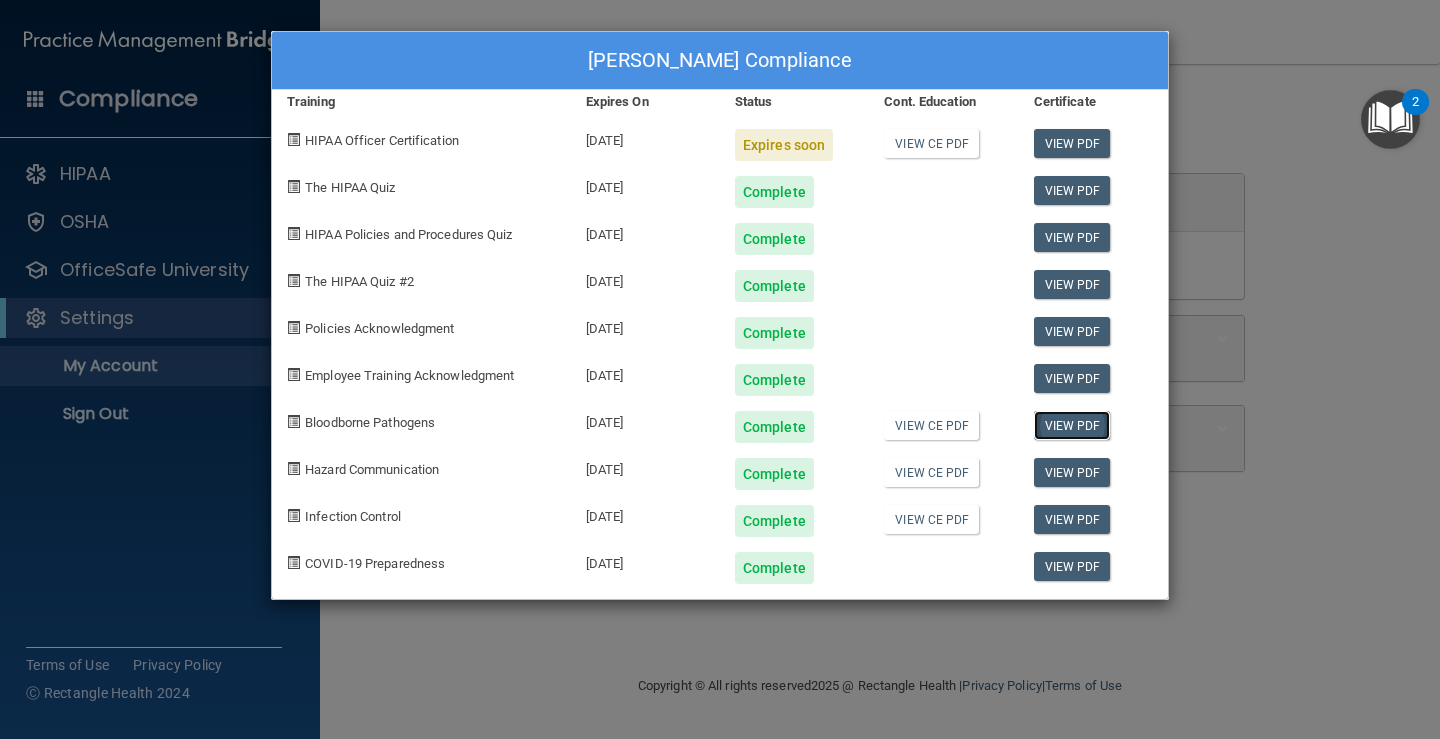 click on "View PDF" at bounding box center (1072, 425) 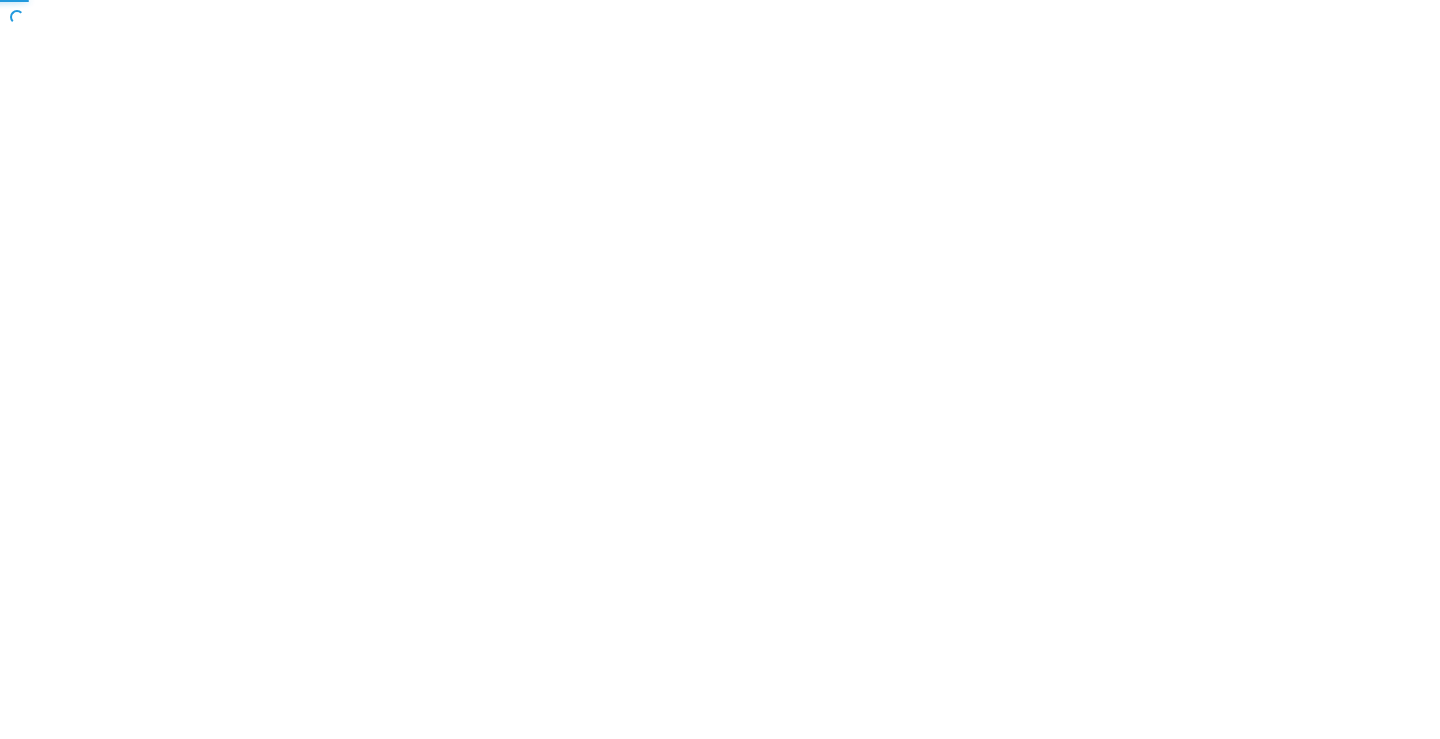 scroll, scrollTop: 0, scrollLeft: 0, axis: both 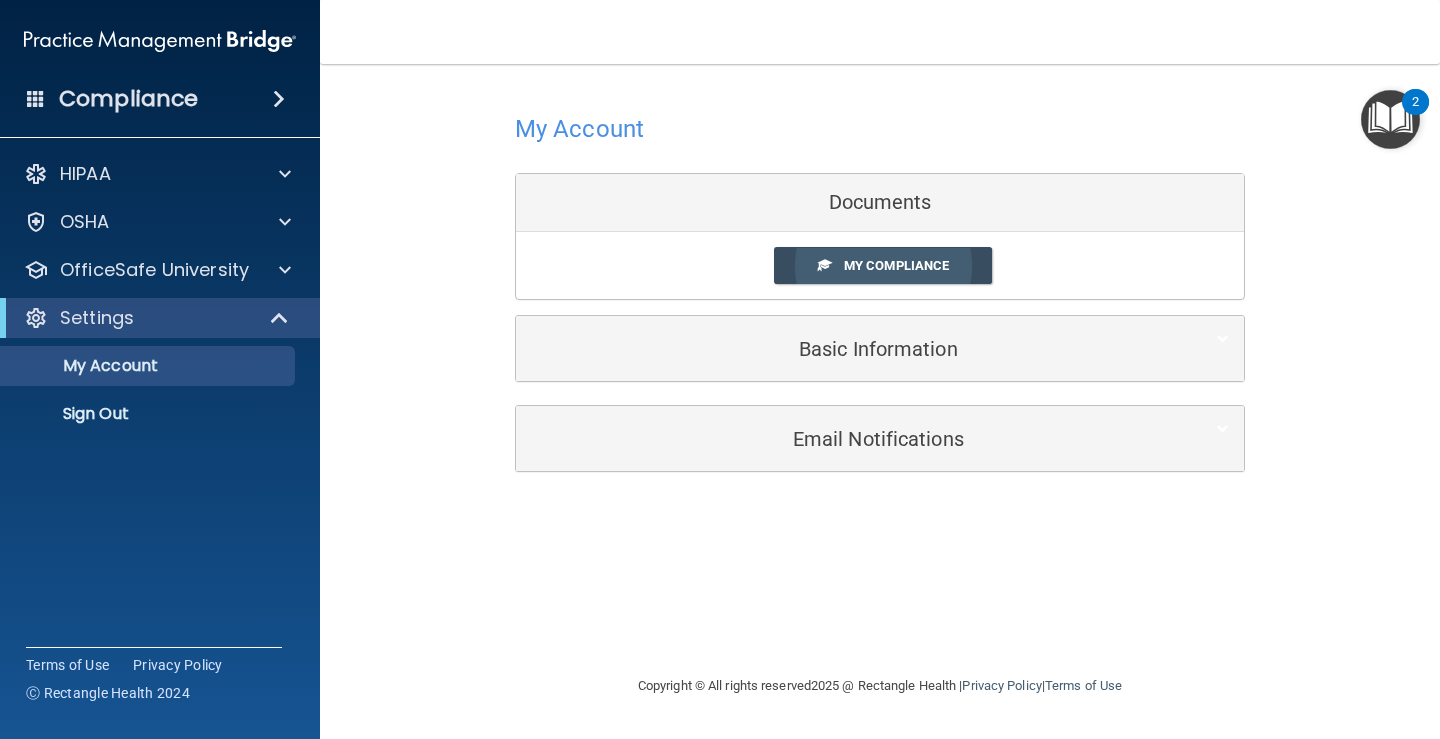 click on "My Compliance" at bounding box center [896, 265] 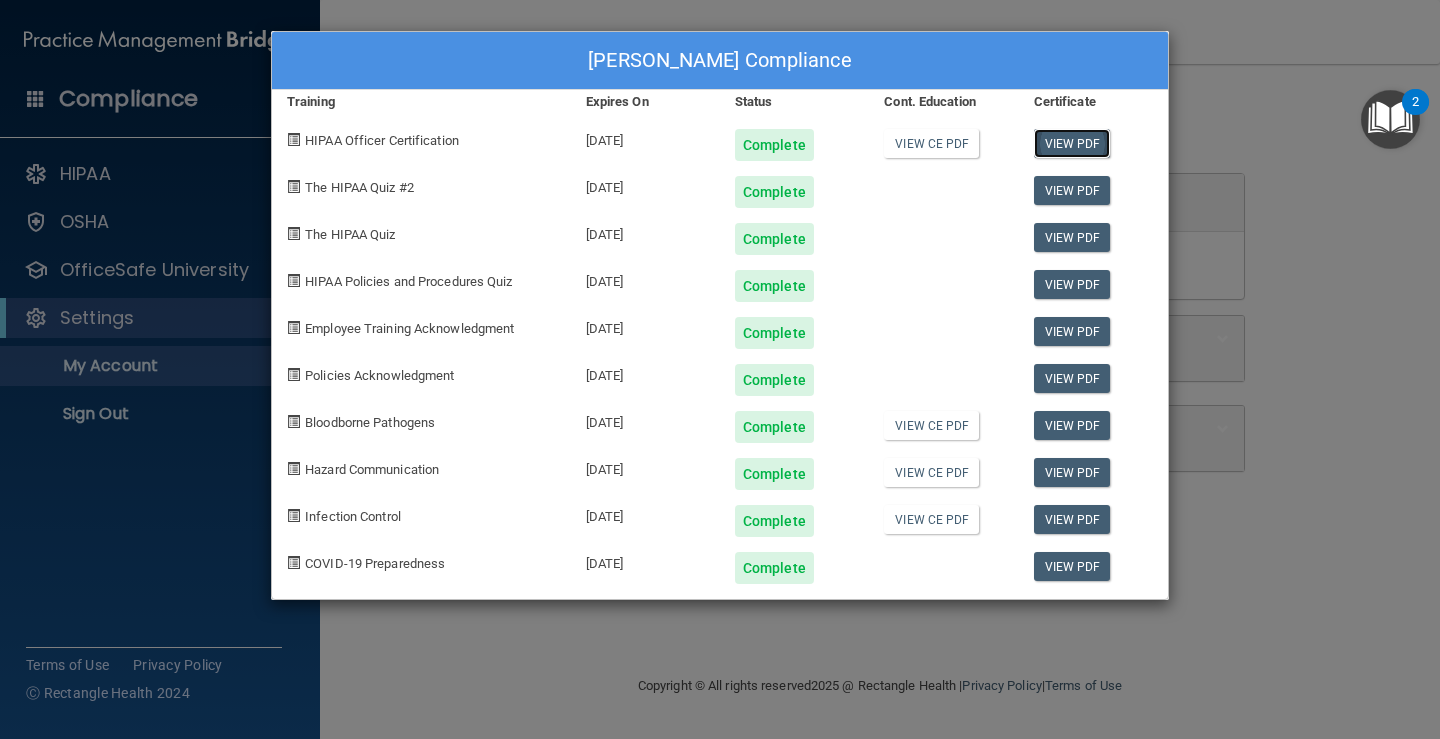 click on "View PDF" at bounding box center [1072, 143] 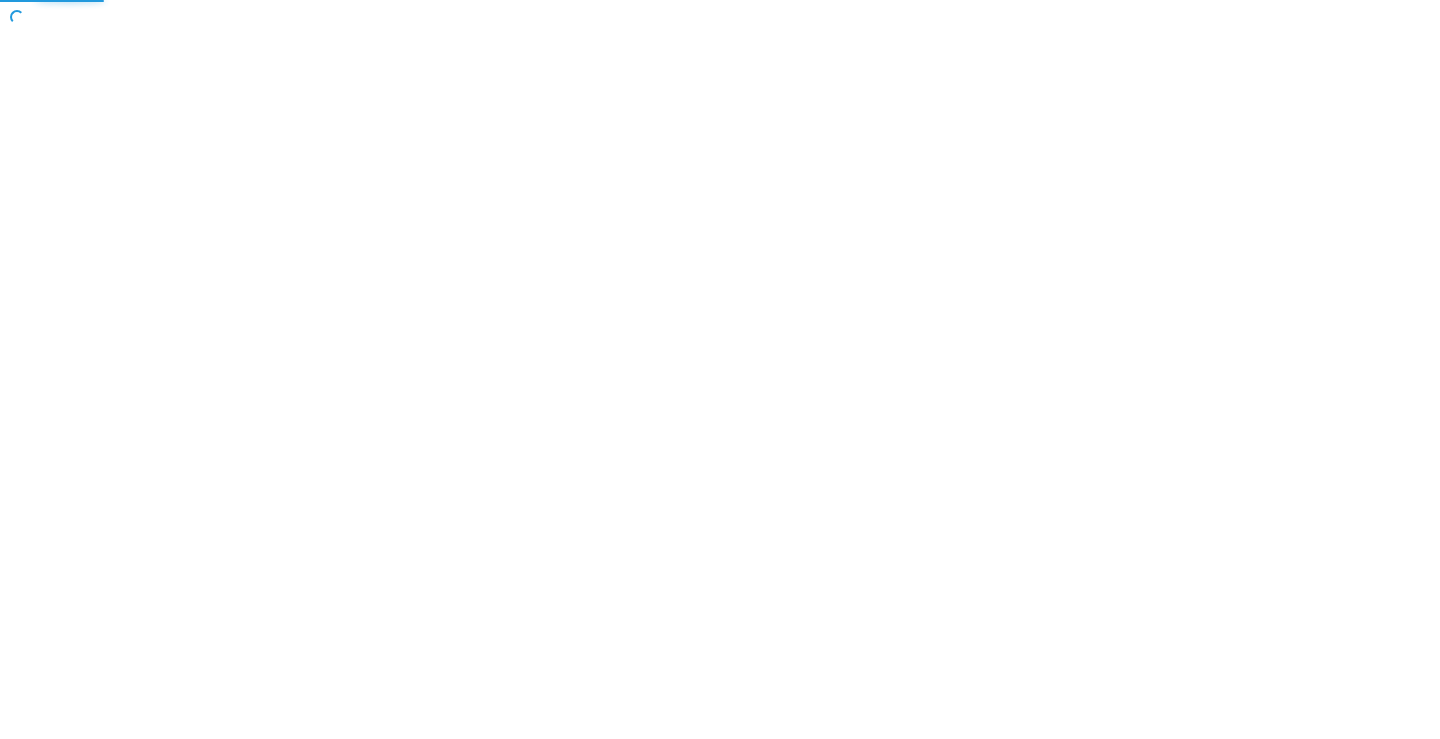 scroll, scrollTop: 0, scrollLeft: 0, axis: both 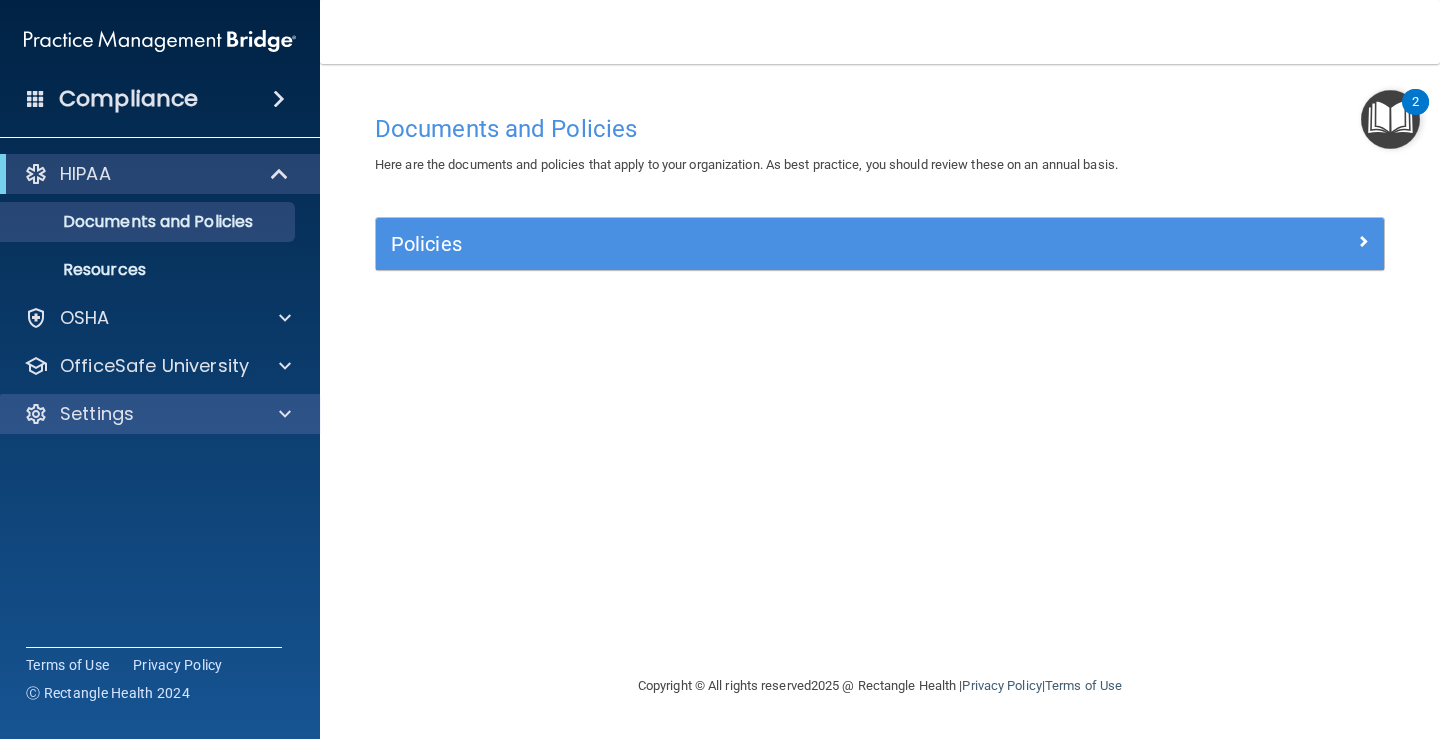 click on "Settings" at bounding box center (160, 414) 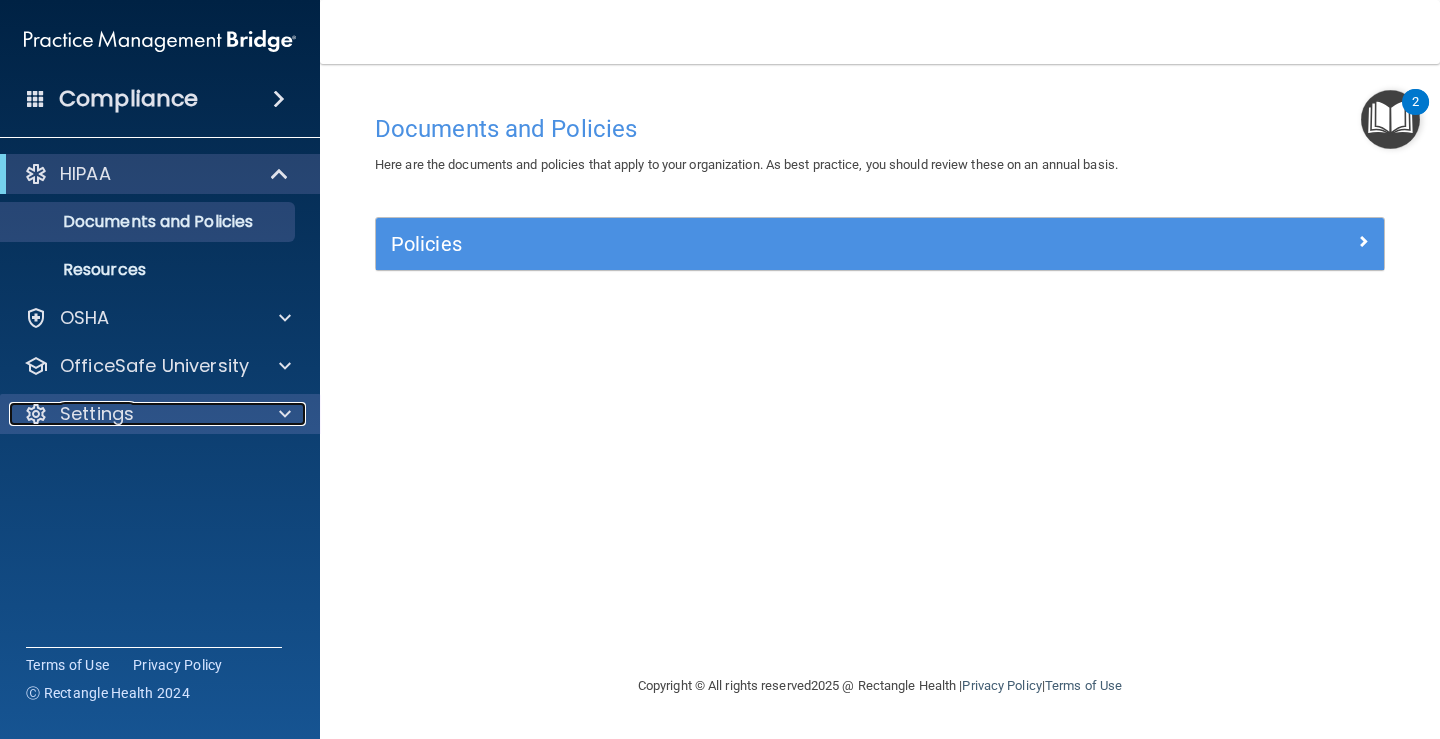 click at bounding box center [282, 414] 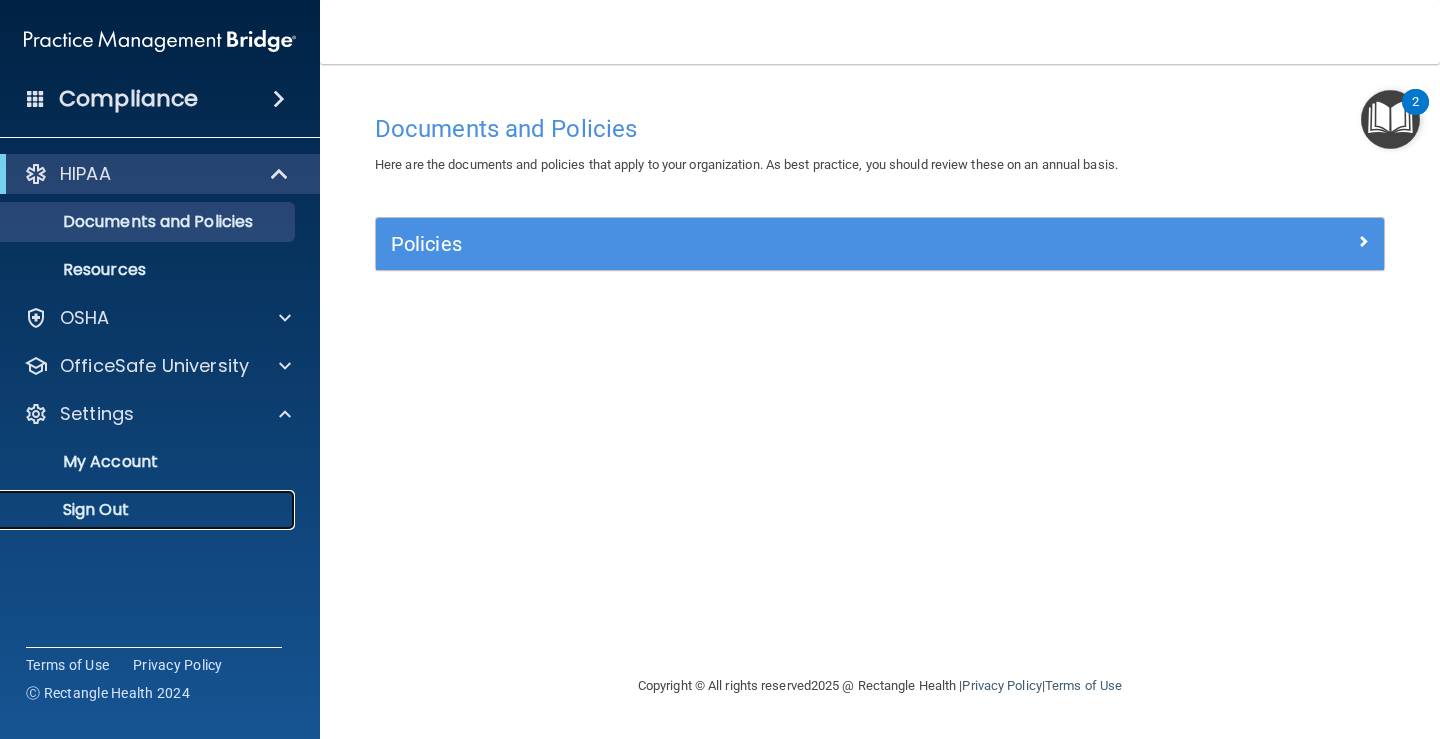 click on "Sign Out" at bounding box center [137, 510] 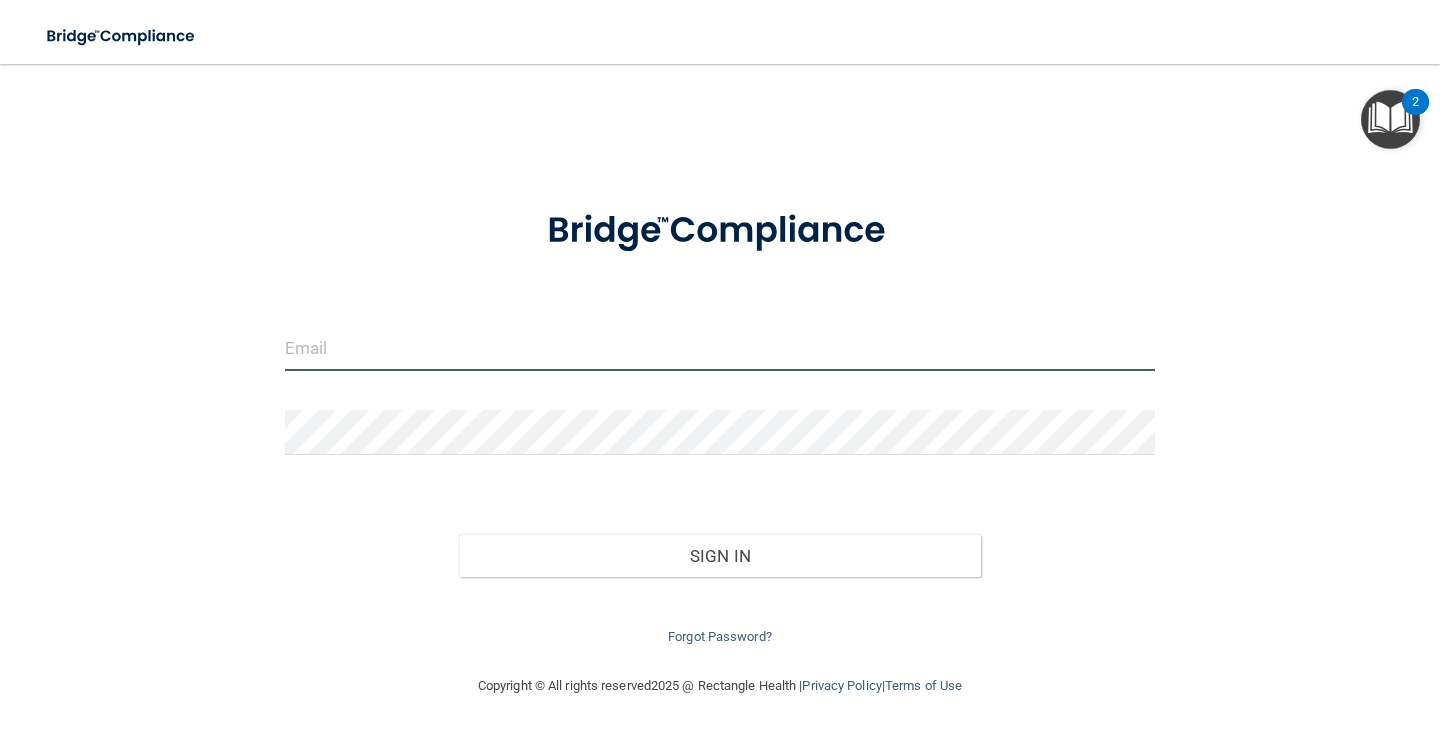 type on "[EMAIL_ADDRESS][DOMAIN_NAME]" 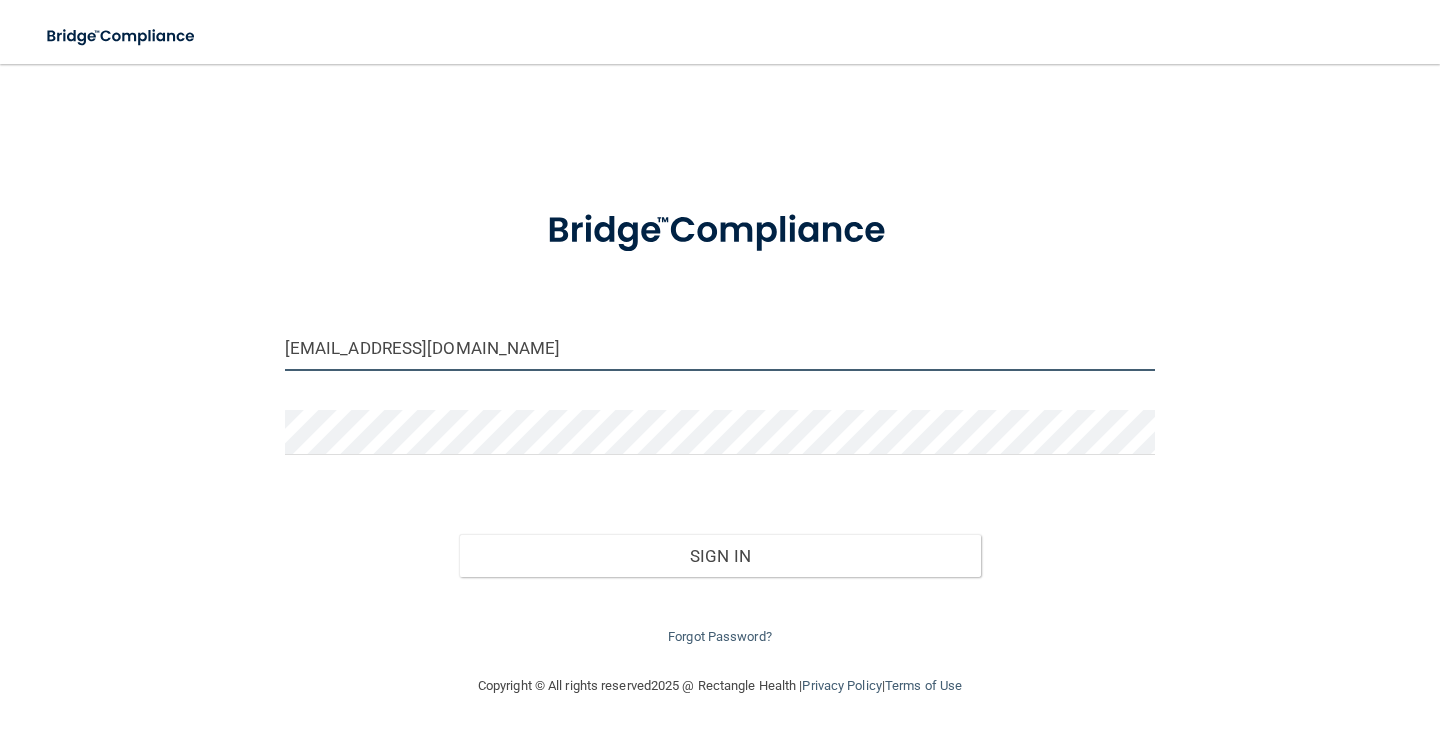click on "[EMAIL_ADDRESS][DOMAIN_NAME]" at bounding box center (720, 348) 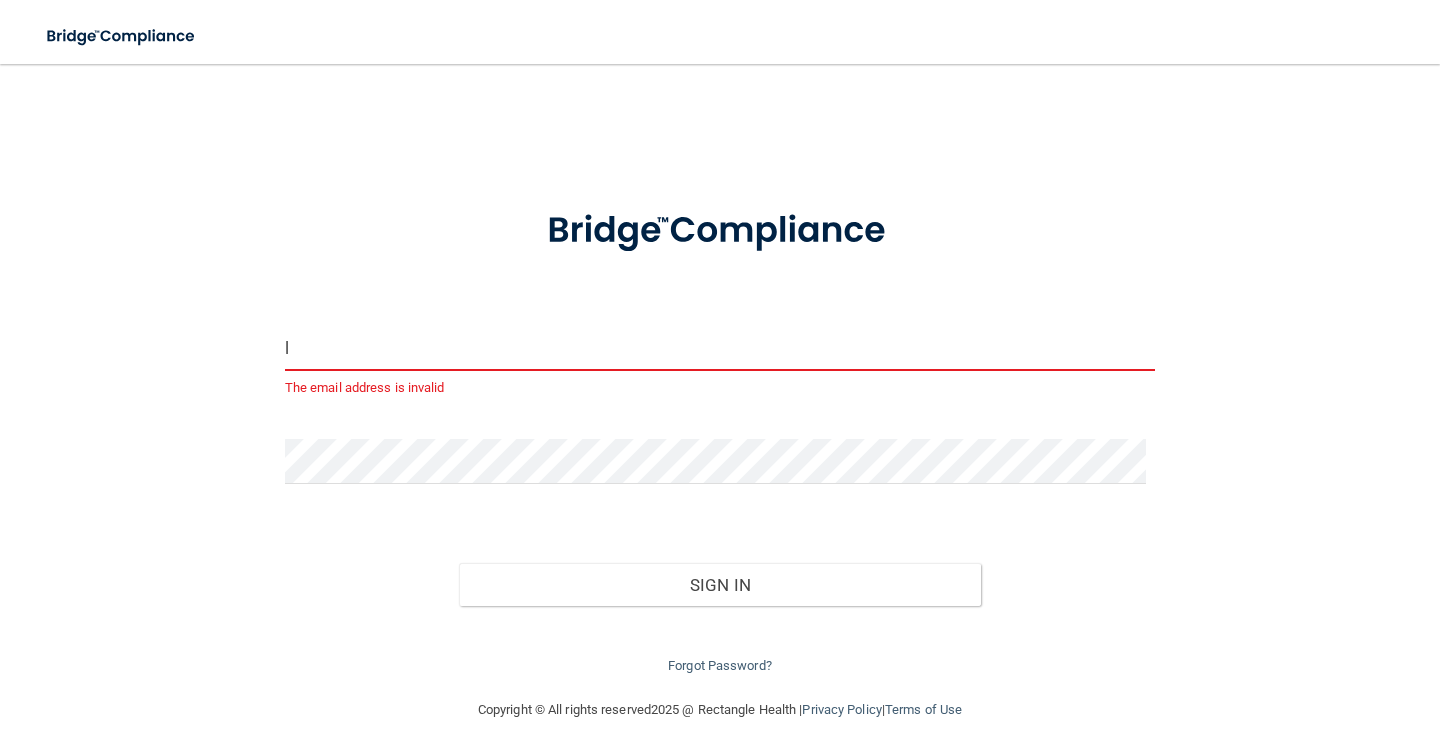type on "[EMAIL_ADDRESS][DOMAIN_NAME]" 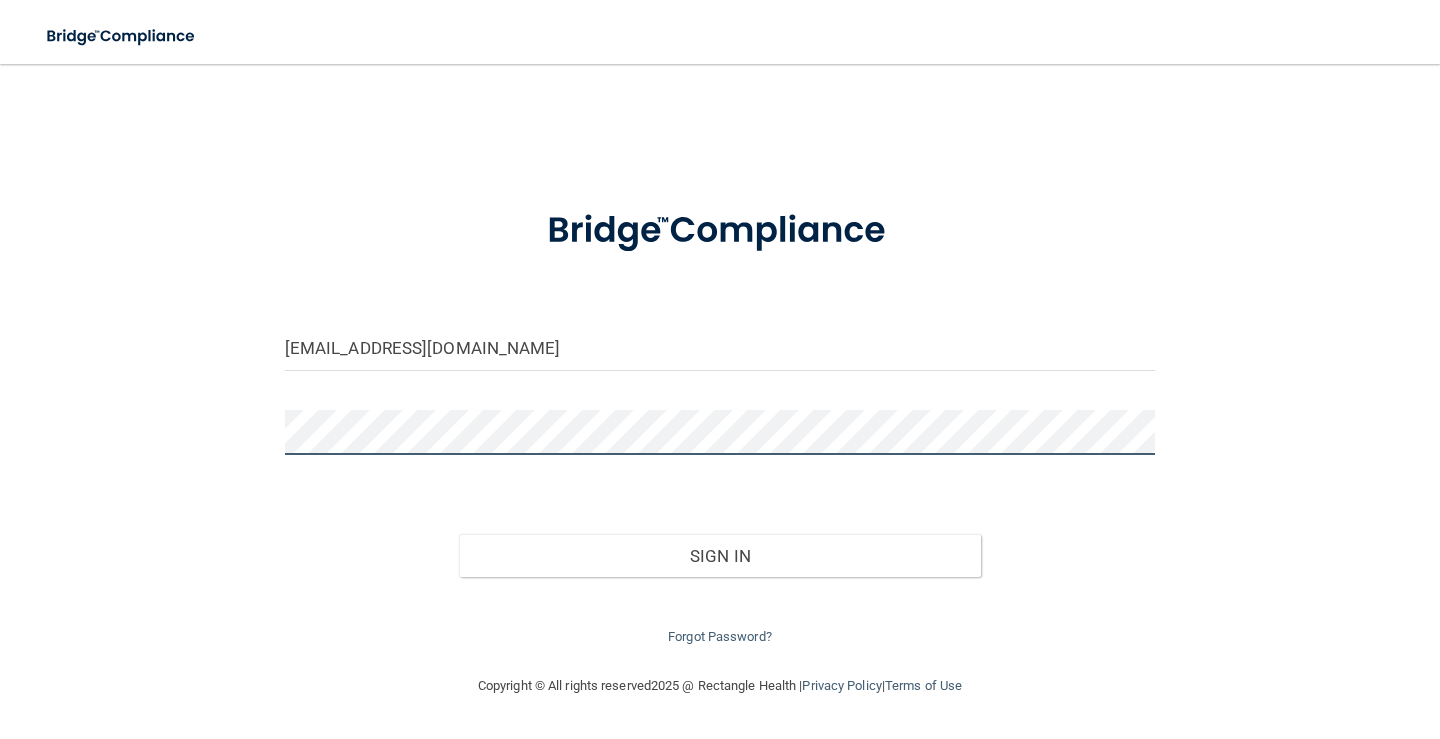 click on "Sign In" at bounding box center [720, 556] 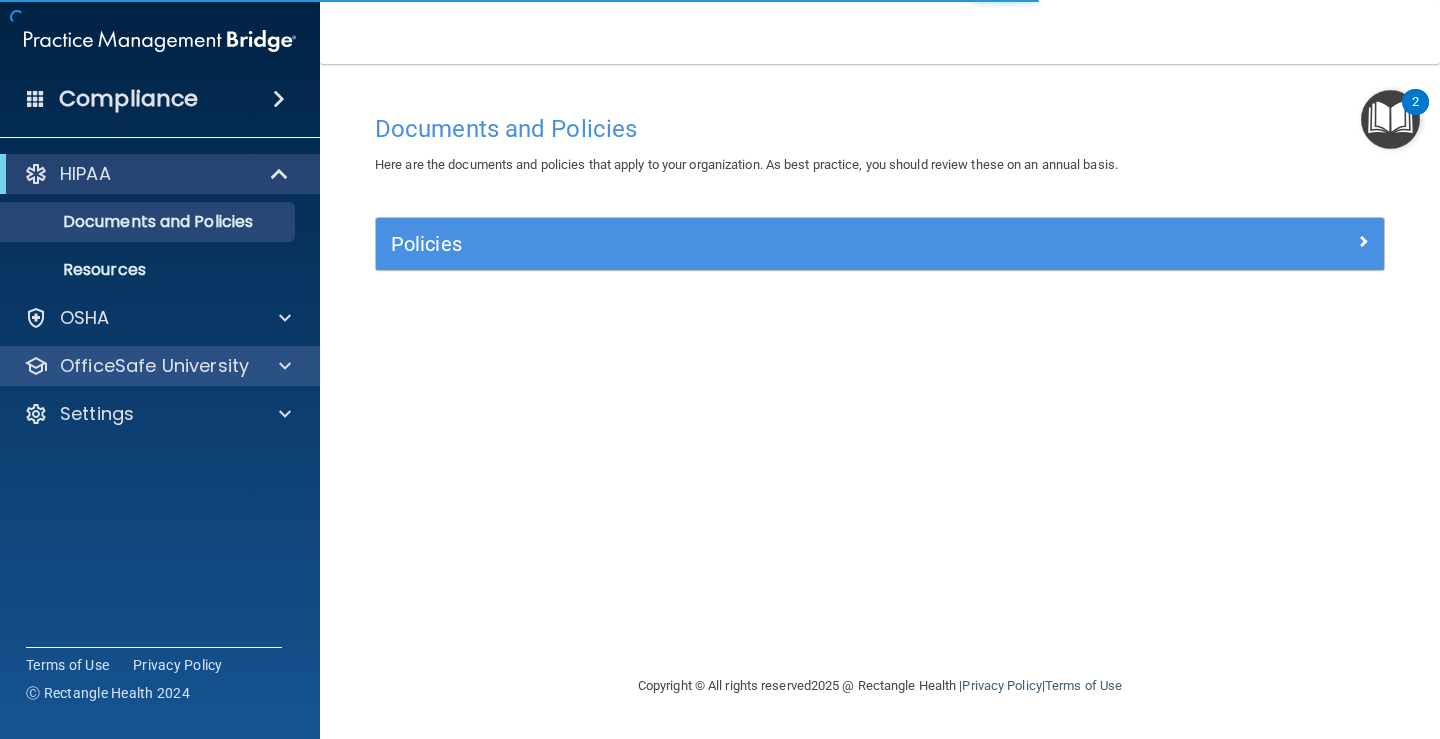 drag, startPoint x: 90, startPoint y: 330, endPoint x: 113, endPoint y: 385, distance: 59.615433 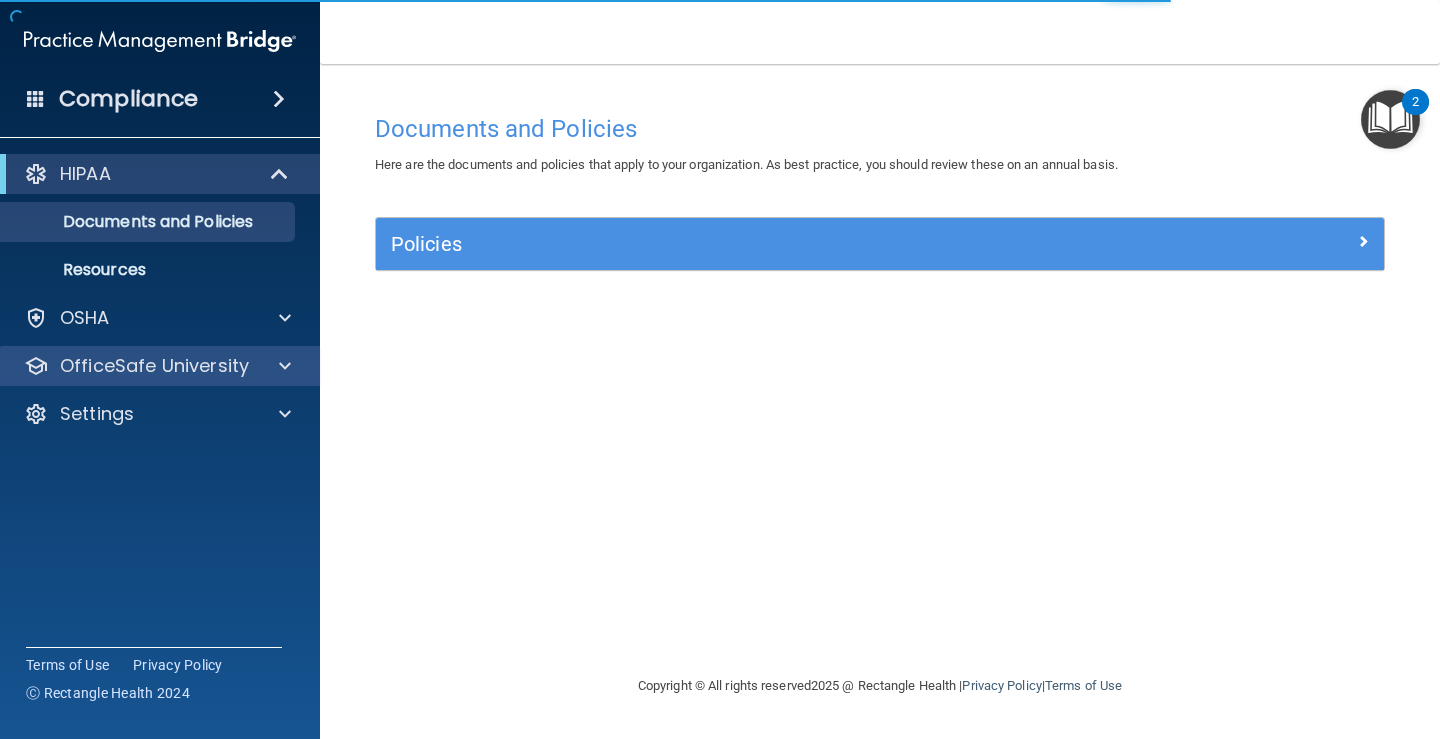 click on "OfficeSafe University" at bounding box center [160, 366] 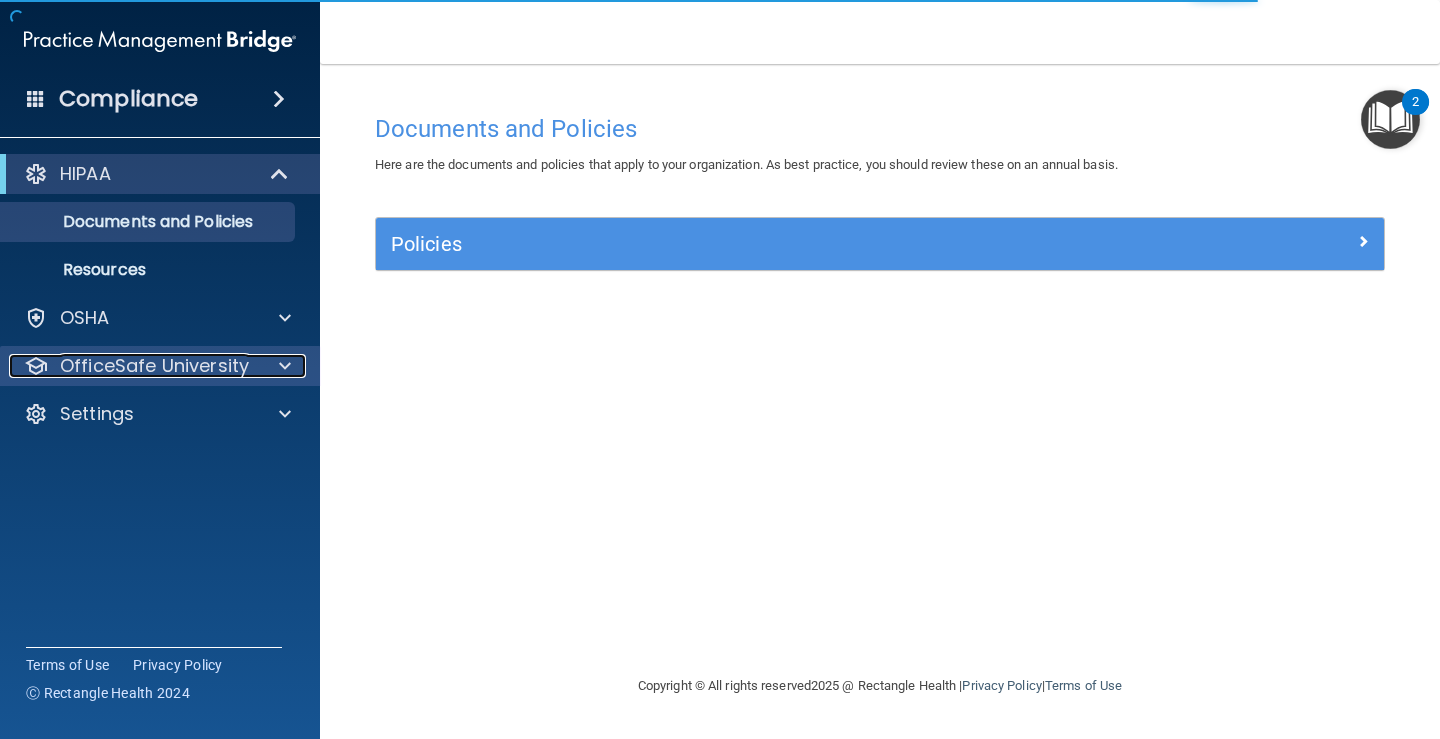 click at bounding box center [282, 366] 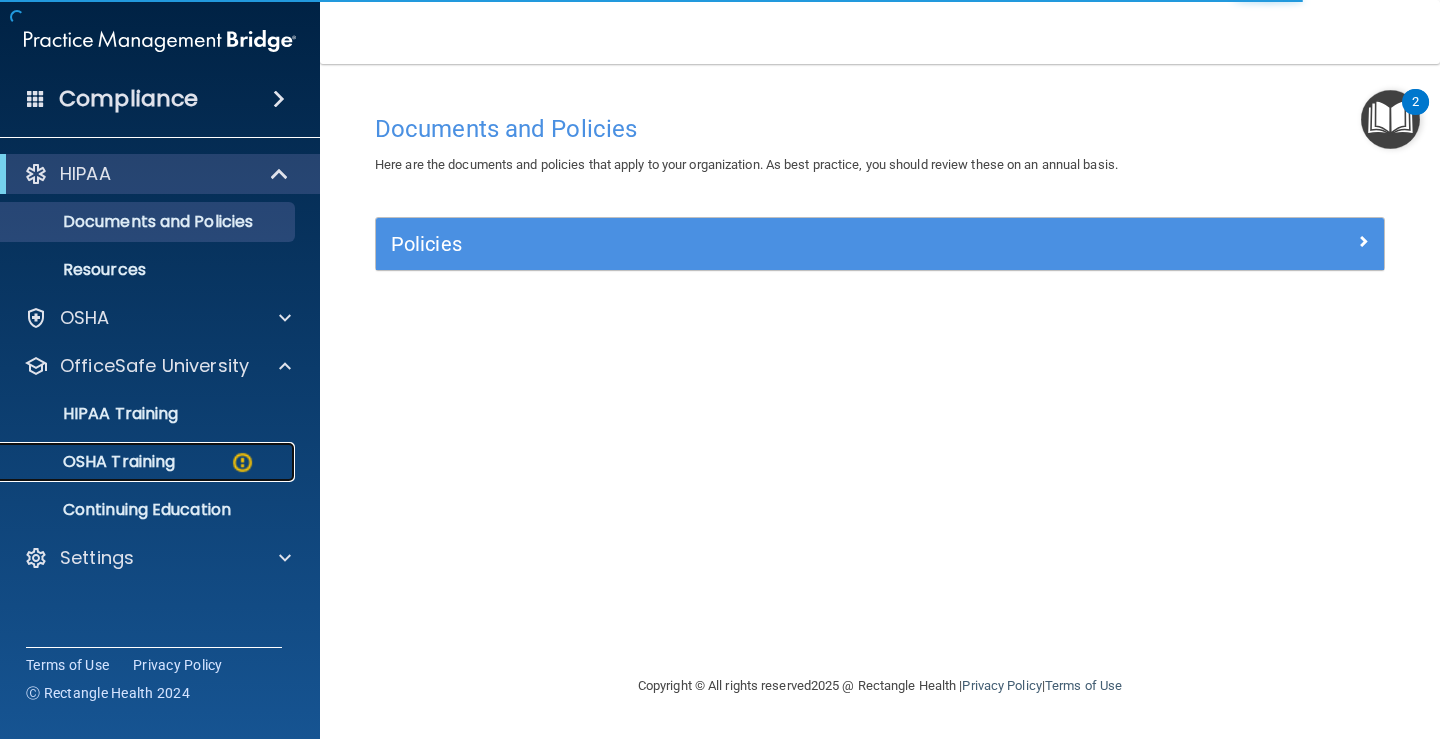 click on "OSHA Training" at bounding box center (137, 462) 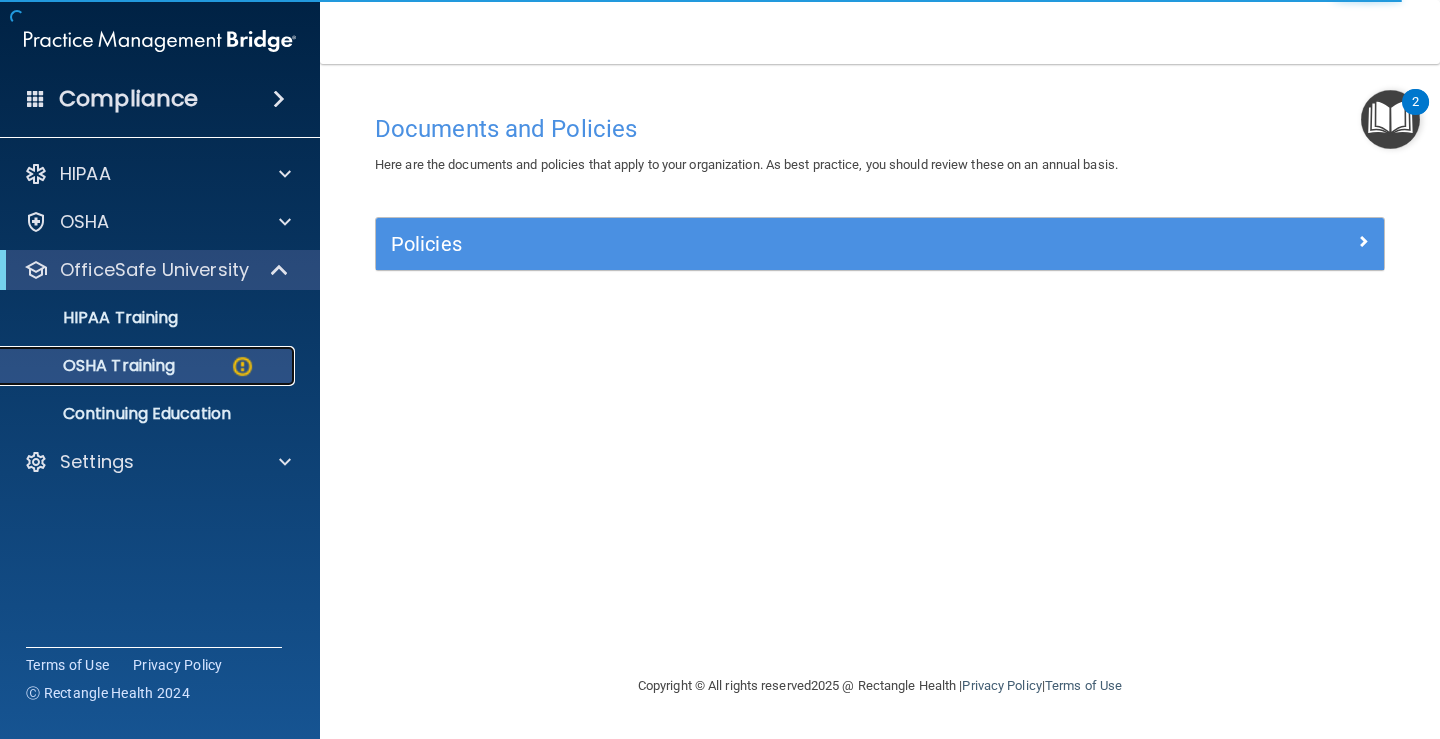 click on "OSHA Training" at bounding box center (94, 366) 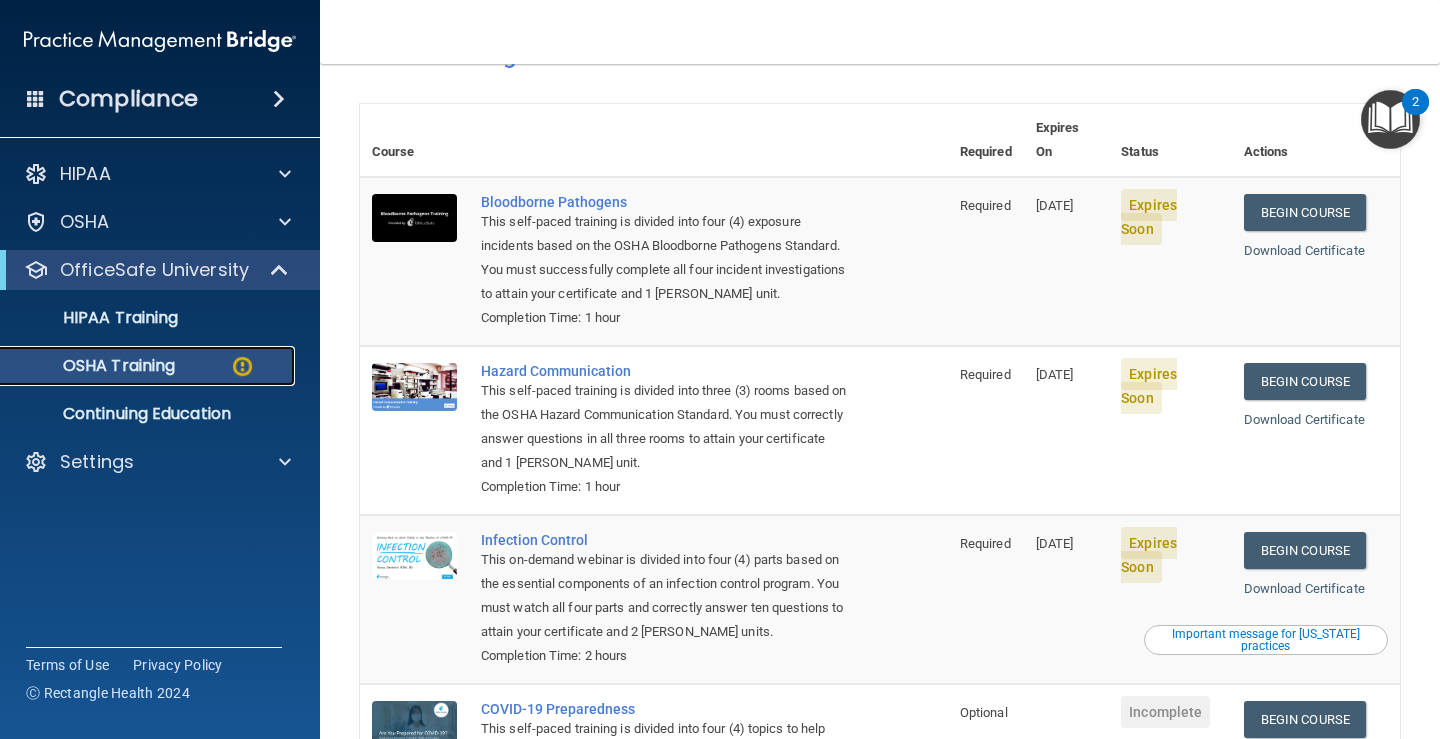 scroll, scrollTop: 0, scrollLeft: 0, axis: both 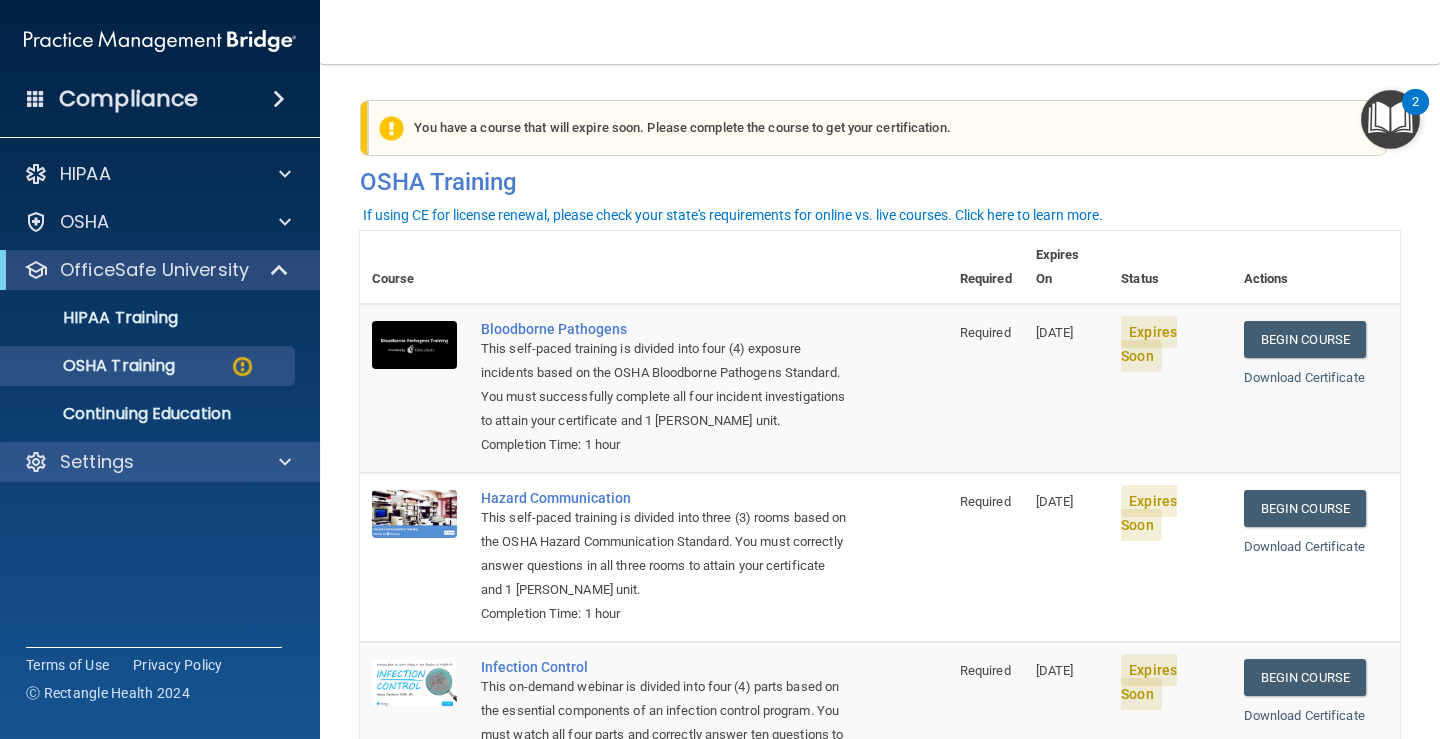click on "Settings" at bounding box center (160, 462) 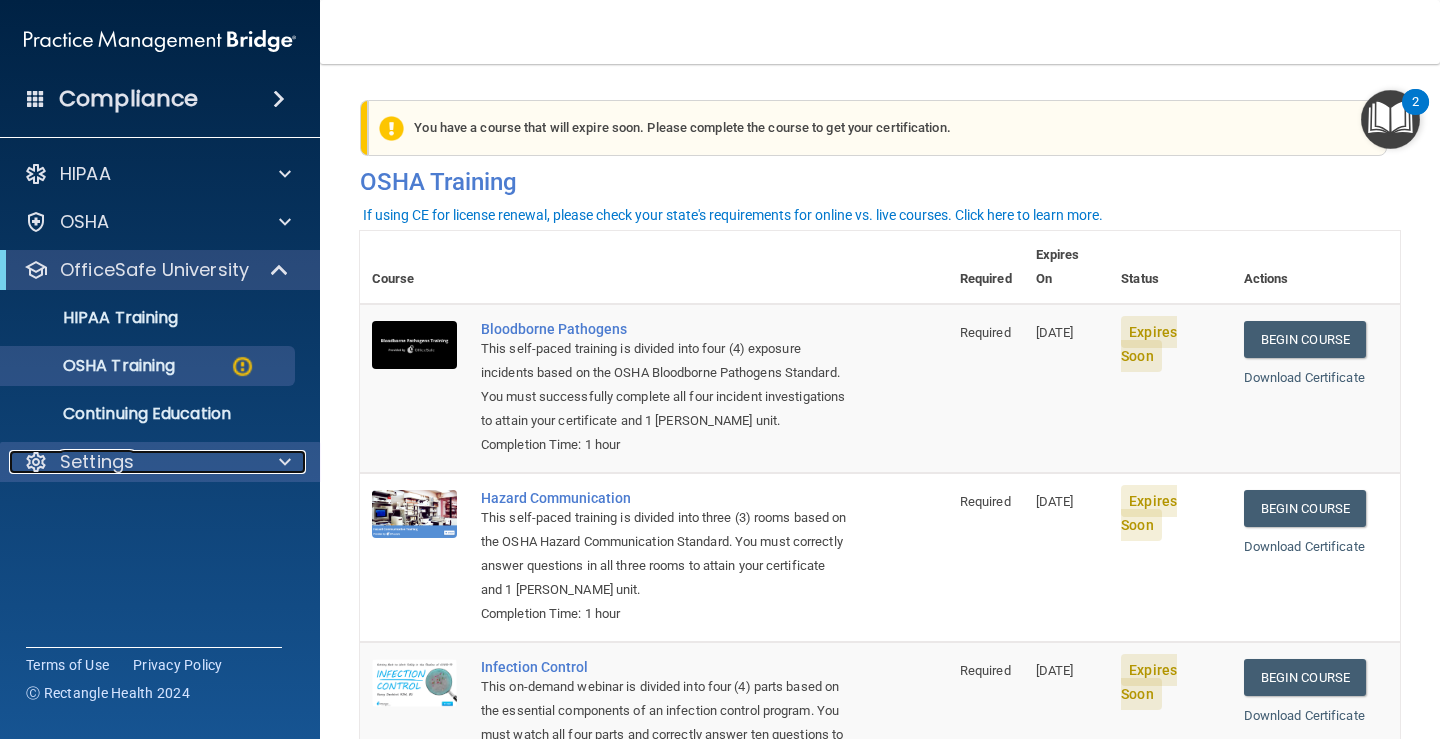 click on "Settings" at bounding box center (97, 462) 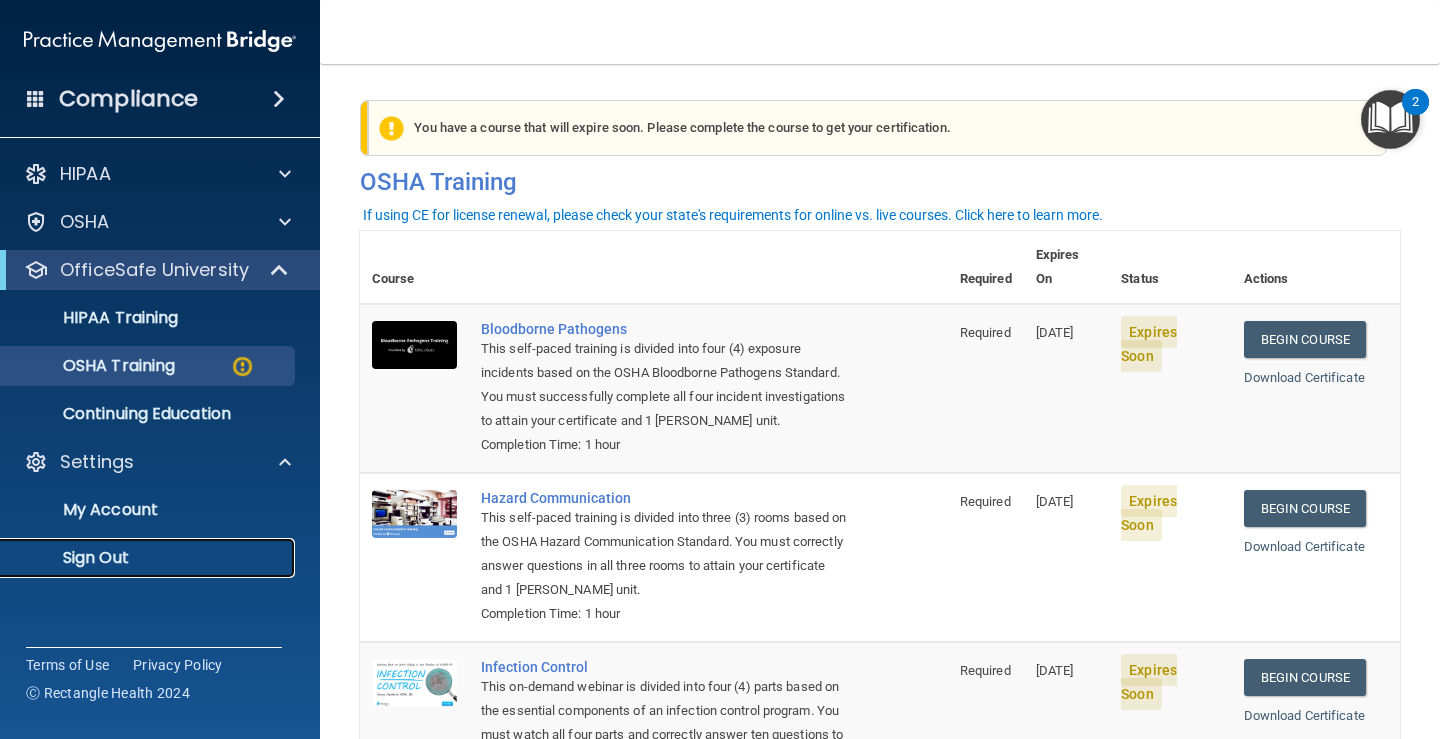 click on "Sign Out" at bounding box center [149, 558] 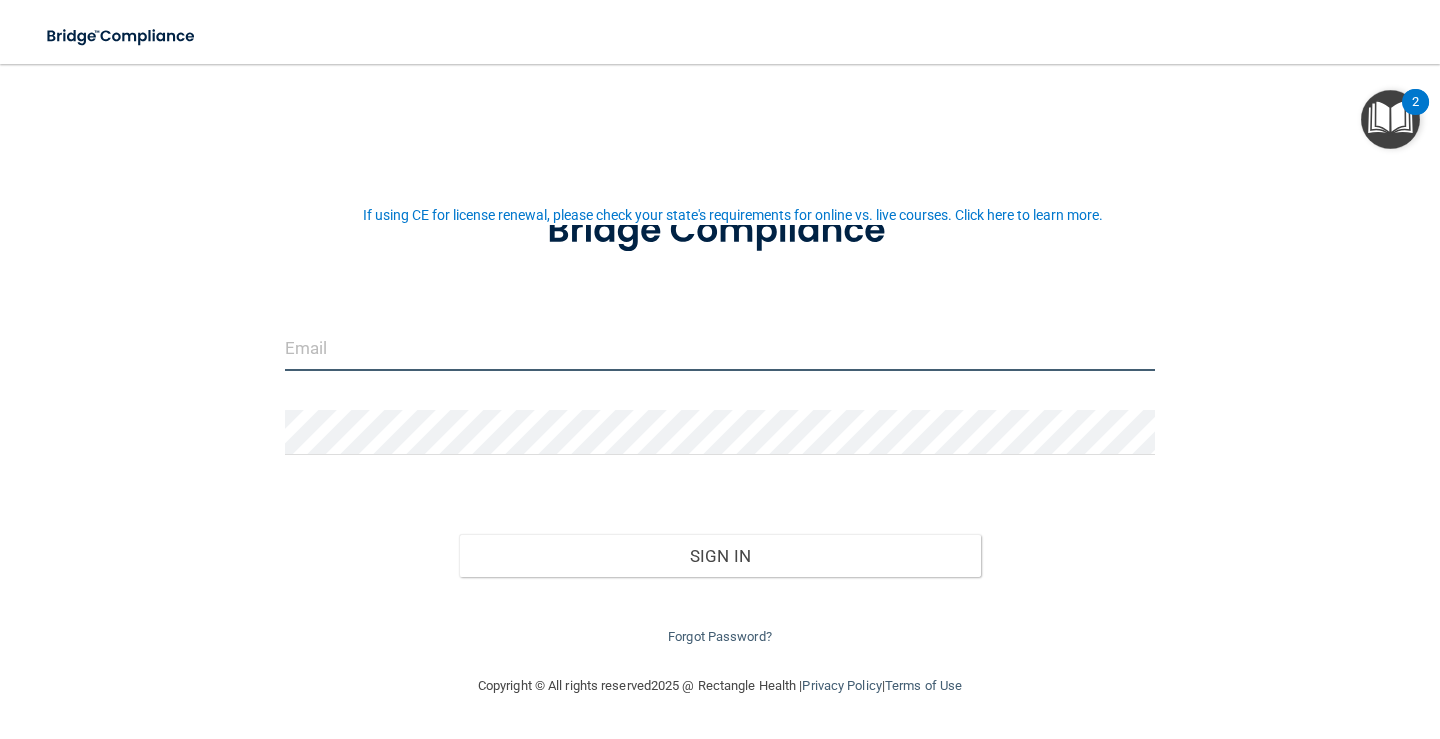 type on "[EMAIL_ADDRESS][DOMAIN_NAME]" 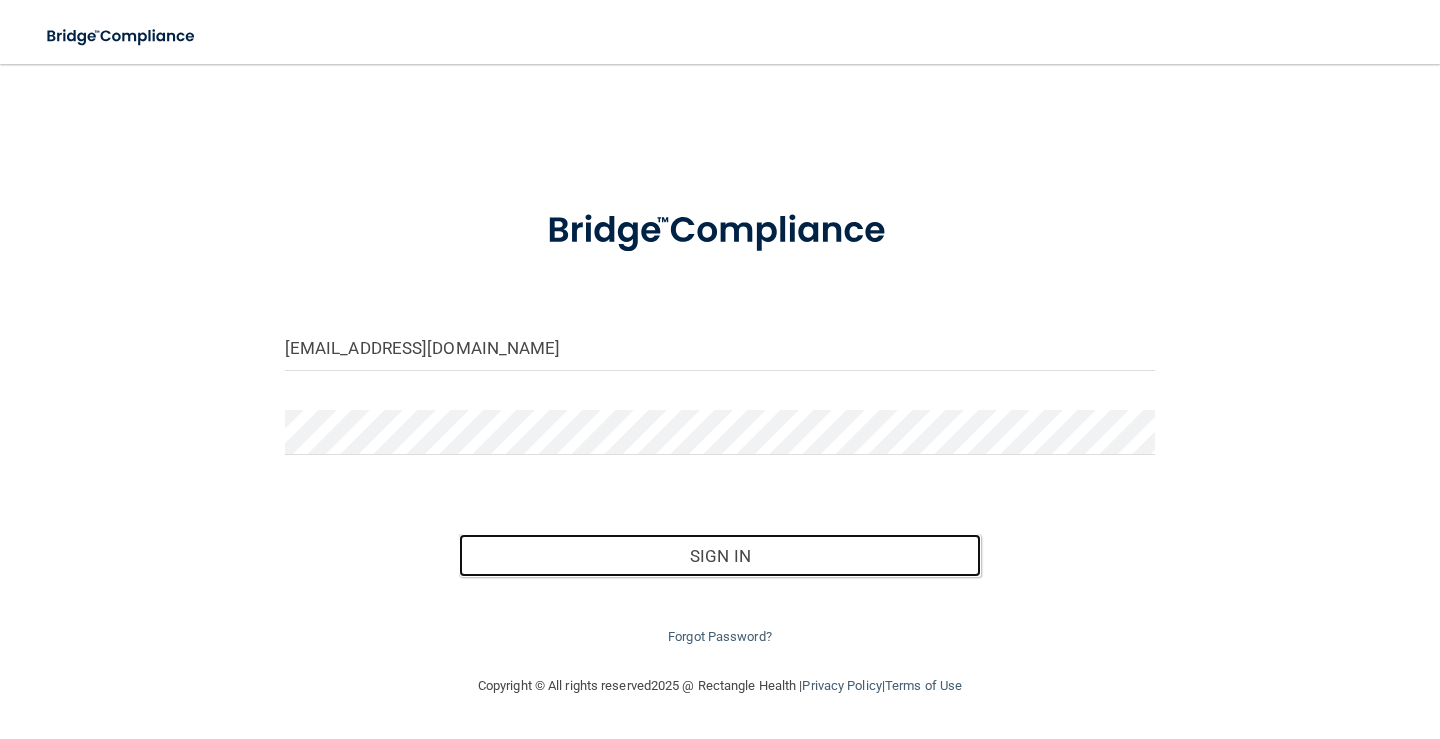 drag, startPoint x: 634, startPoint y: 554, endPoint x: 526, endPoint y: 35, distance: 530.1179 